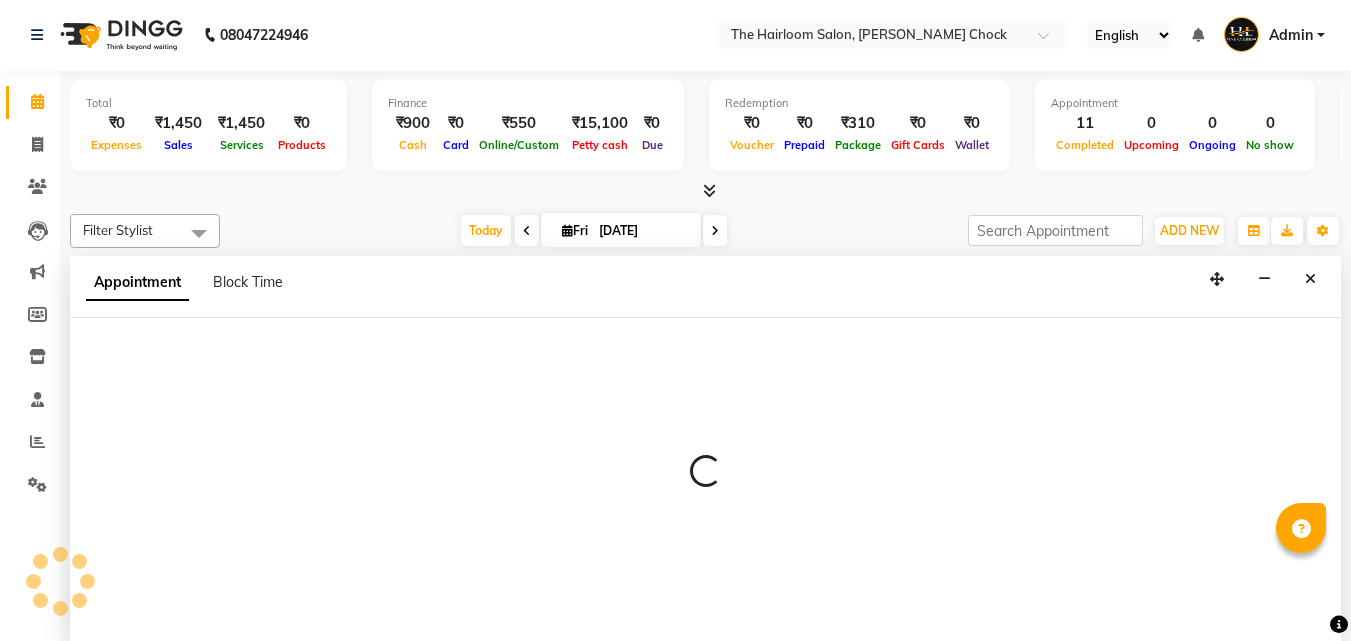 select on "41756" 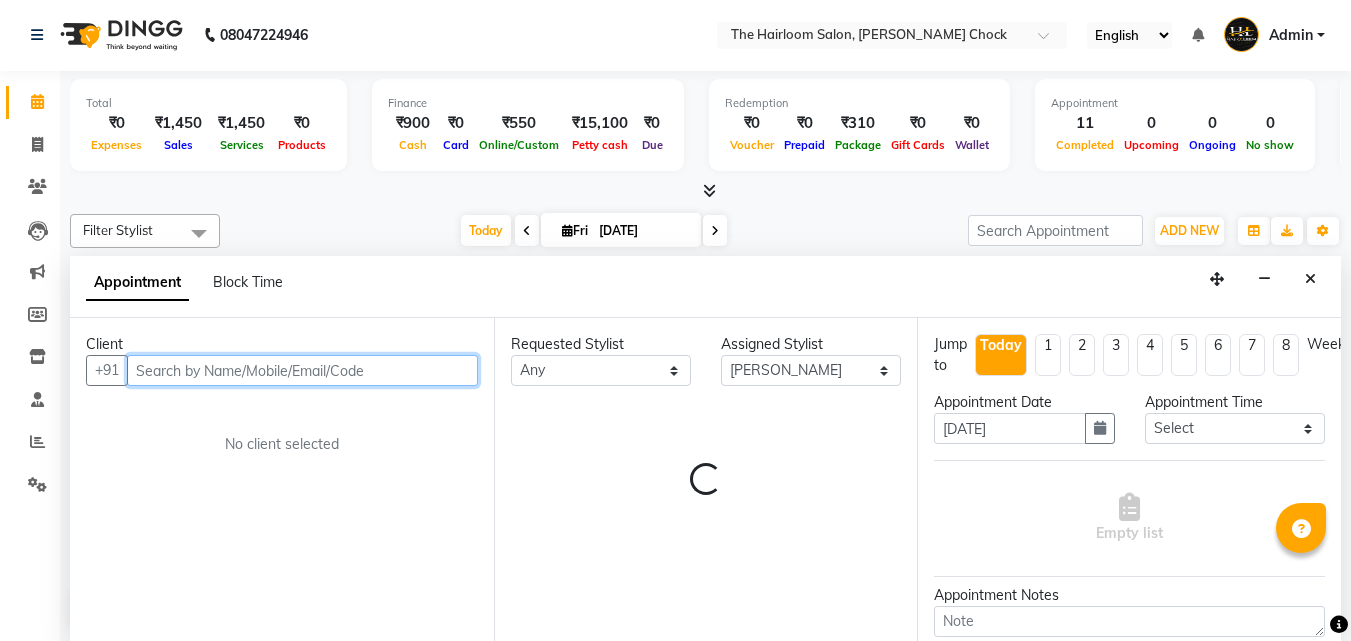 scroll, scrollTop: 1, scrollLeft: 0, axis: vertical 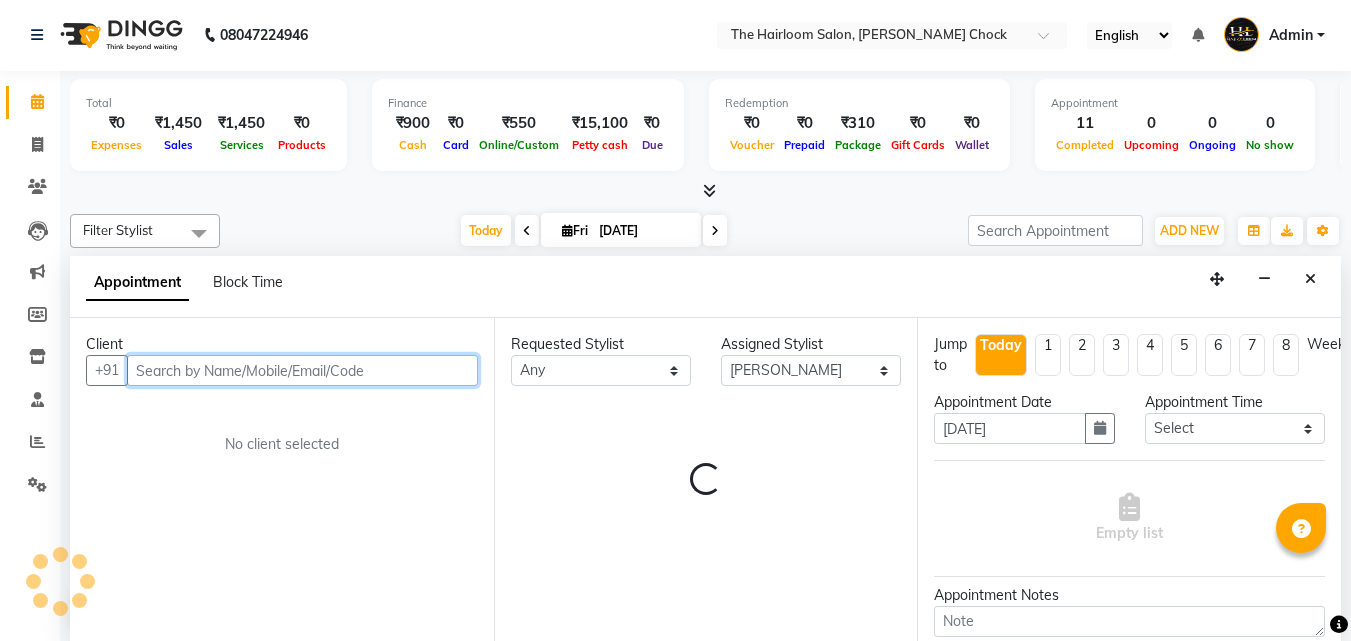 click at bounding box center (302, 370) 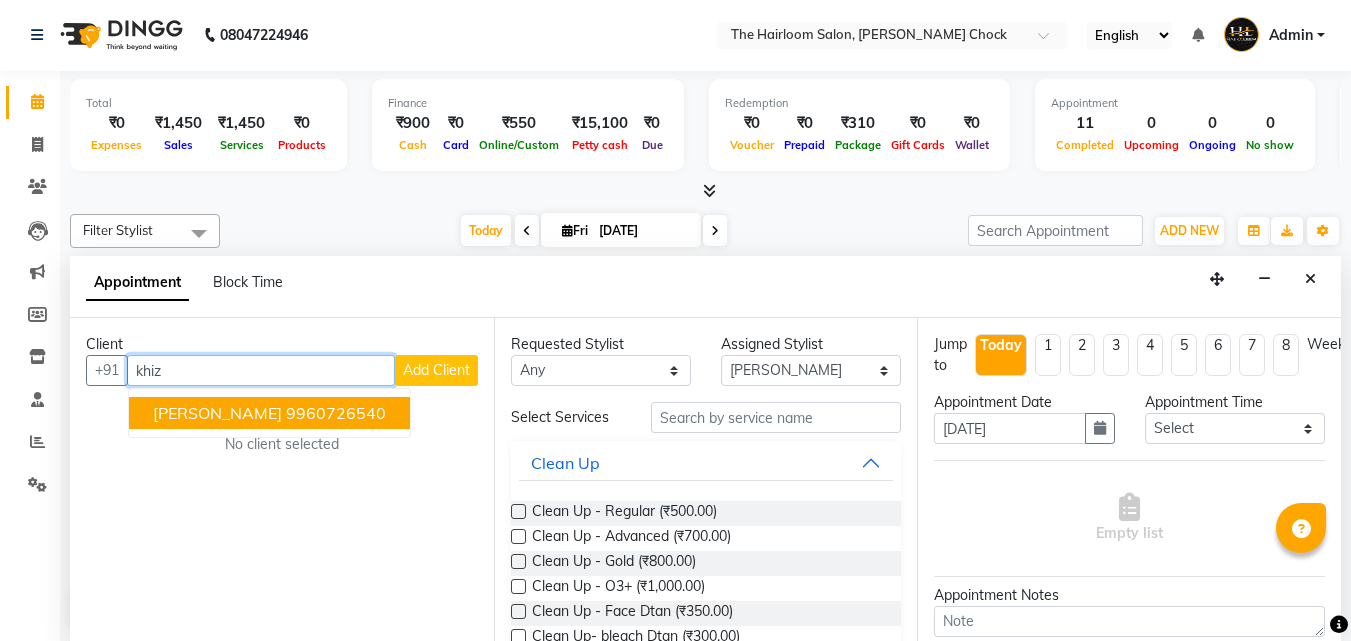 drag, startPoint x: 213, startPoint y: 402, endPoint x: 612, endPoint y: 497, distance: 410.15363 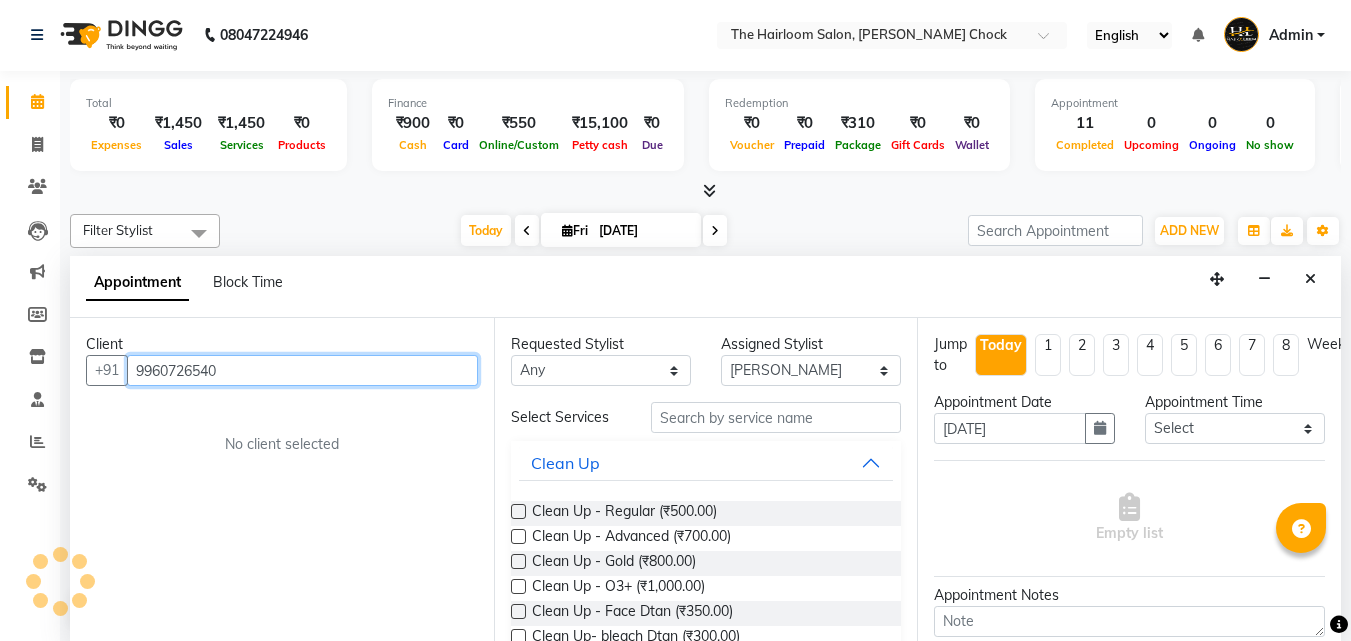 type on "9960726540" 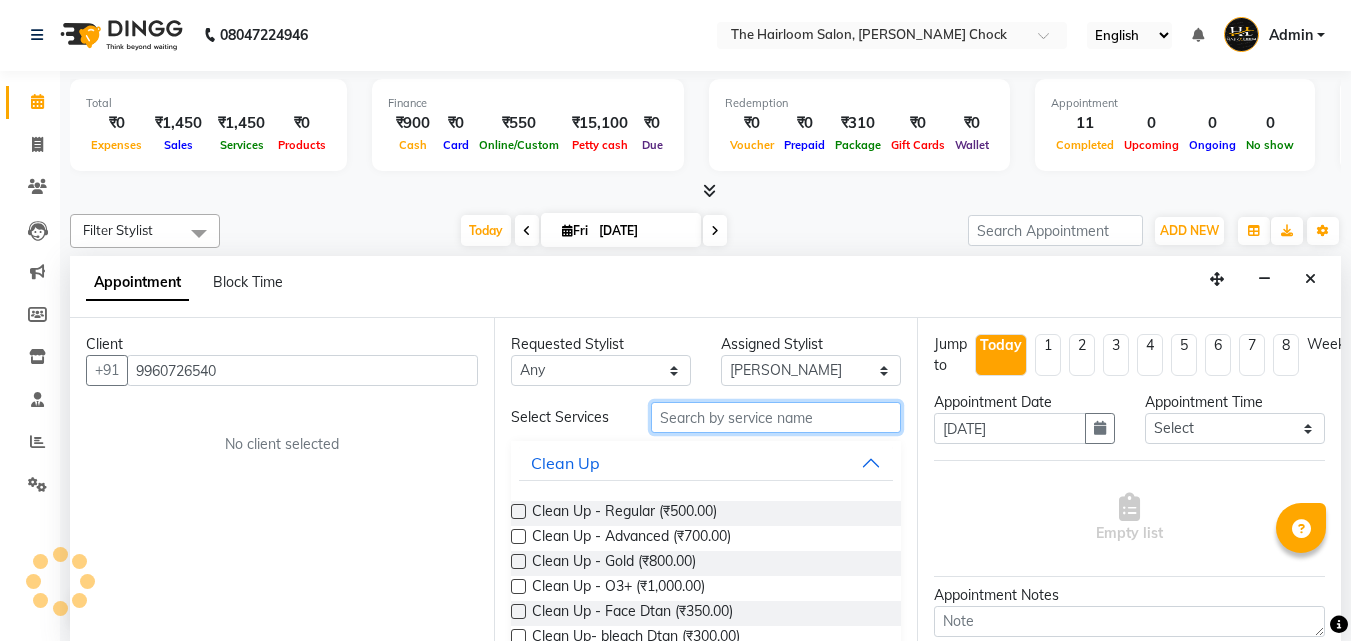 click at bounding box center (776, 417) 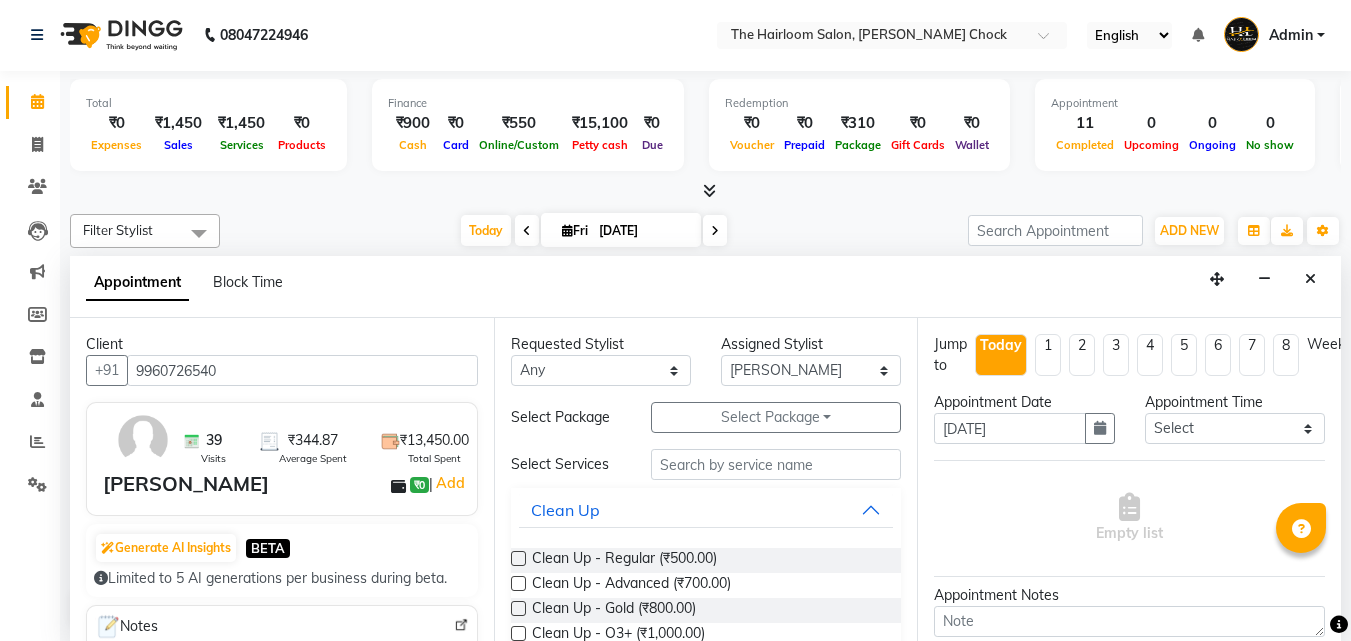 click on "Select Package  Toggle Dropdown" at bounding box center [776, 417] 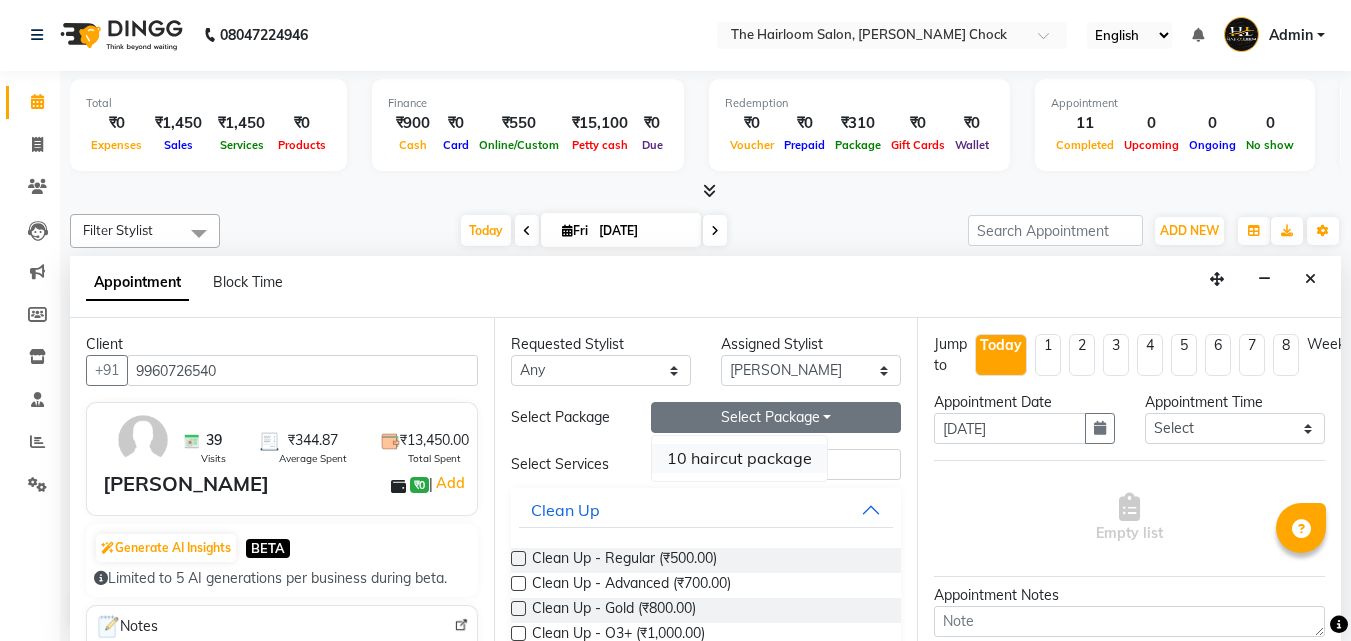 click on "10 haircut package" at bounding box center (739, 458) 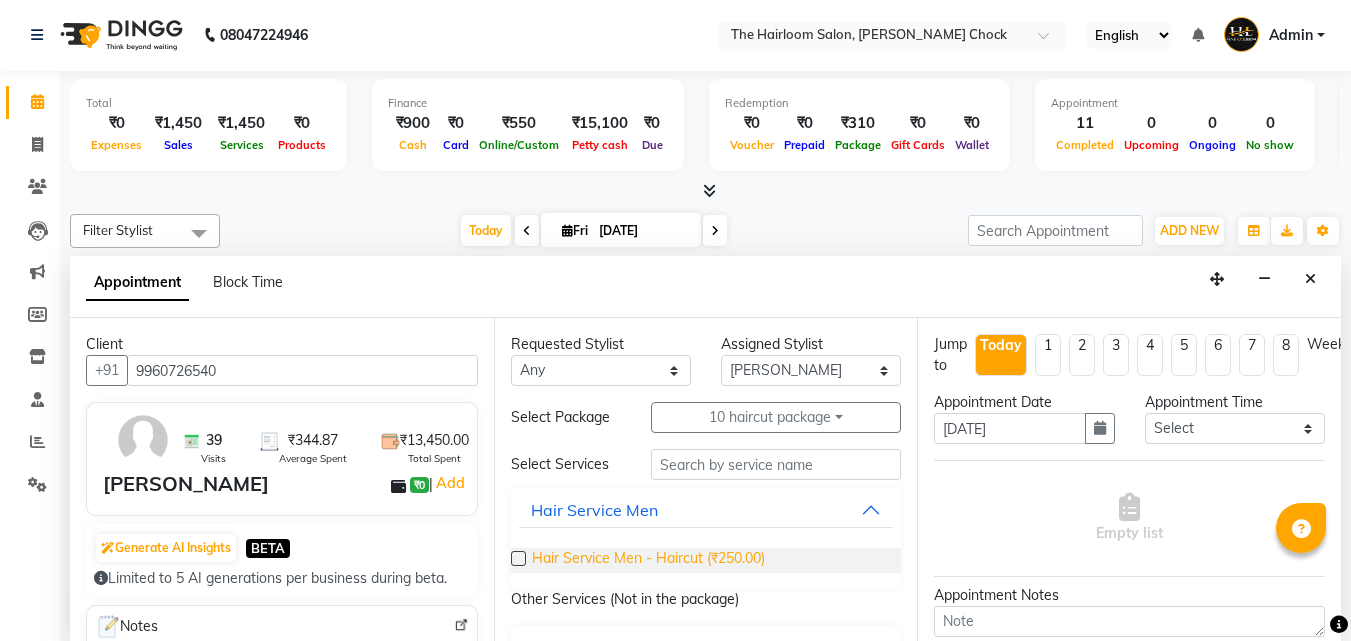 click on "Hair Service Men  - Haircut (₹250.00)" at bounding box center (648, 560) 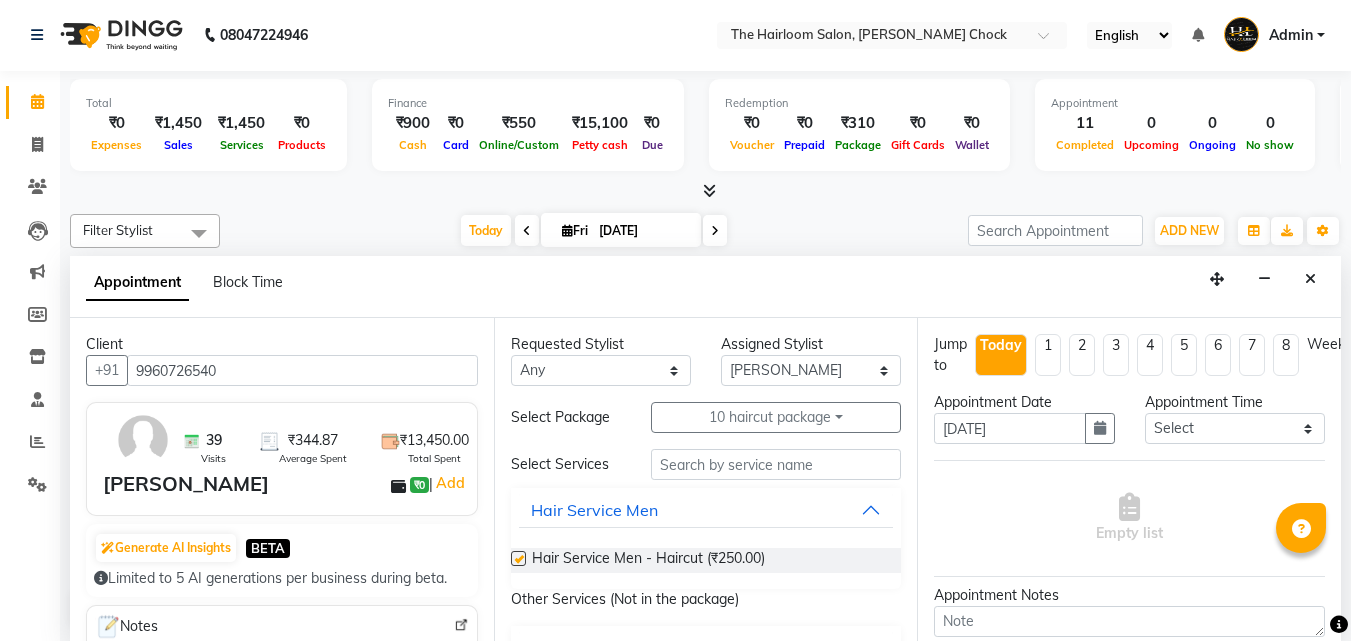 checkbox on "false" 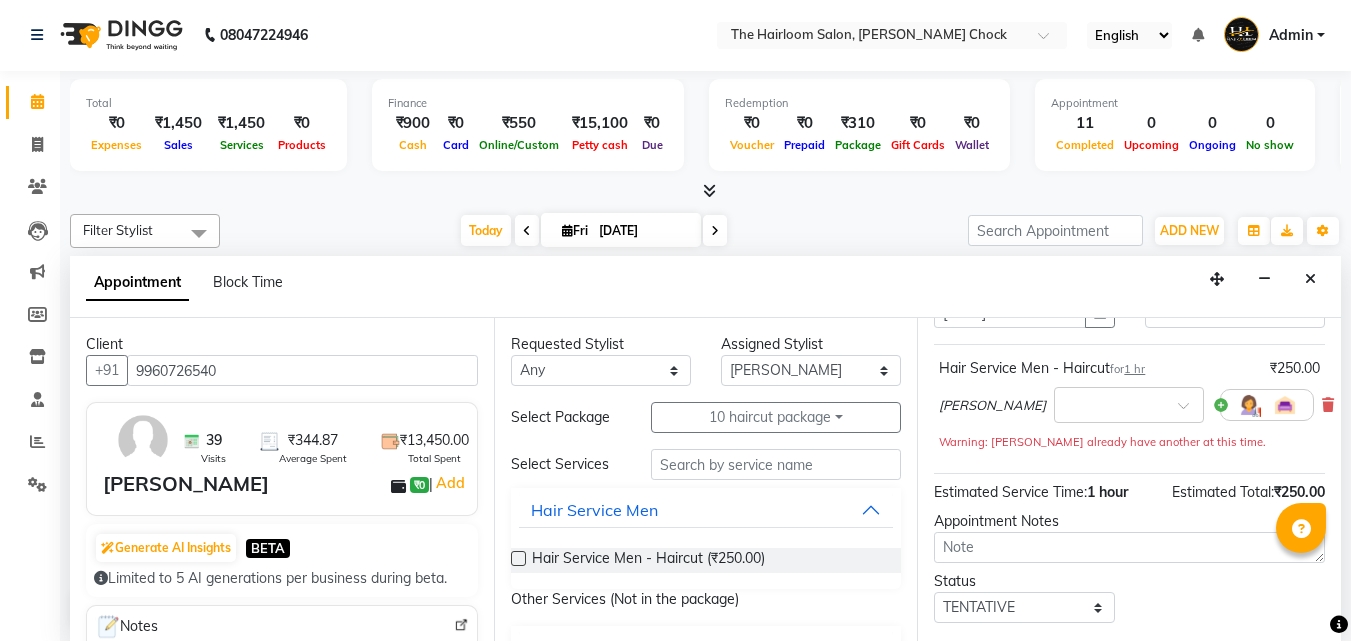 scroll, scrollTop: 239, scrollLeft: 0, axis: vertical 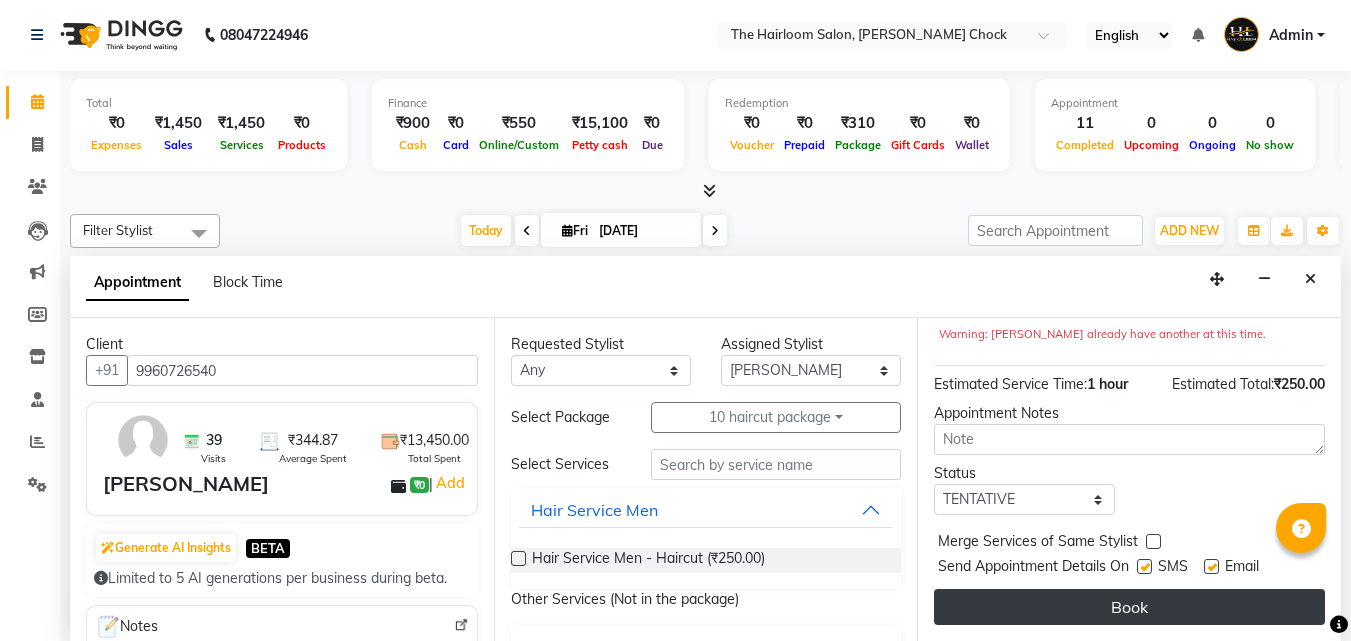 click on "Book" at bounding box center [1129, 607] 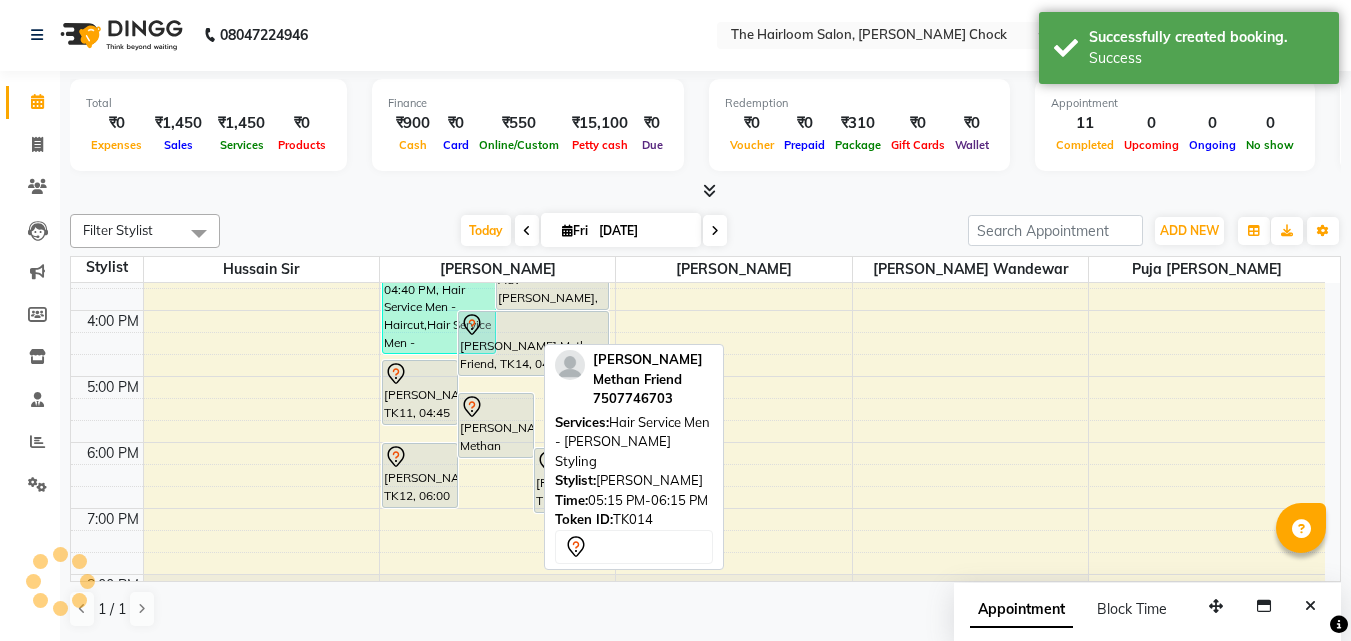 scroll, scrollTop: 0, scrollLeft: 0, axis: both 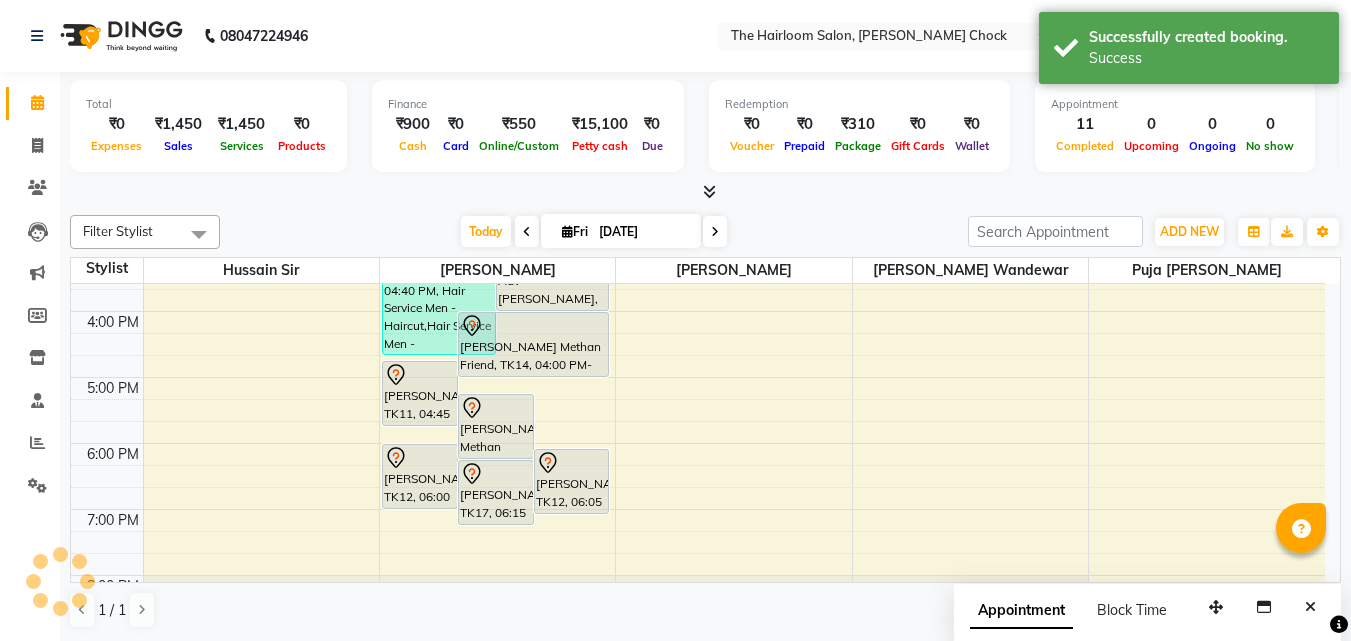 click on "8:00 AM 9:00 AM 10:00 AM 11:00 AM 12:00 PM 1:00 PM 2:00 PM 3:00 PM 4:00 PM 5:00 PM 6:00 PM 7:00 PM 8:00 PM 9:00 PM 10:00 PM 11:00 PM     walking, TK01, 09:00 AM-10:00 AM, Hair Service Men  - Shaving             Adv [DATE] sir, TK15, 09:45 AM-10:45 AM, Hair Service Men  - Haircut     [PERSON_NAME], TK06, 10:00 AM-10:35 AM, kids hair cut     hahel sir, TK09, 12:15 PM-01:15 PM, Hair Service Men  - Haircut             [PERSON_NAME], TK16, 12:15 PM-01:15 PM, Hair Service Men  - Haircut     Kashaf Sir, TK08, 12:45 PM-01:45 PM, Hair Service Men  - [PERSON_NAME] Styling             [PERSON_NAME], TK11, 04:45 PM-05:45 PM, Hair Service Men  - [PERSON_NAME] Styling             [PERSON_NAME] Methan Friend, TK14, 05:15 PM-06:15 PM, Hair Service Men  - [PERSON_NAME] Styling             [PERSON_NAME], TK12, 06:05 PM-07:05 PM, Hair Service Men  - [PERSON_NAME] Styling             [PERSON_NAME] Methan Friend, TK14, 04:00 PM-05:00 PM, Hair Service Men  - Haircut             [PERSON_NAME], TK12, 06:00 PM-07:00 PM, Hair Service Men  - Haircut" at bounding box center (698, 311) 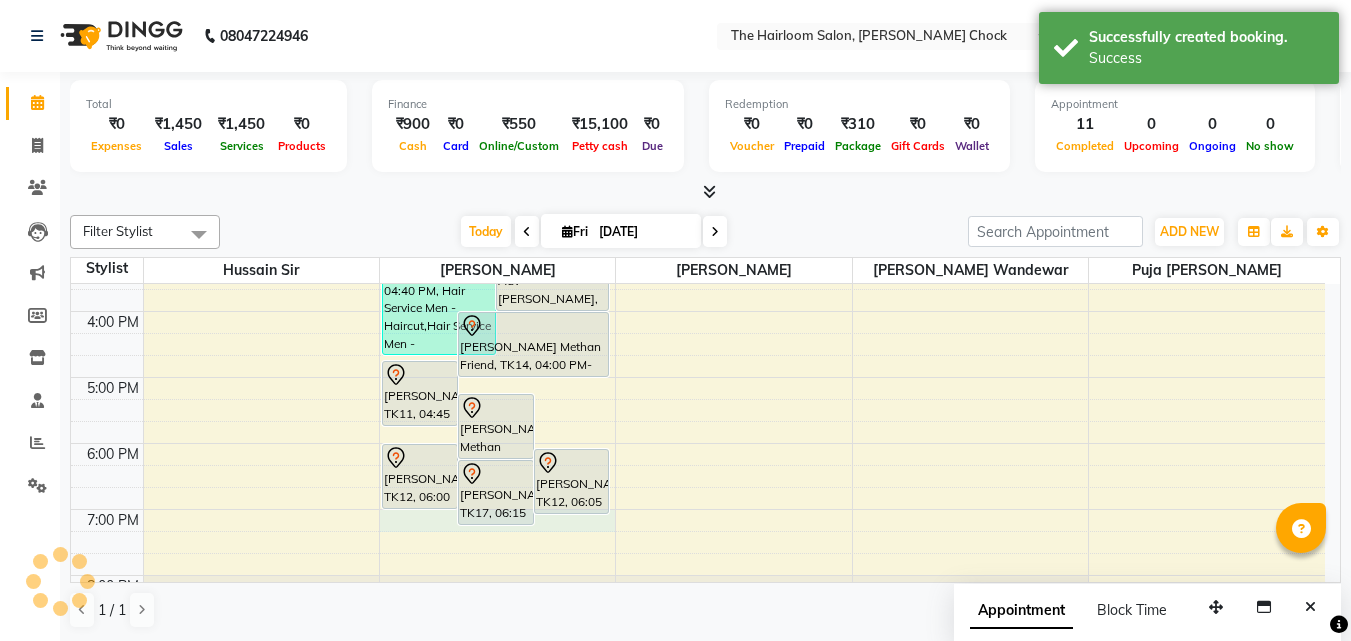 select on "41756" 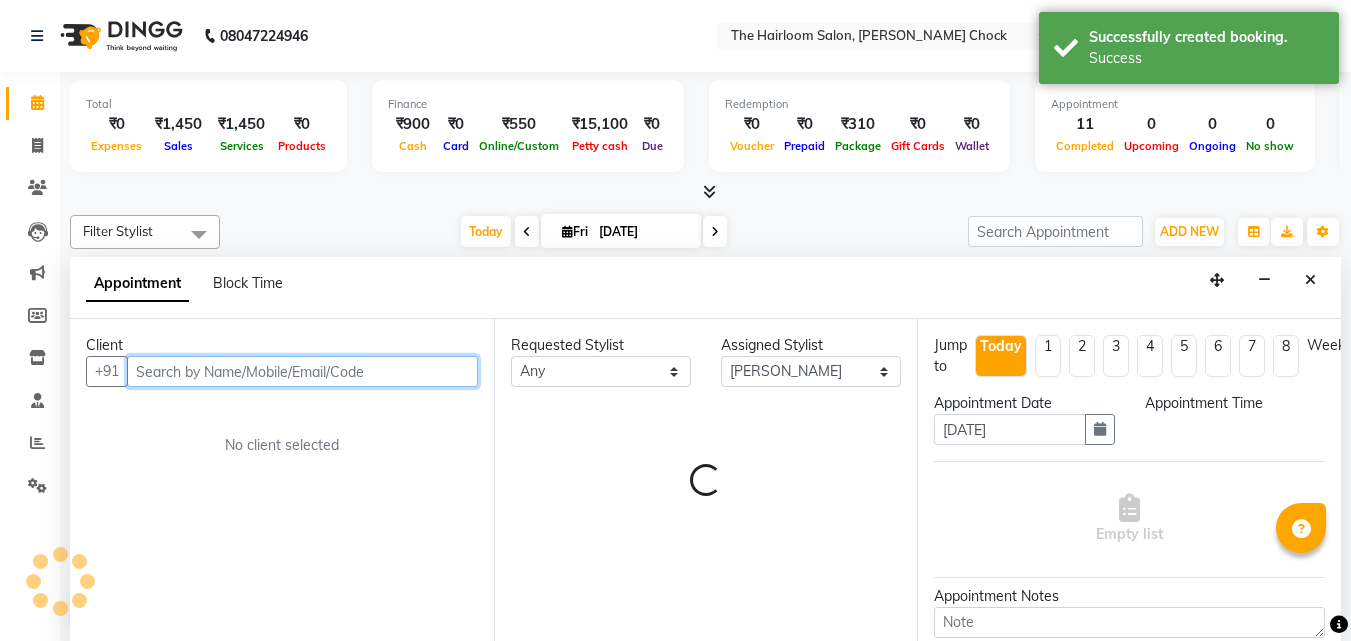 click at bounding box center (302, 371) 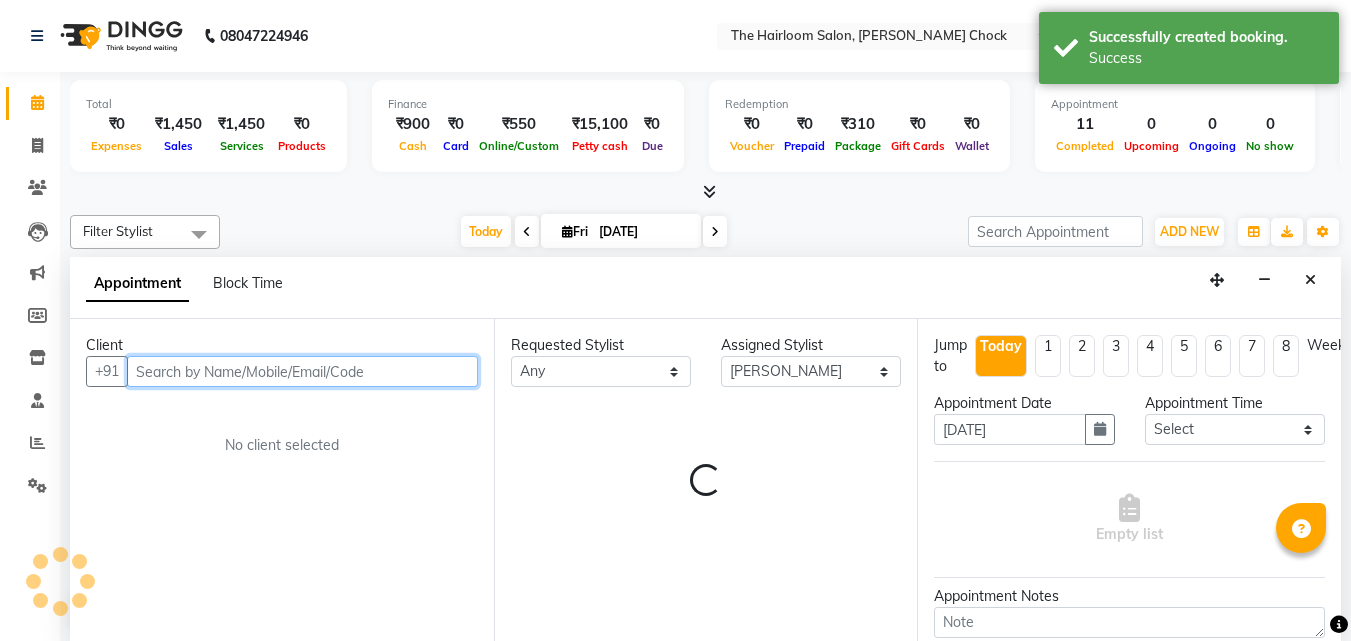 click at bounding box center (302, 371) 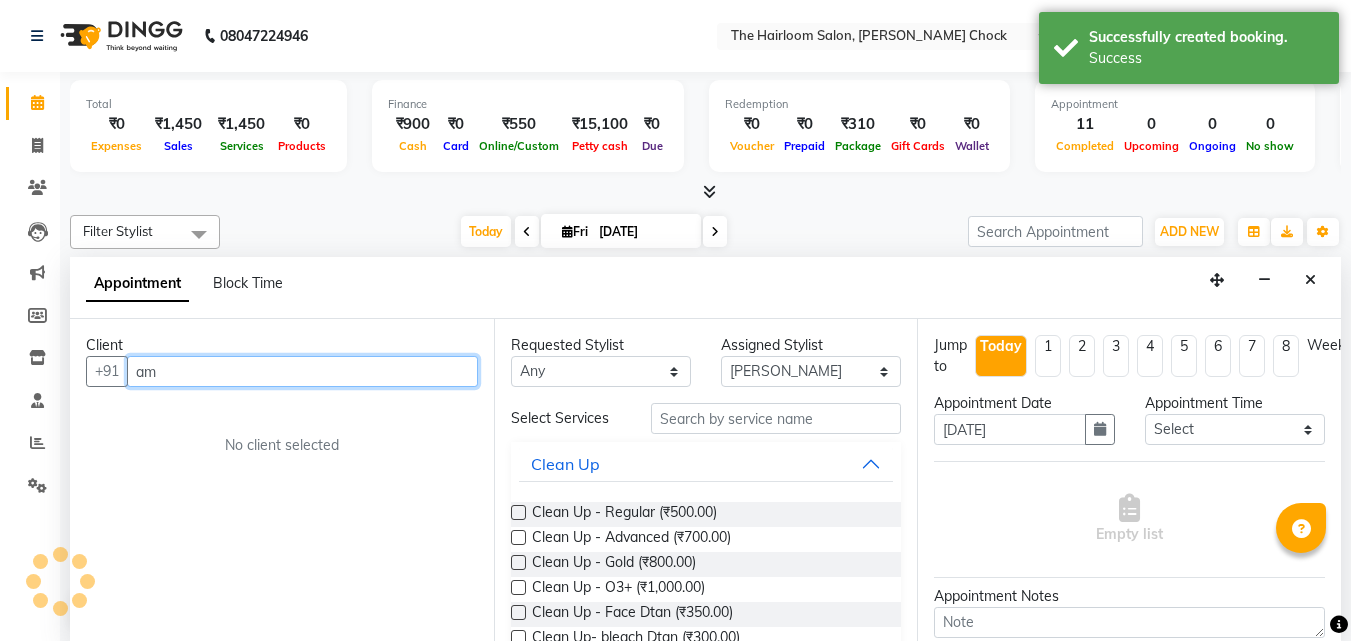 scroll, scrollTop: 1, scrollLeft: 0, axis: vertical 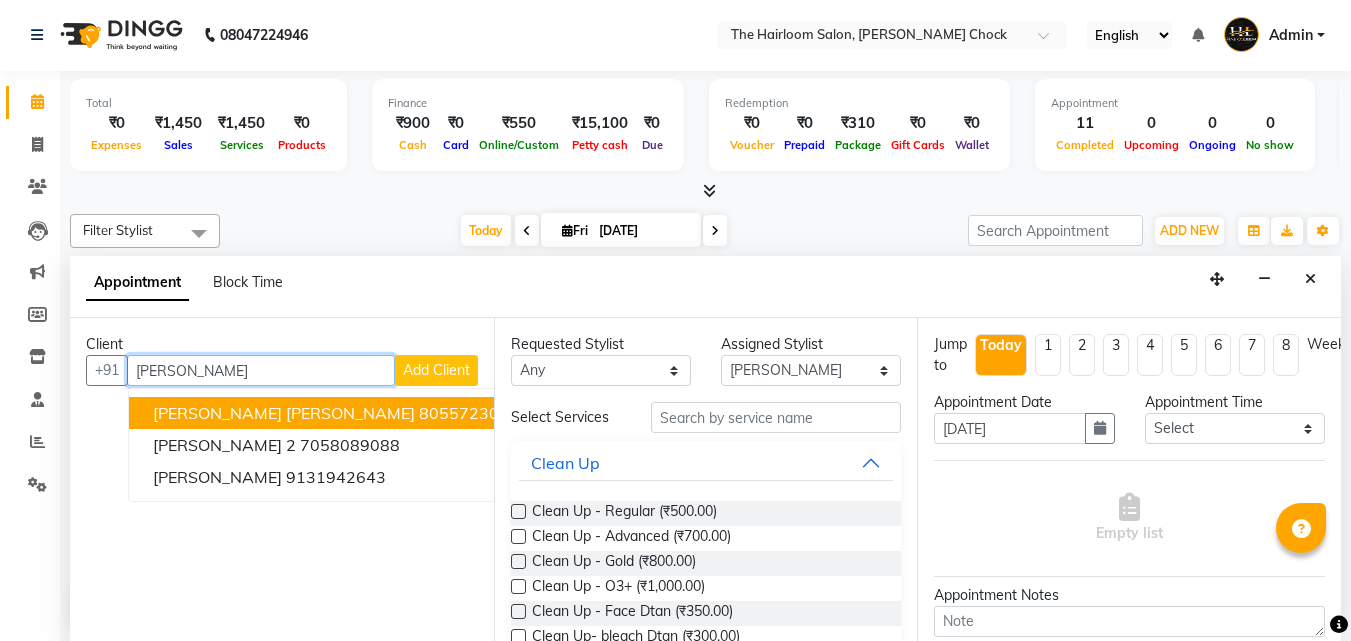 drag, startPoint x: 266, startPoint y: 407, endPoint x: 662, endPoint y: 437, distance: 397.13474 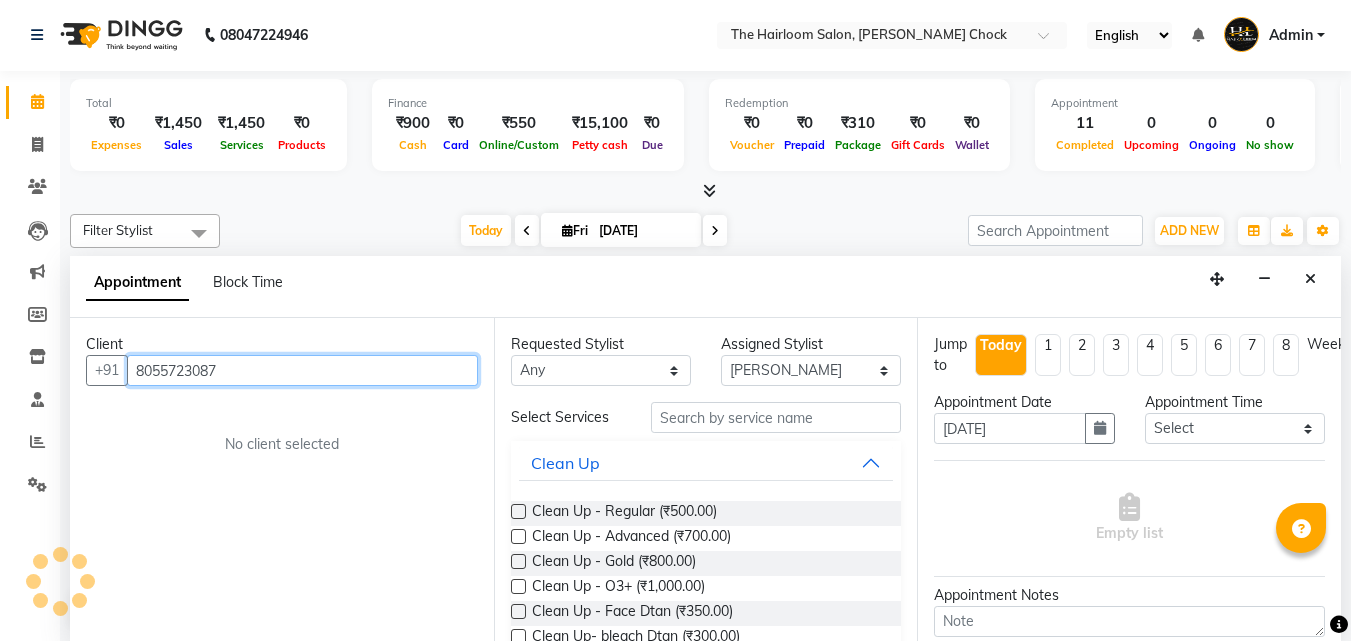 type on "8055723087" 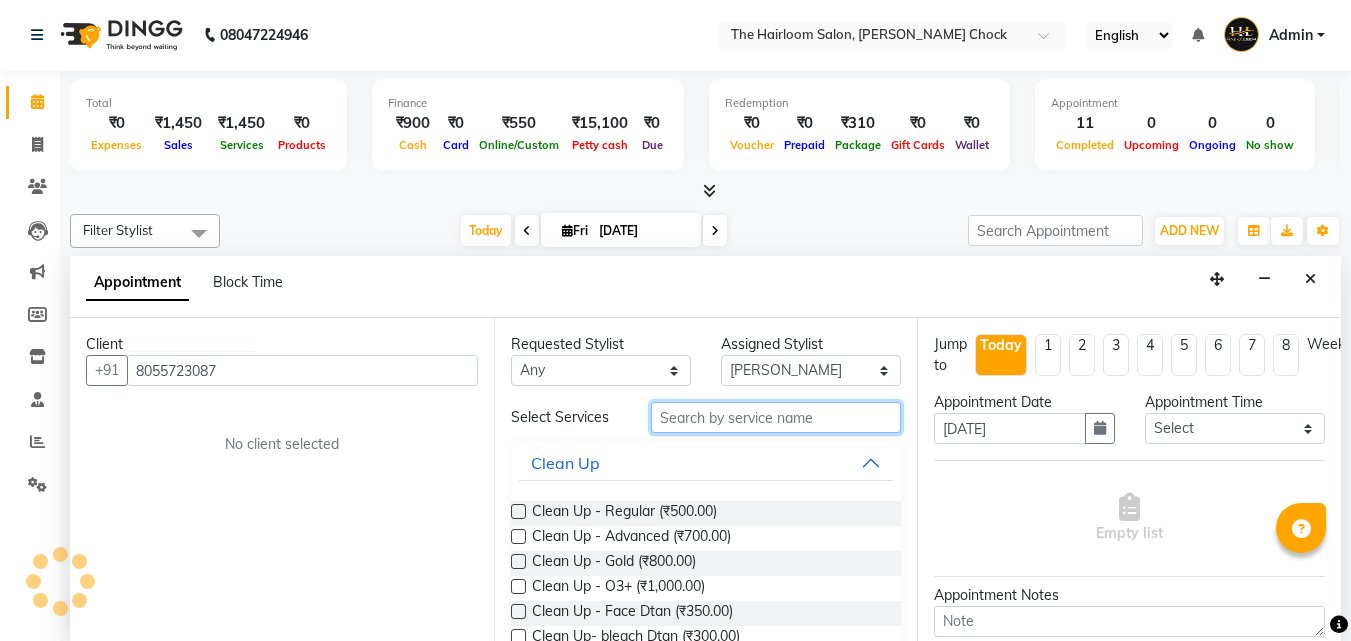 click at bounding box center (776, 417) 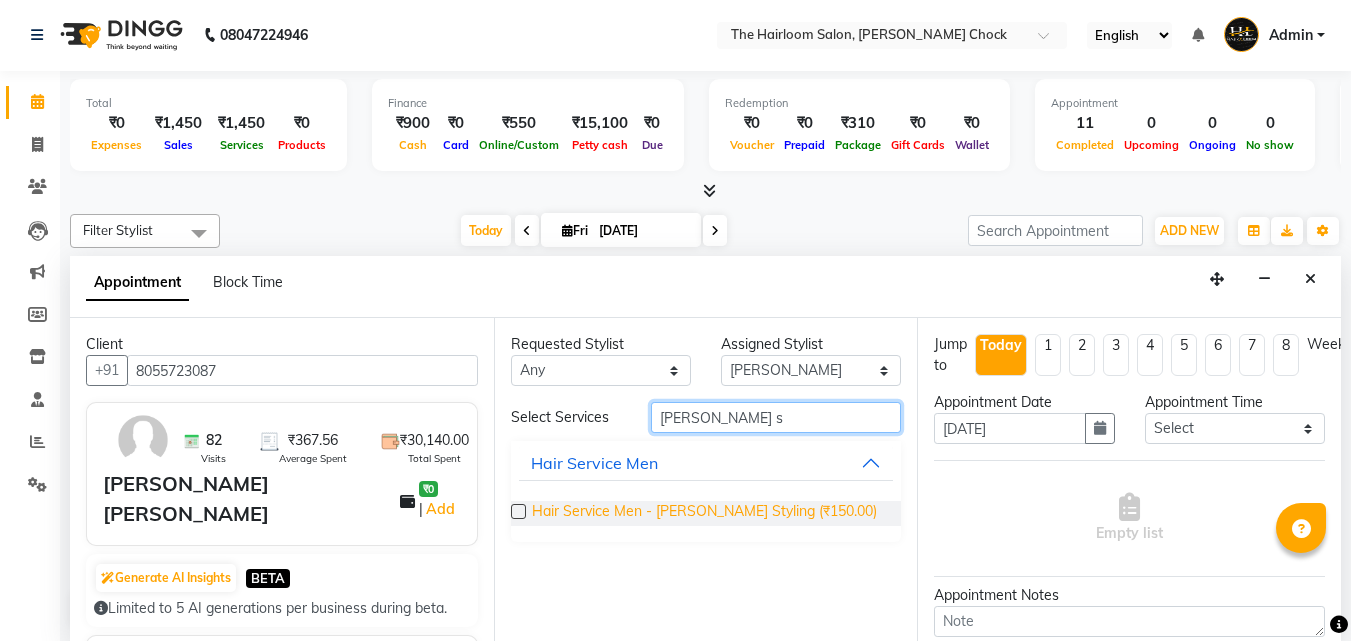 type on "[PERSON_NAME] s" 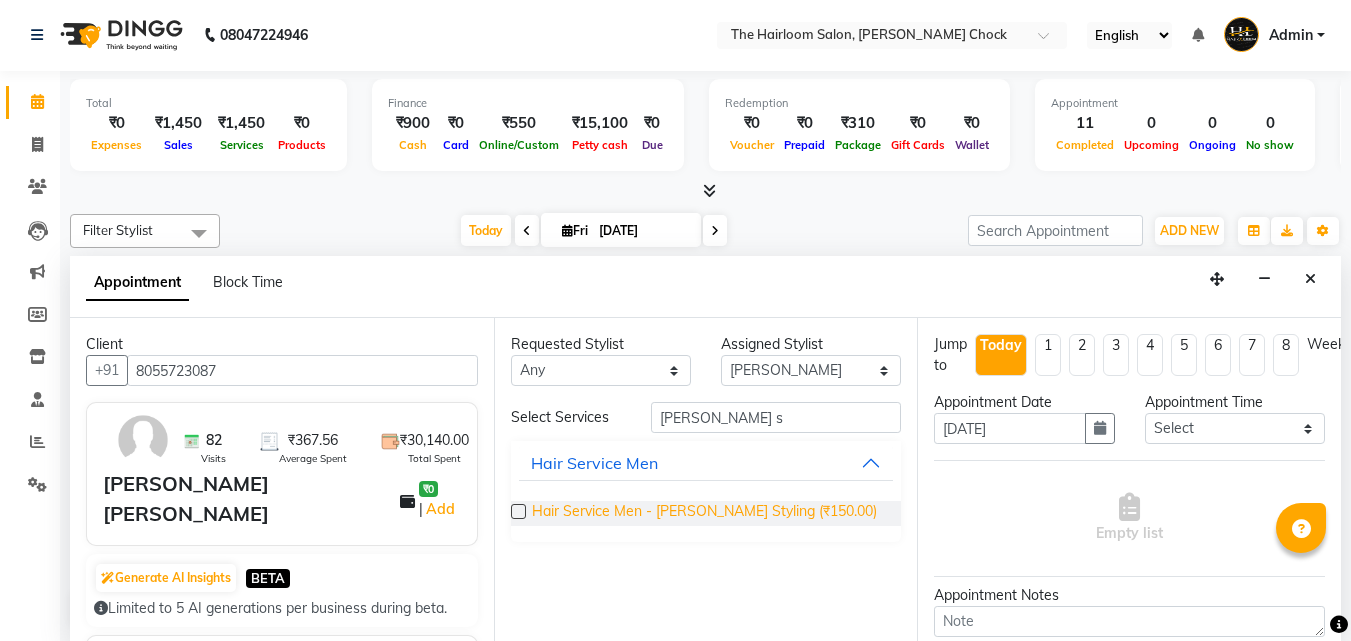 click on "Hair Service Men  - [PERSON_NAME] Styling (₹150.00)" at bounding box center (704, 513) 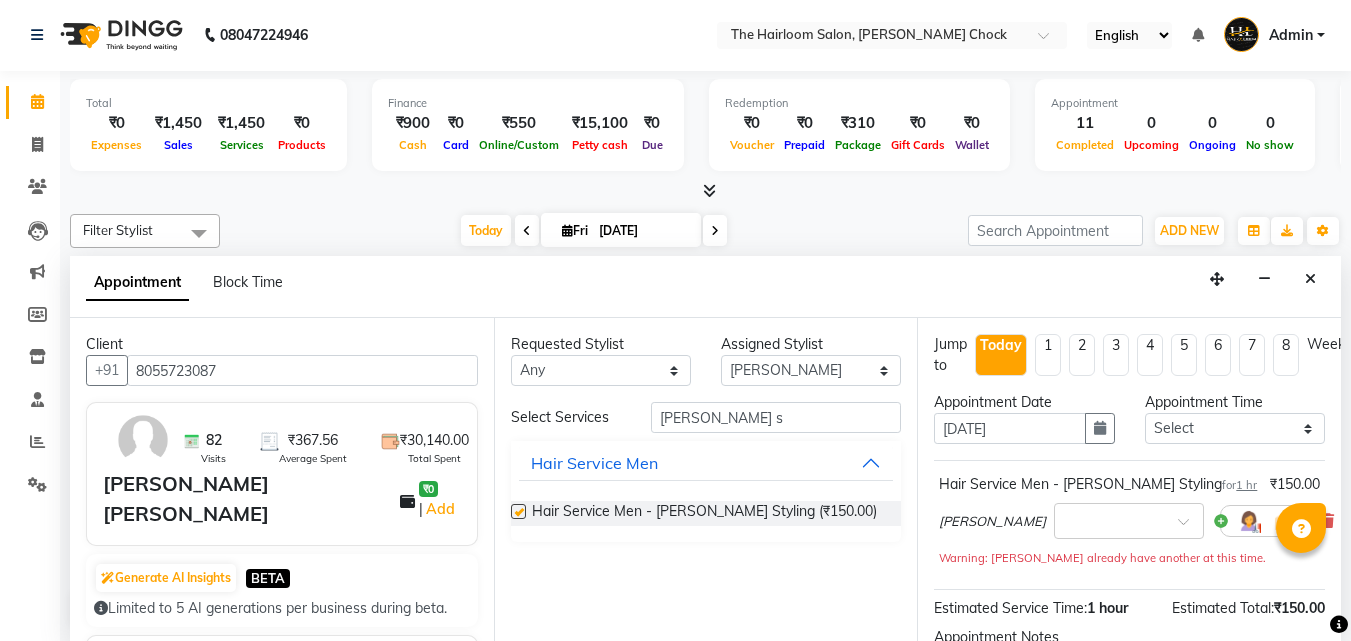 checkbox on "false" 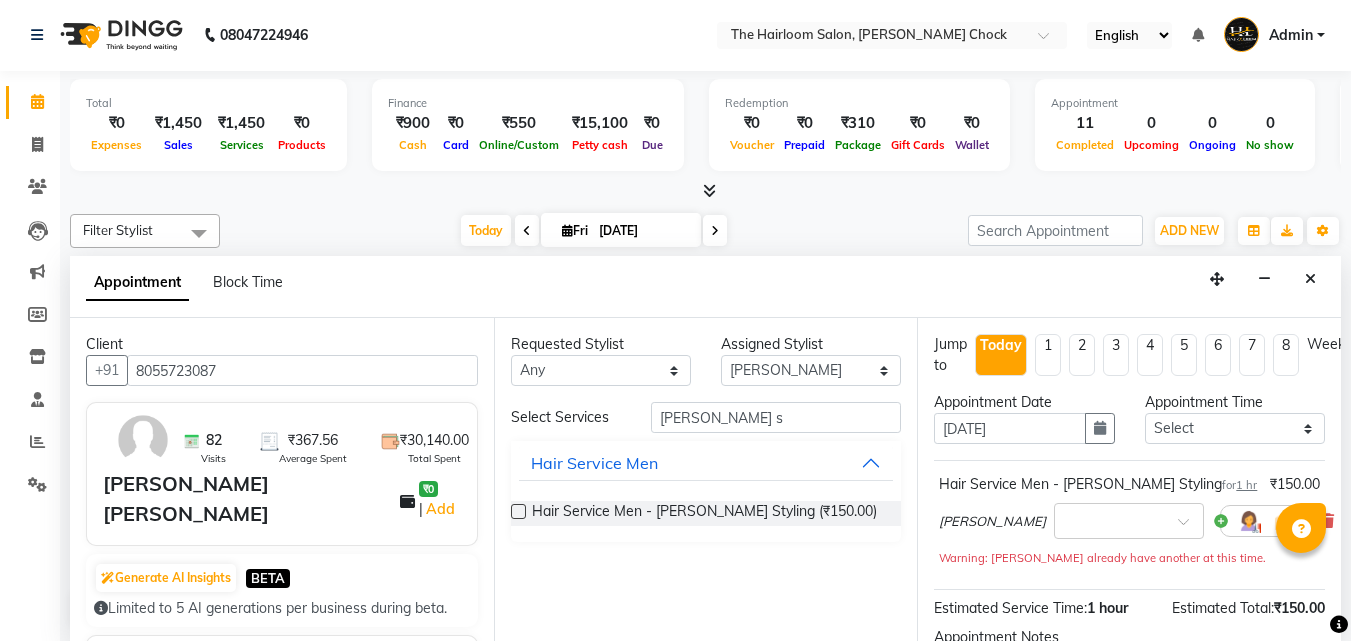 scroll, scrollTop: 239, scrollLeft: 0, axis: vertical 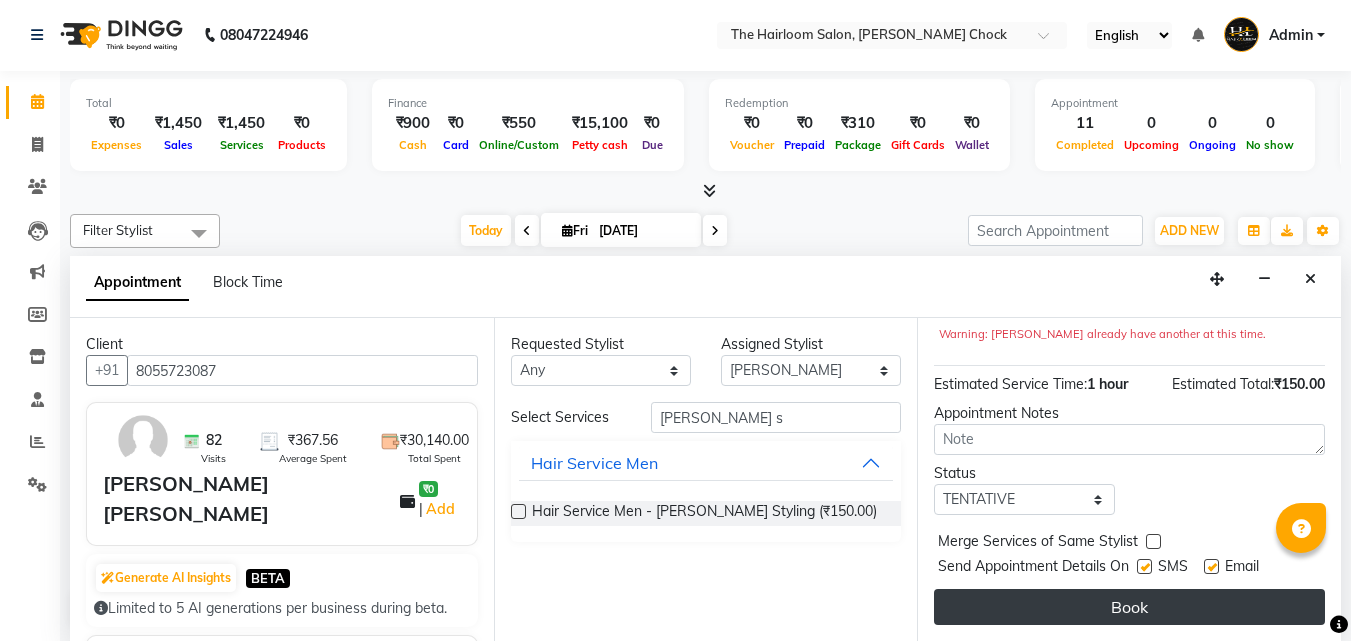 click on "Book" at bounding box center [1129, 607] 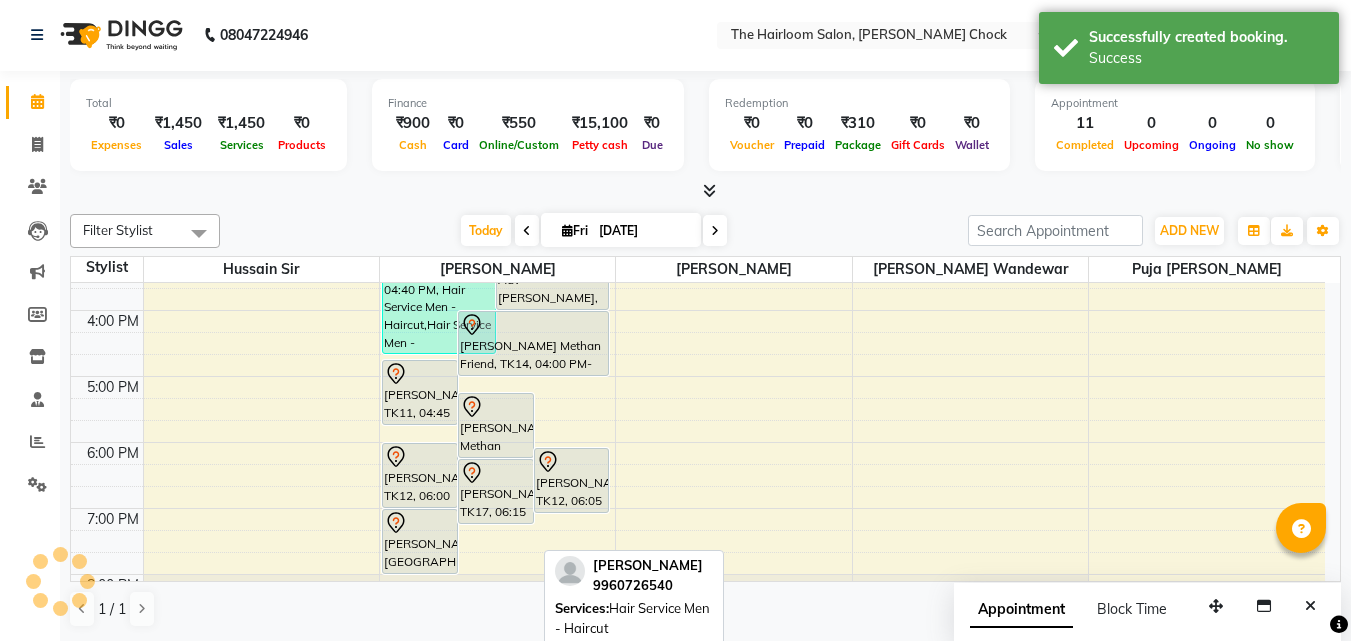 click on "8:00 AM 9:00 AM 10:00 AM 11:00 AM 12:00 PM 1:00 PM 2:00 PM 3:00 PM 4:00 PM 5:00 PM 6:00 PM 7:00 PM 8:00 PM 9:00 PM 10:00 PM 11:00 PM     walking, TK01, 09:00 AM-10:00 AM, Hair Service Men  - Shaving             Adv [DATE] sir, TK15, 09:45 AM-10:45 AM, Hair Service Men  - Haircut     [PERSON_NAME], TK06, 10:00 AM-10:35 AM, kids hair cut     hahel sir, TK09, 12:15 PM-01:15 PM, Hair Service Men  - Haircut             [PERSON_NAME], TK16, 12:15 PM-01:15 PM, Hair Service Men  - Haircut     Kashaf Sir, TK08, 12:45 PM-01:45 PM, Hair Service Men  - [PERSON_NAME] Styling             [PERSON_NAME], TK11, 04:45 PM-05:45 PM, Hair Service Men  - [PERSON_NAME] Styling             [PERSON_NAME] Methan Friend, TK14, 05:15 PM-06:15 PM, Hair Service Men  - [PERSON_NAME] Styling             [PERSON_NAME], TK12, 06:05 PM-07:05 PM, Hair Service Men  - [PERSON_NAME] Styling             [PERSON_NAME] Methan Friend, TK14, 04:00 PM-05:00 PM, Hair Service Men  - Haircut             [PERSON_NAME], TK12, 06:00 PM-07:00 PM, Hair Service Men  - Haircut" at bounding box center (698, 310) 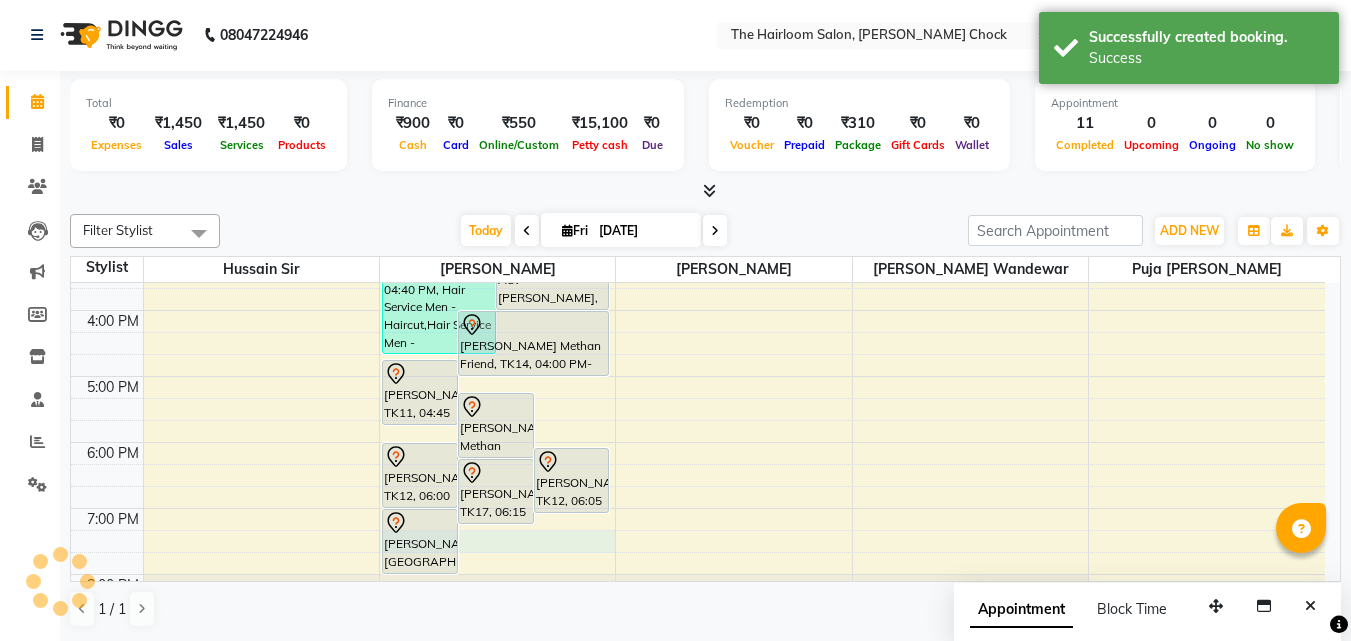 select on "41756" 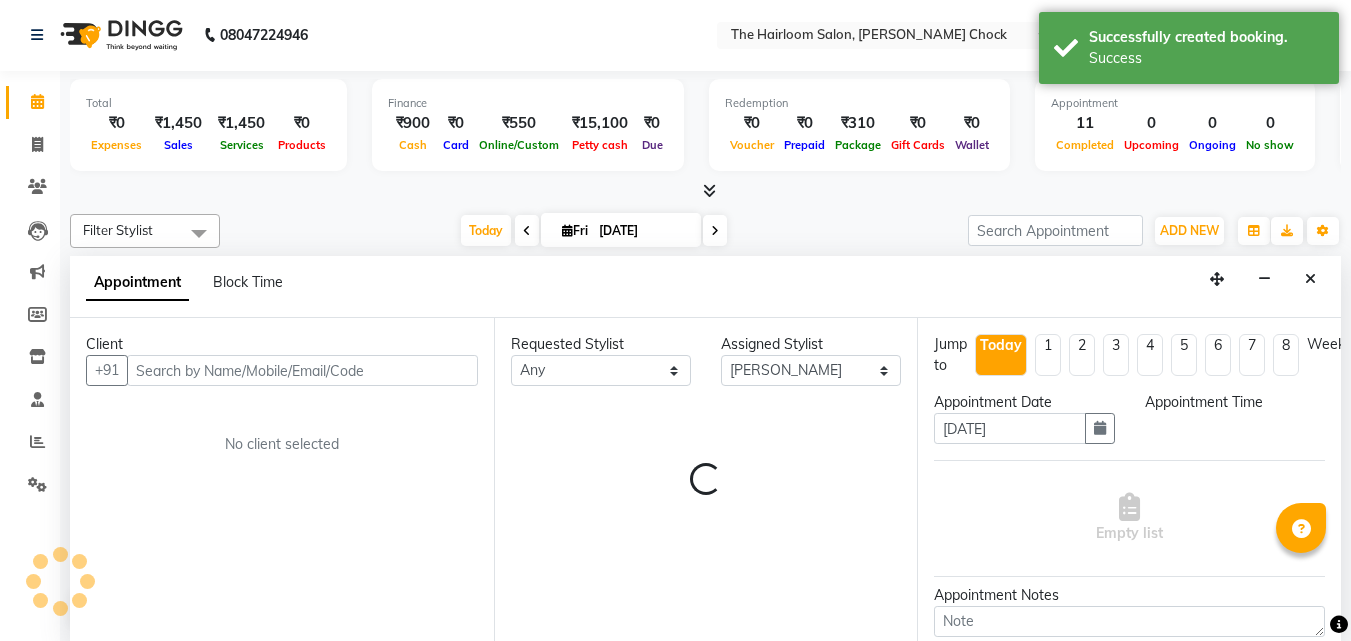 drag, startPoint x: 499, startPoint y: 535, endPoint x: 327, endPoint y: 391, distance: 224.3212 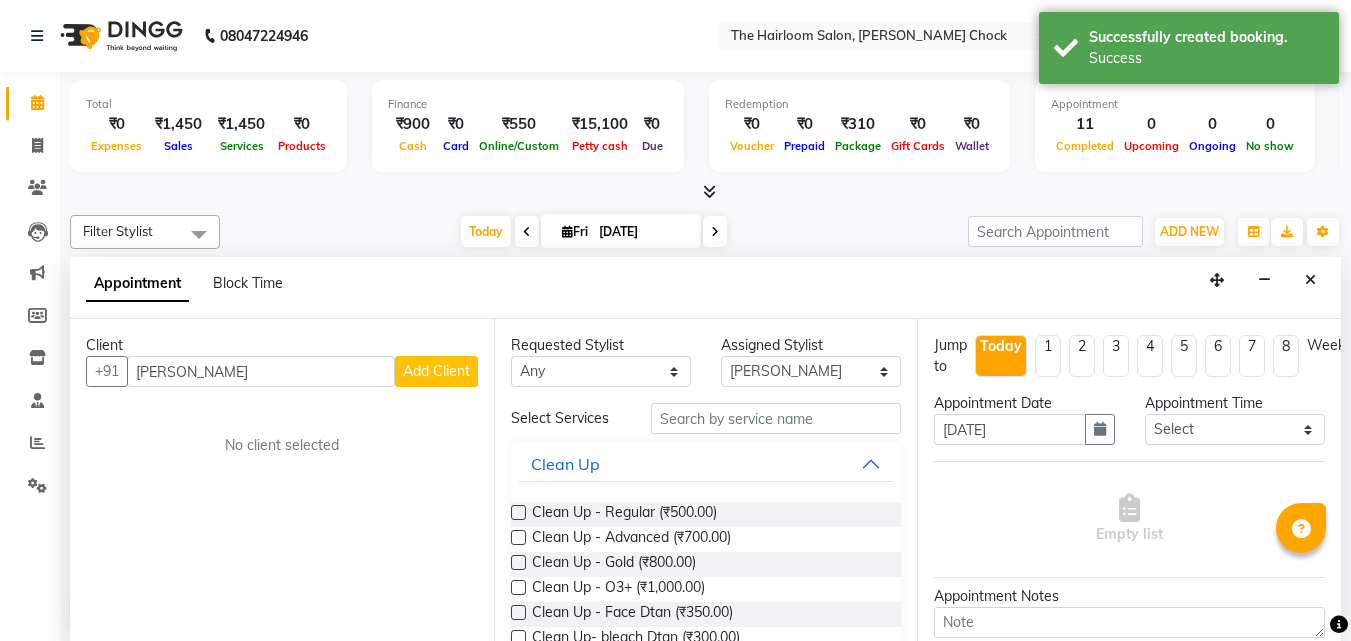 scroll, scrollTop: 1, scrollLeft: 0, axis: vertical 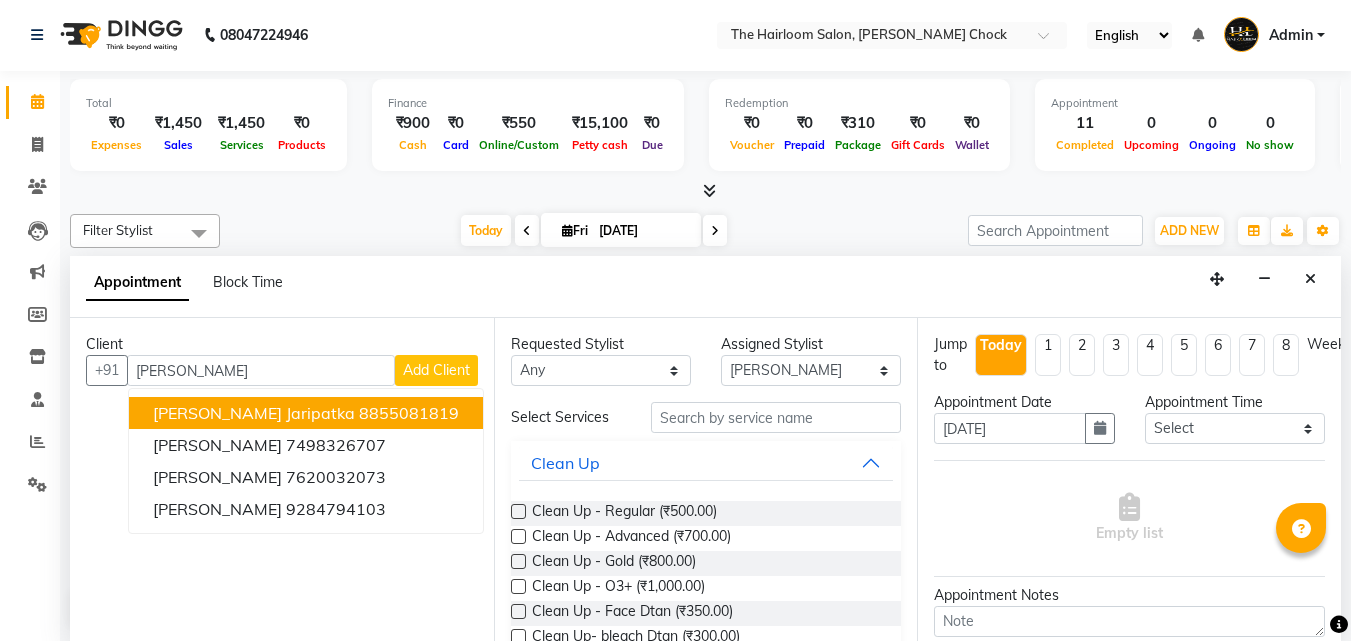 click on "[PERSON_NAME] Jaripatka" at bounding box center [254, 413] 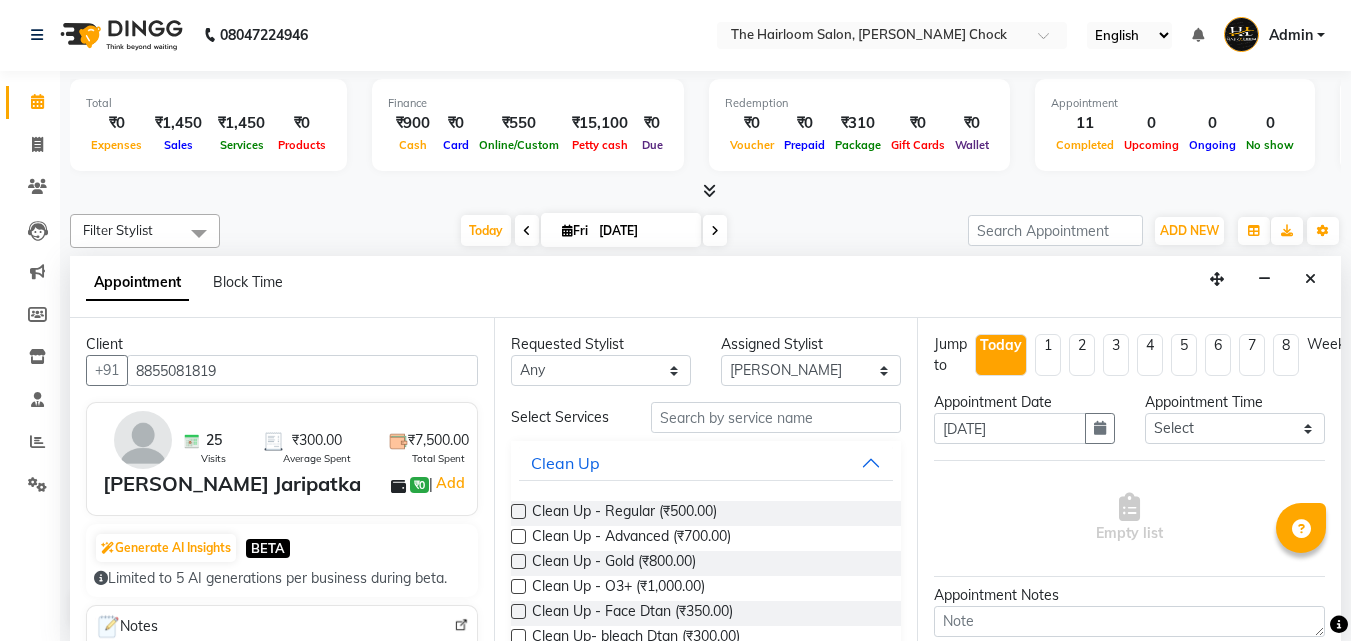 type on "8855081819" 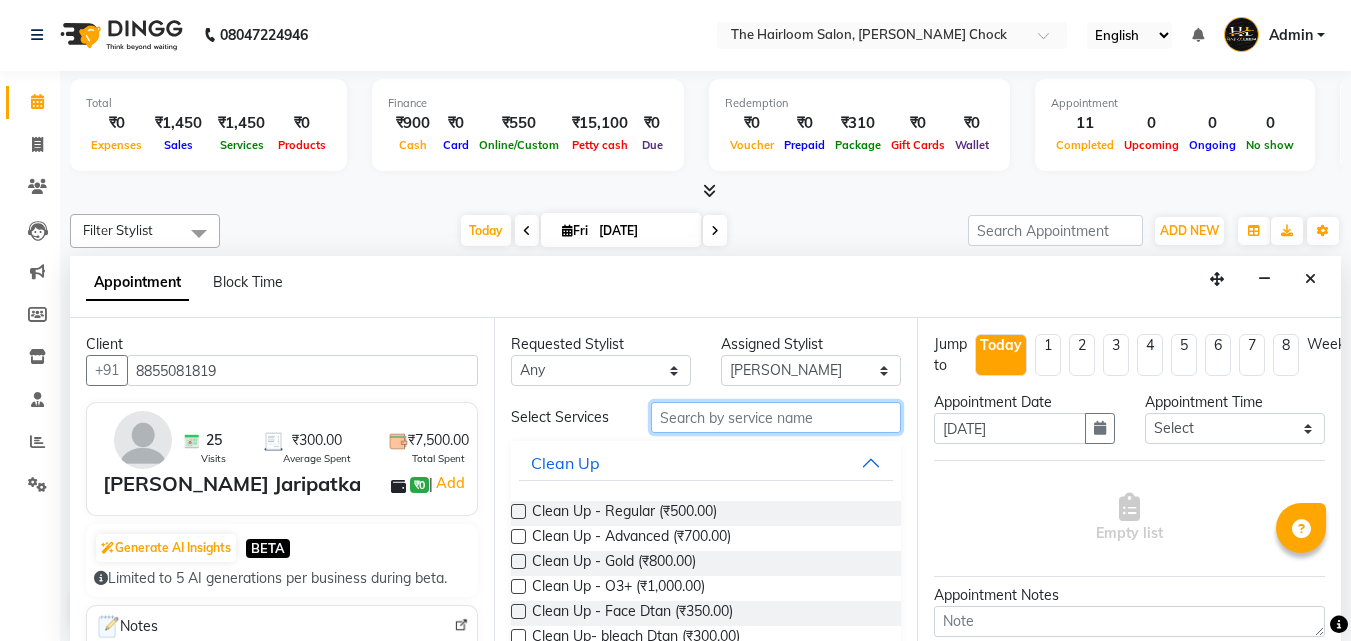 click at bounding box center (776, 417) 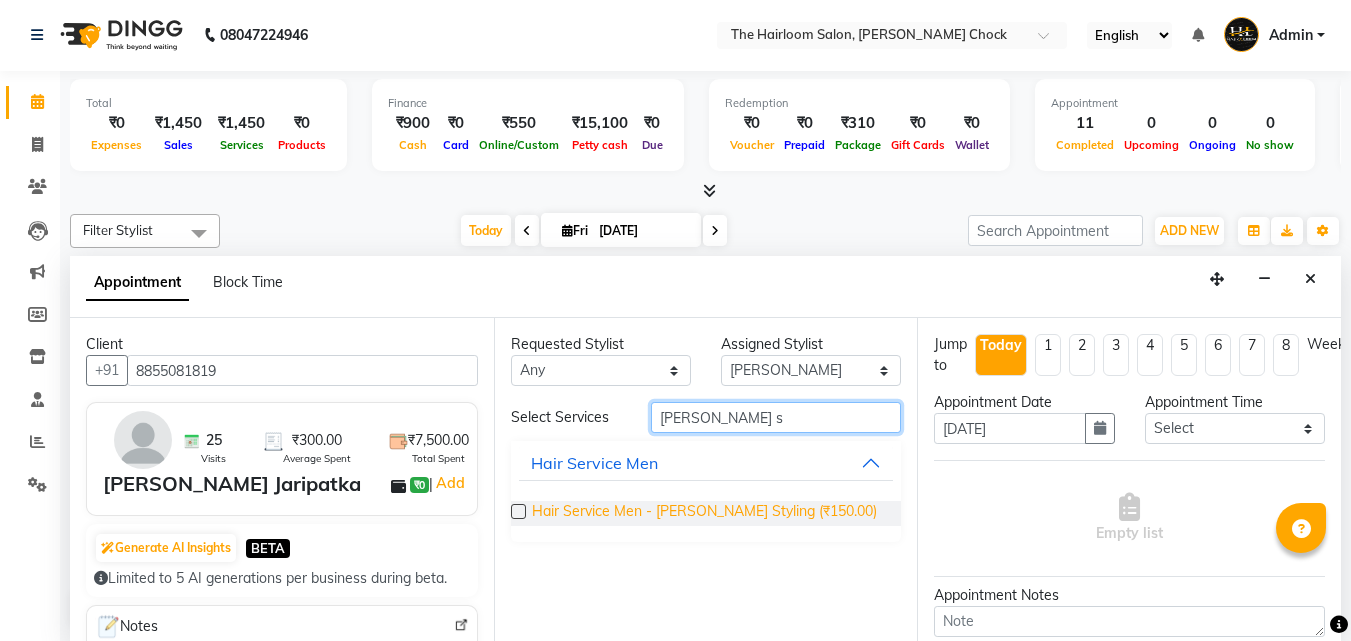 type on "[PERSON_NAME] s" 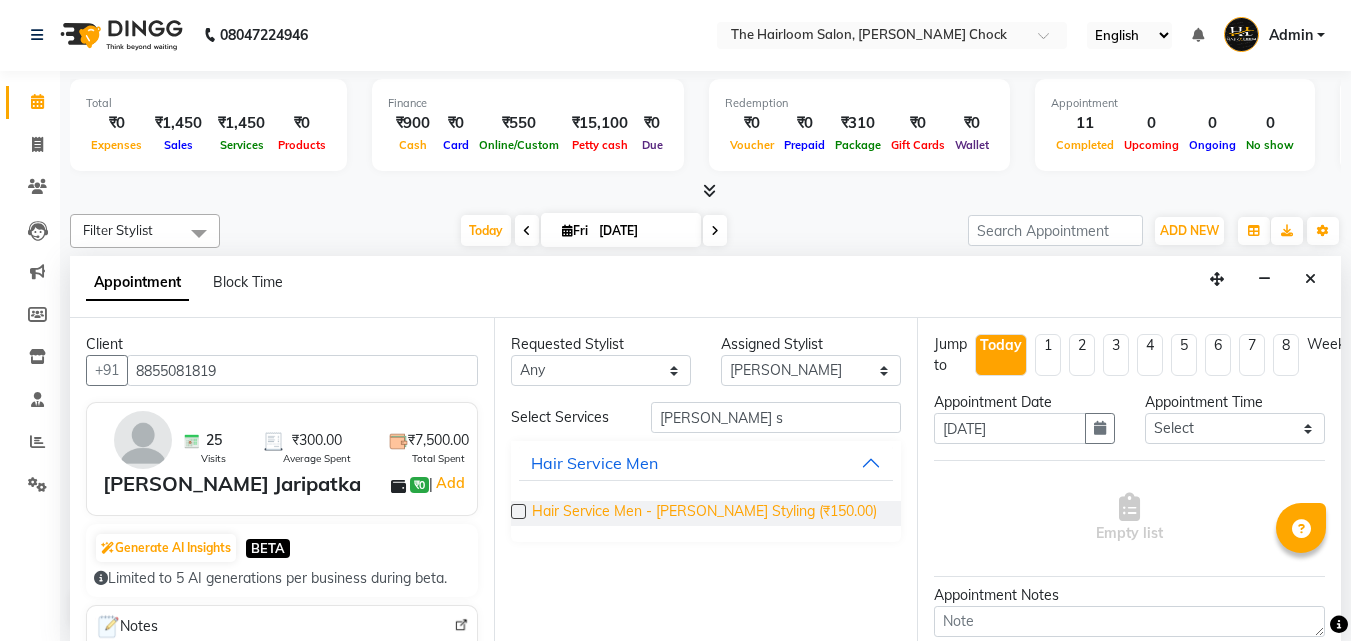 click on "Hair Service Men  - [PERSON_NAME] Styling (₹150.00)" at bounding box center (704, 513) 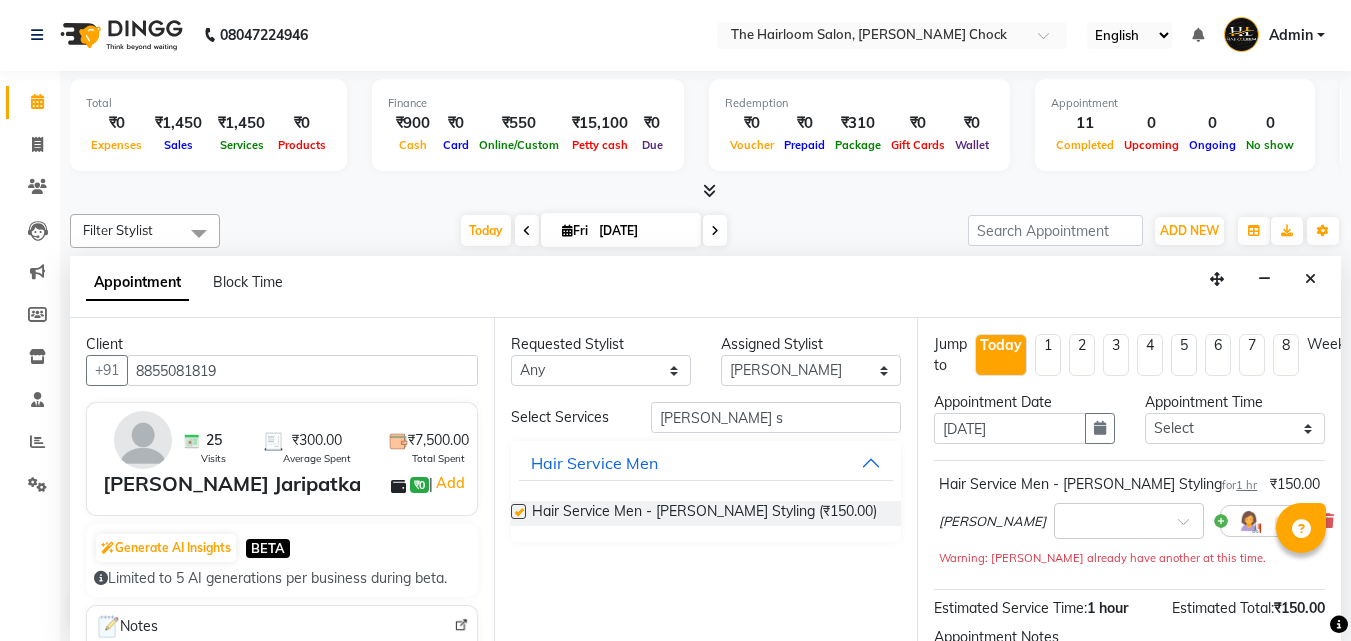 checkbox on "false" 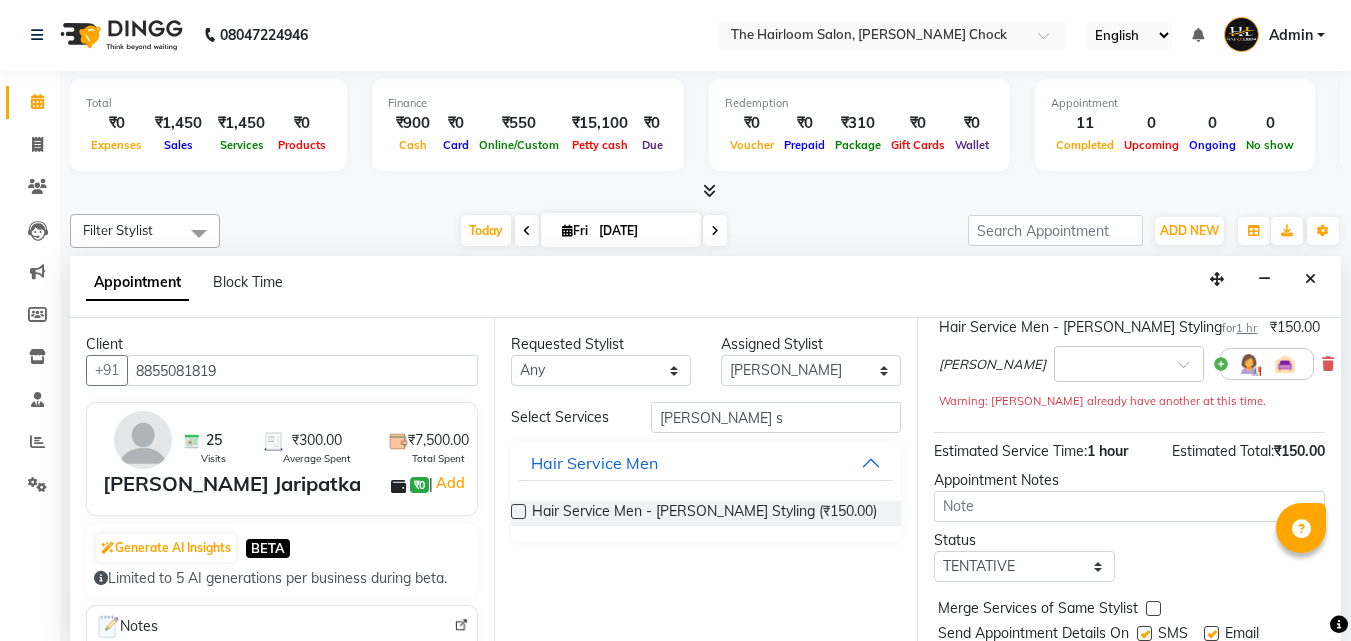 scroll, scrollTop: 239, scrollLeft: 0, axis: vertical 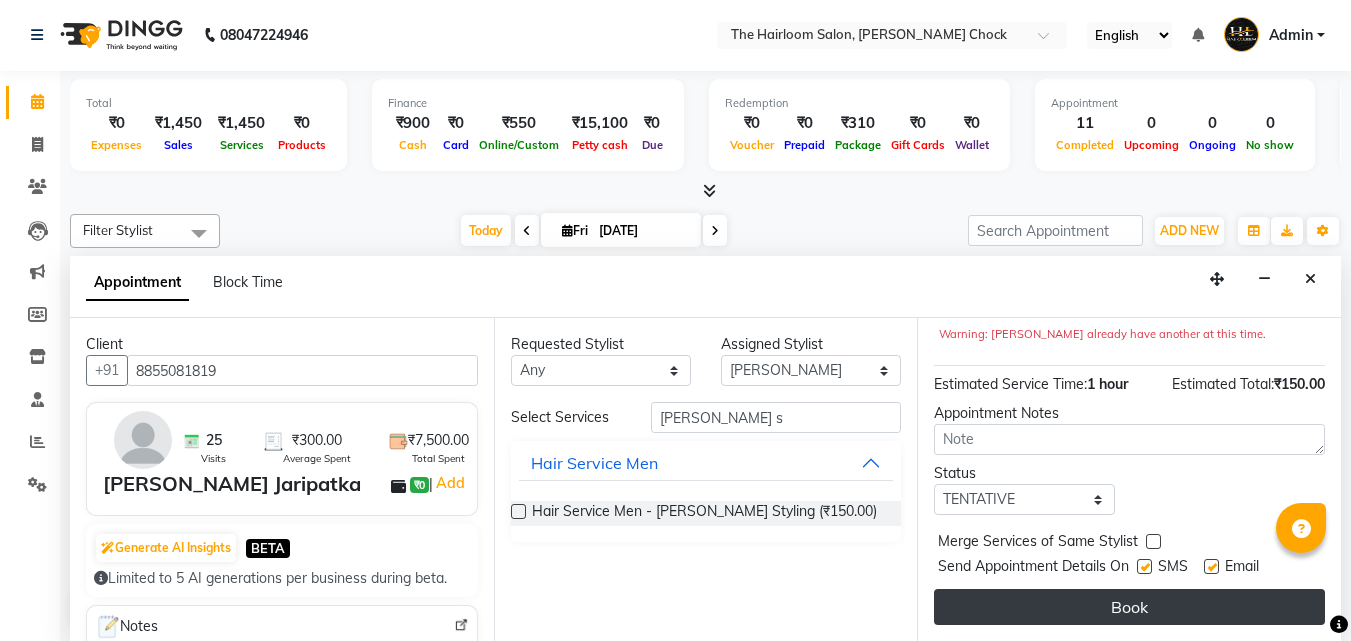 click on "Book" at bounding box center [1129, 607] 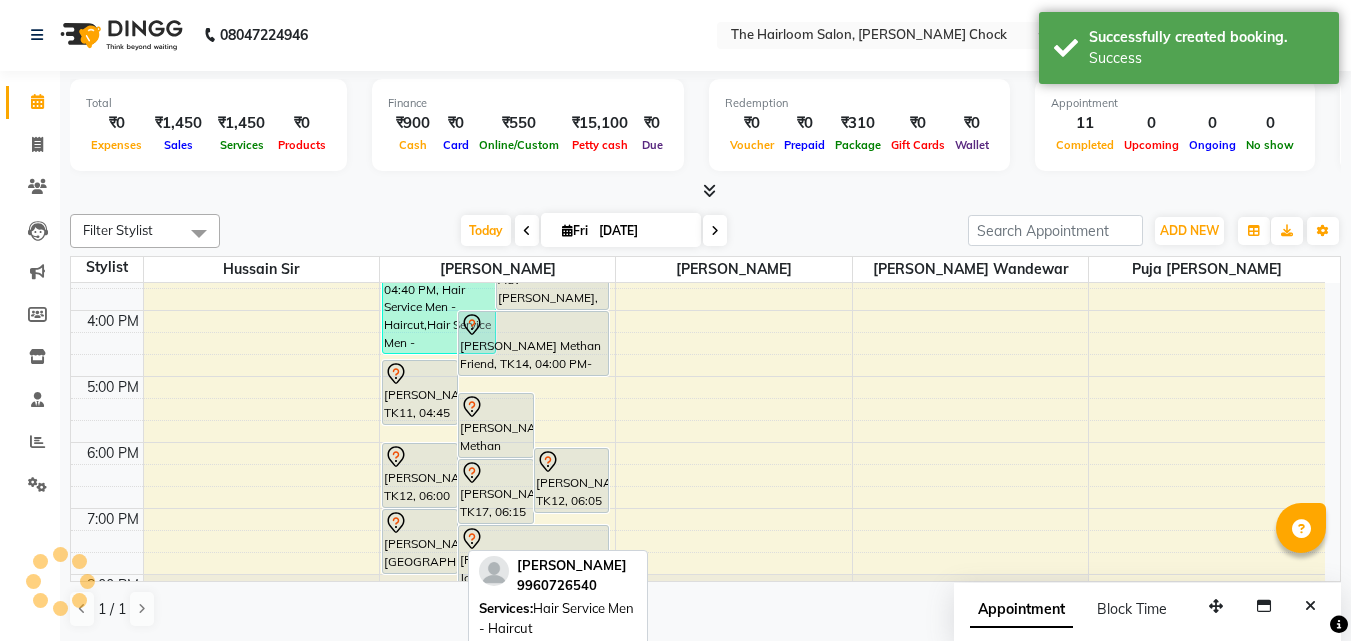 click at bounding box center (497, -217) 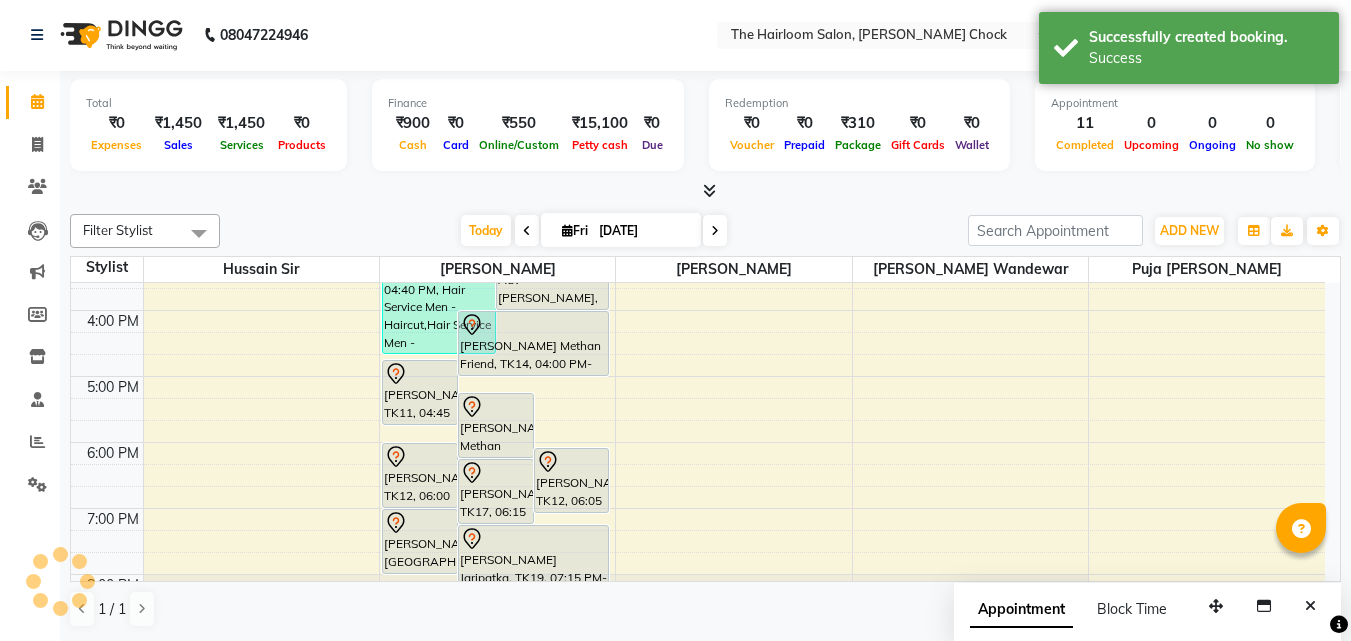 scroll, scrollTop: 0, scrollLeft: 0, axis: both 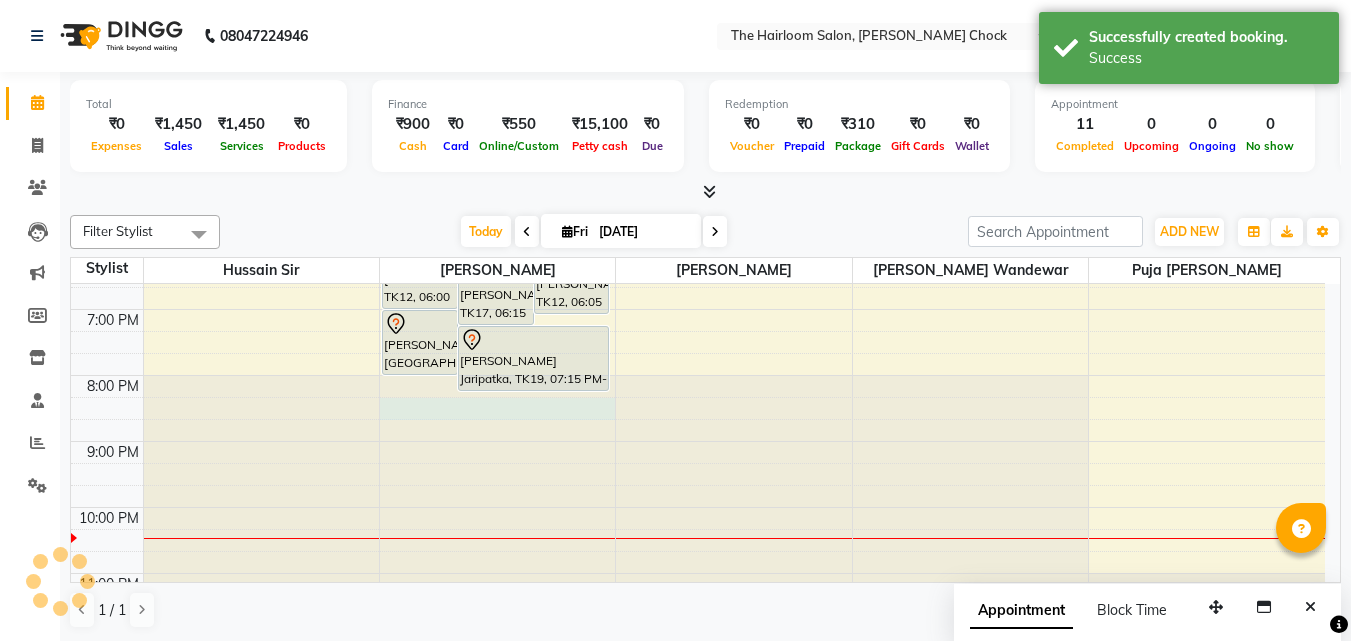 select on "41756" 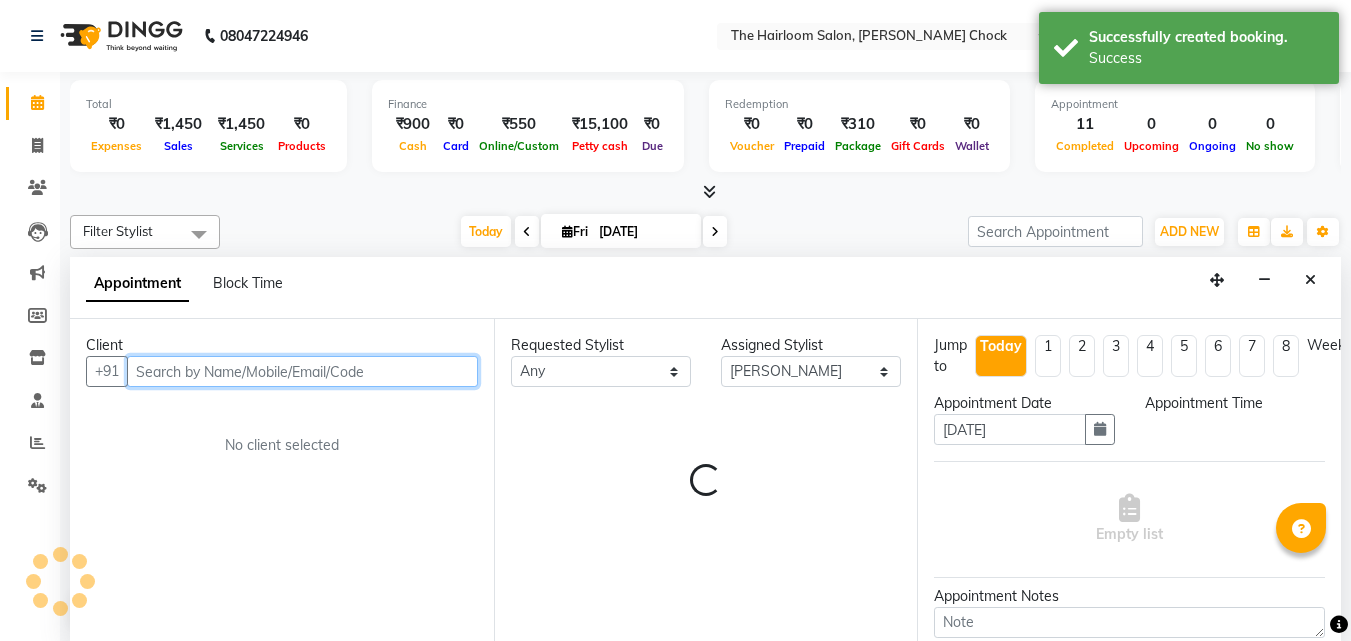 select on "1215" 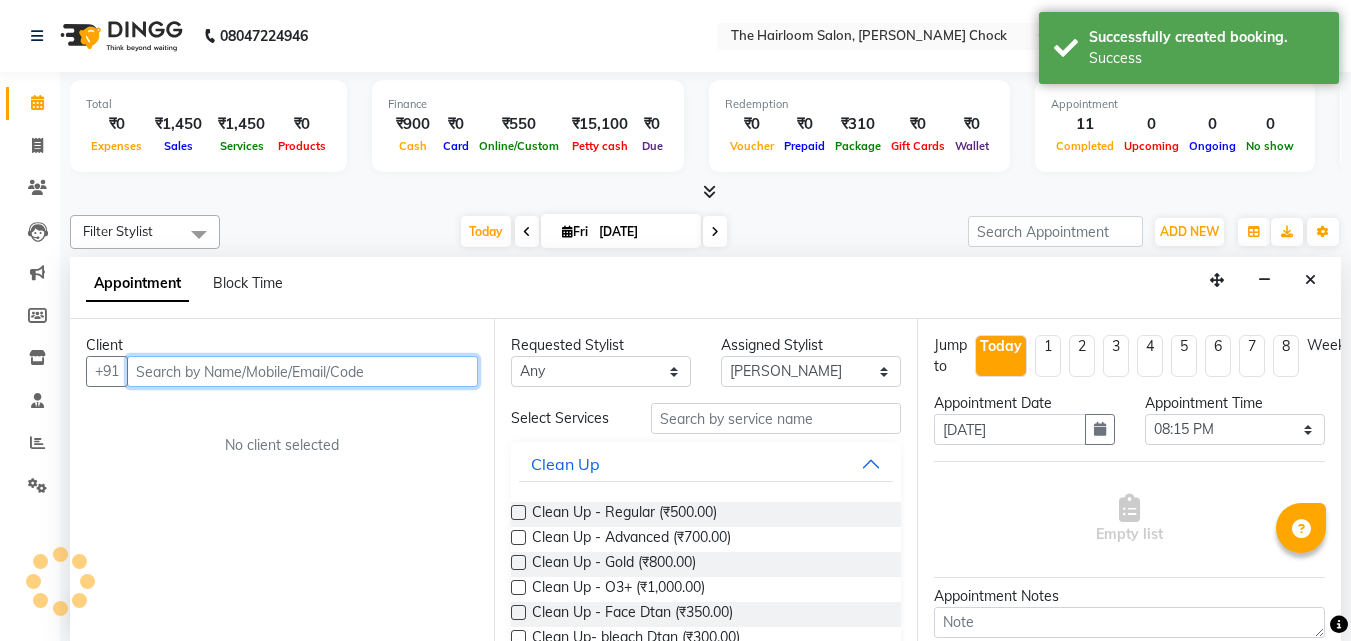 click at bounding box center [302, 371] 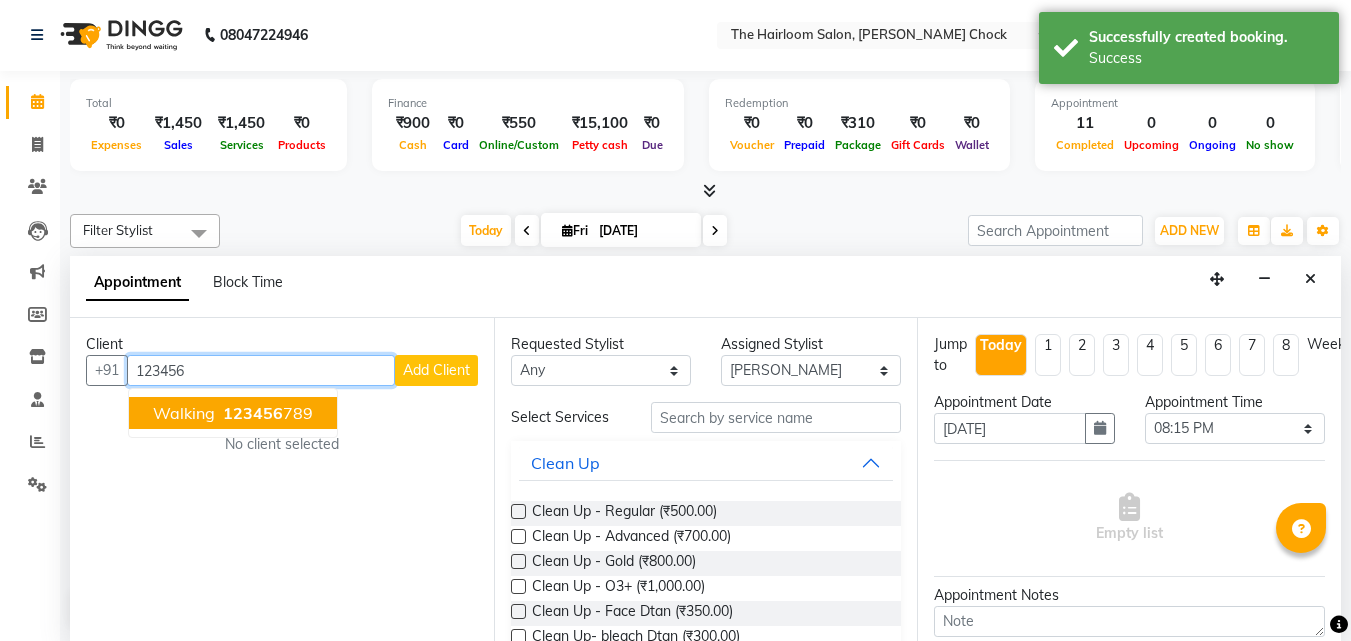 click on "123456" at bounding box center [253, 413] 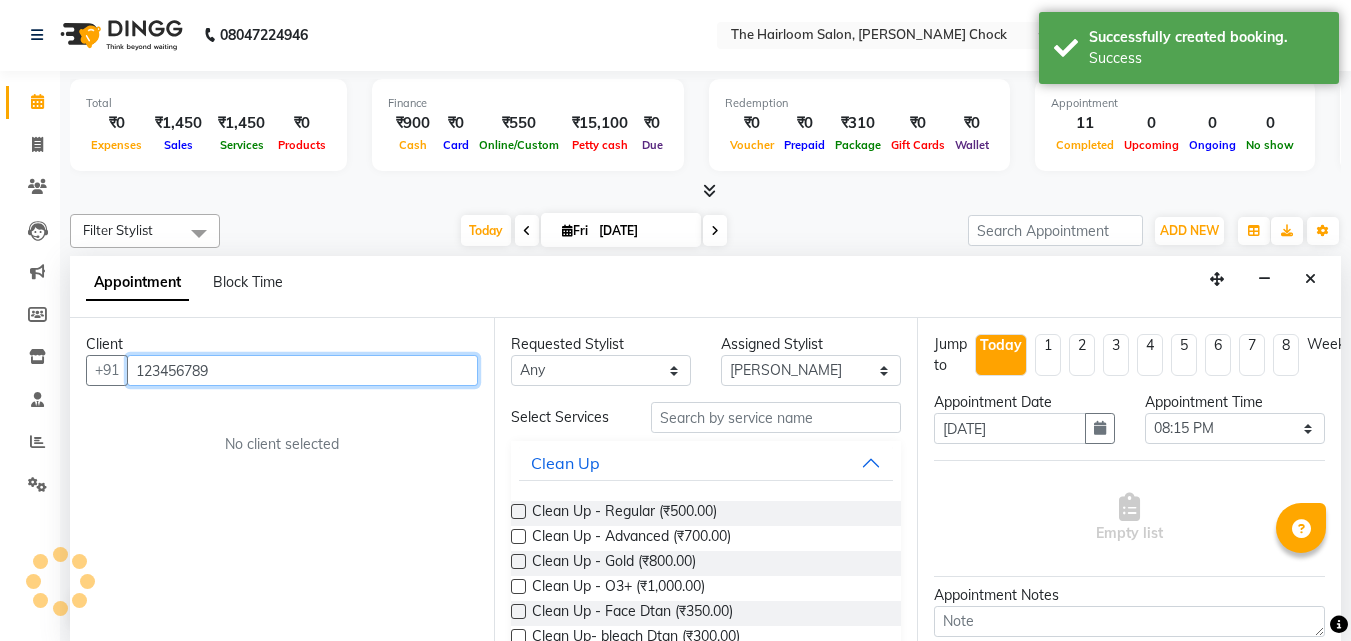 type on "123456789" 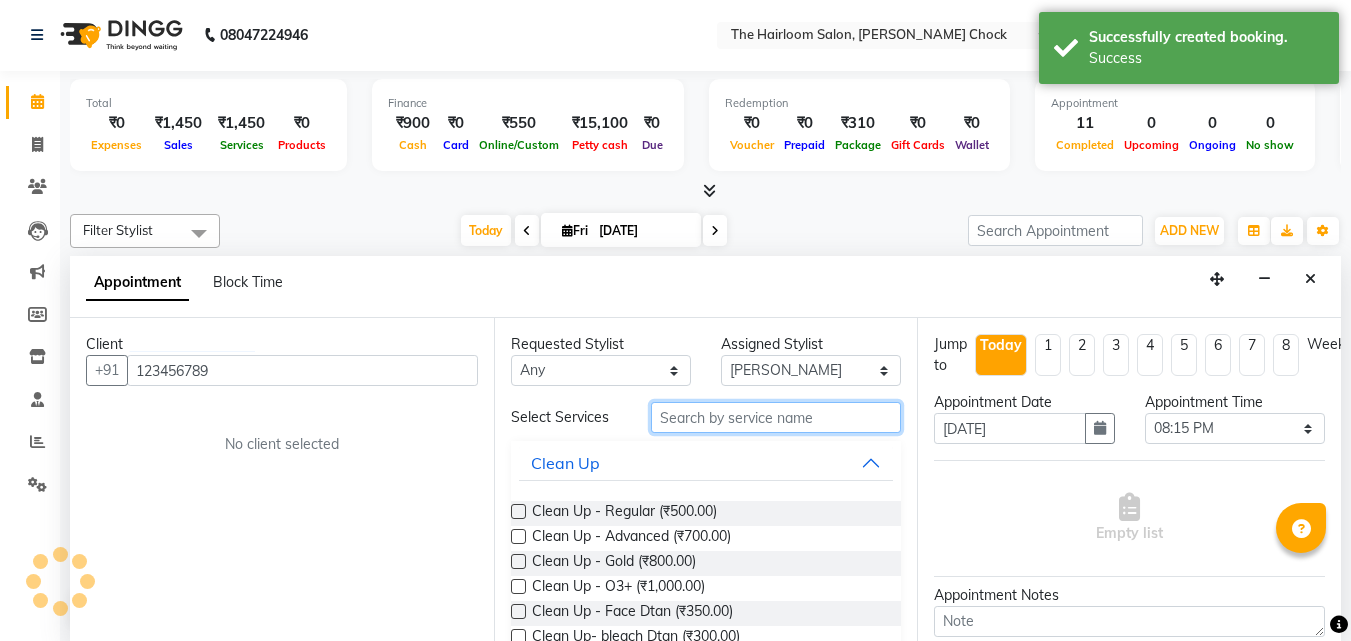click at bounding box center [776, 417] 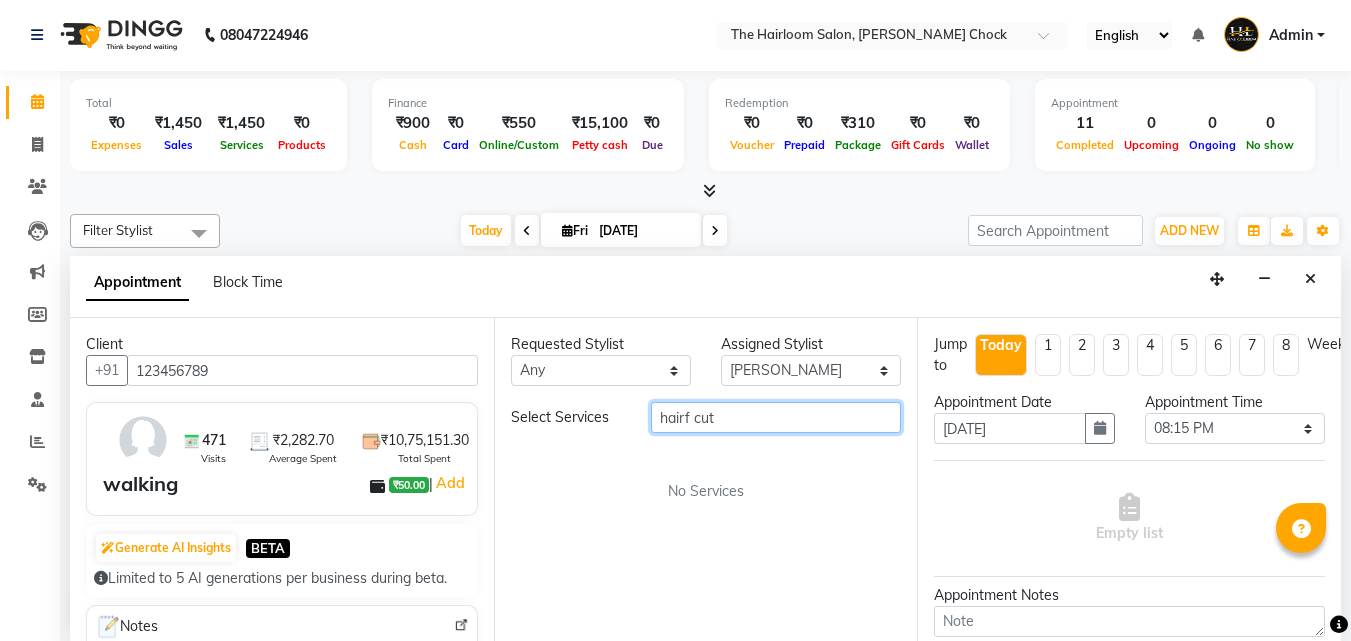 drag, startPoint x: 678, startPoint y: 414, endPoint x: 716, endPoint y: 413, distance: 38.013157 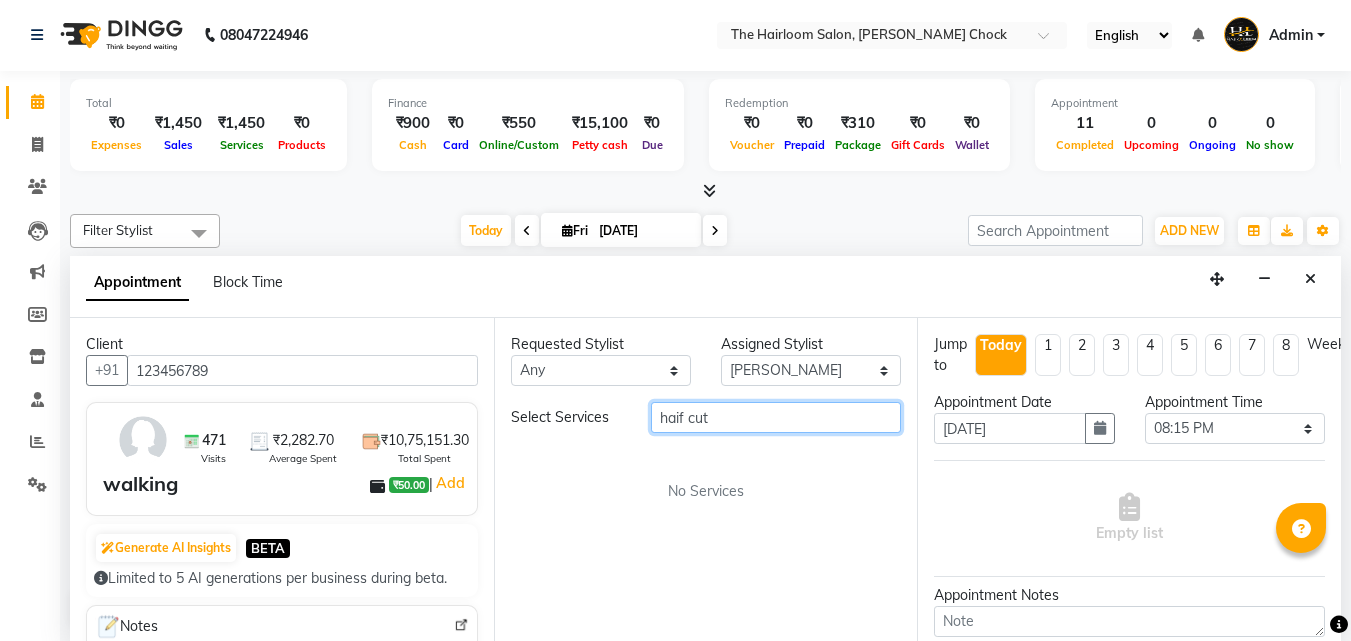 click on "haif cut" at bounding box center (776, 417) 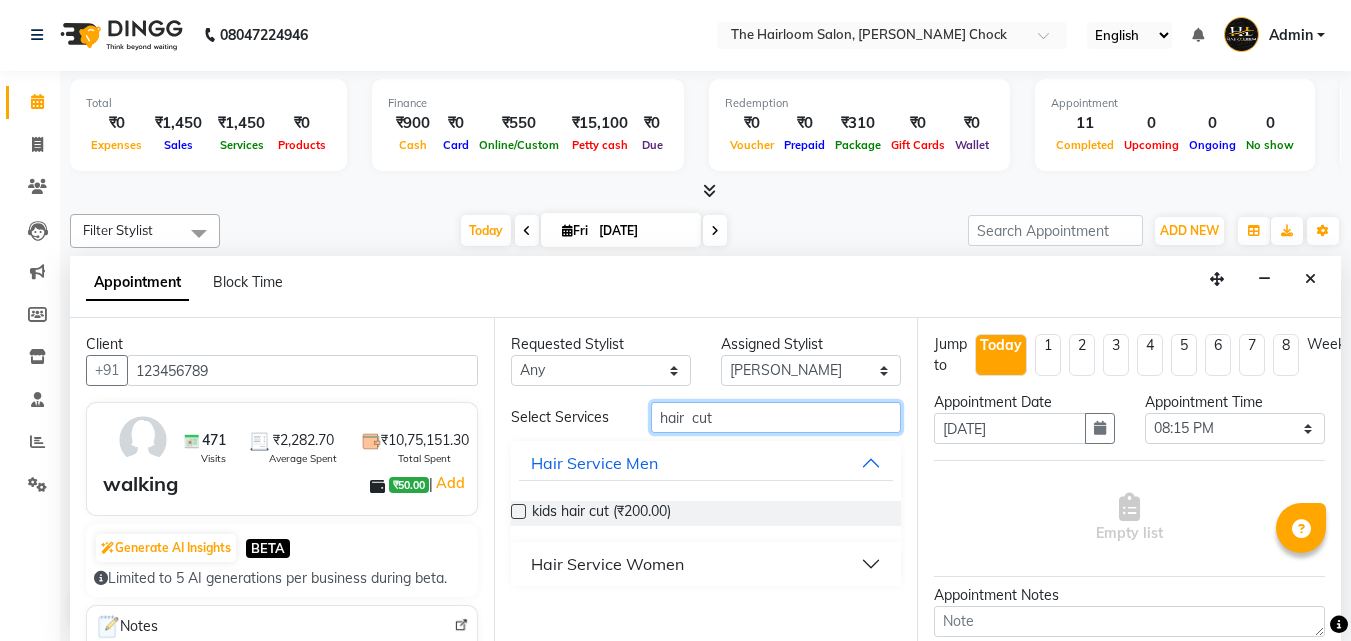 click on "hair  cut" at bounding box center (776, 417) 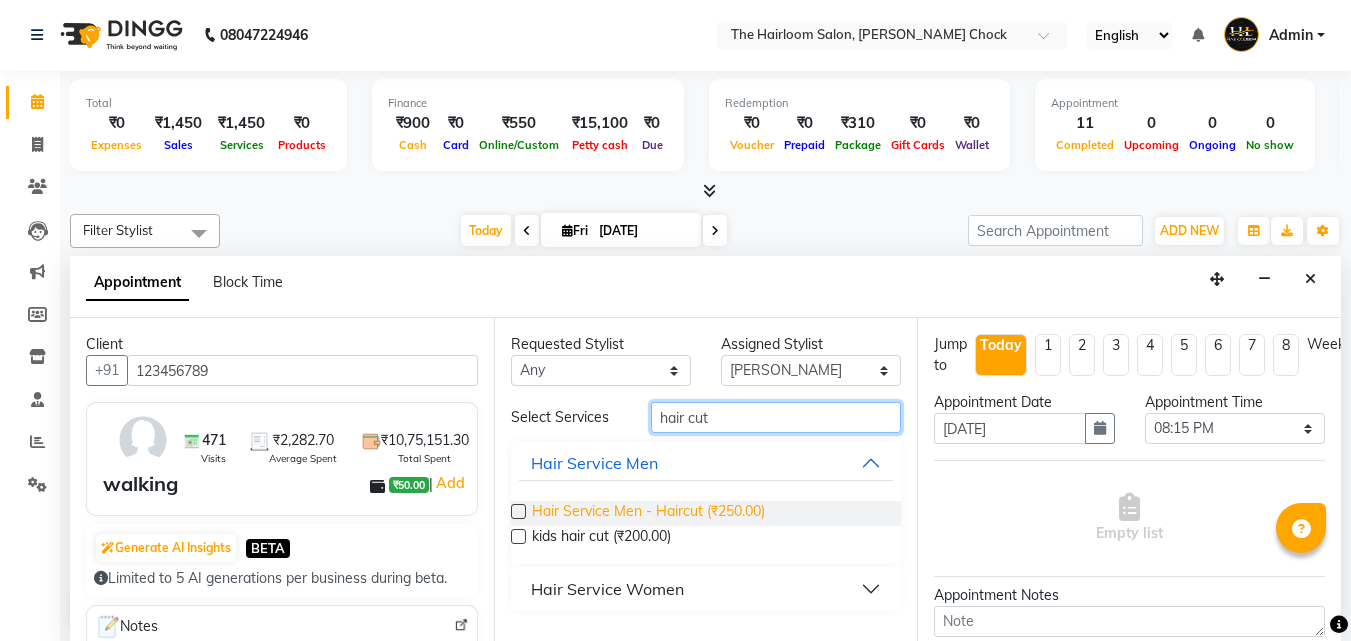 type on "hair cut" 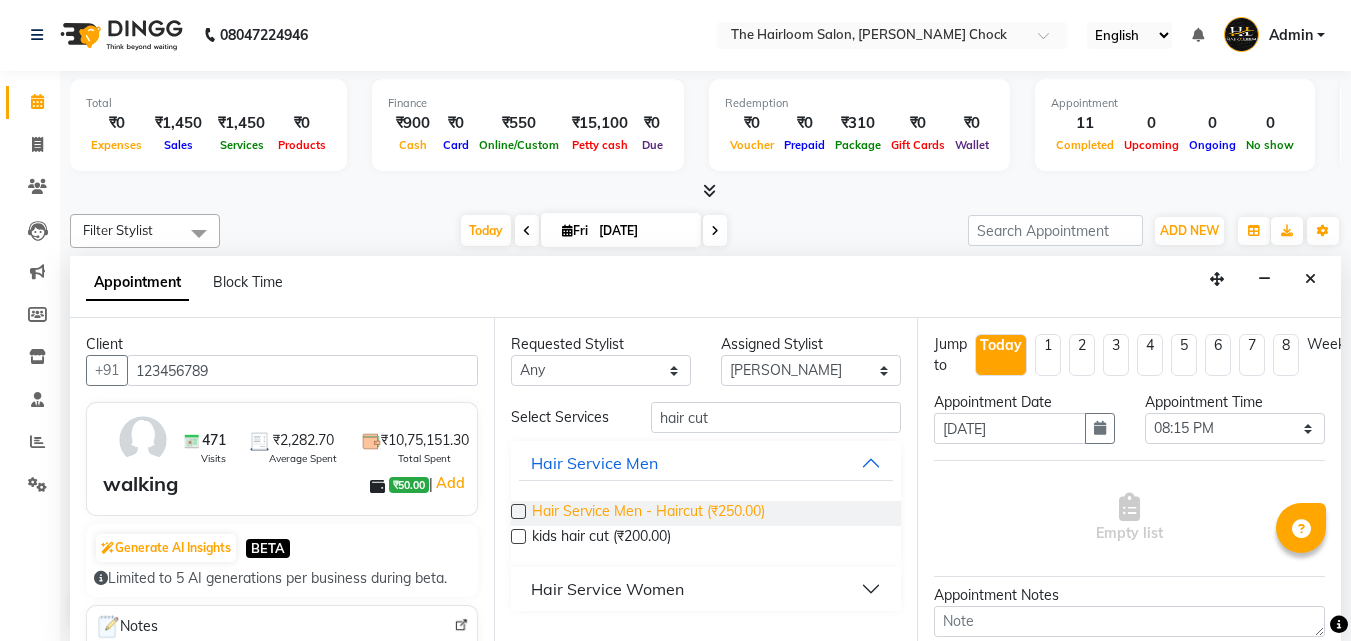 click on "Hair Service Men  - Haircut (₹250.00)" at bounding box center [648, 513] 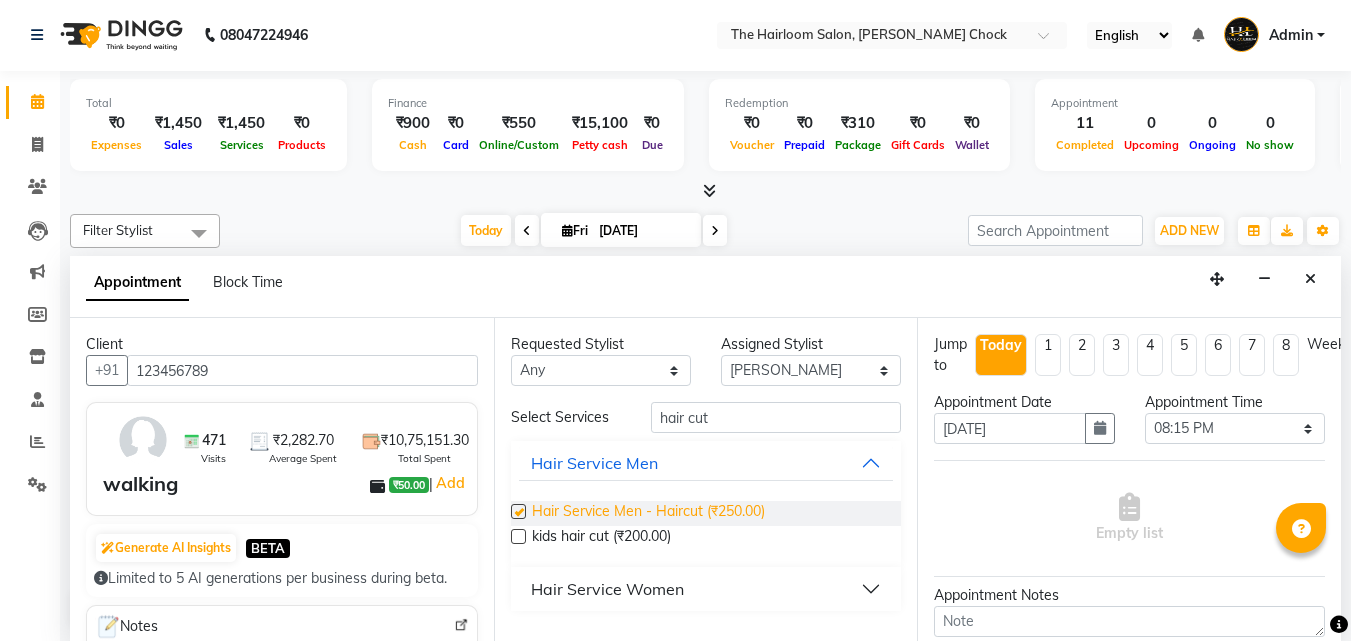 checkbox on "false" 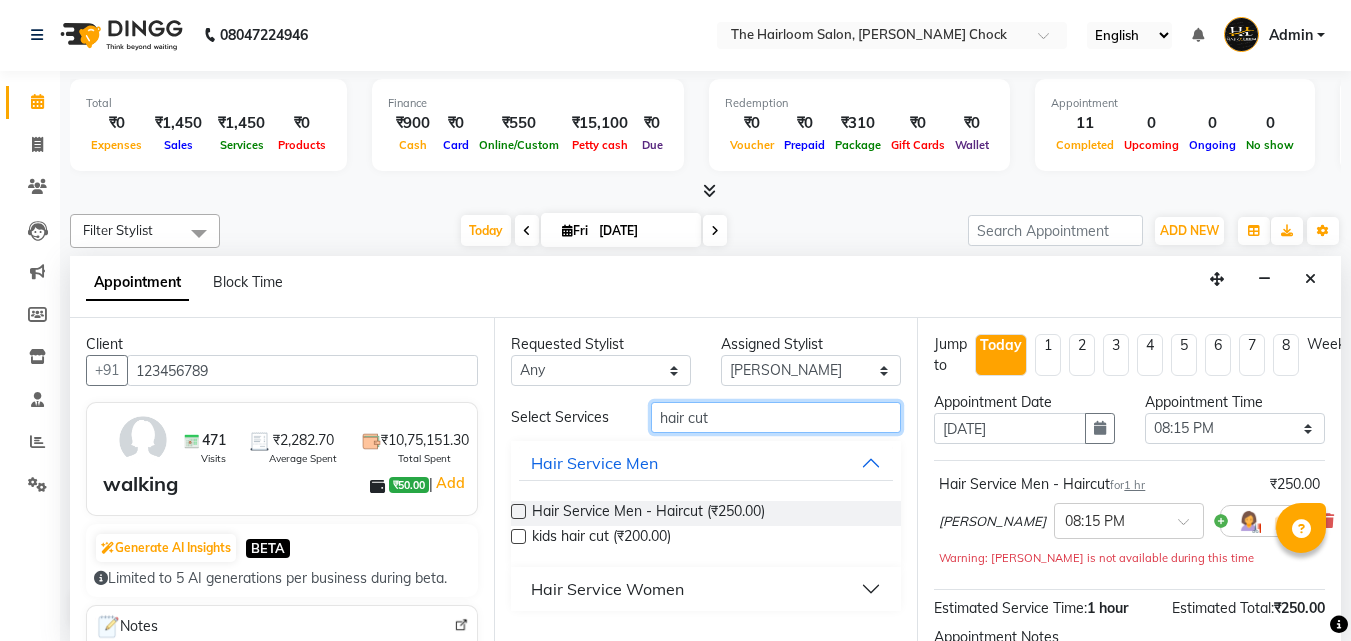 drag, startPoint x: 725, startPoint y: 407, endPoint x: 677, endPoint y: 409, distance: 48.04165 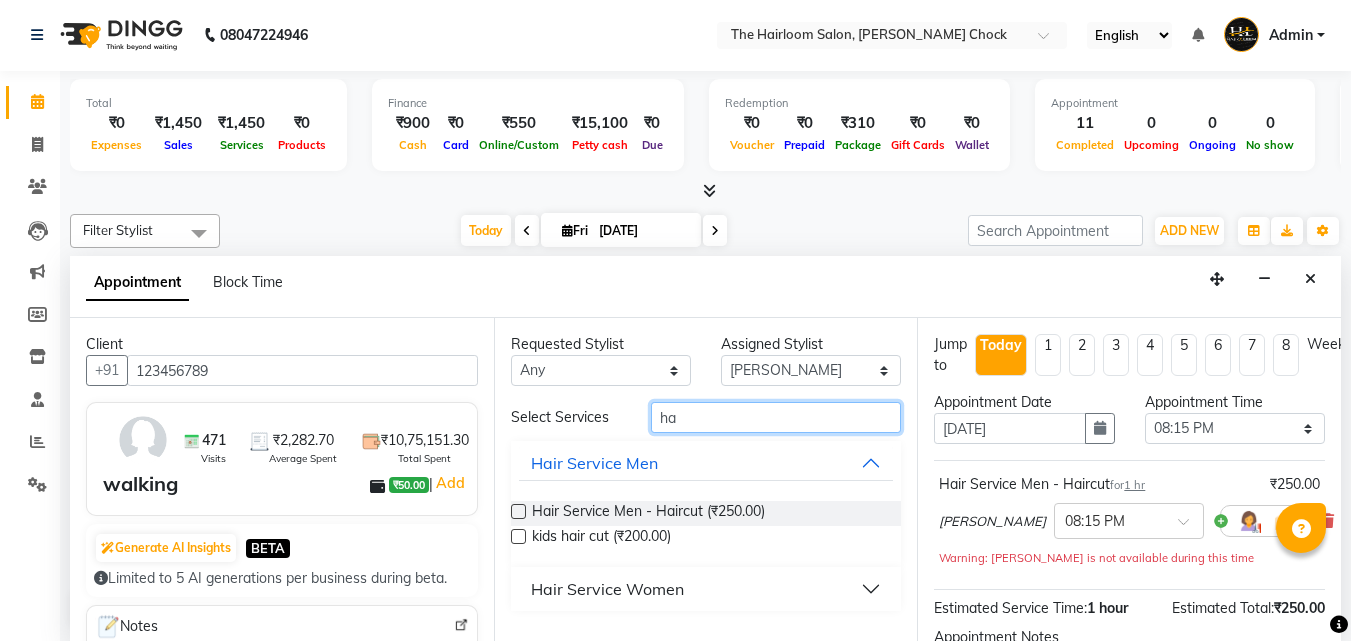 type on "h" 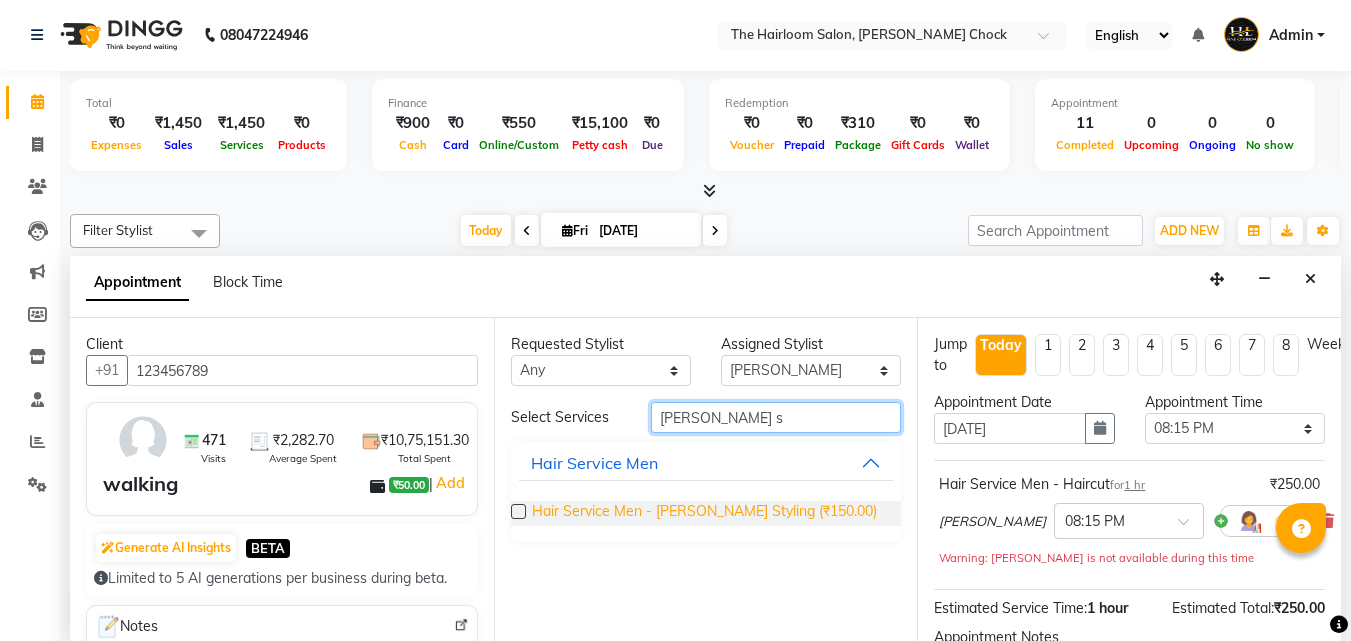 type on "[PERSON_NAME] s" 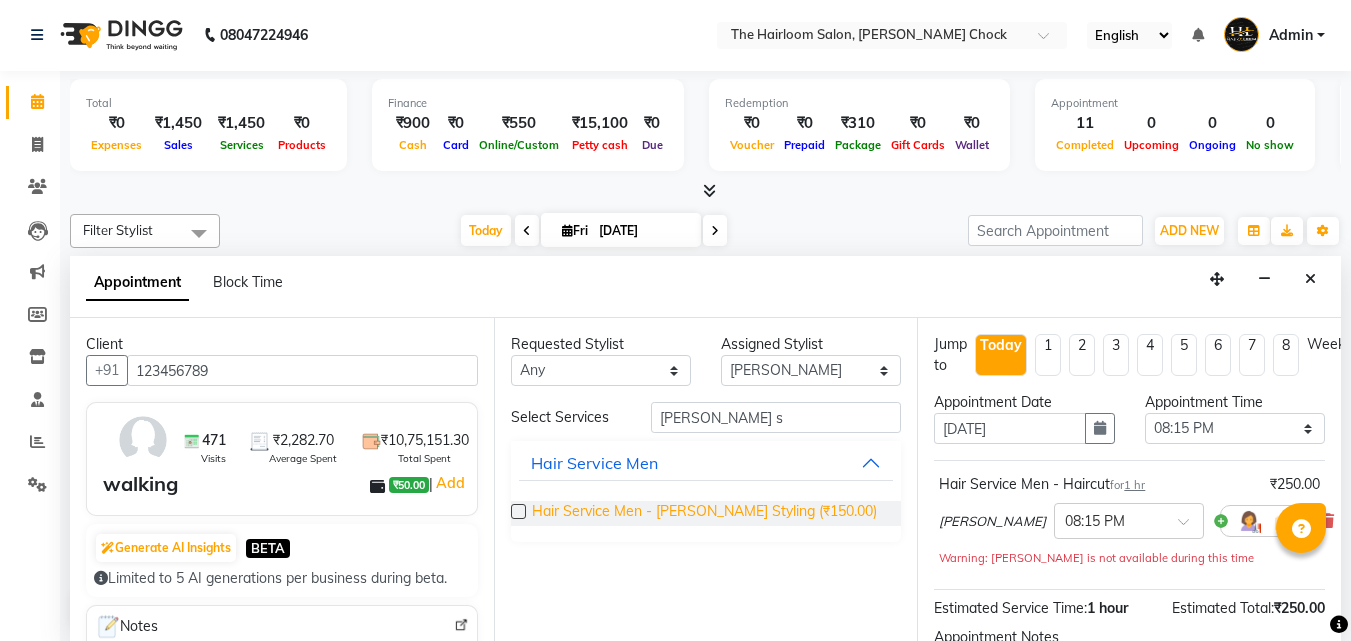 click on "Hair Service Men  - [PERSON_NAME] Styling (₹150.00)" at bounding box center [704, 513] 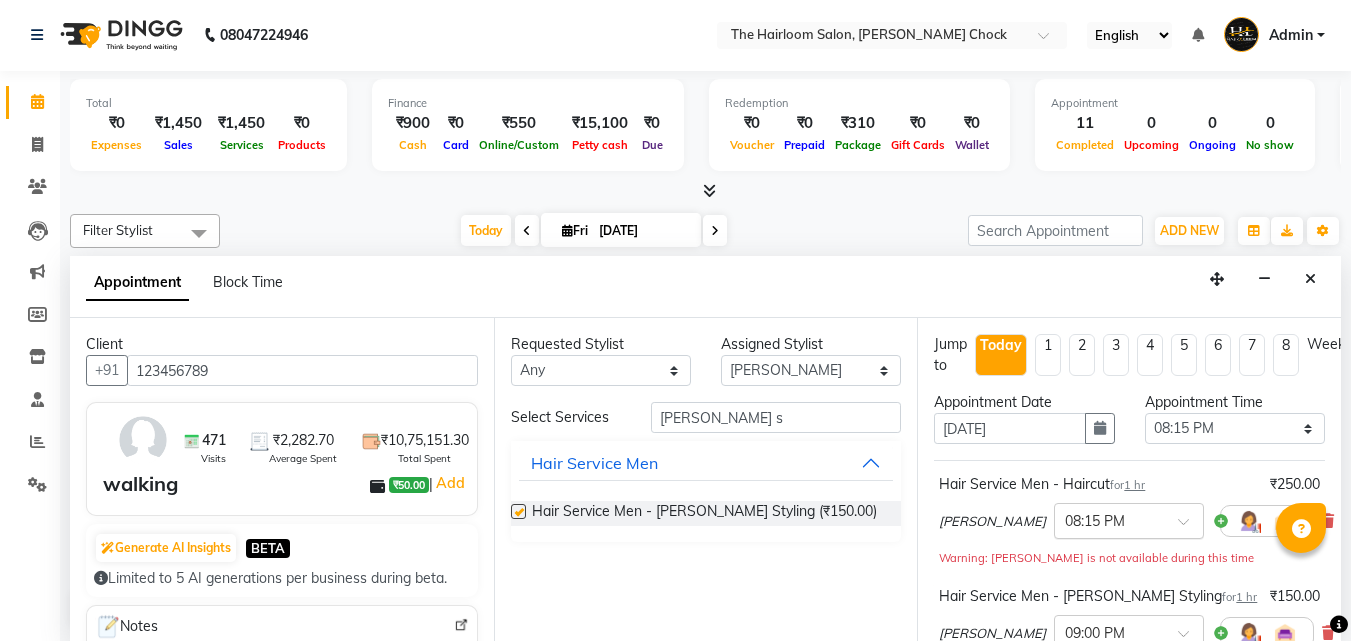 checkbox on "false" 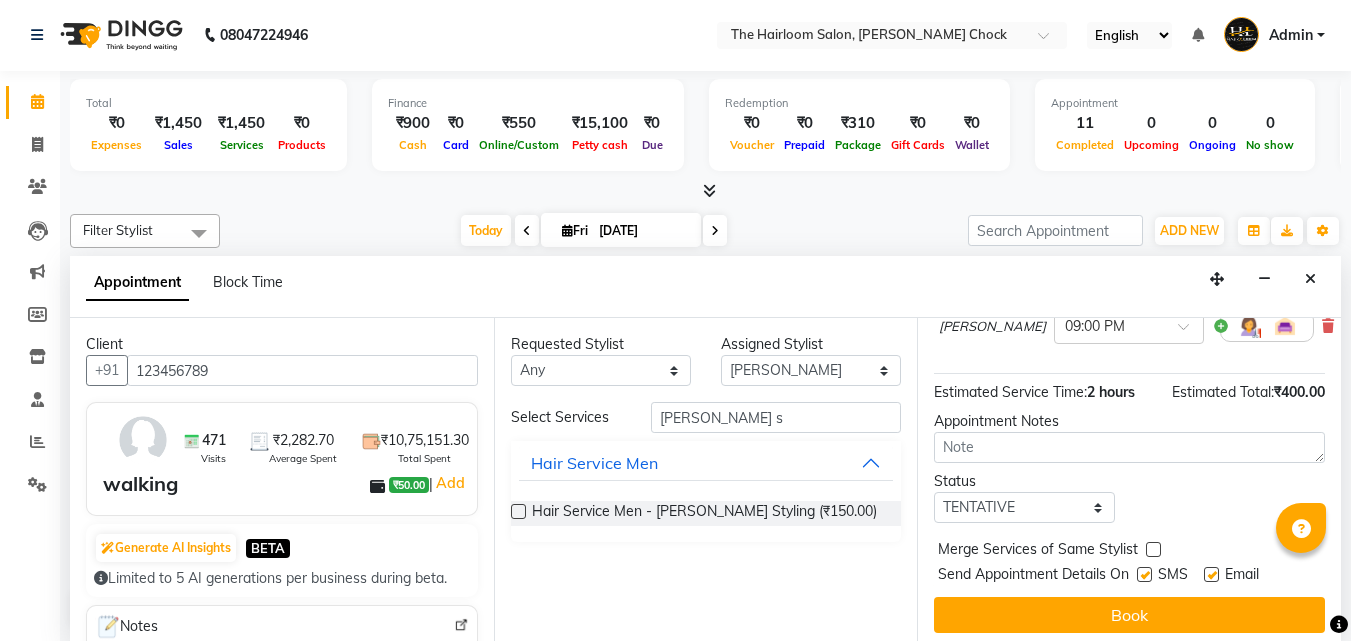 scroll, scrollTop: 330, scrollLeft: 0, axis: vertical 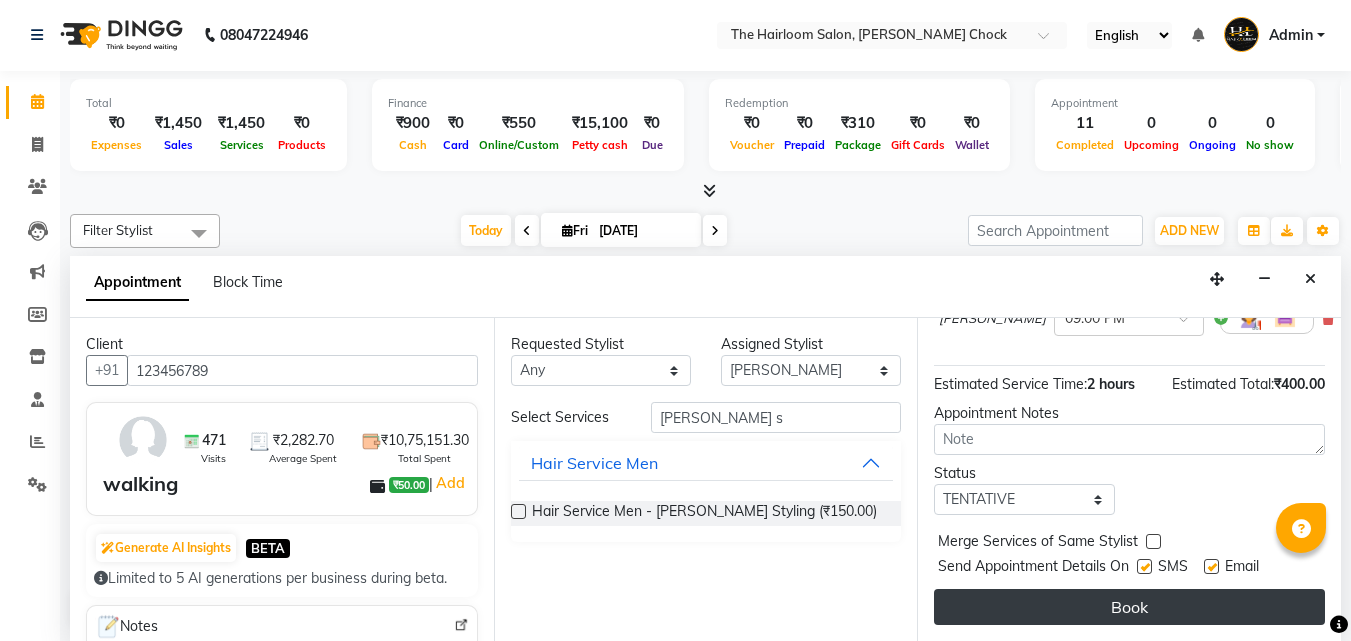 click on "Book" at bounding box center [1129, 607] 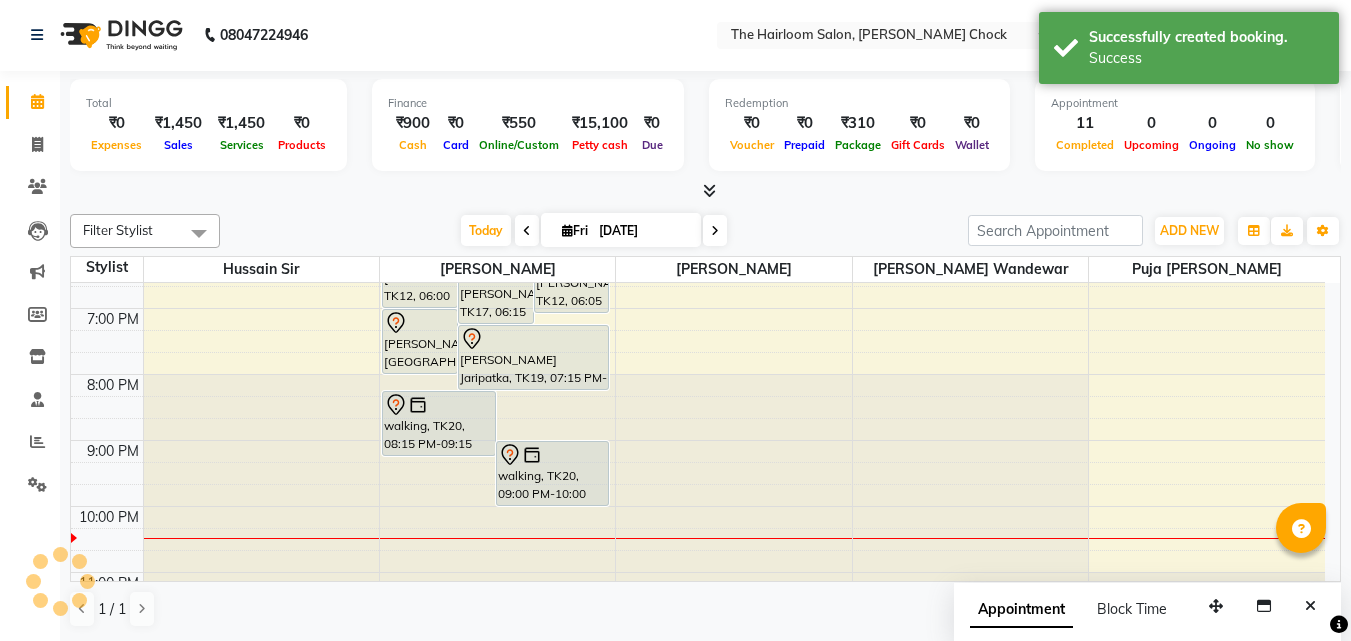 scroll, scrollTop: 0, scrollLeft: 0, axis: both 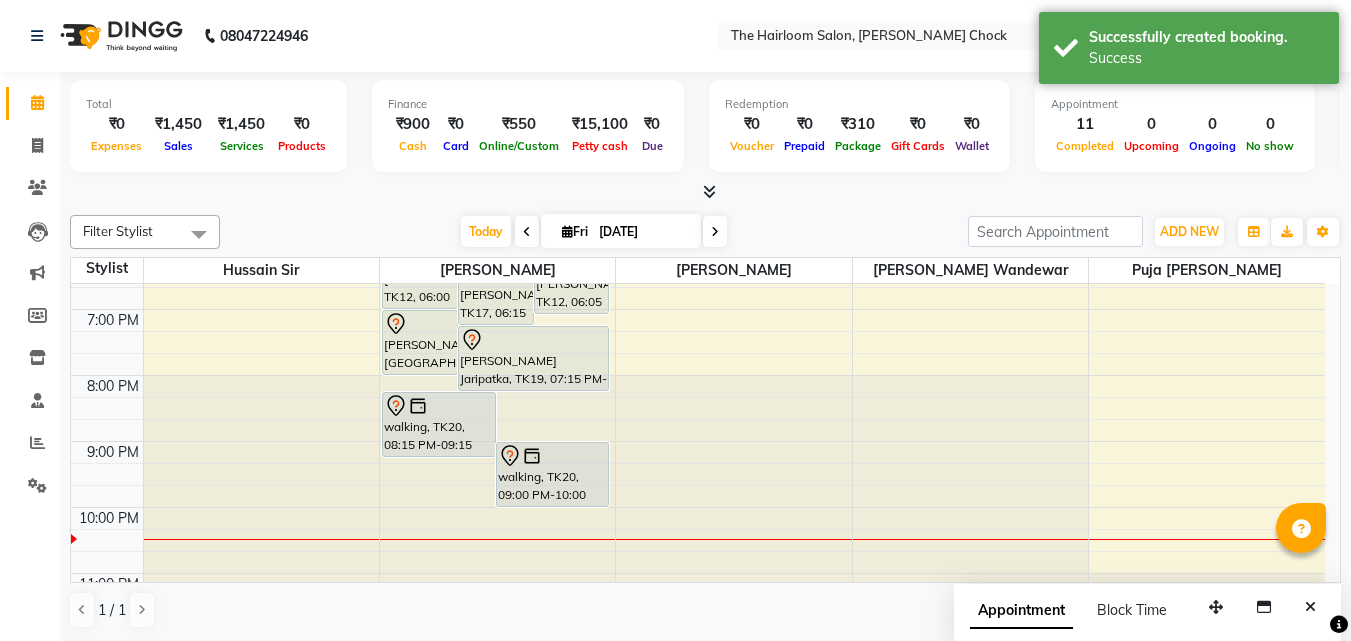 drag, startPoint x: 548, startPoint y: 474, endPoint x: 540, endPoint y: 410, distance: 64.49806 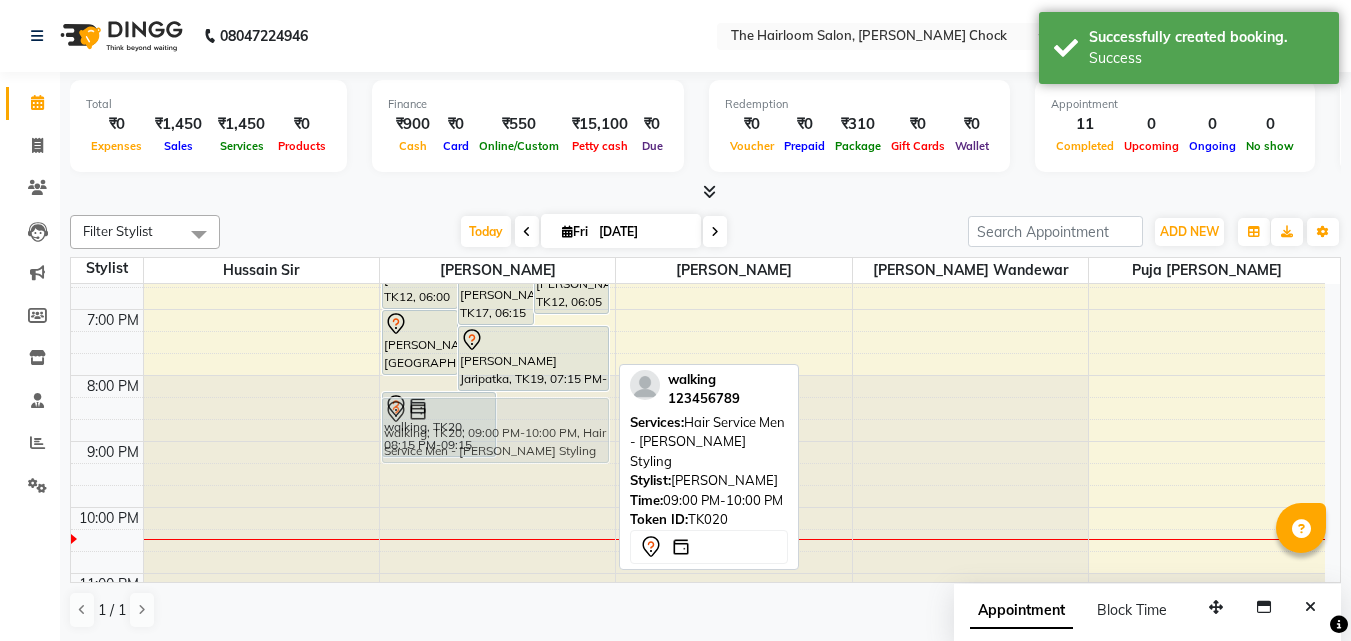drag, startPoint x: 553, startPoint y: 470, endPoint x: 564, endPoint y: 423, distance: 48.270073 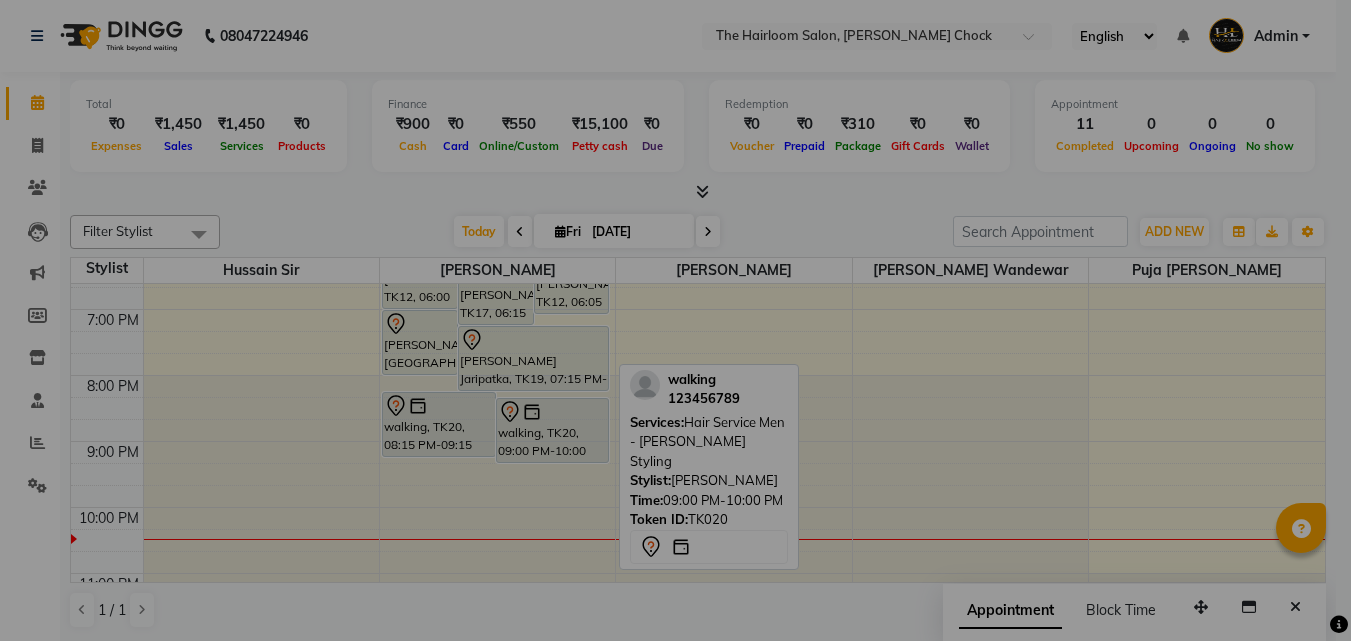 type 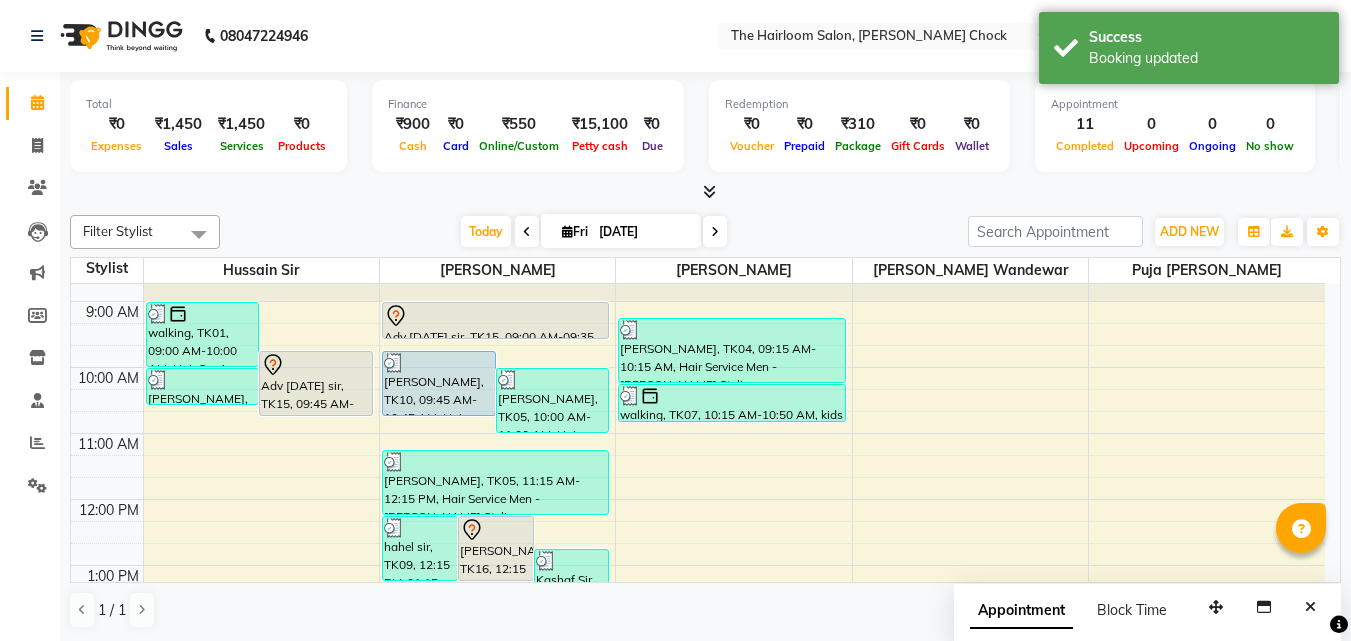 scroll, scrollTop: 0, scrollLeft: 0, axis: both 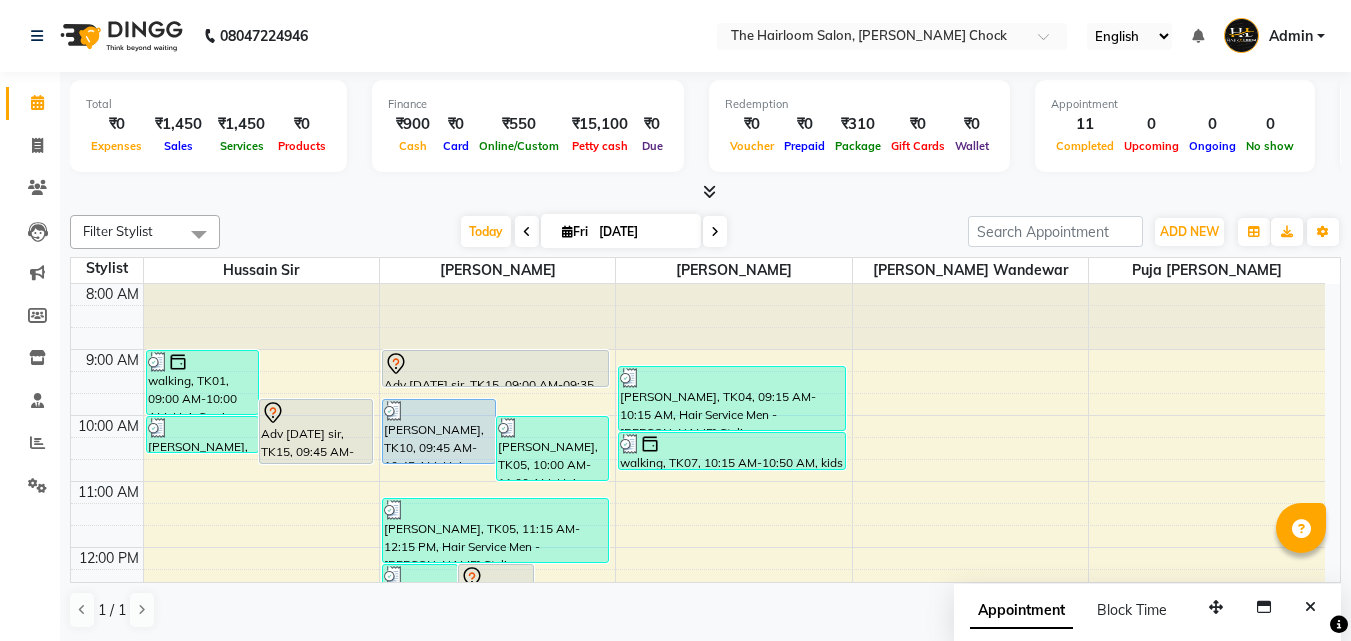 click on "8:00 AM 9:00 AM 10:00 AM 11:00 AM 12:00 PM 1:00 PM 2:00 PM 3:00 PM 4:00 PM 5:00 PM 6:00 PM 7:00 PM 8:00 PM 9:00 PM 10:00 PM 11:00 PM     walking, TK01, 09:00 AM-10:00 AM, Hair Service Men  - Shaving             Adv [DATE] sir, TK15, 09:45 AM-10:45 AM, Hair Service Men  - Haircut     [PERSON_NAME], TK06, 10:00 AM-10:35 AM, kids hair cut     hahel sir, TK09, 12:15 PM-01:15 PM, Hair Service Men  - Haircut             [PERSON_NAME], TK16, 12:15 PM-01:15 PM, Hair Service Men  - Haircut     Kashaf Sir, TK08, 12:45 PM-01:45 PM, Hair Service Men  - [PERSON_NAME] Styling             [PERSON_NAME], TK11, 04:45 PM-05:45 PM, Hair Service Men  - [PERSON_NAME] Styling             [PERSON_NAME] Methan Friend, TK14, 05:15 PM-06:15 PM, Hair Service Men  - [PERSON_NAME] Styling             [PERSON_NAME], TK12, 06:05 PM-07:05 PM, Hair Service Men  - [PERSON_NAME] Styling             [PERSON_NAME] Methan Friend, TK14, 04:00 PM-05:00 PM, Hair Service Men  - Haircut             [PERSON_NAME], TK12, 06:00 PM-07:00 PM, Hair Service Men  - Haircut" at bounding box center (698, 811) 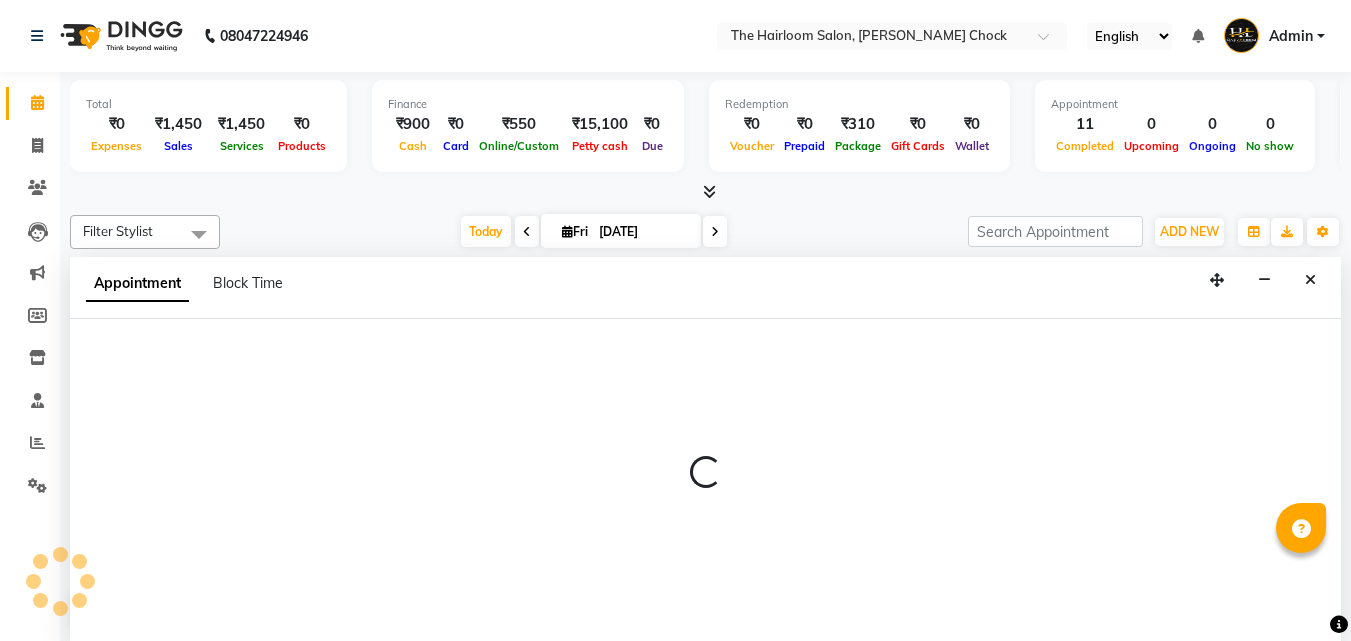 scroll, scrollTop: 1, scrollLeft: 0, axis: vertical 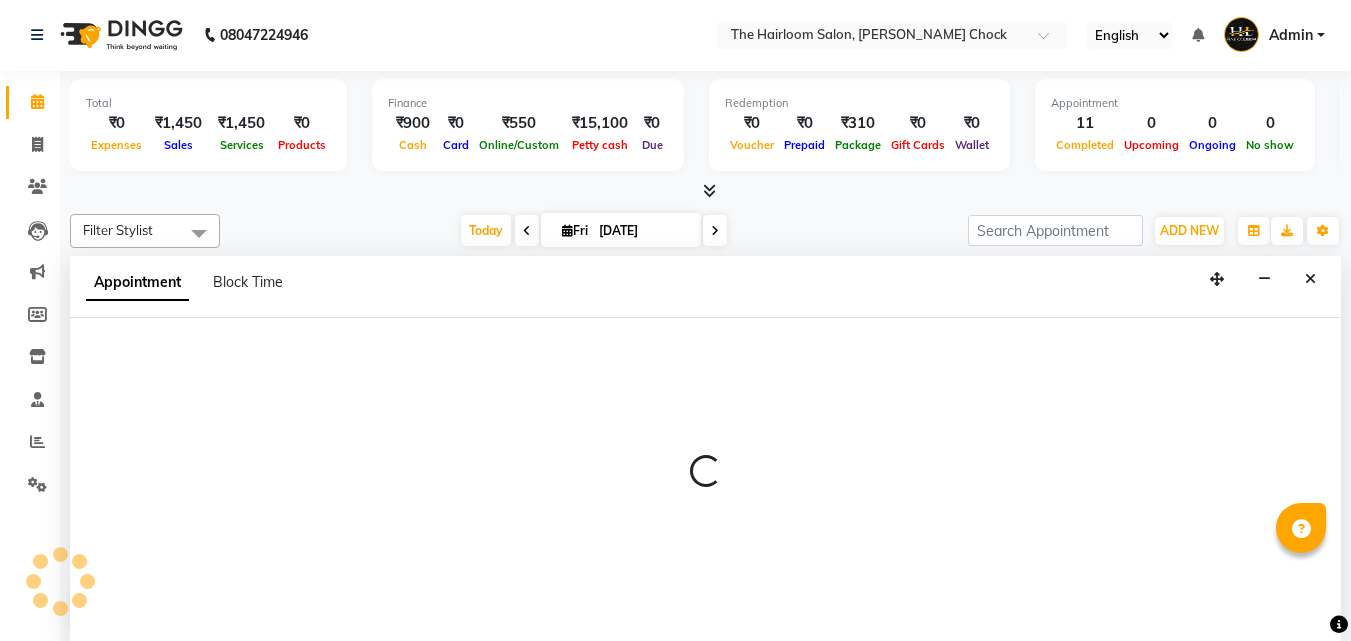 select on "41757" 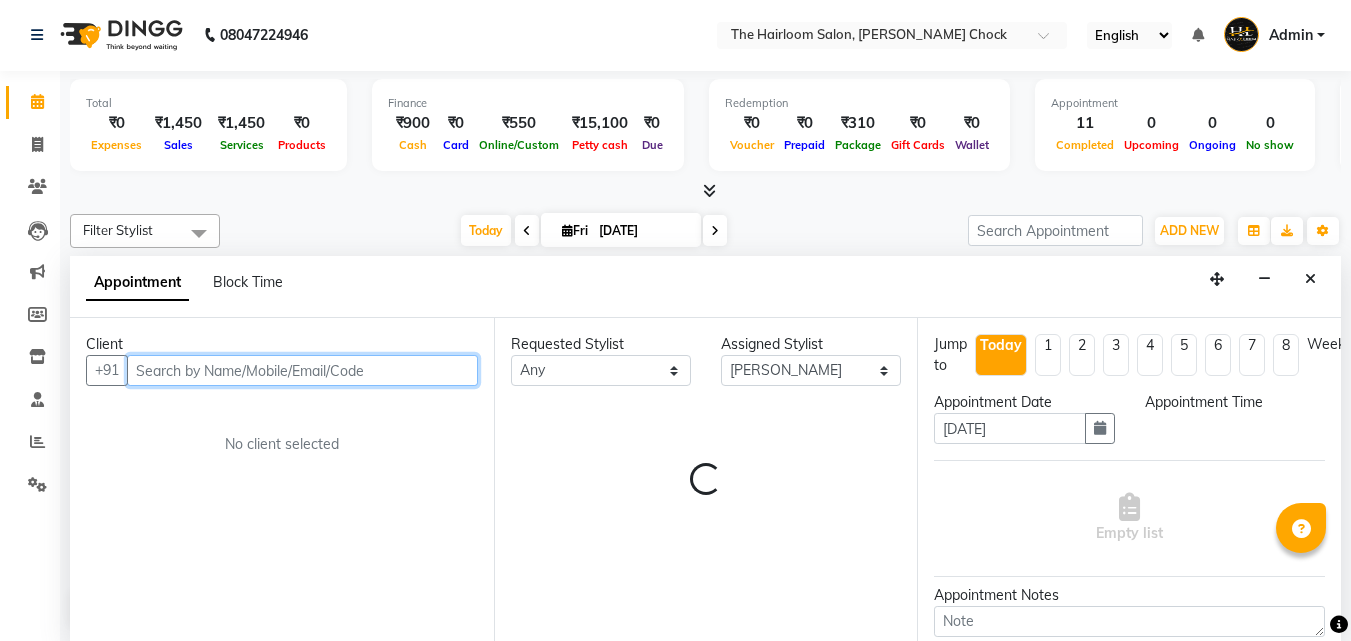 click at bounding box center (302, 370) 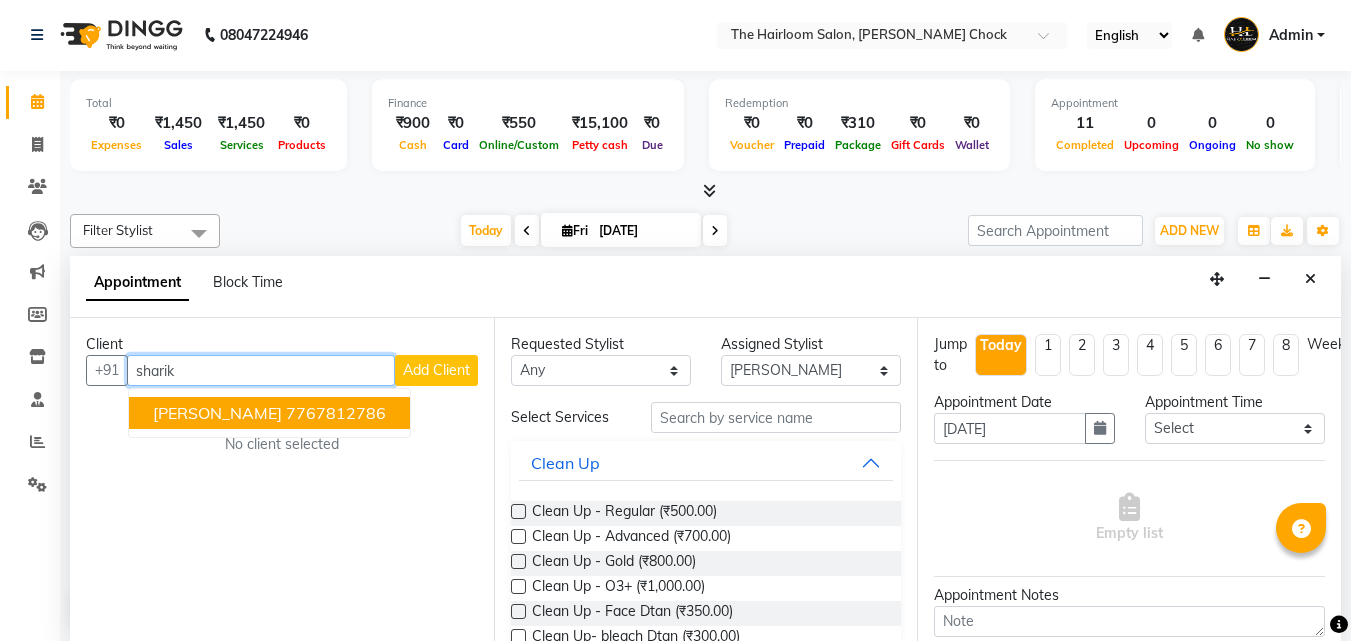 drag, startPoint x: 307, startPoint y: 415, endPoint x: 515, endPoint y: 423, distance: 208.1538 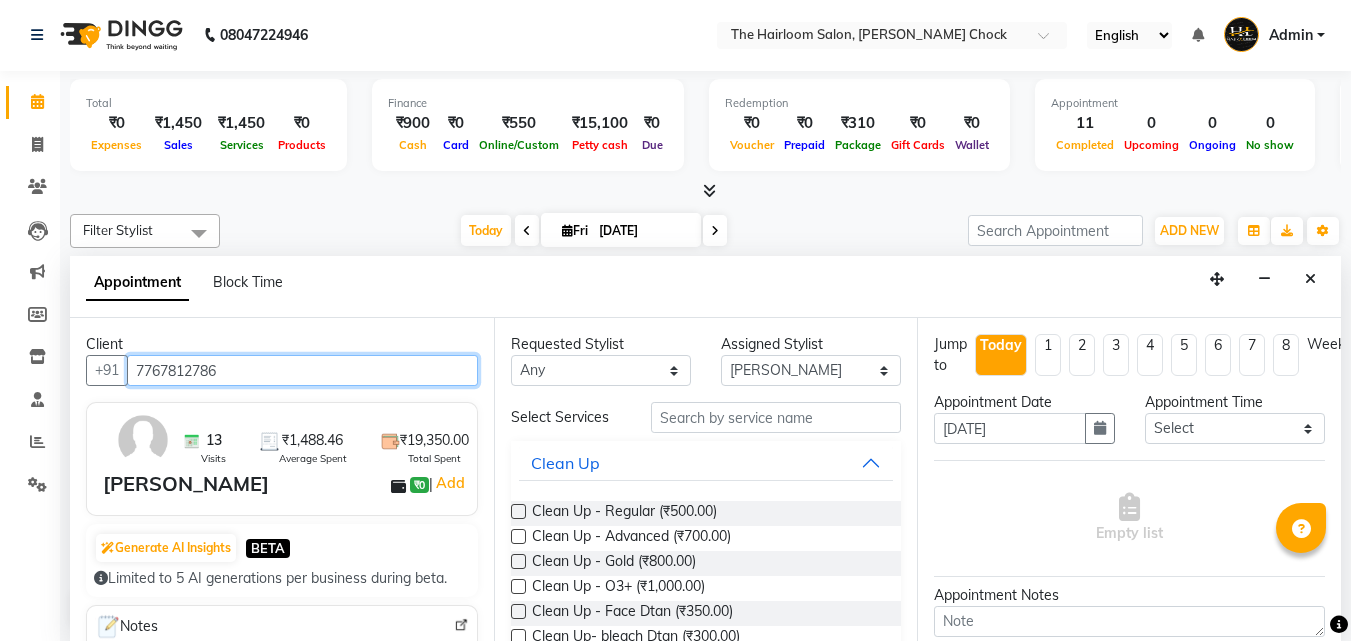 type on "7767812786" 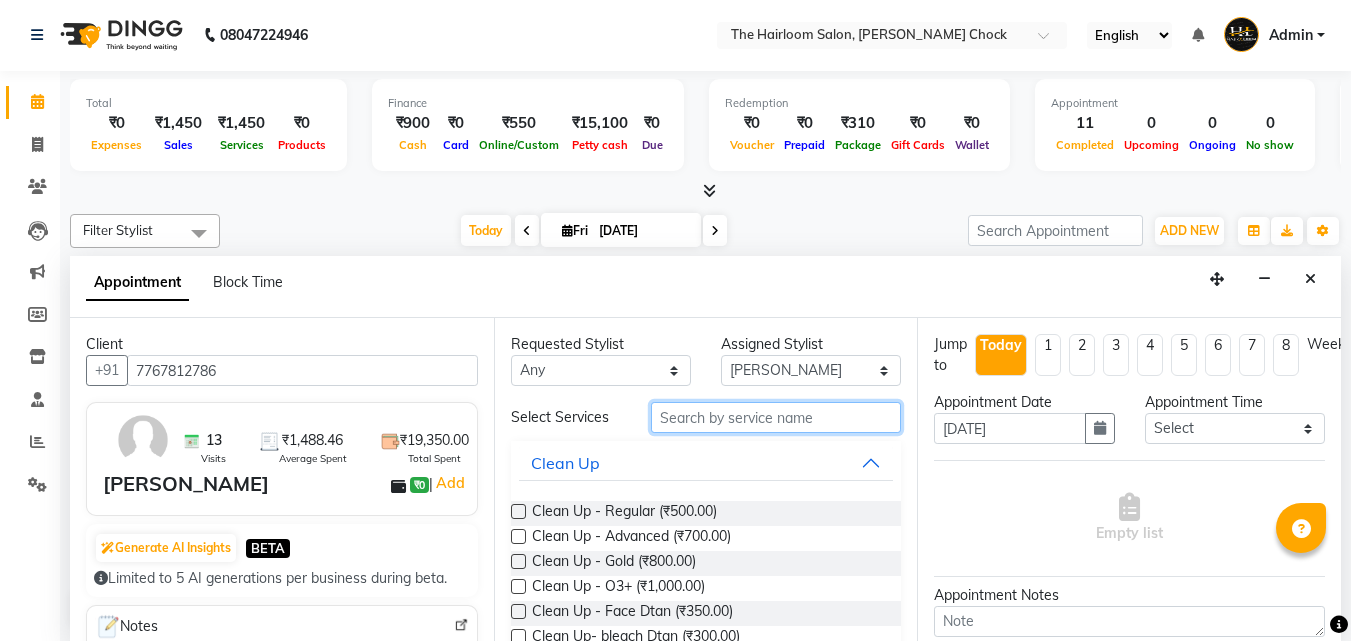 click at bounding box center (776, 417) 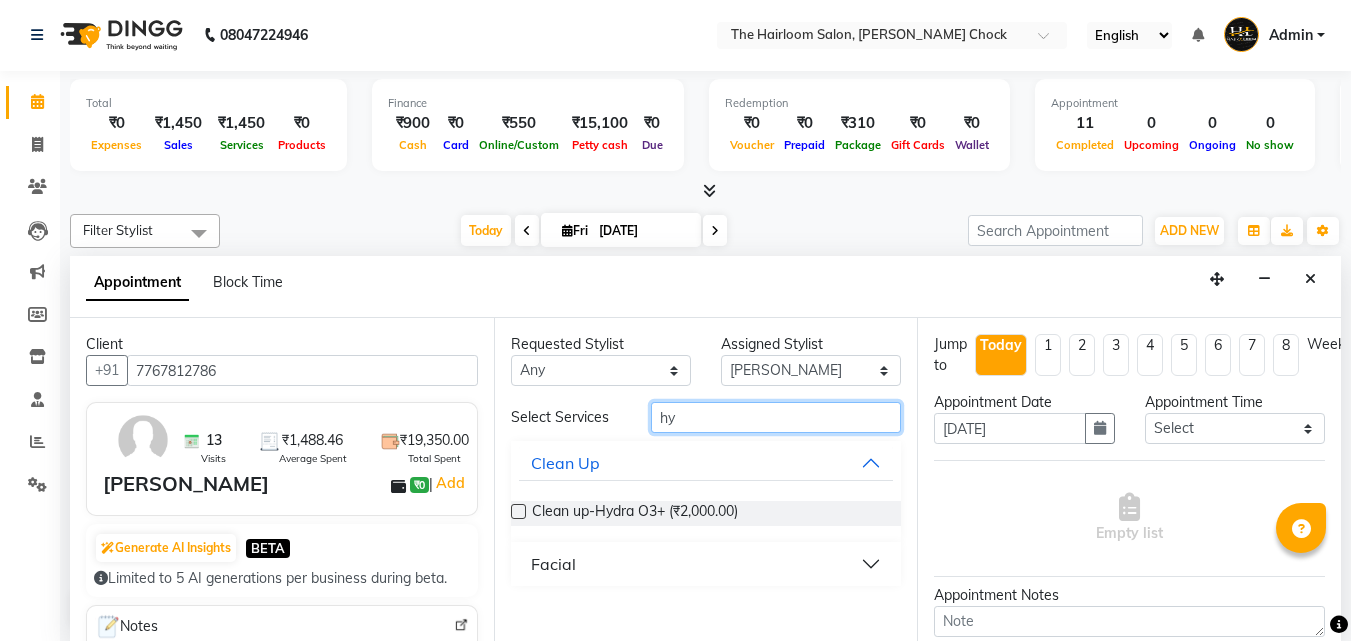 type on "hy" 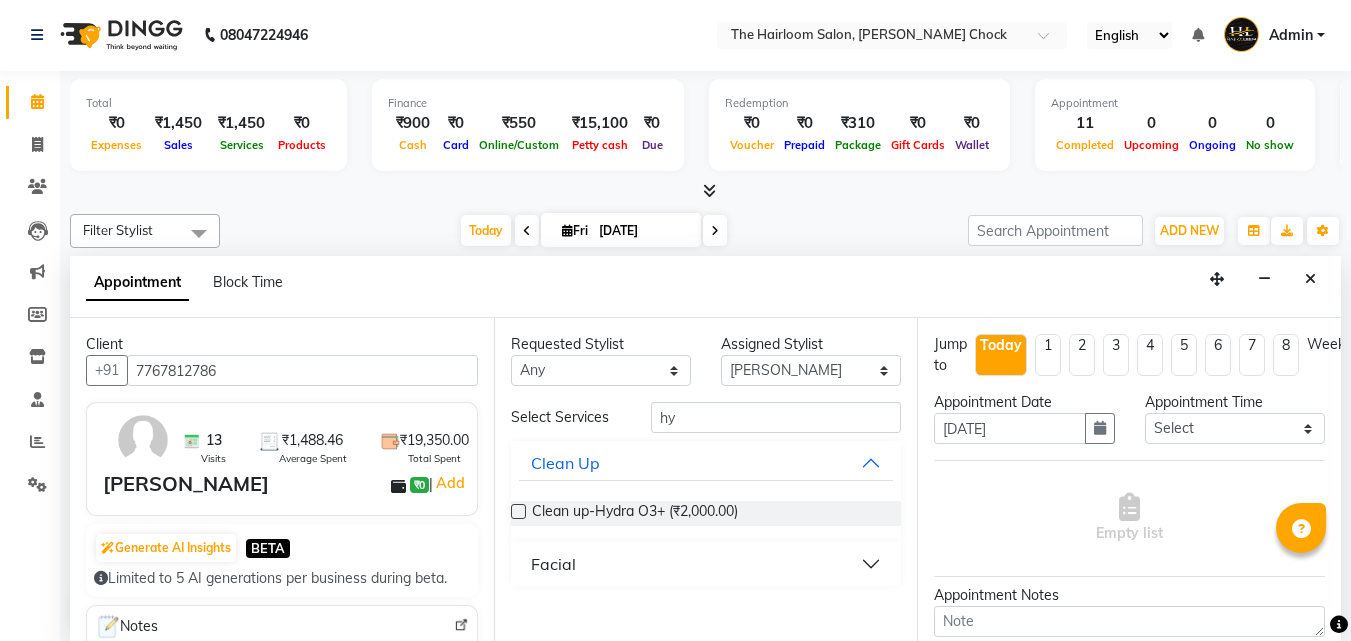 click on "Facial" at bounding box center (706, 564) 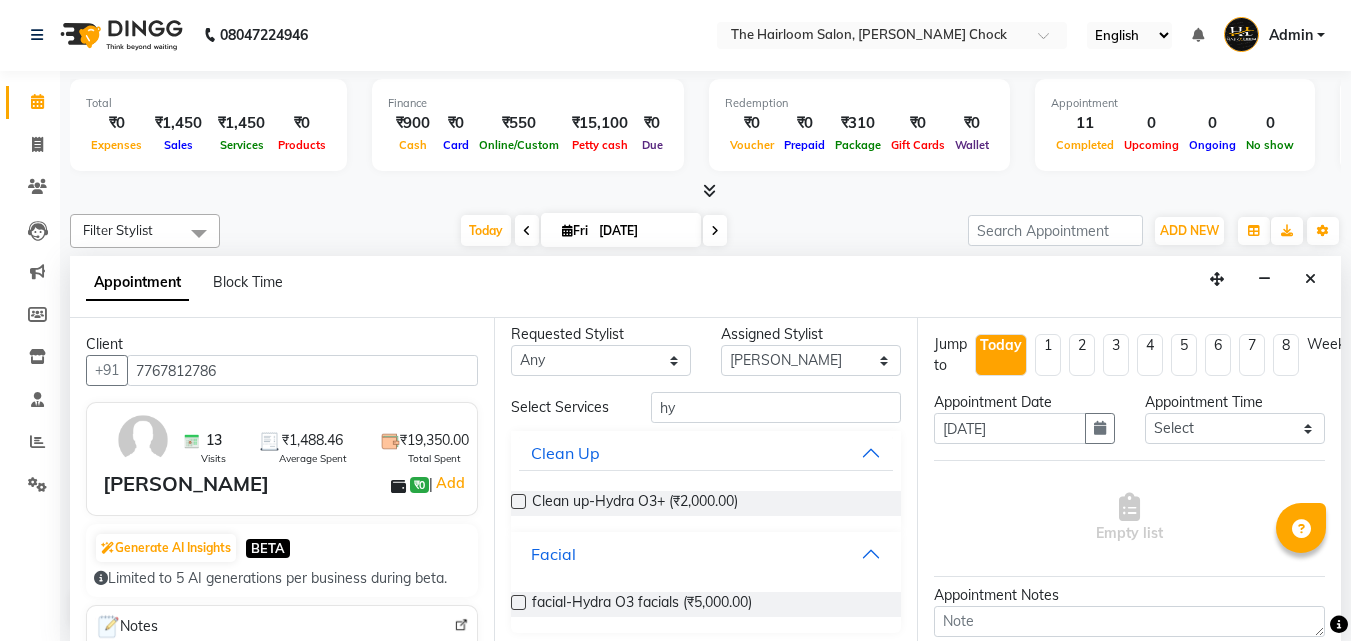 scroll, scrollTop: 18, scrollLeft: 0, axis: vertical 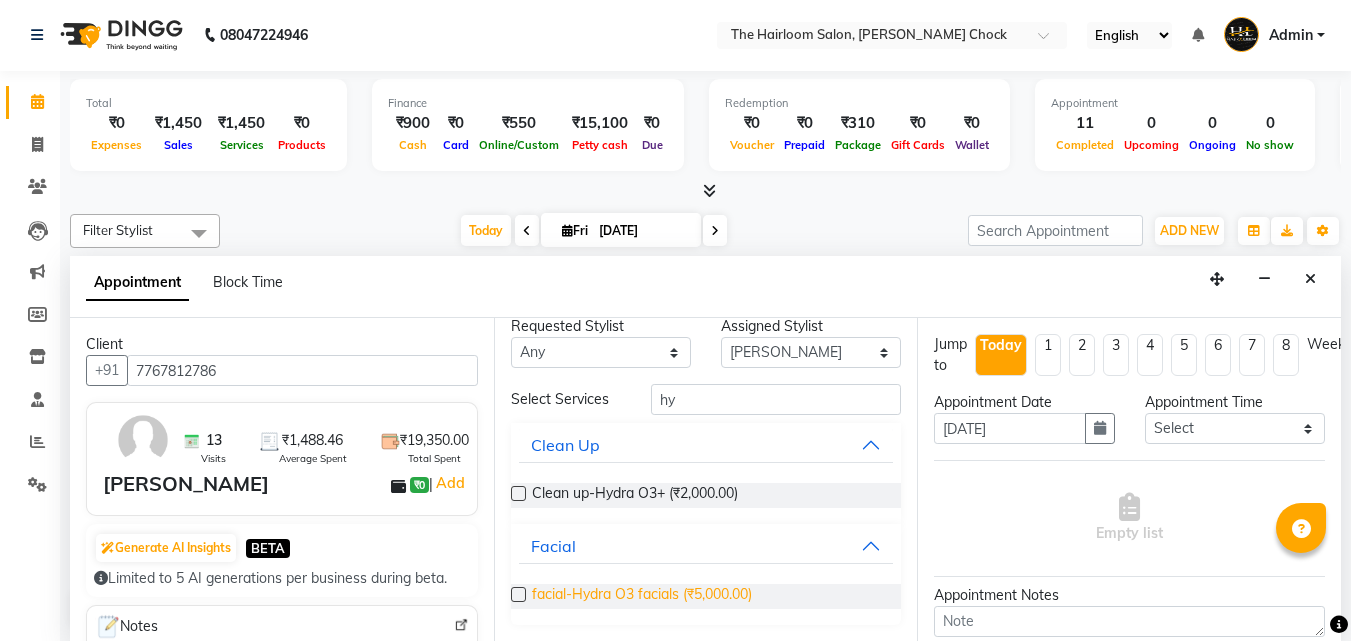 click on "facial-Hydra O3 facials (₹5,000.00)" at bounding box center [642, 596] 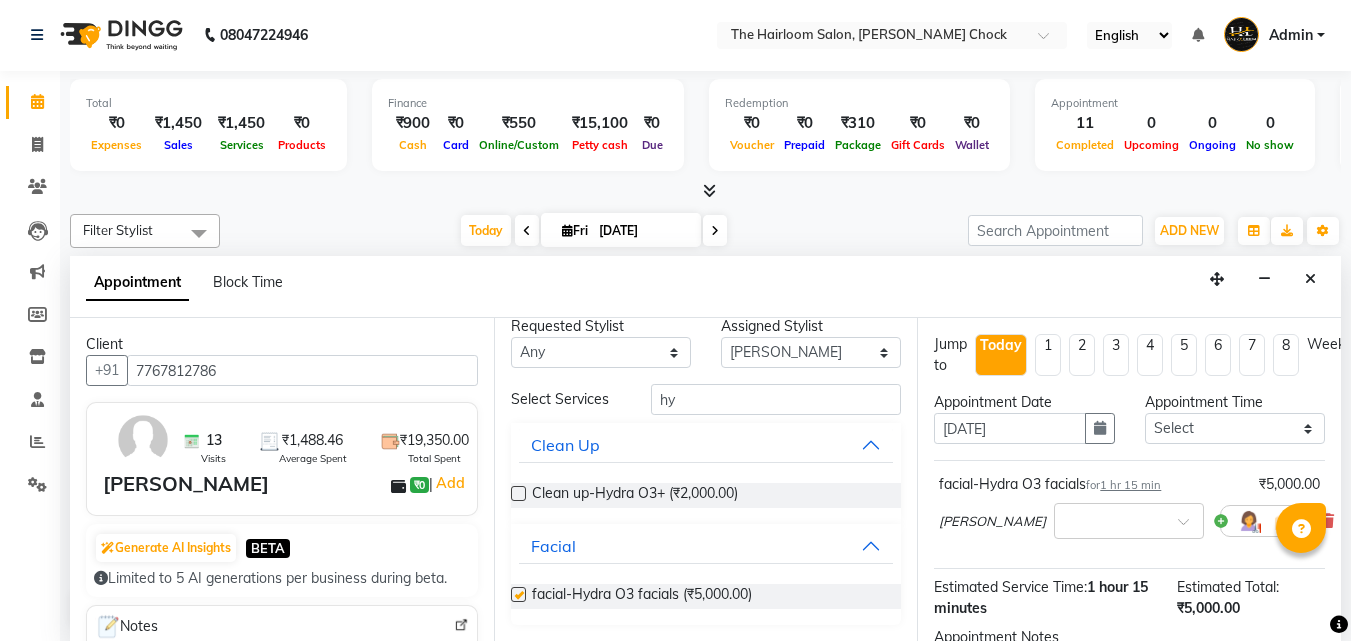 checkbox on "false" 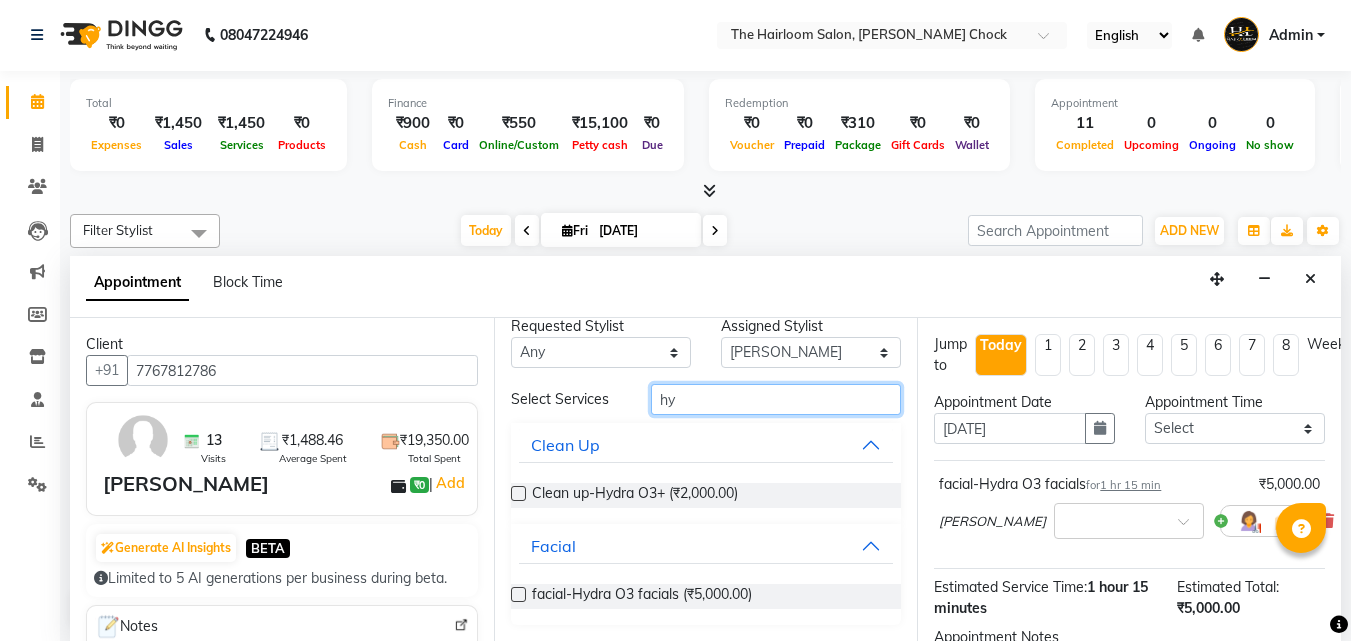 click on "hy" at bounding box center [776, 399] 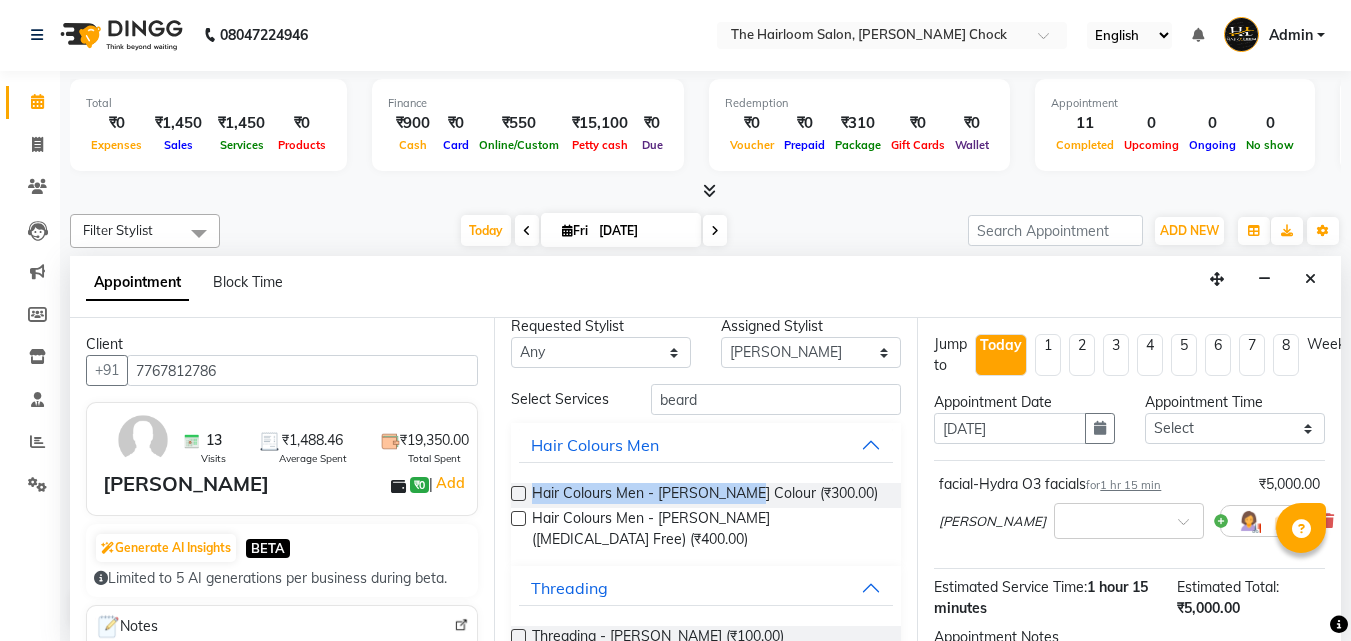 drag, startPoint x: 742, startPoint y: 494, endPoint x: 726, endPoint y: 387, distance: 108.18965 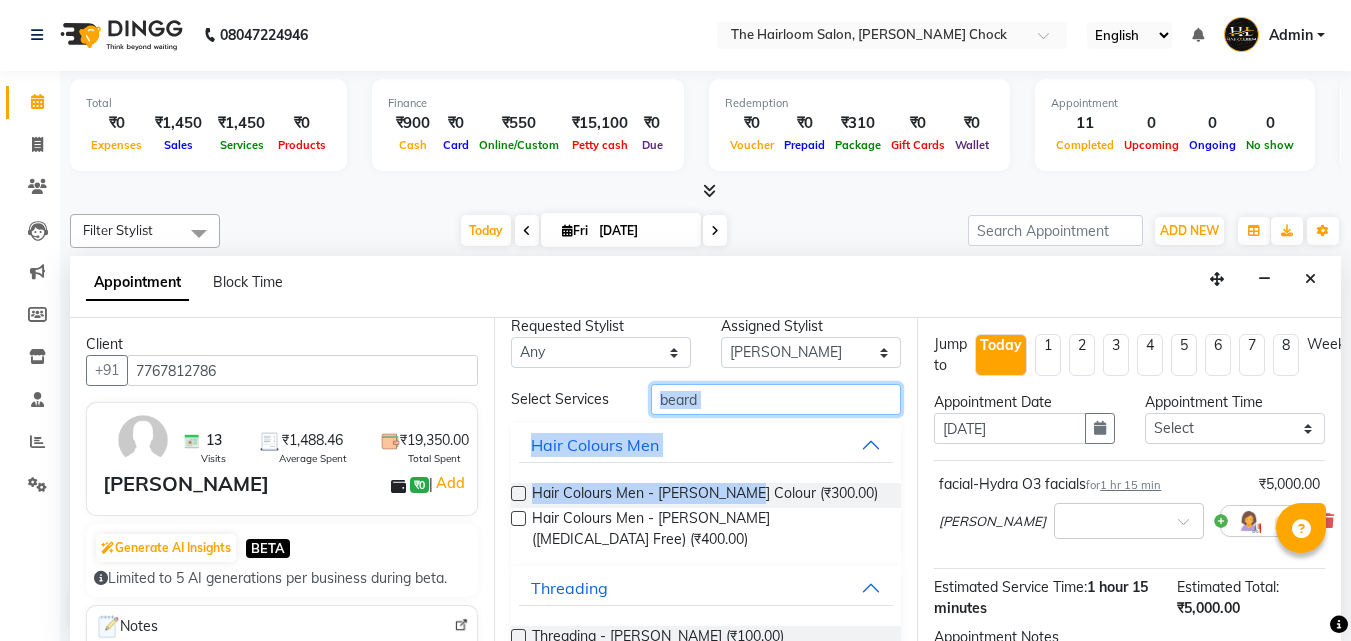 click on "beard" at bounding box center (776, 399) 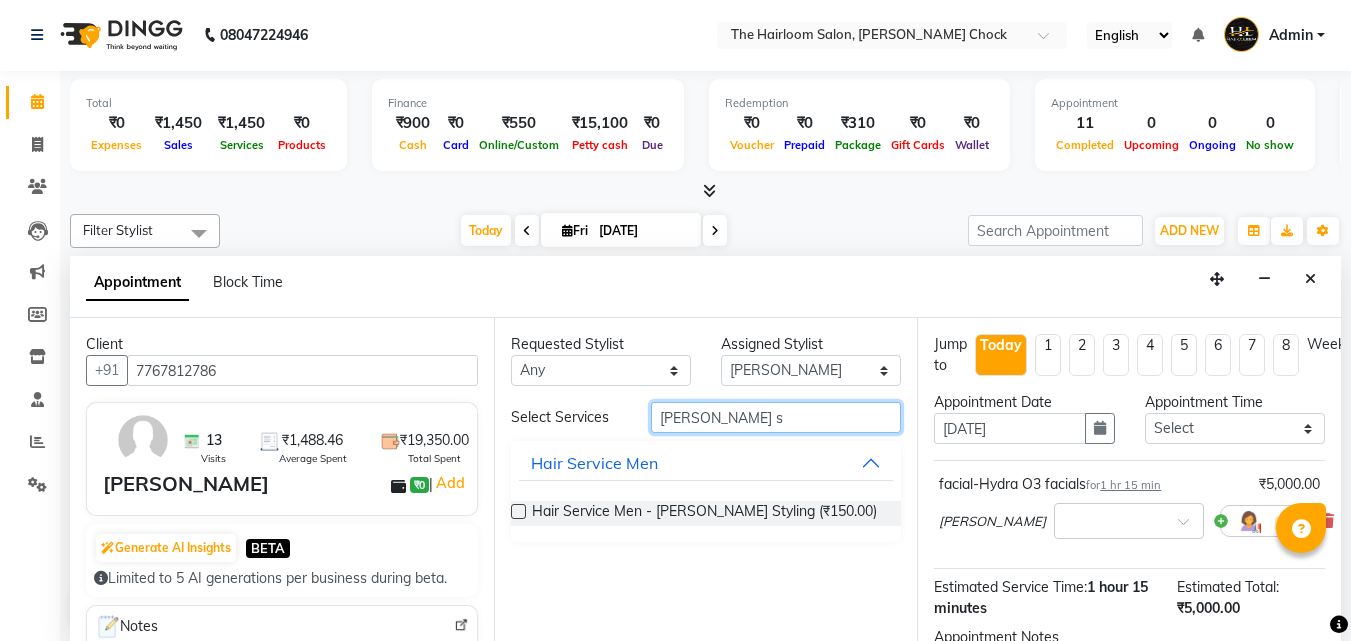 scroll, scrollTop: 0, scrollLeft: 0, axis: both 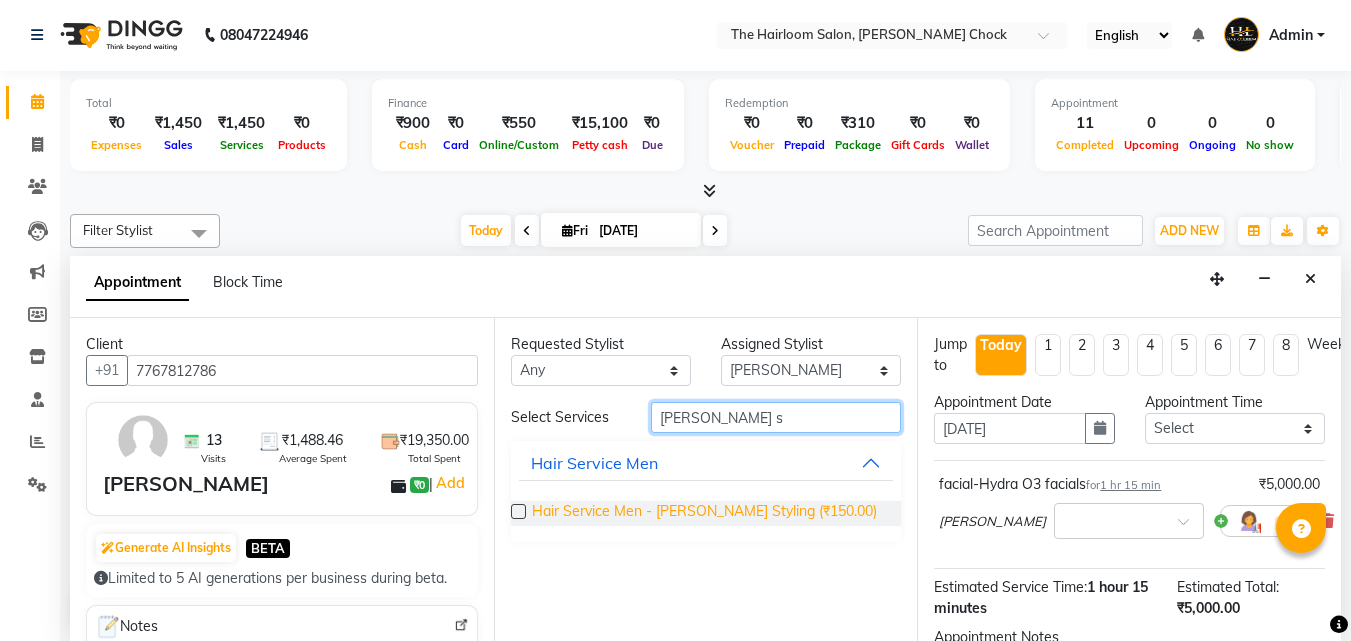 type on "[PERSON_NAME] s" 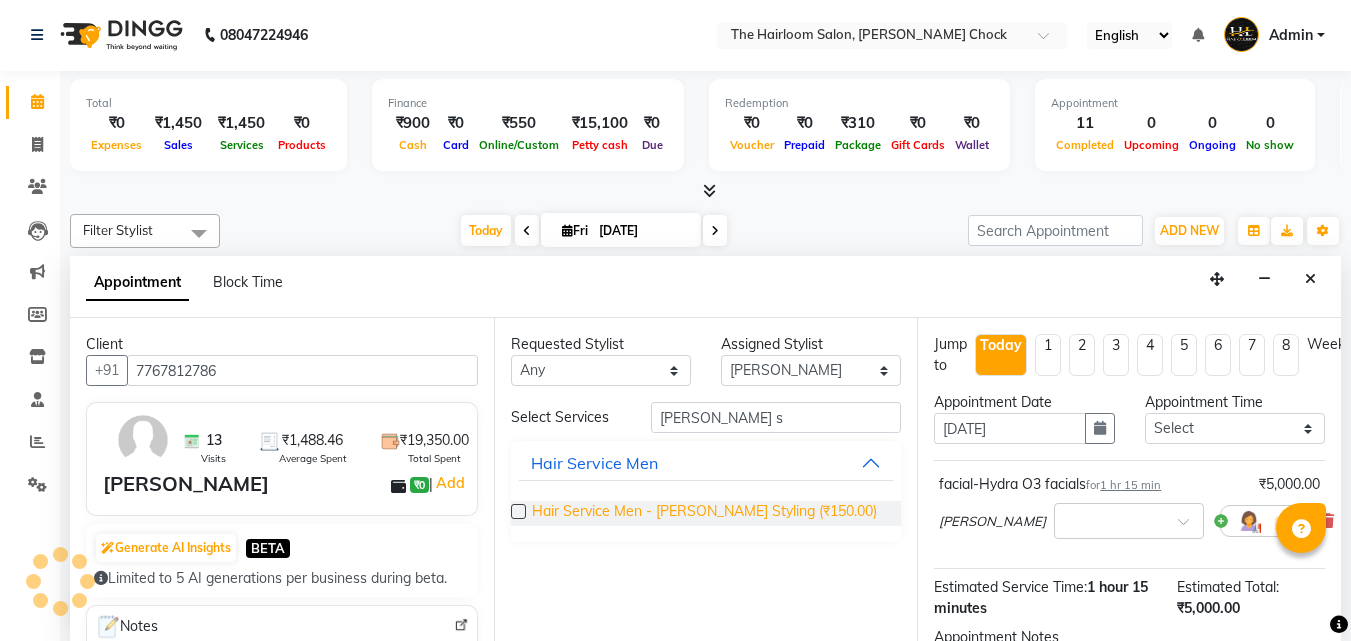 click on "Hair Service Men  - [PERSON_NAME] Styling (₹150.00)" at bounding box center (704, 513) 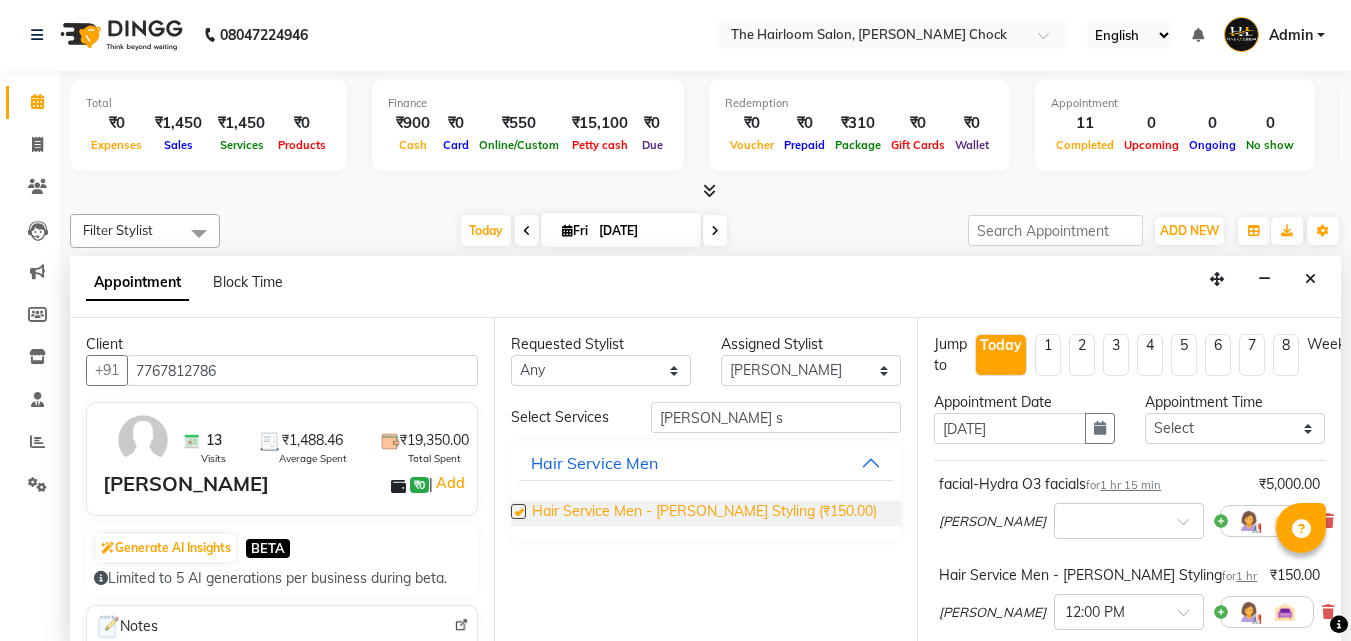 checkbox on "false" 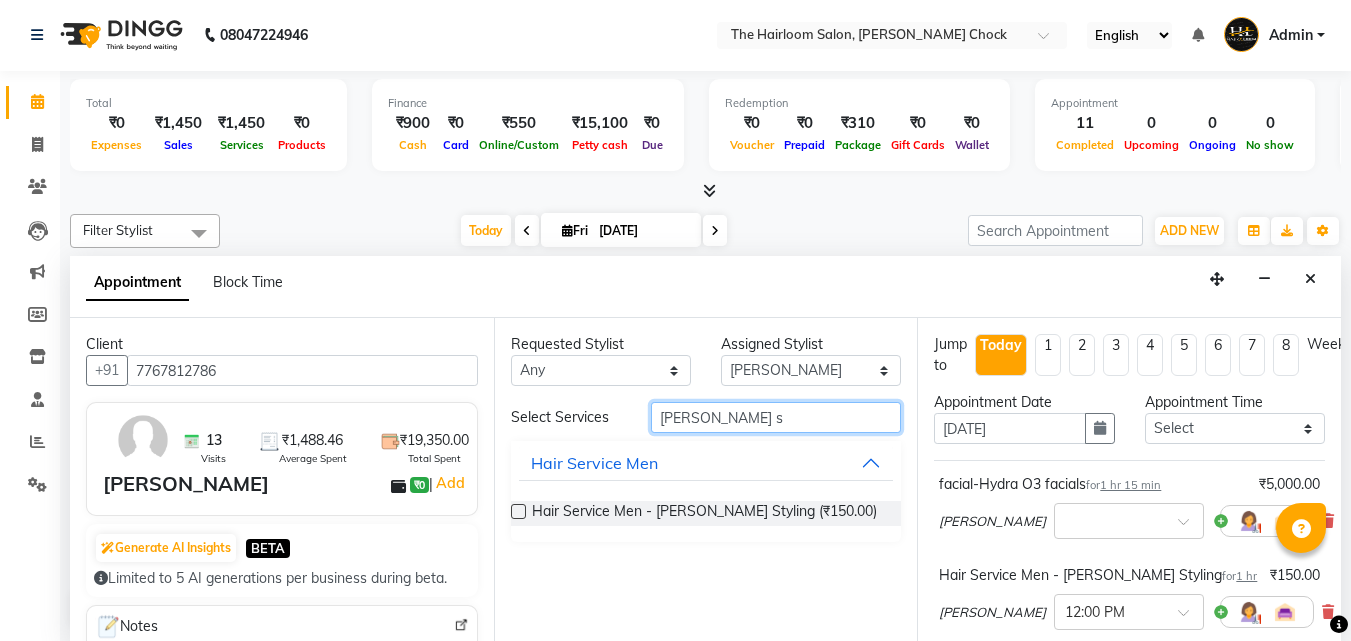 click on "[PERSON_NAME] s" at bounding box center [776, 417] 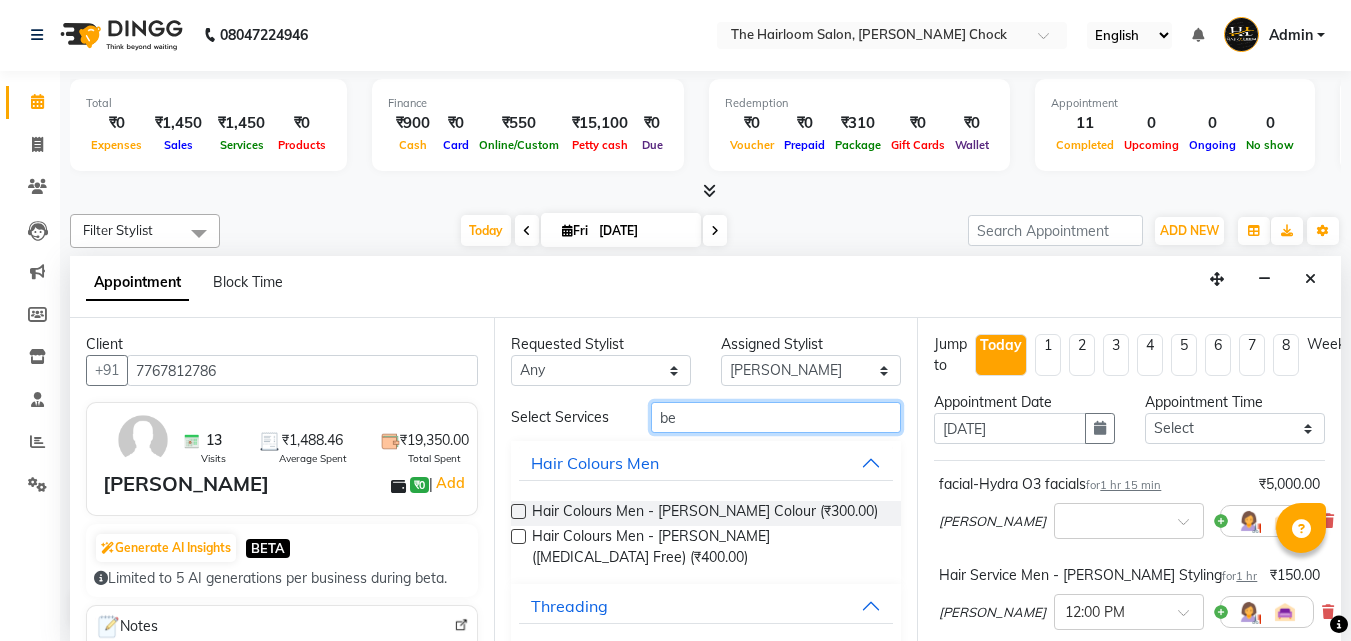 type on "b" 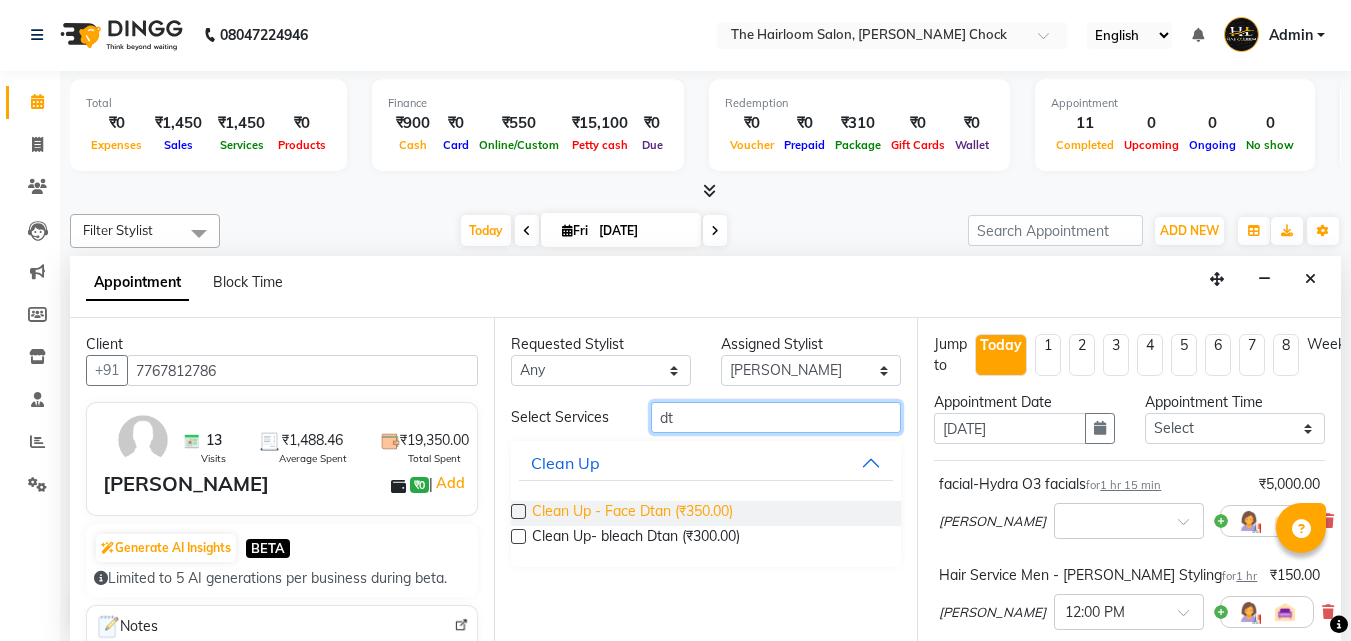 type on "dt" 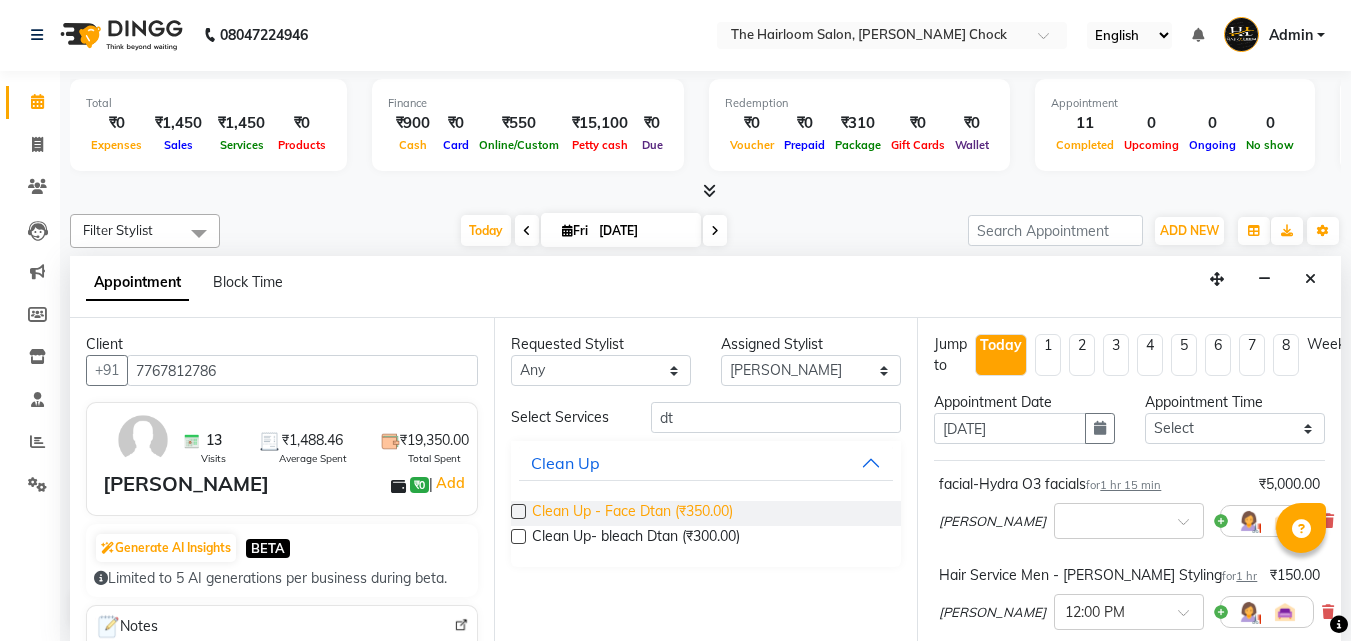 click on "Clean Up - Face Dtan (₹350.00)" at bounding box center [632, 513] 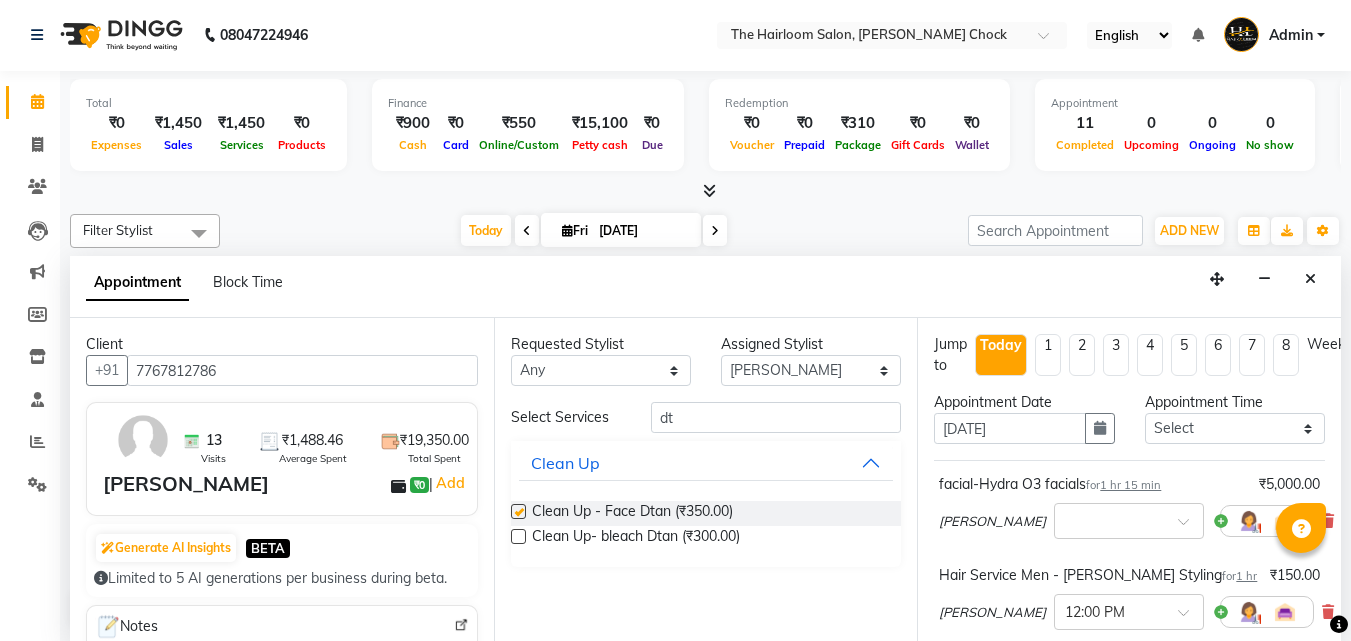 checkbox on "false" 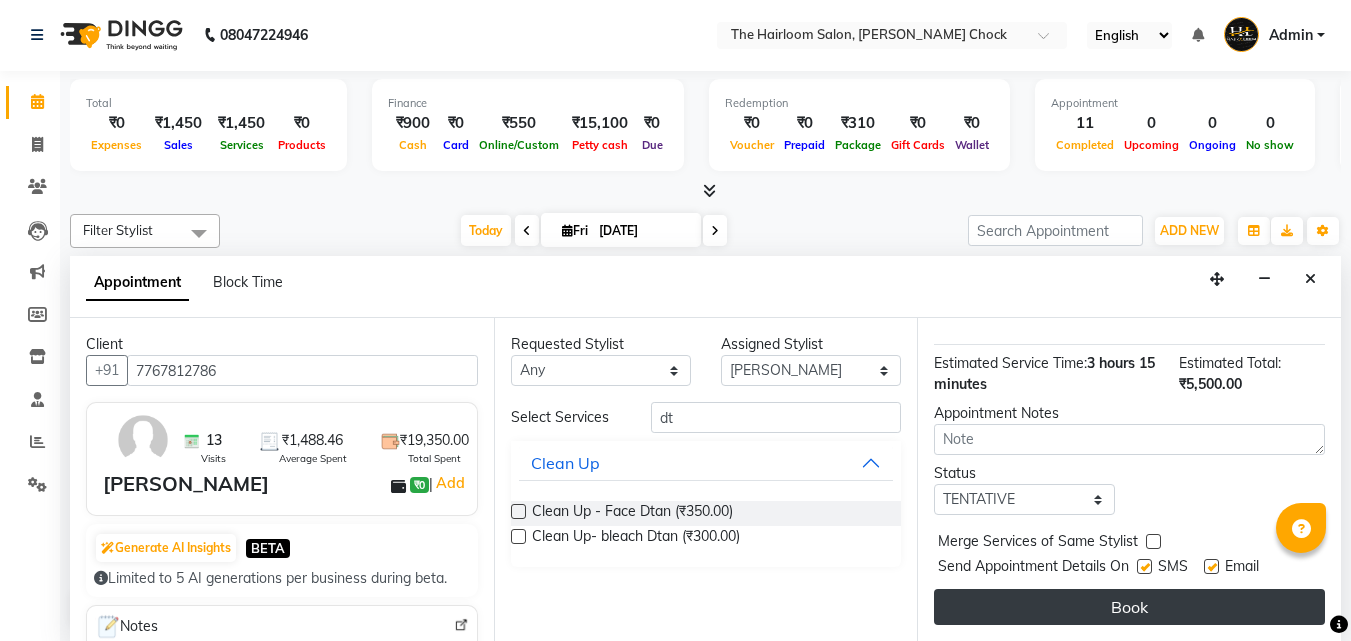 scroll, scrollTop: 430, scrollLeft: 0, axis: vertical 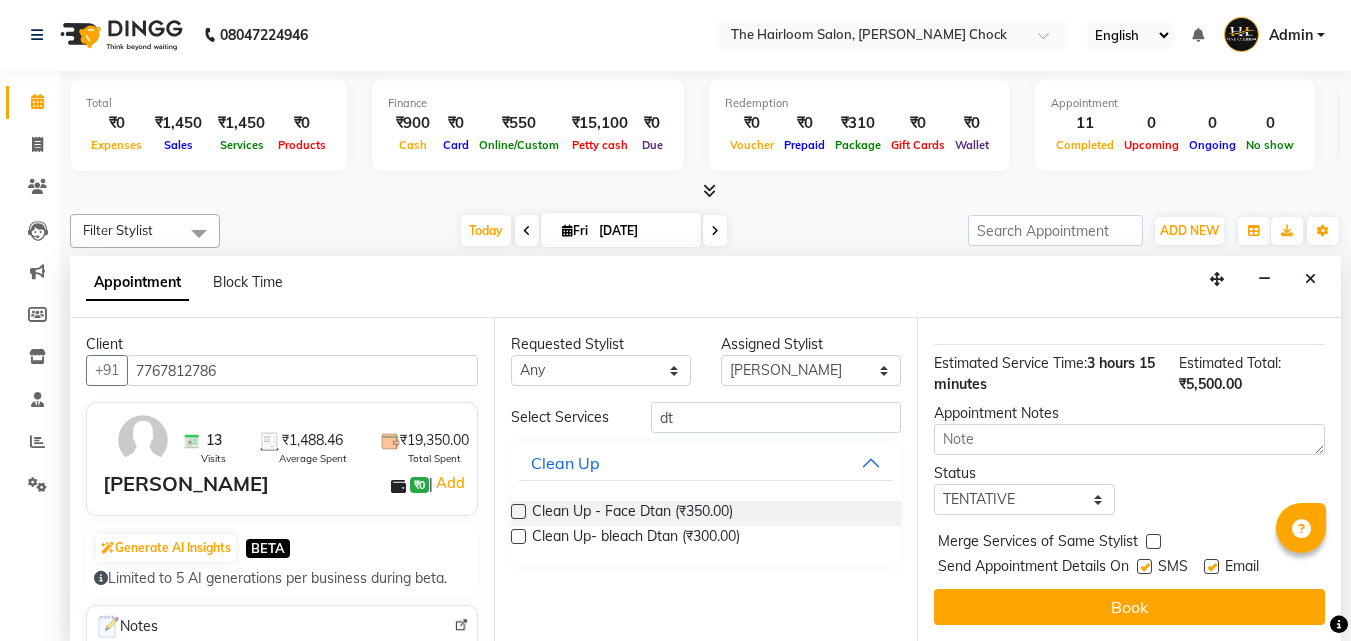 click at bounding box center [1144, 566] 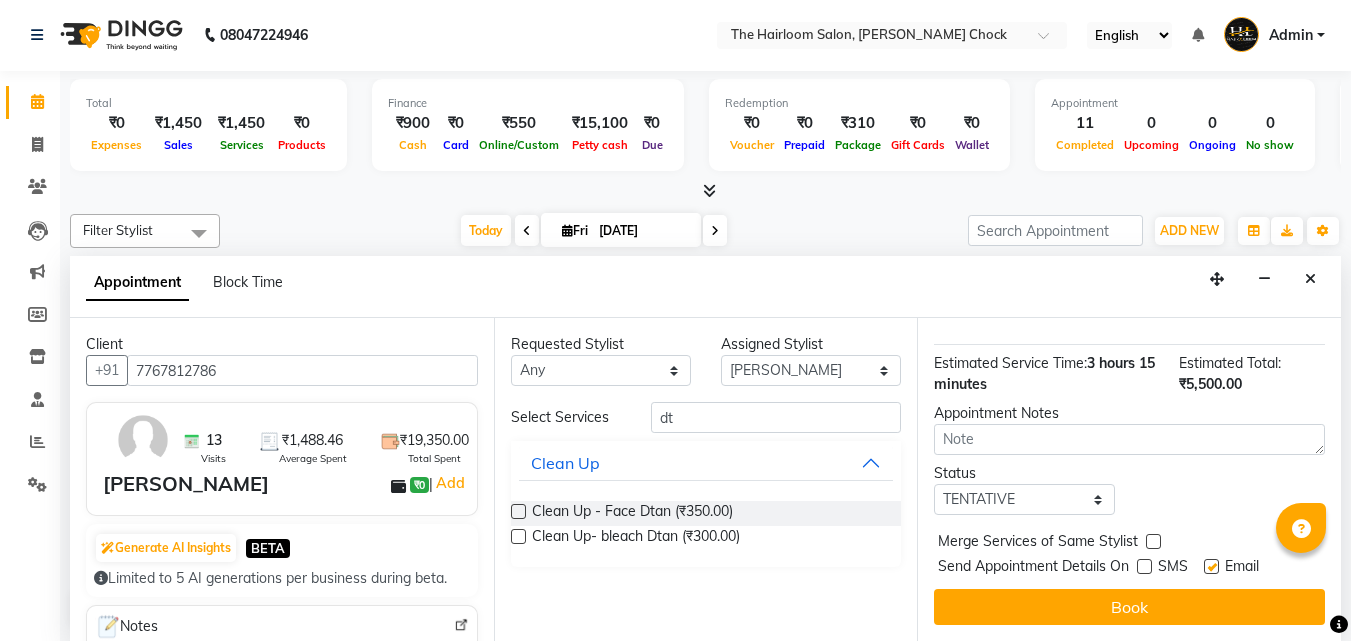 click at bounding box center (1211, 566) 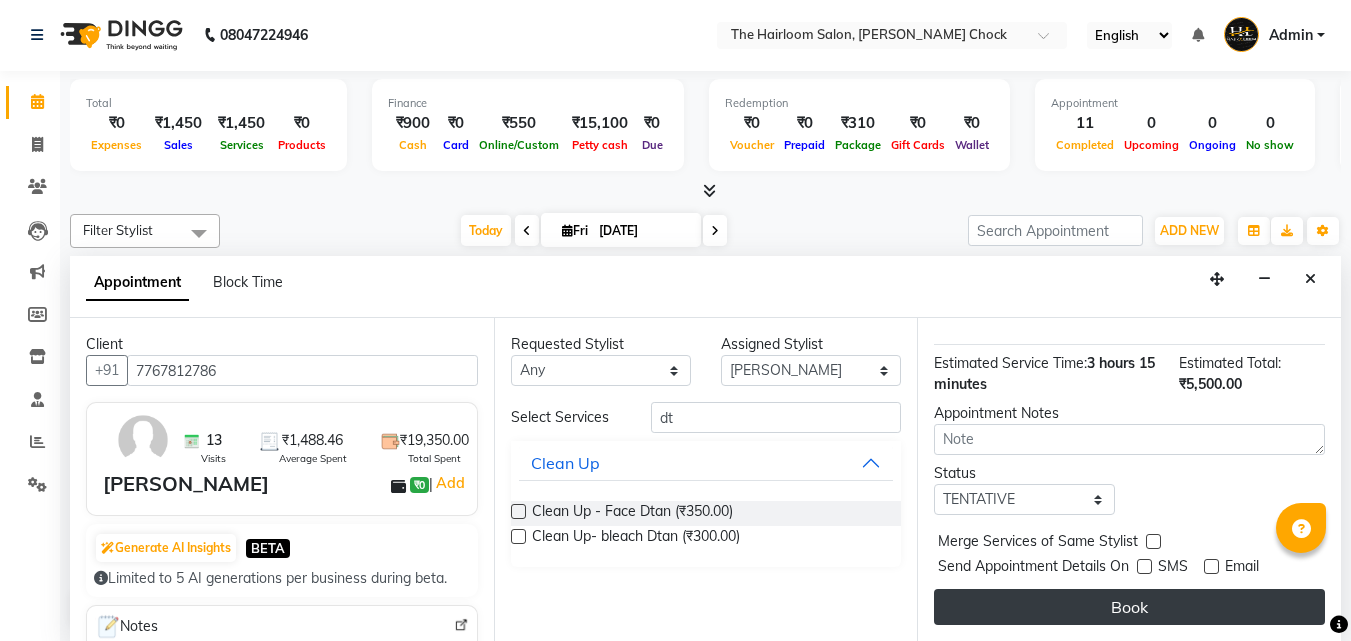 click on "Book" at bounding box center (1129, 607) 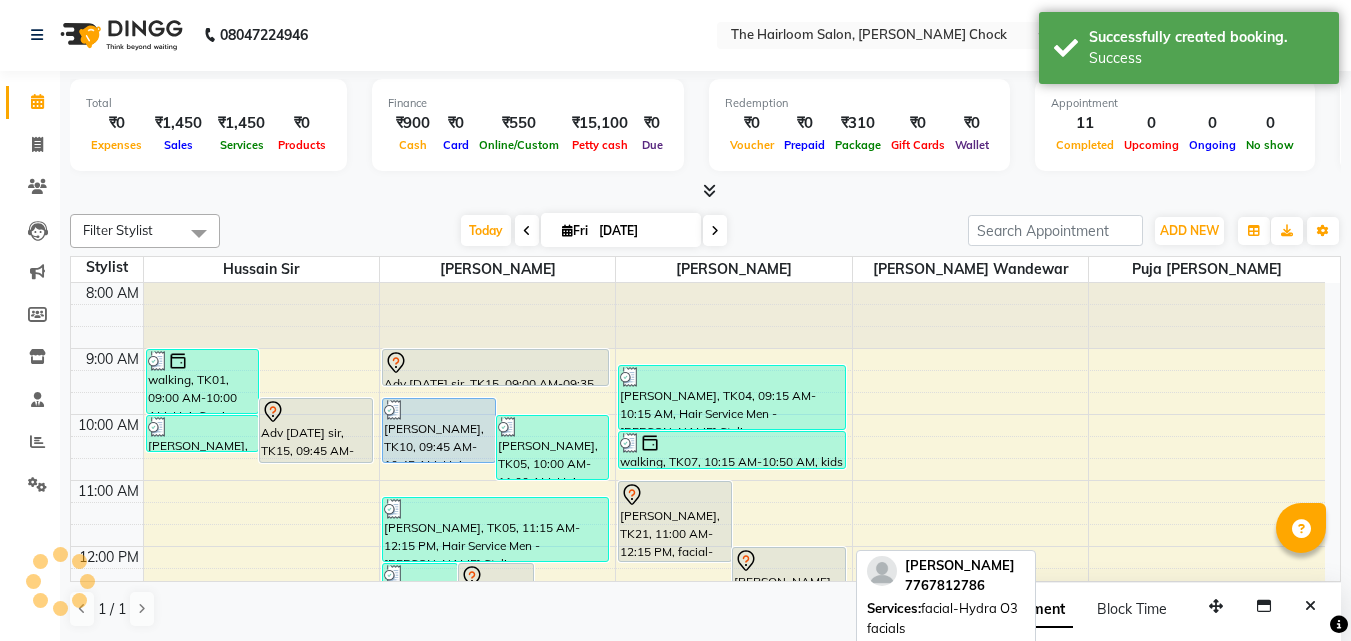scroll, scrollTop: 0, scrollLeft: 0, axis: both 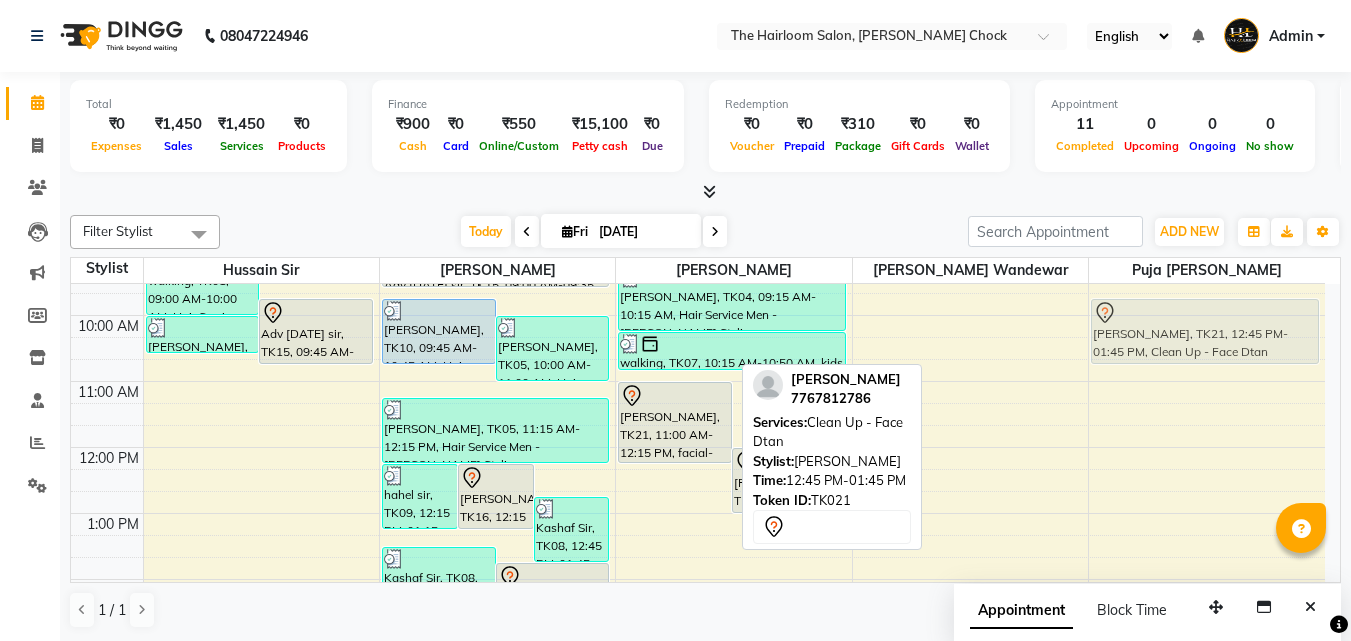 drag, startPoint x: 695, startPoint y: 543, endPoint x: 1158, endPoint y: 346, distance: 503.16797 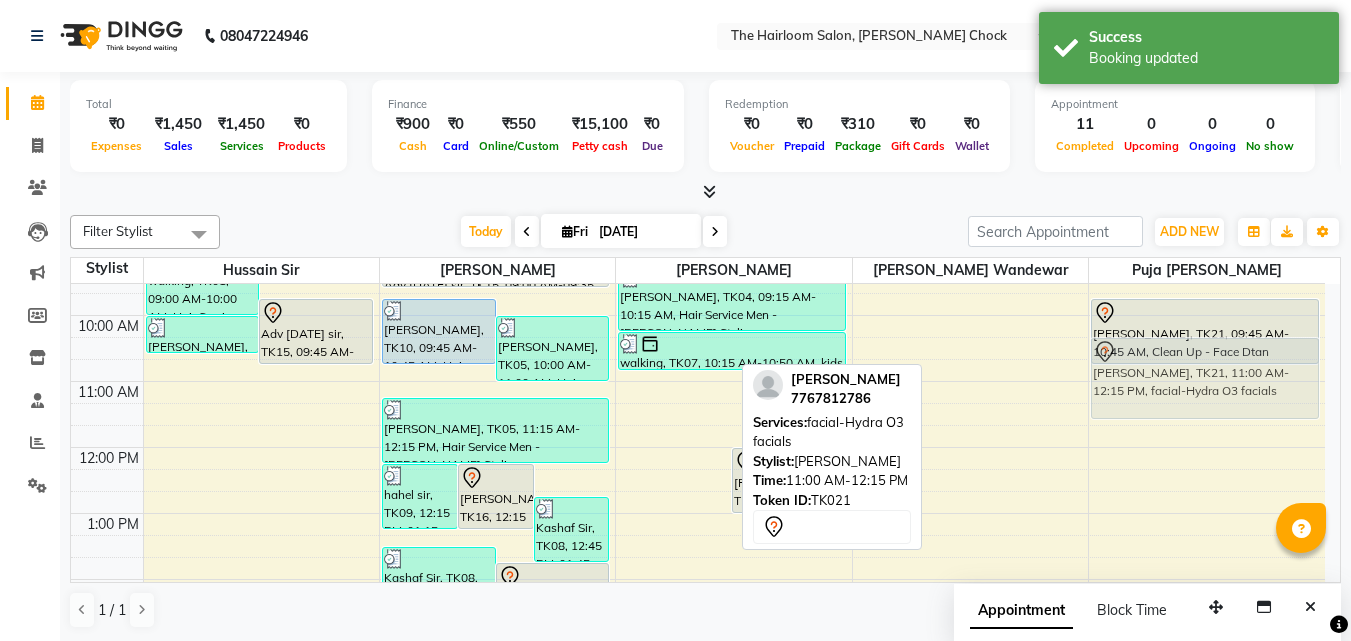 drag, startPoint x: 643, startPoint y: 417, endPoint x: 1130, endPoint y: 373, distance: 488.98364 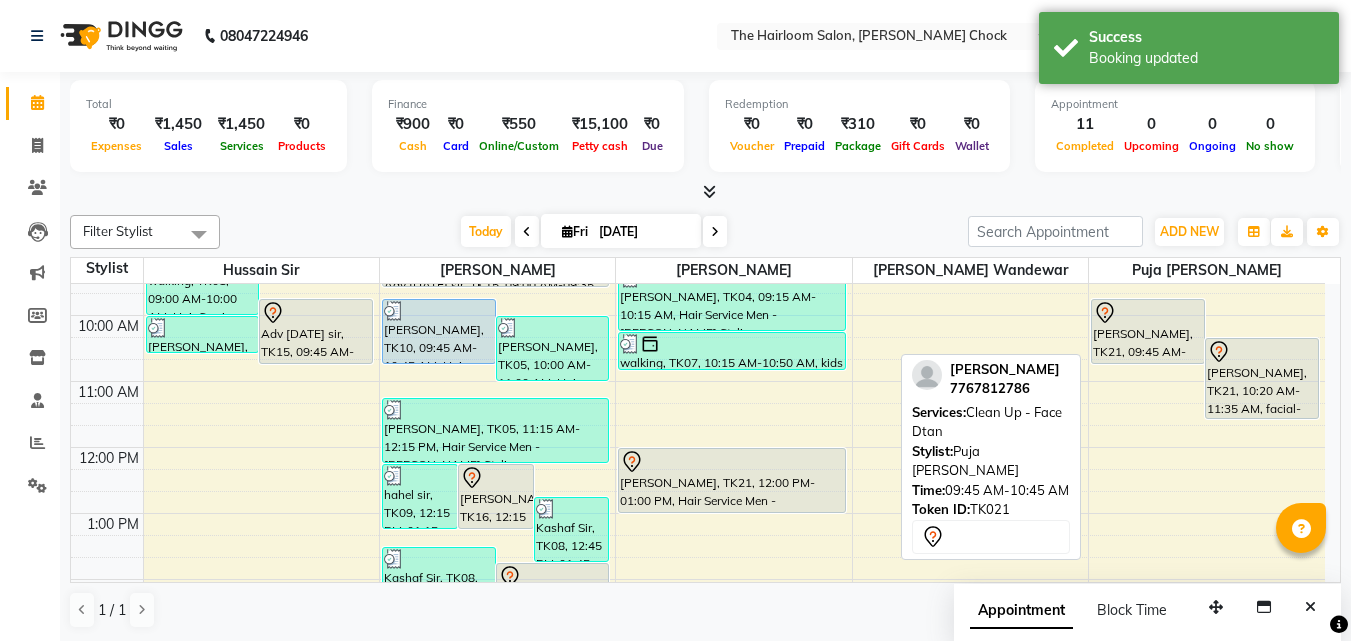 click on "[PERSON_NAME], TK21, 09:45 AM-10:45 AM, Clean Up - Face Dtan" at bounding box center (1148, 331) 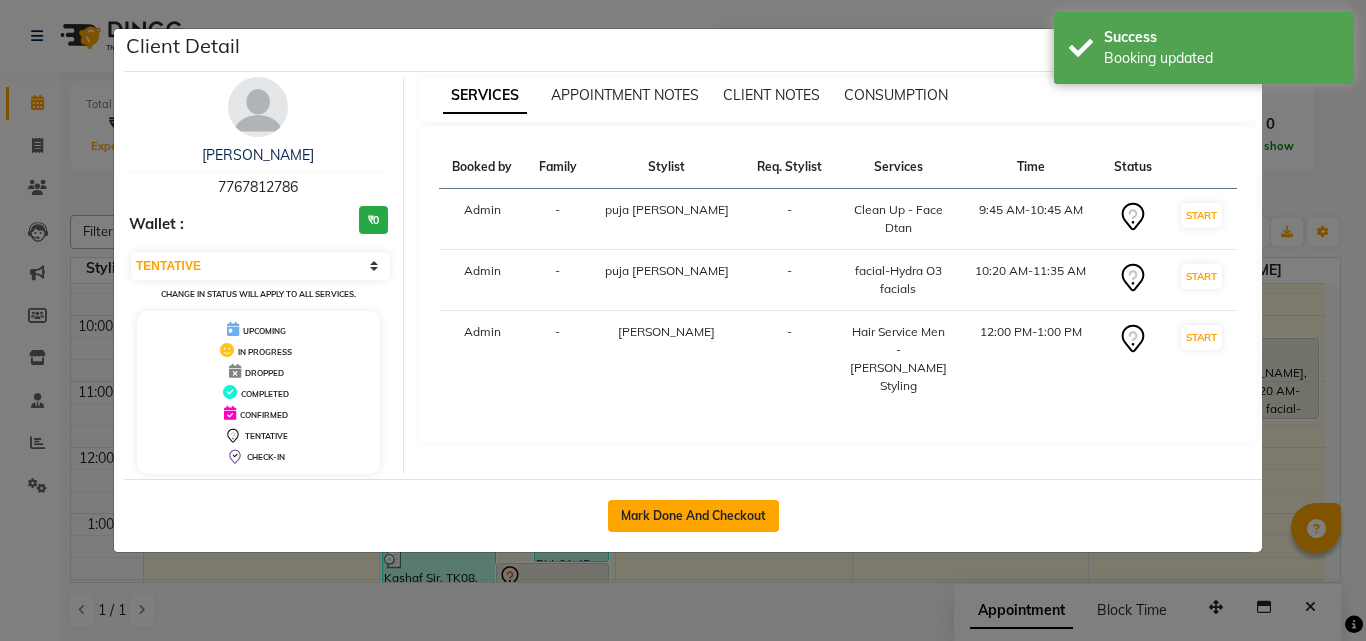 click on "Mark Done And Checkout" 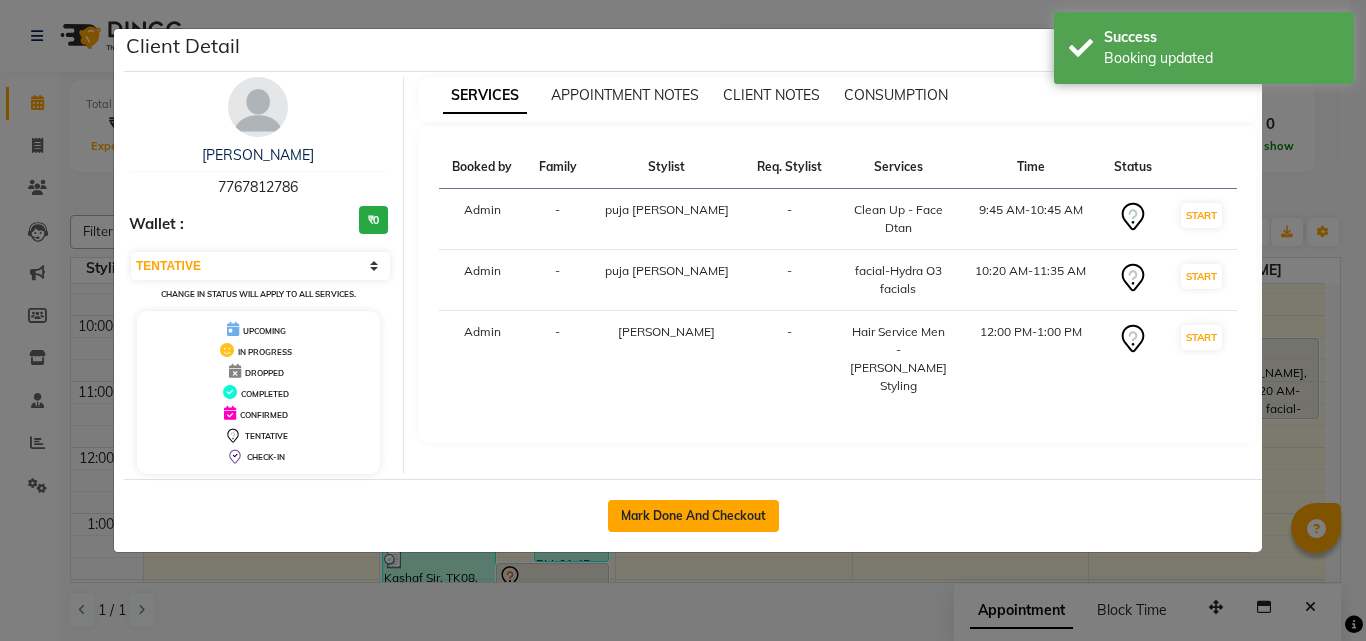 select on "service" 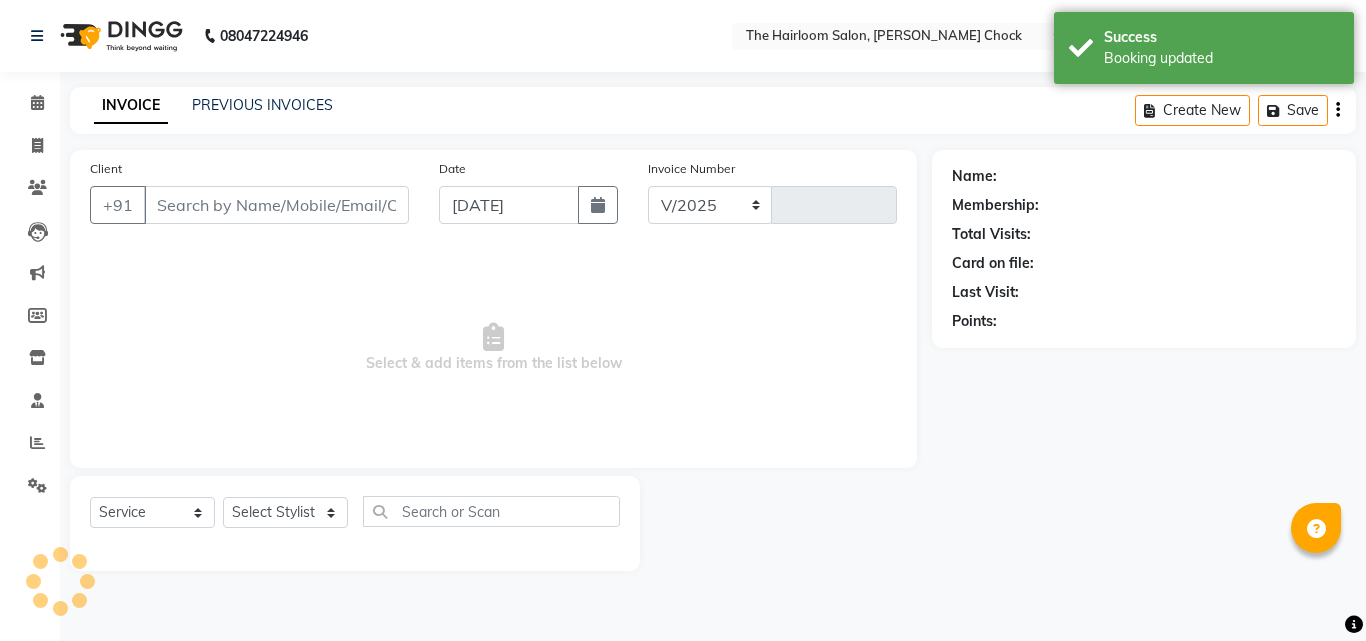 select on "5926" 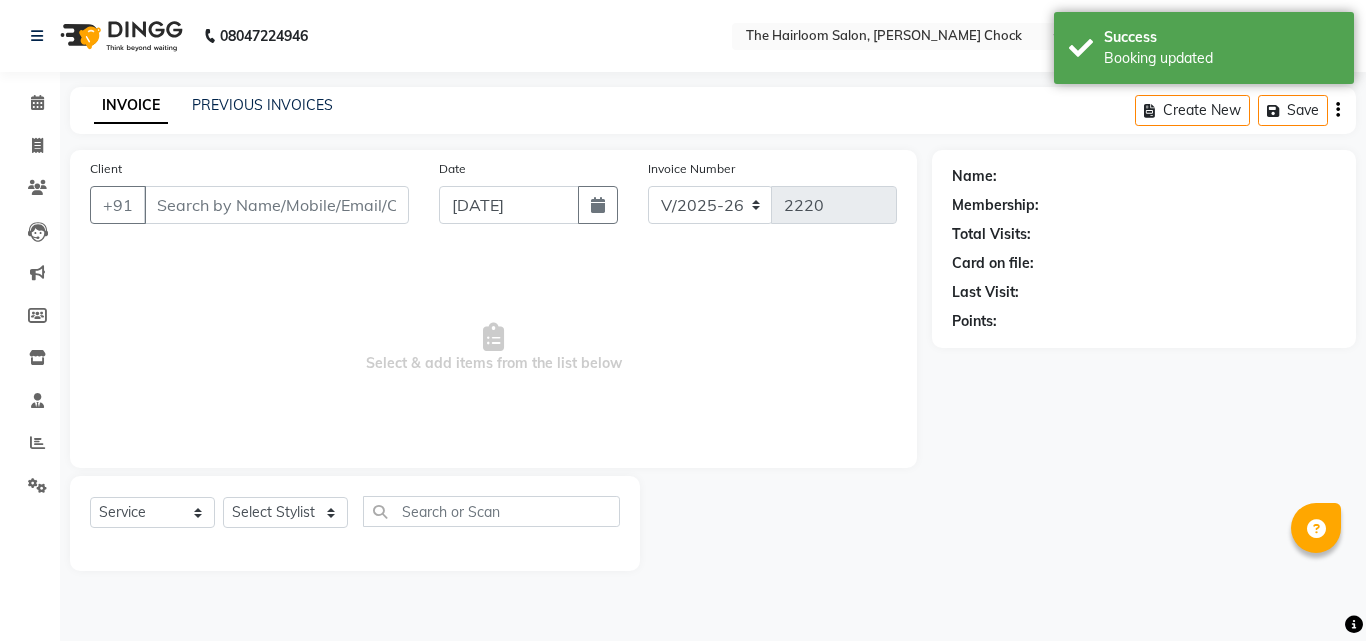 type on "7767812786" 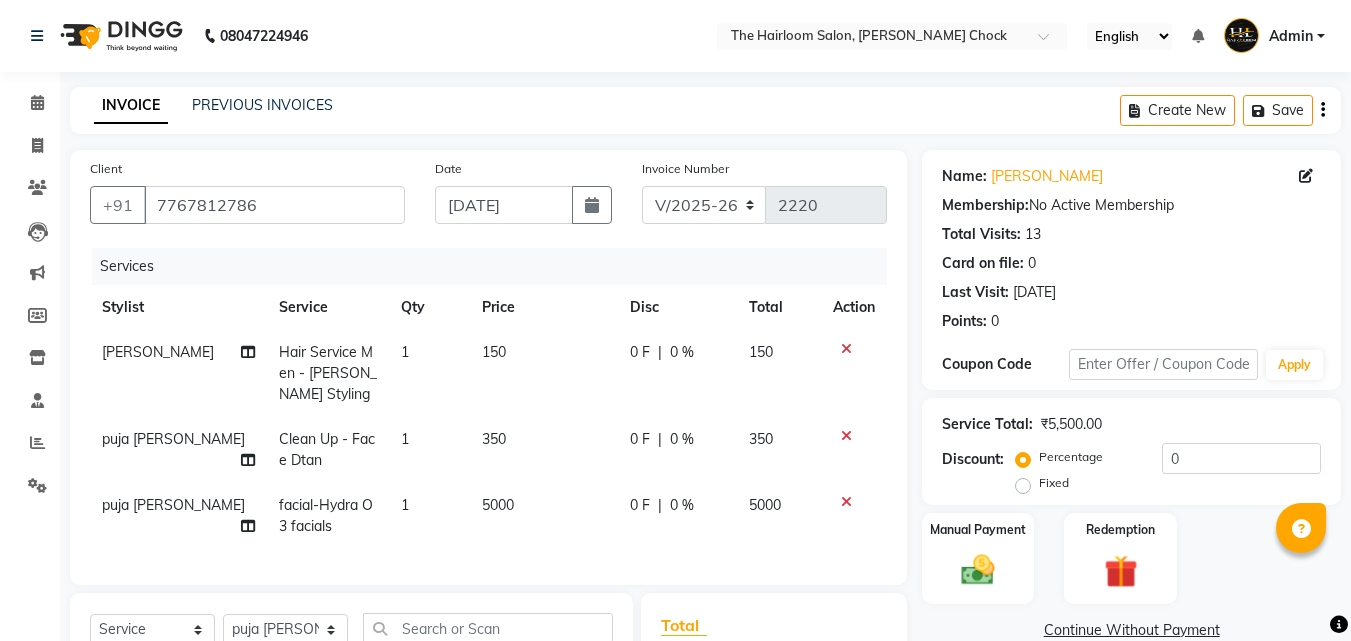 scroll, scrollTop: 292, scrollLeft: 0, axis: vertical 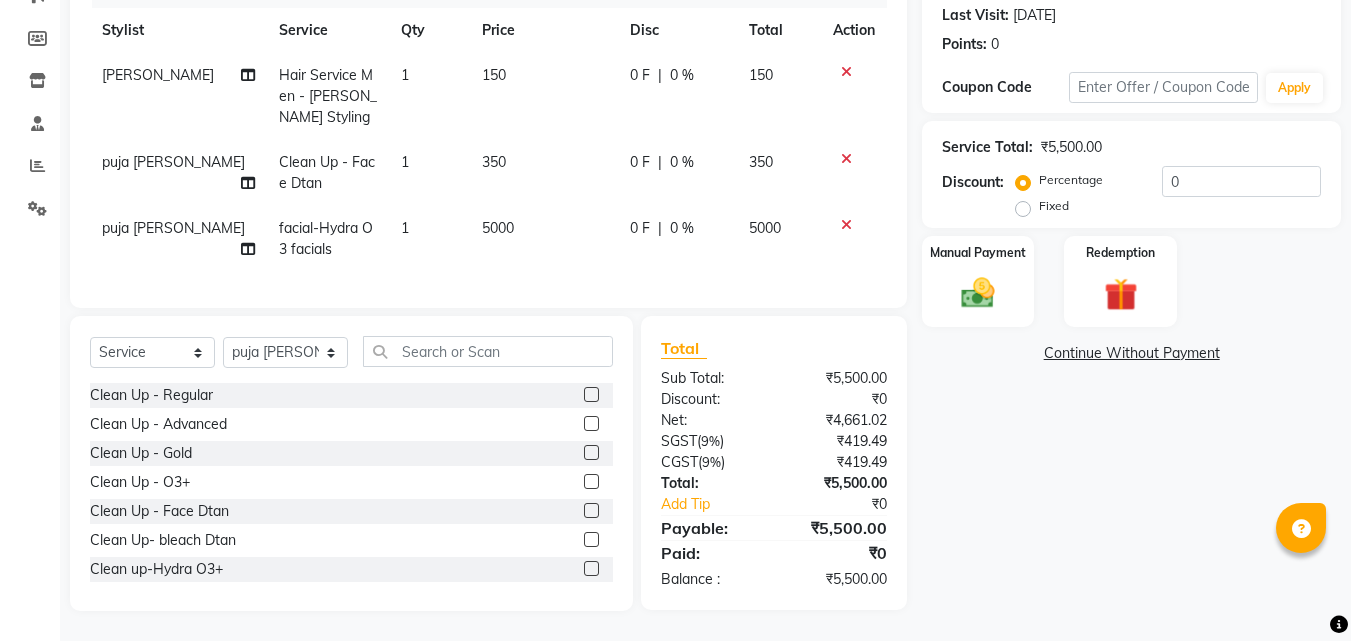 click on "5000" 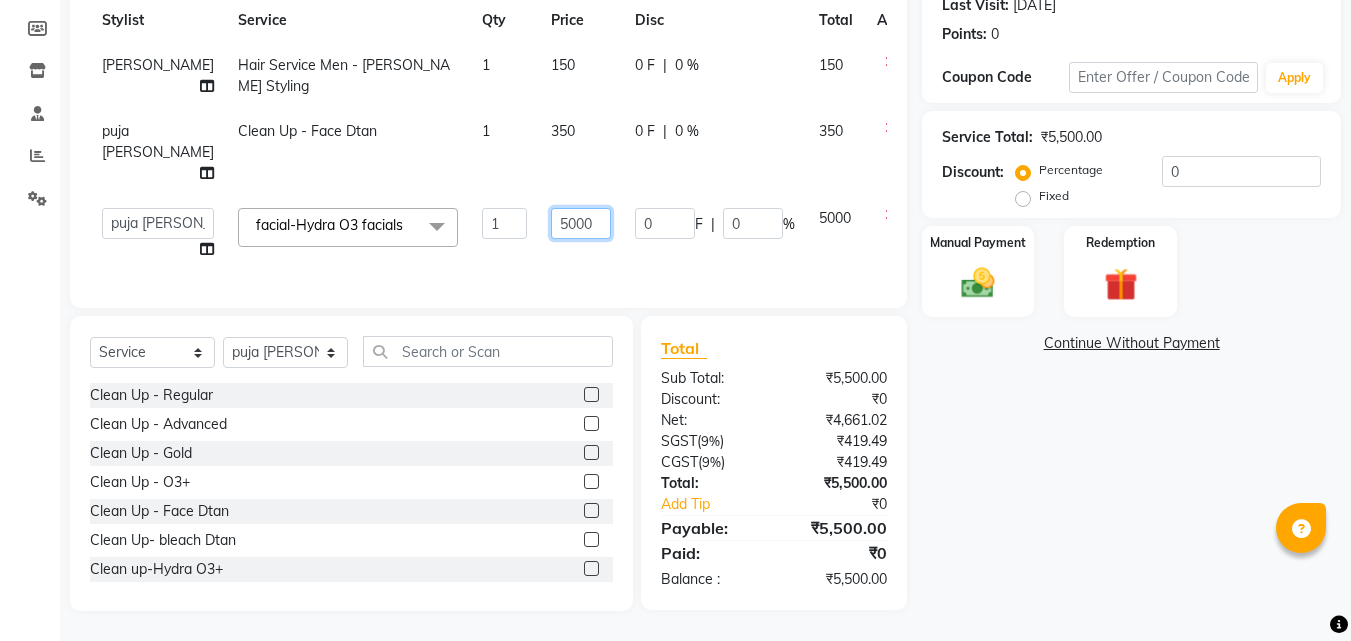 click on "5000" 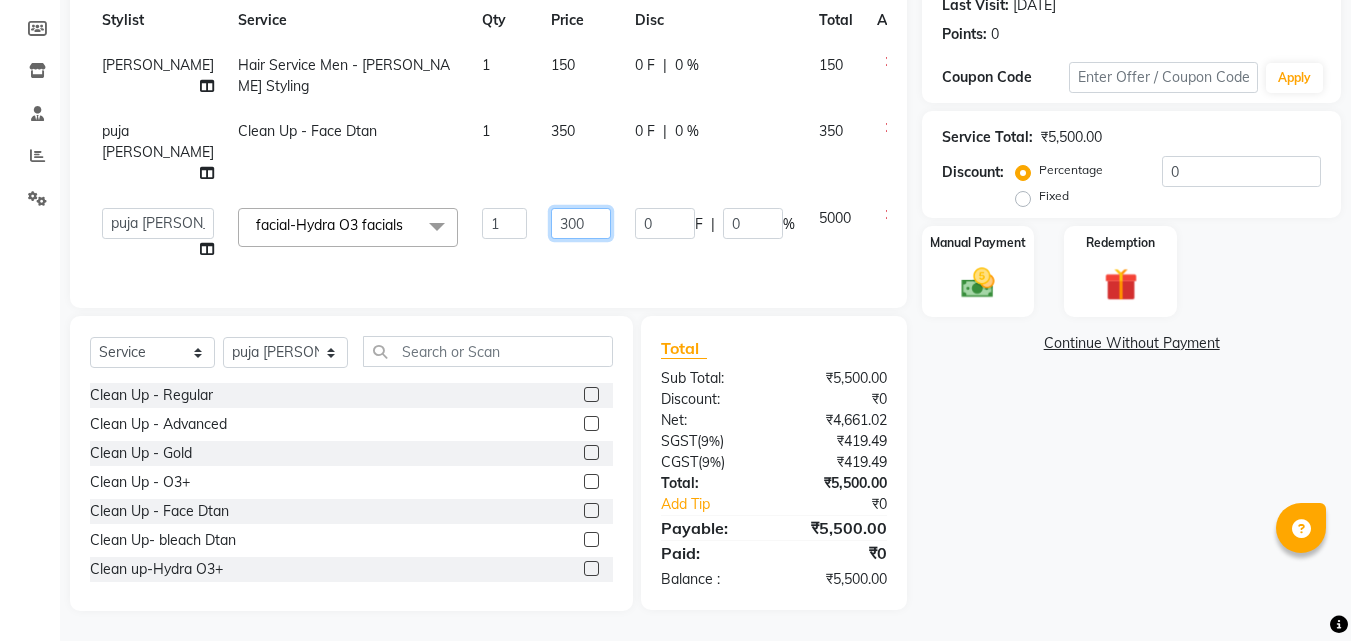 type on "3500" 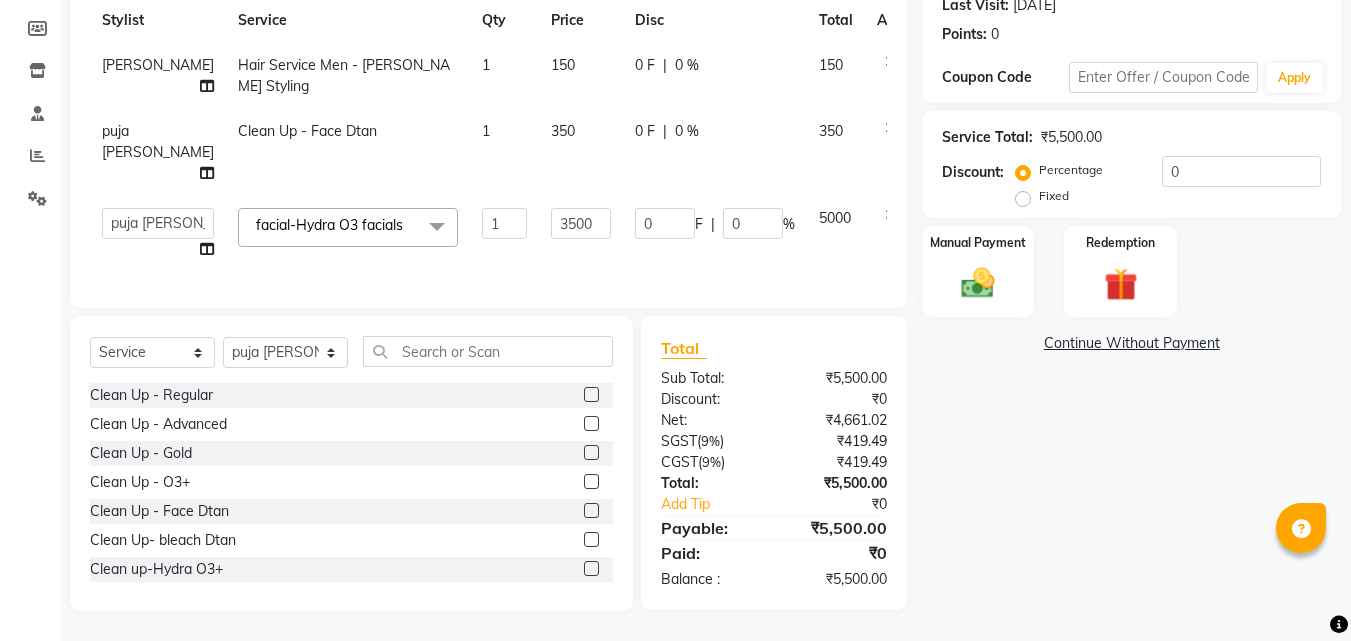 click on "Services Stylist Service Qty Price Disc Total Action [PERSON_NAME] Hair Service Men  - [PERSON_NAME] Styling 1 150 0 F | 0 % 150 puja [PERSON_NAME] Clean Up - Face Dtan 1 350 0 F | 0 % 350  [PERSON_NAME]   [PERSON_NAME] sir   puja [PERSON_NAME] [PERSON_NAME] wandewar  facial-Hydra O3 facials  x Clean Up - Regular Clean Up - Advanced Clean Up - Gold Clean Up - O3+ Clean Up - Face Dtan Clean Up- bleach Dtan Clean up-Hydra O3+ Assistant Service face massage ear presing face scrab Facial  - O3+ Facials Facial  - Skin Tightening Facial  - Anti-Tan Facial  - Fruit Facial  - Gold Facial  - Skin Brightning facial-Hydra O3 facials Regular Waxing  - Face Regular Waxing  - Full hands Regular Waxing  - Half hands Regular Waxing  - Full legs Regular Waxing  - Half legs Regular Waxing  - Under-arms Regular Waxing  - Full front Regular Waxing  - Full back Regular Waxing  - Stomach Regular Waxing  - Bikini Regular Waxing  - Full body Regular Waxing  - Upper-lips Rica Waxing  - Face Rica Waxing  - Full hands Rica Waxing  - Half hands 1 3500 0" 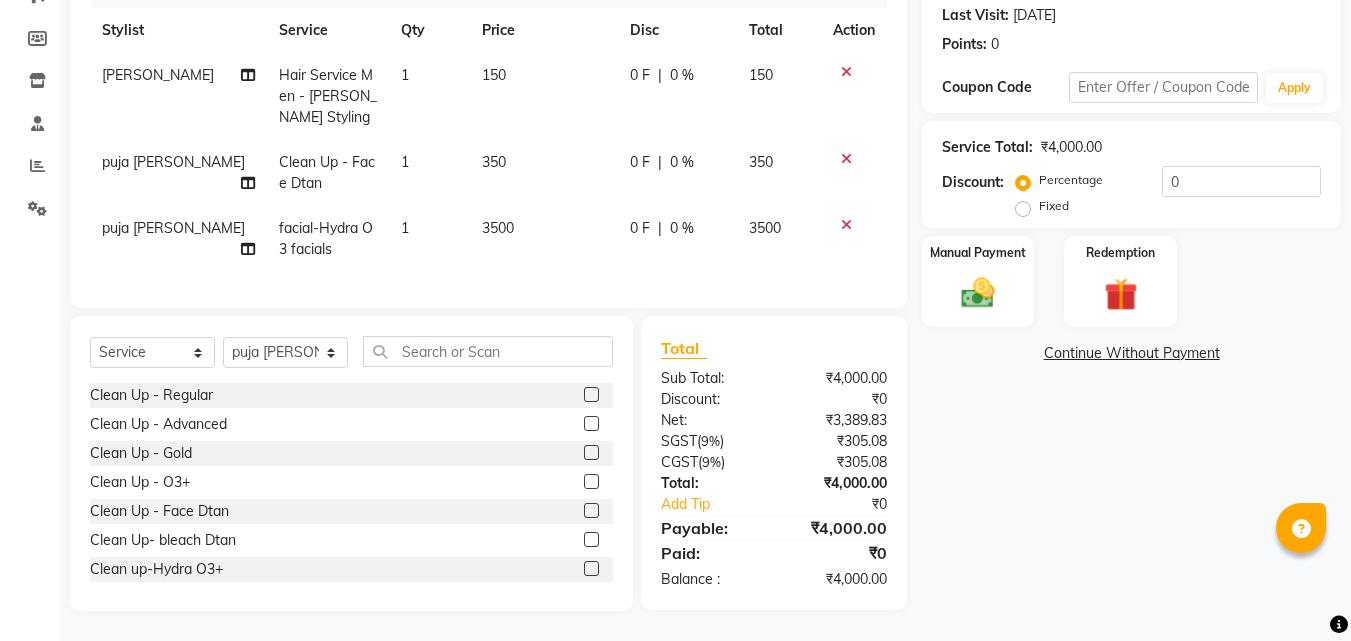click on "350" 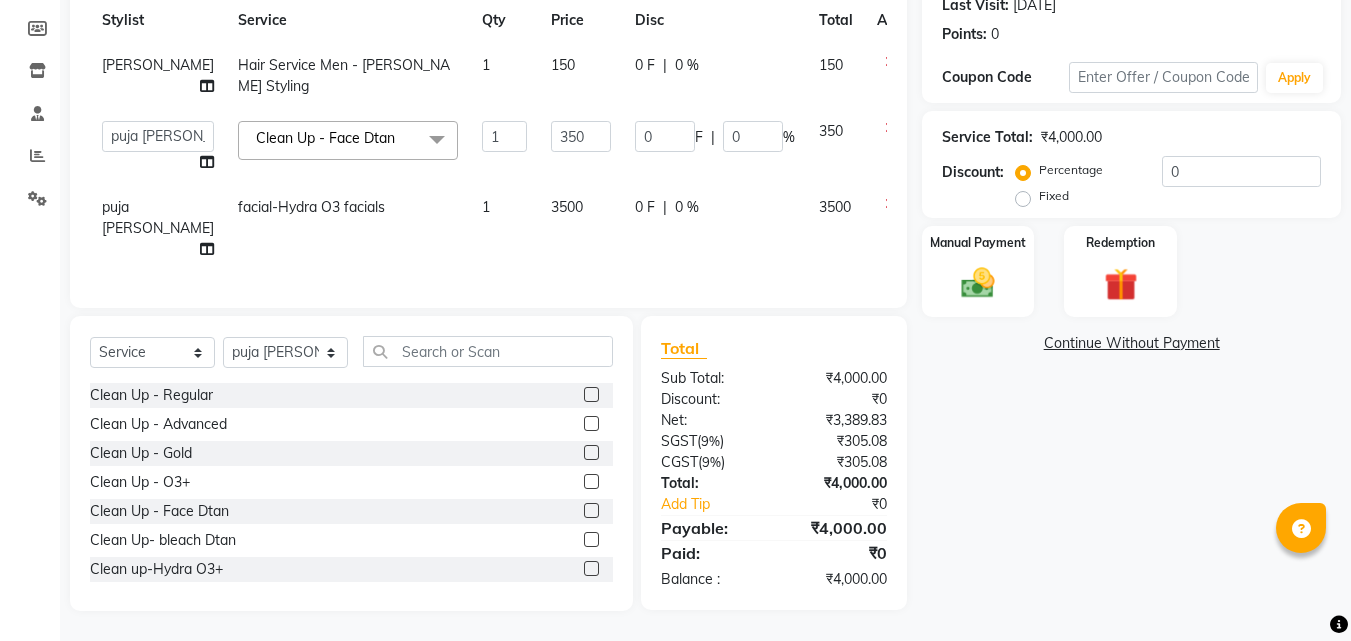 drag, startPoint x: 511, startPoint y: 157, endPoint x: 536, endPoint y: 137, distance: 32.01562 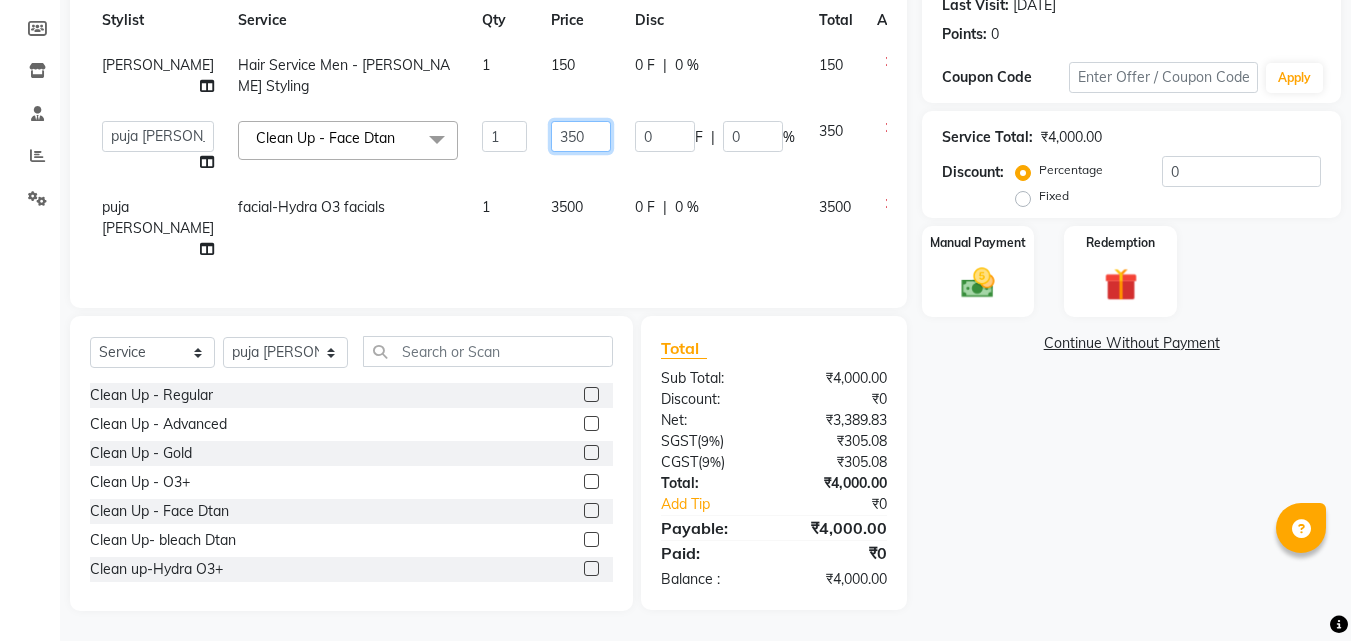 drag, startPoint x: 537, startPoint y: 136, endPoint x: 549, endPoint y: 126, distance: 15.6205 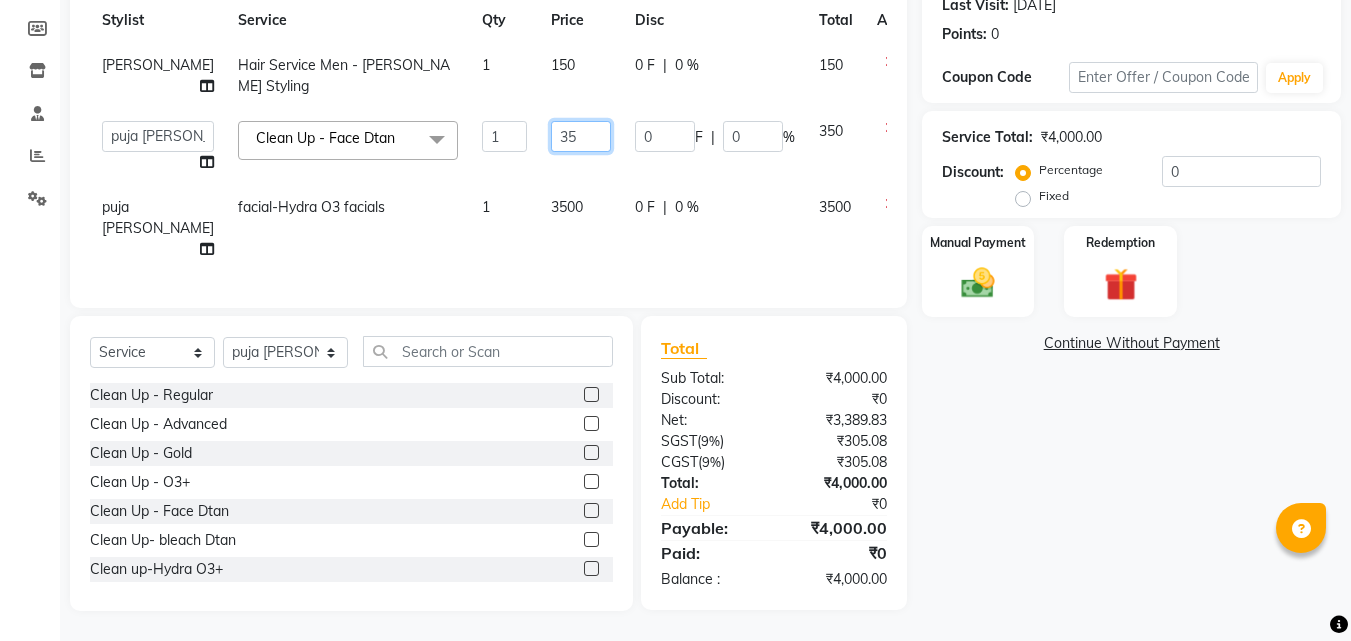 type on "3" 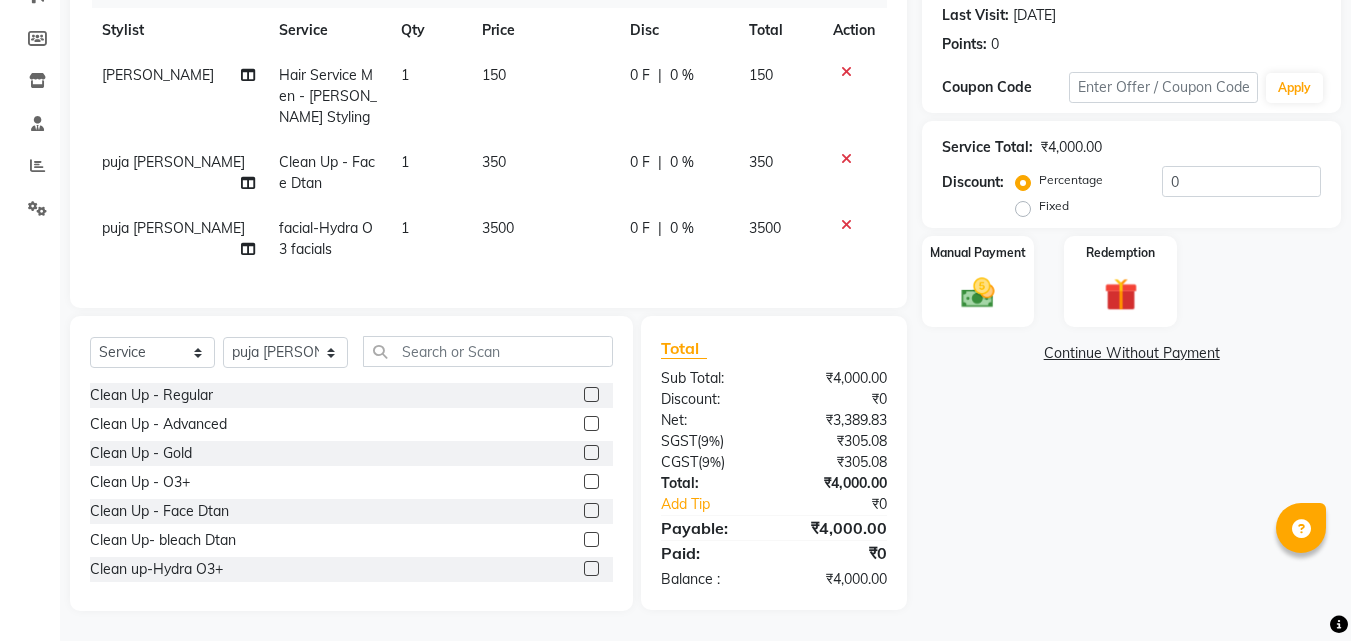 click on "350" 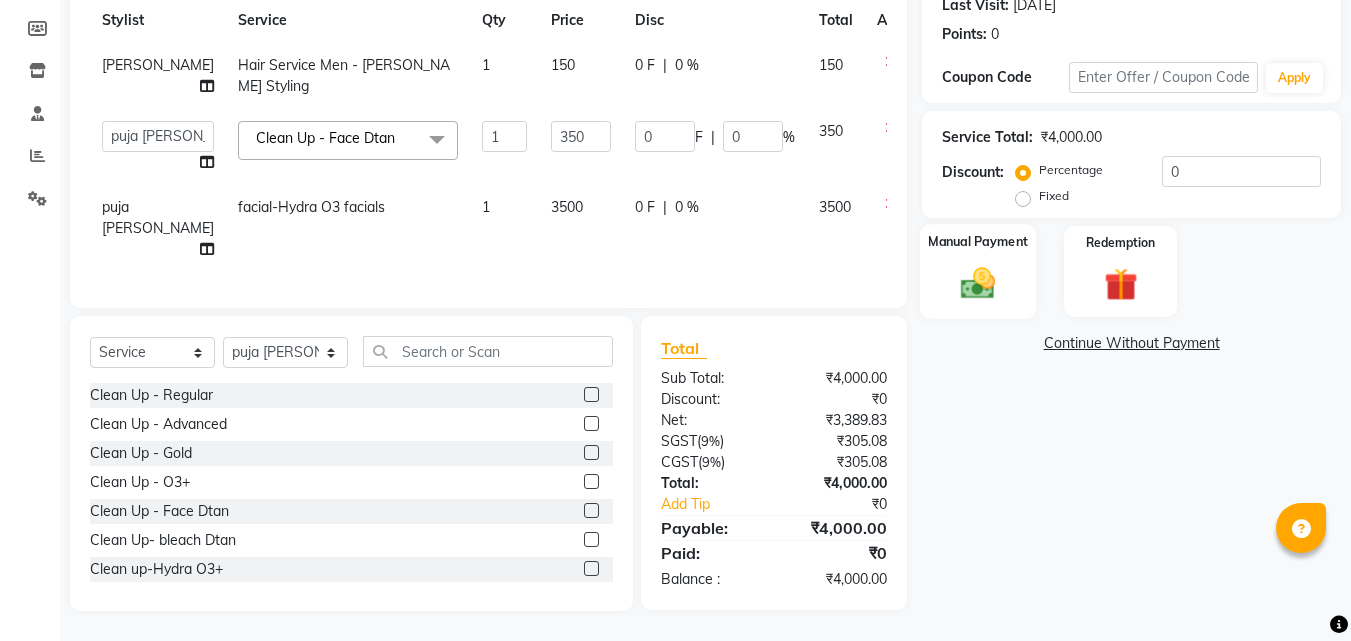 click 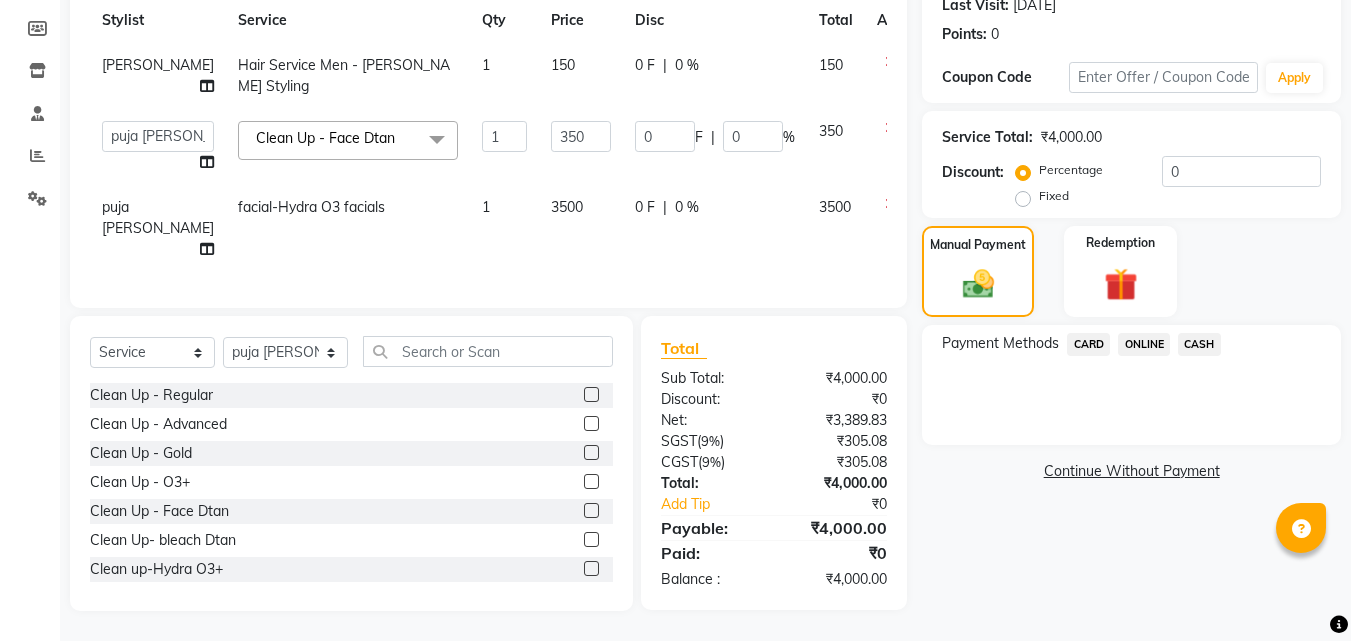 click on "ONLINE" 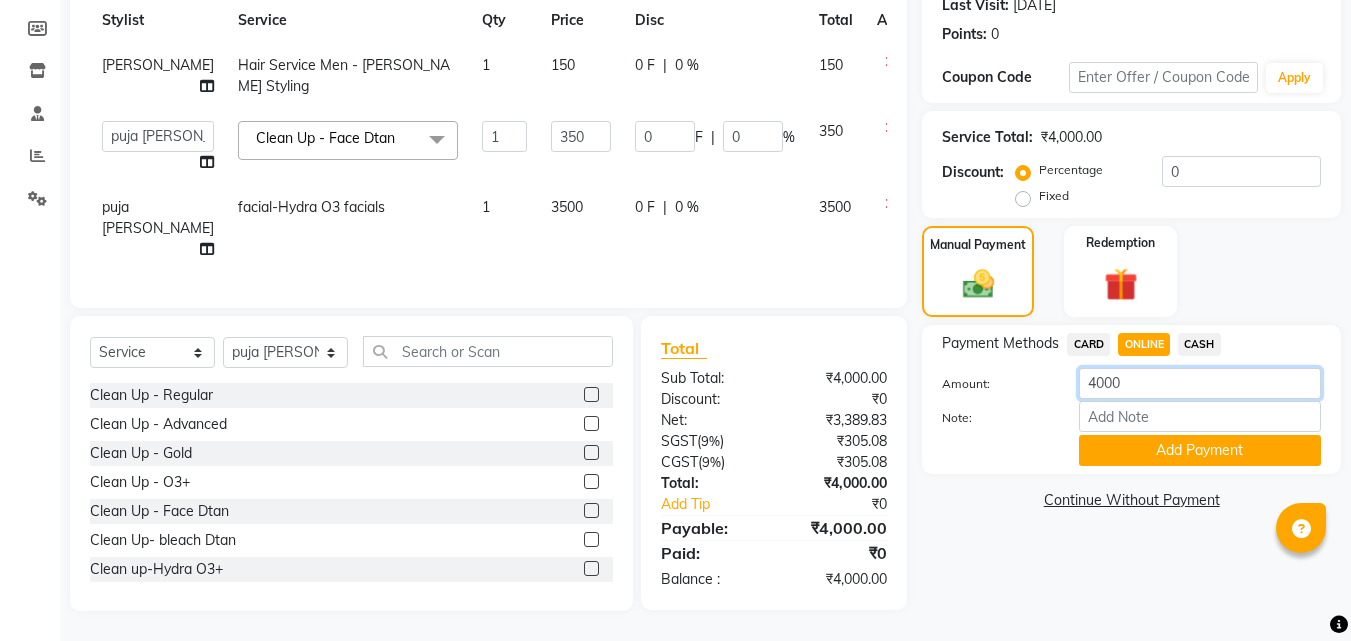 click on "4000" 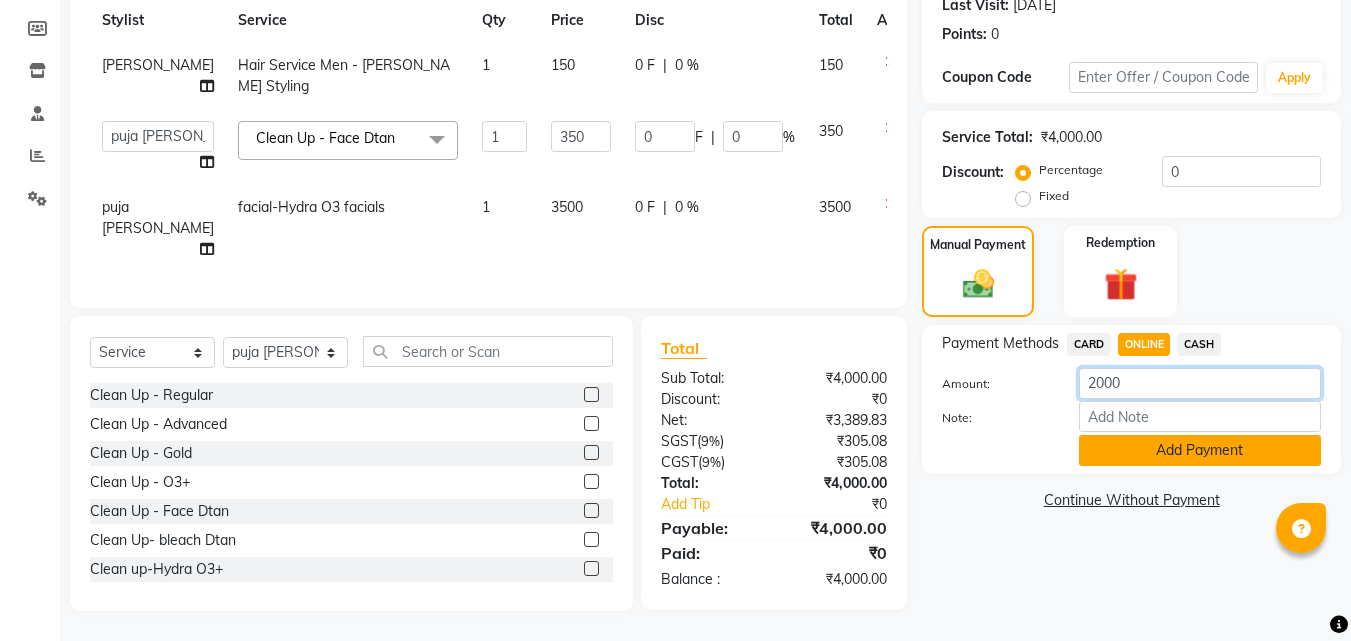 type on "2000" 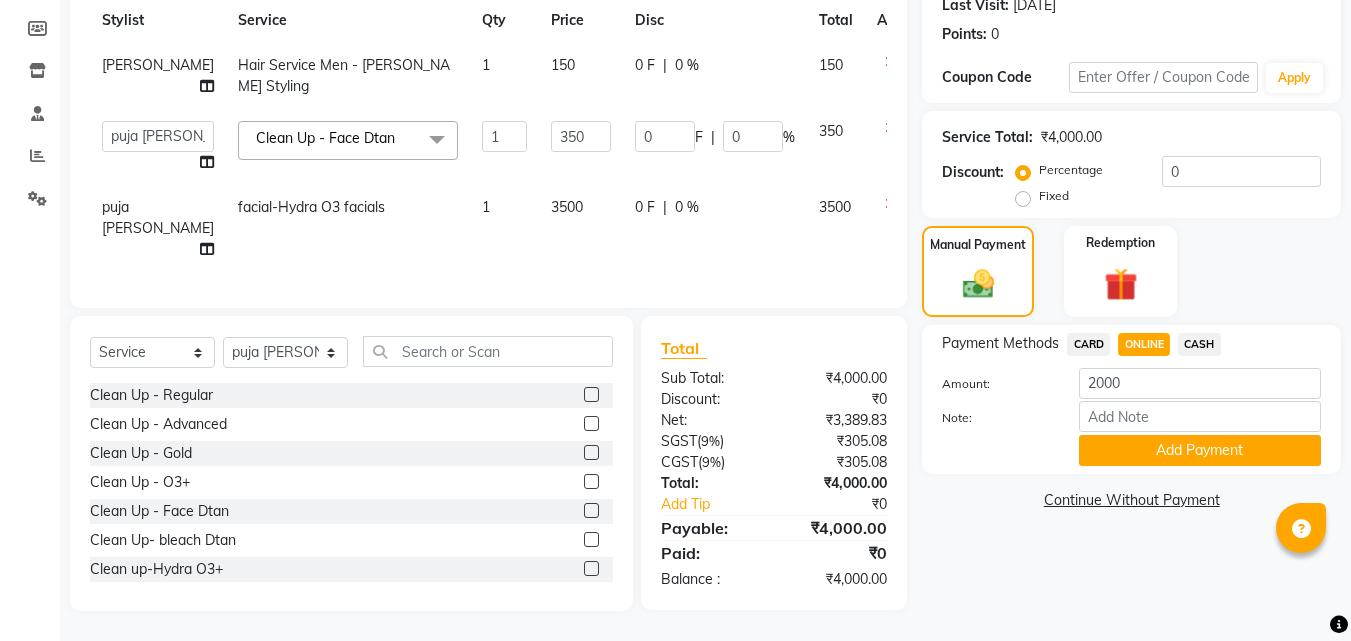 drag, startPoint x: 1158, startPoint y: 438, endPoint x: 1157, endPoint y: 386, distance: 52.009613 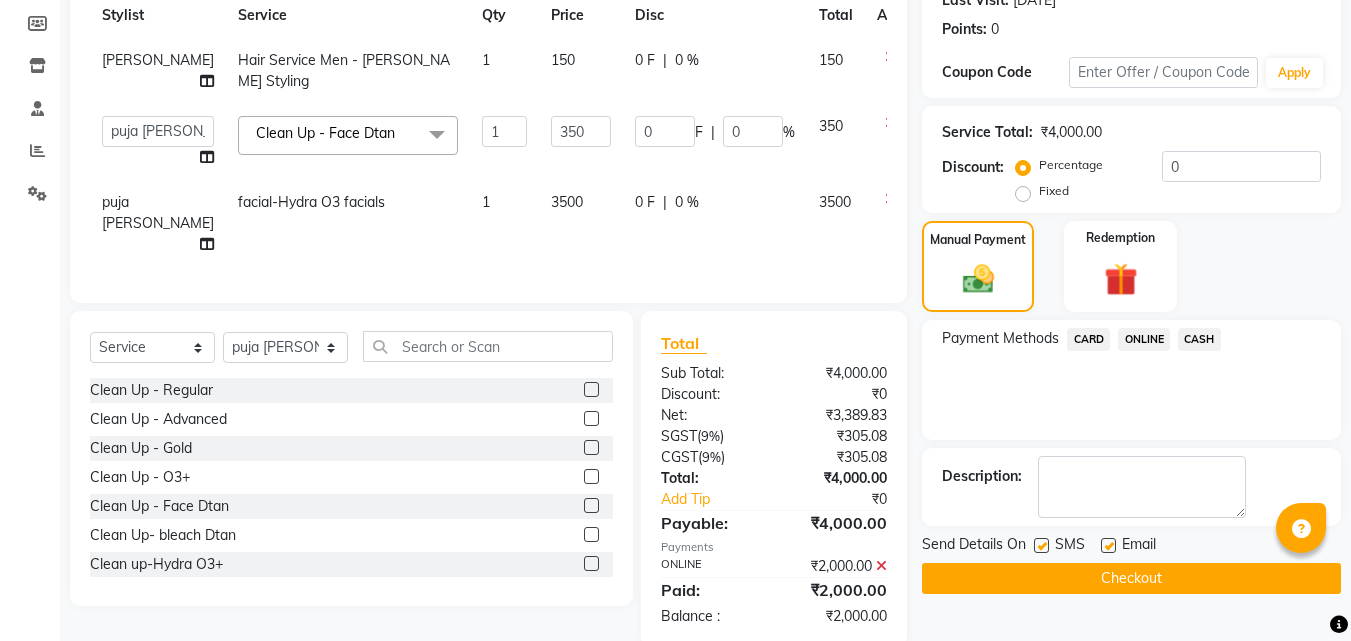 click on "CASH" 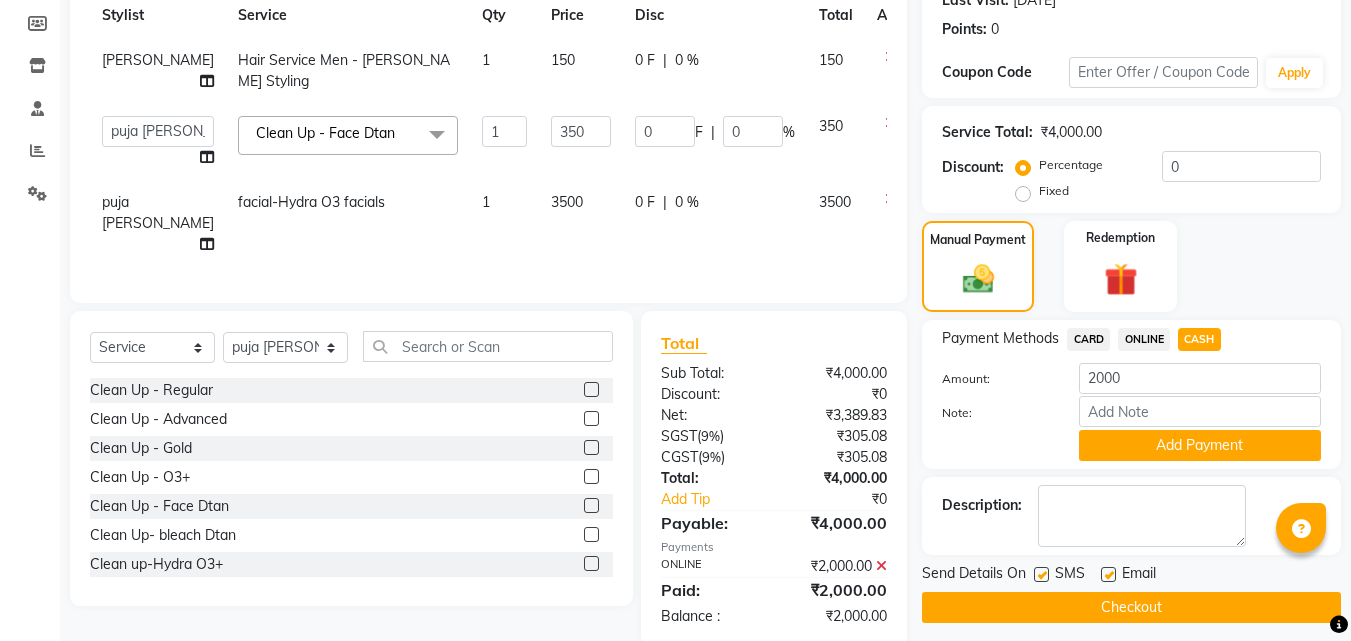 click on "Add Payment" 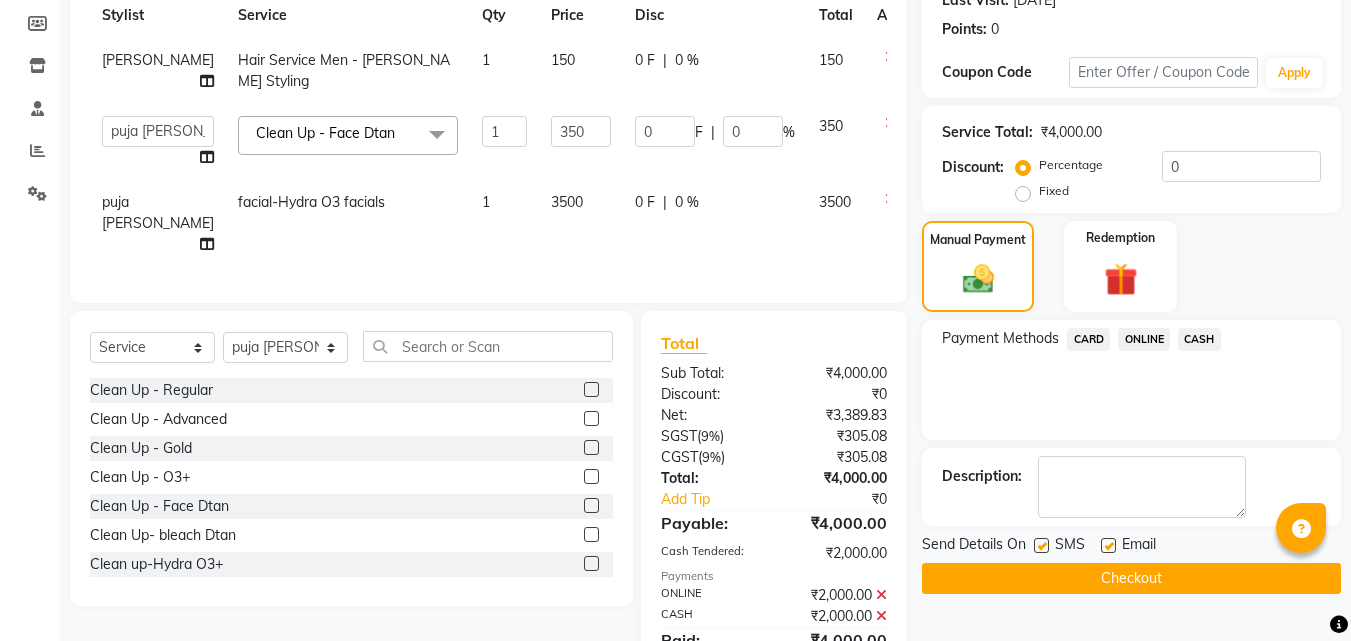 scroll, scrollTop: 393, scrollLeft: 0, axis: vertical 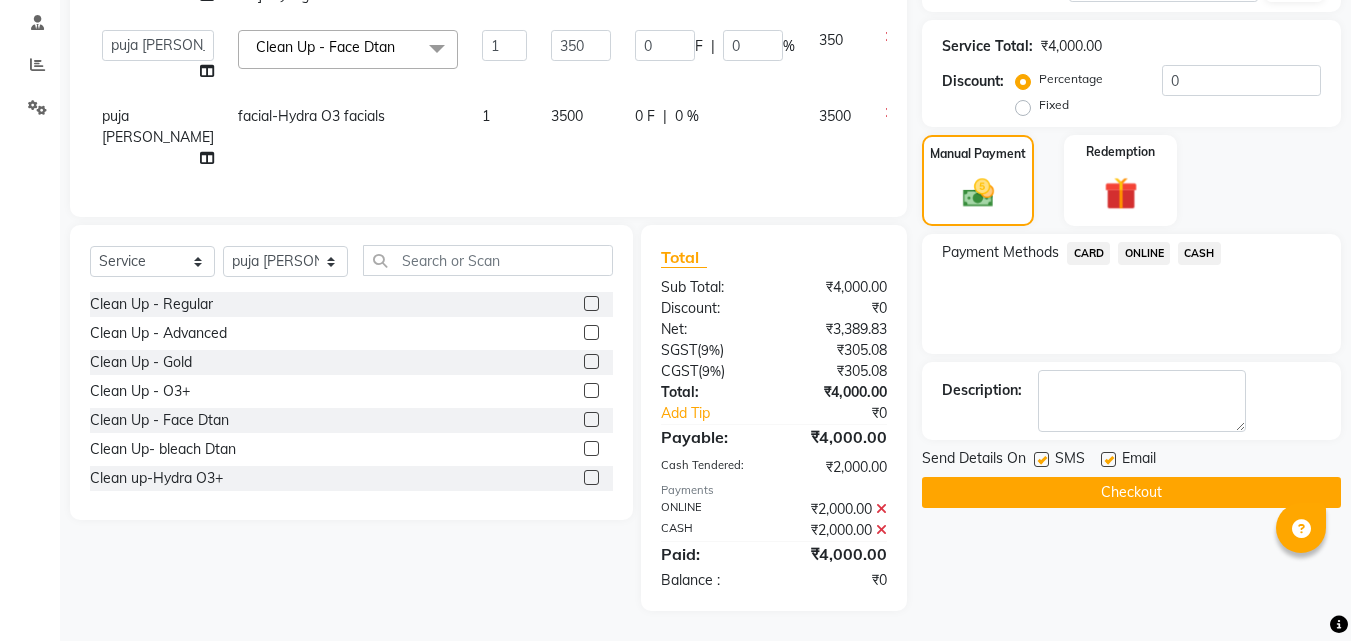 click on "Checkout" 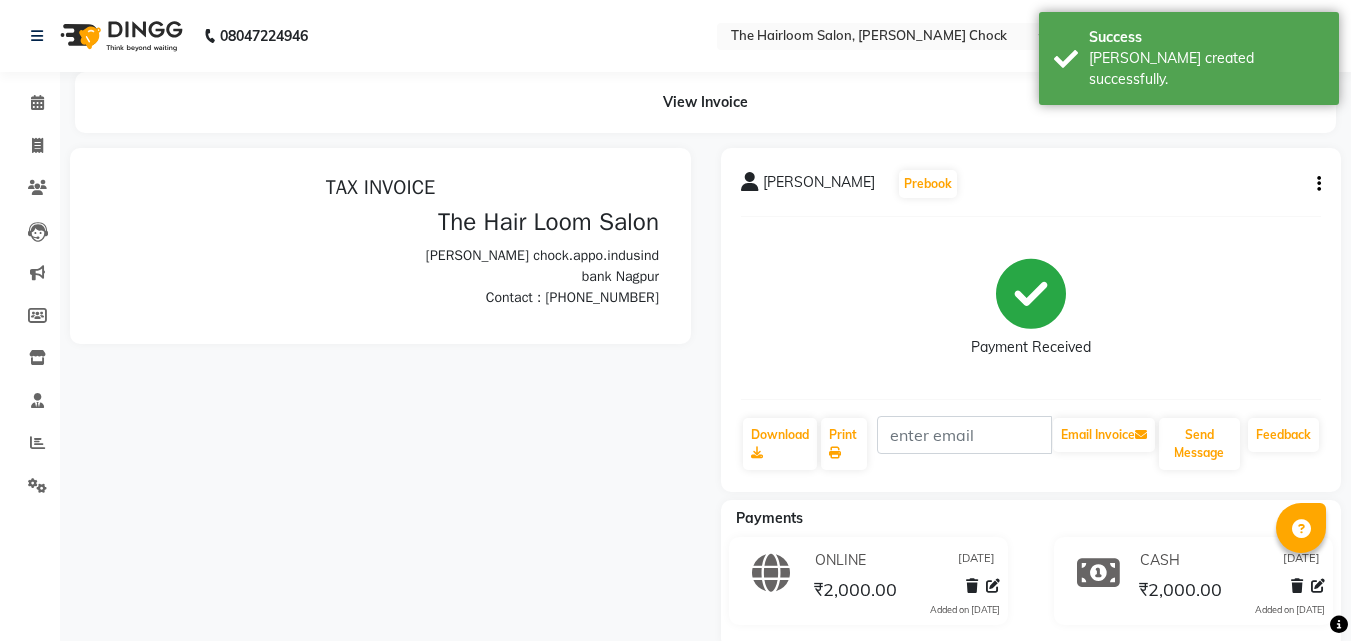 scroll, scrollTop: 0, scrollLeft: 0, axis: both 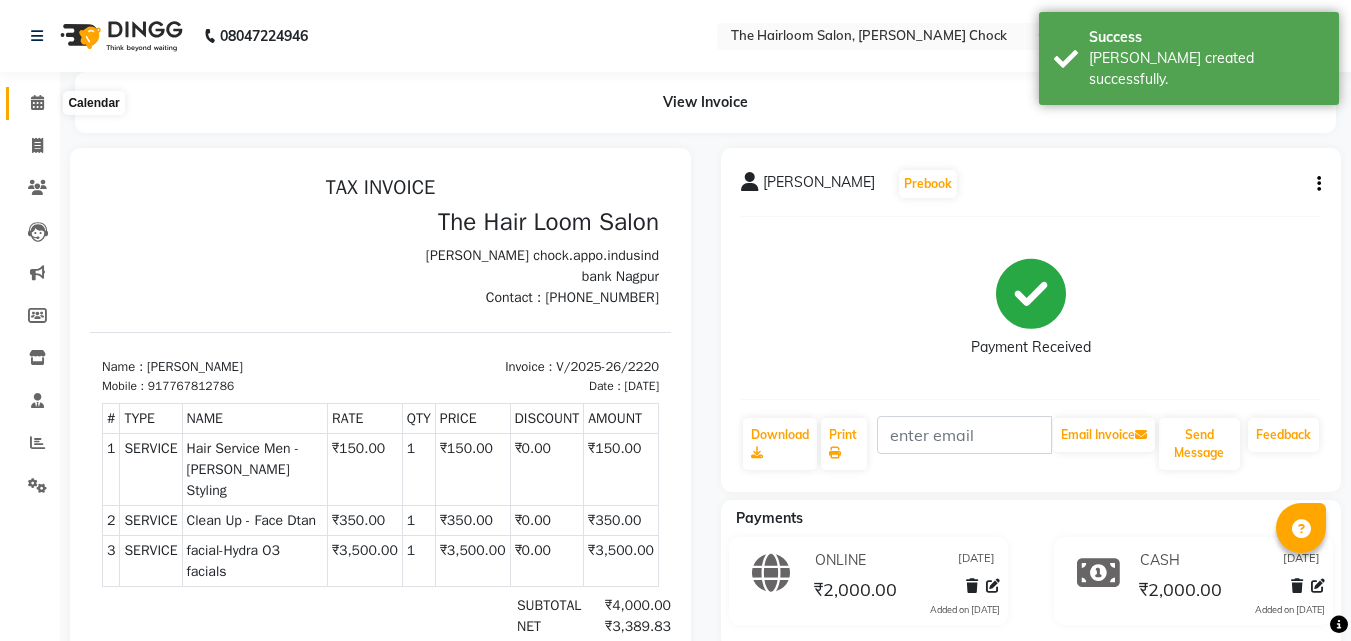 click 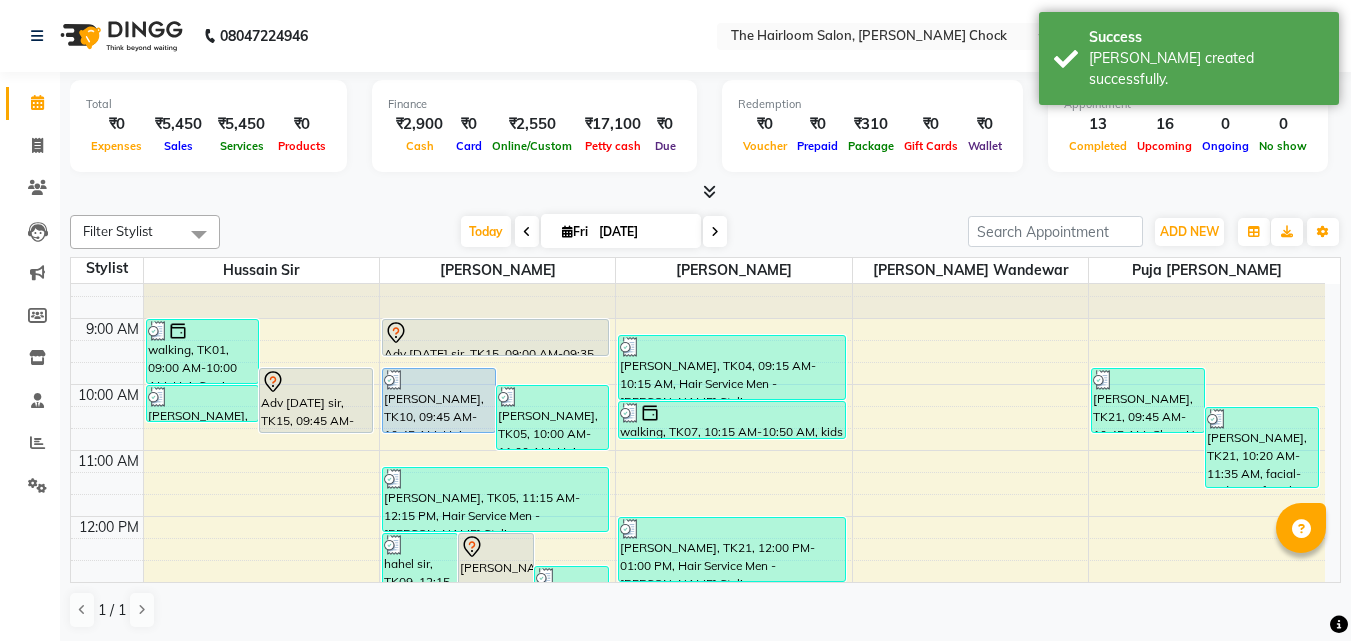 scroll, scrollTop: 0, scrollLeft: 0, axis: both 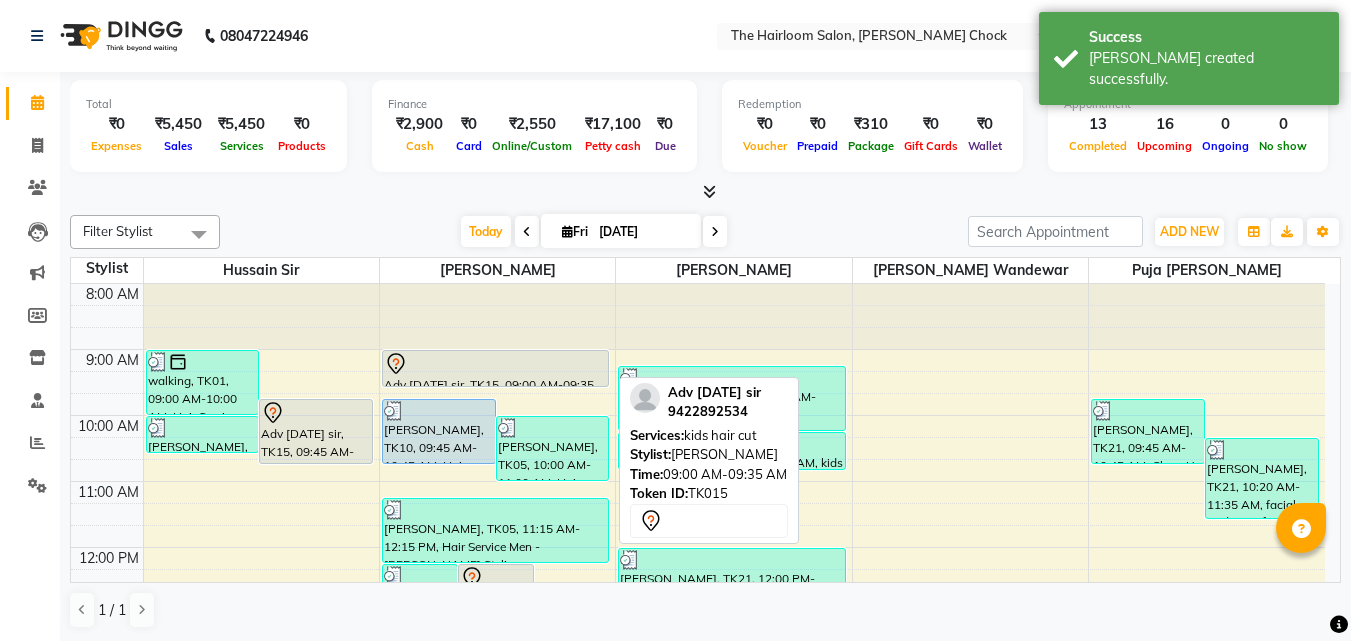 click at bounding box center (496, 364) 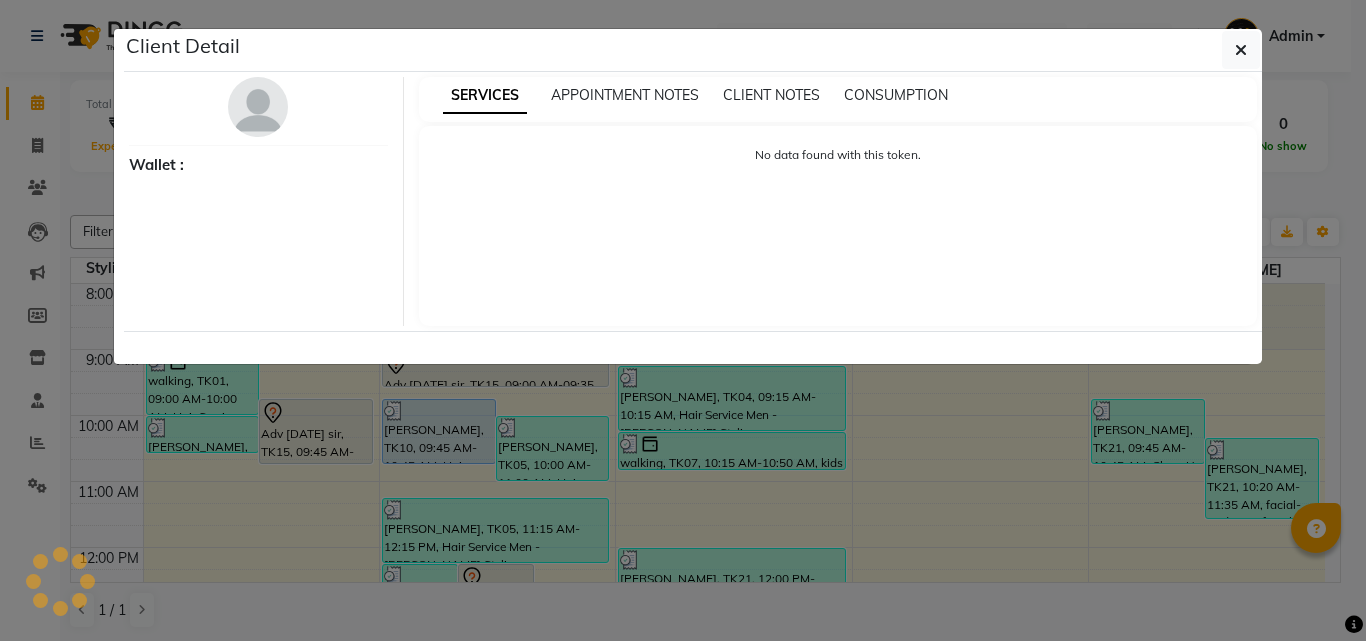 select on "7" 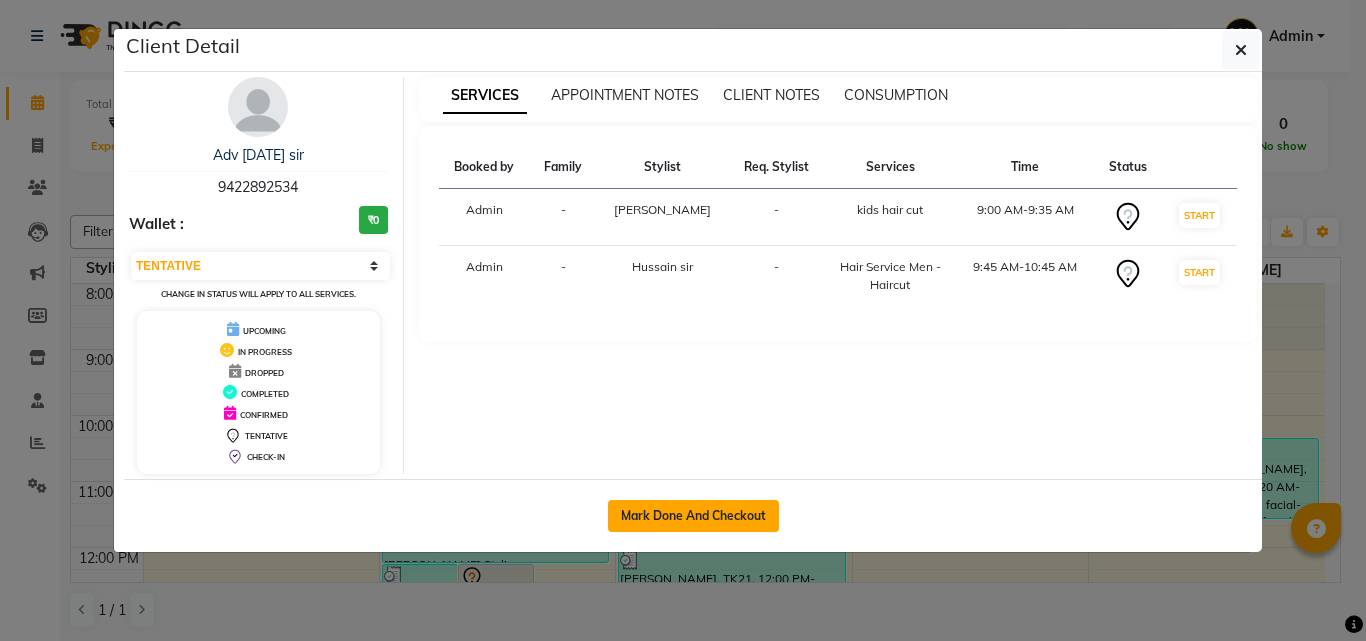 click on "Mark Done And Checkout" 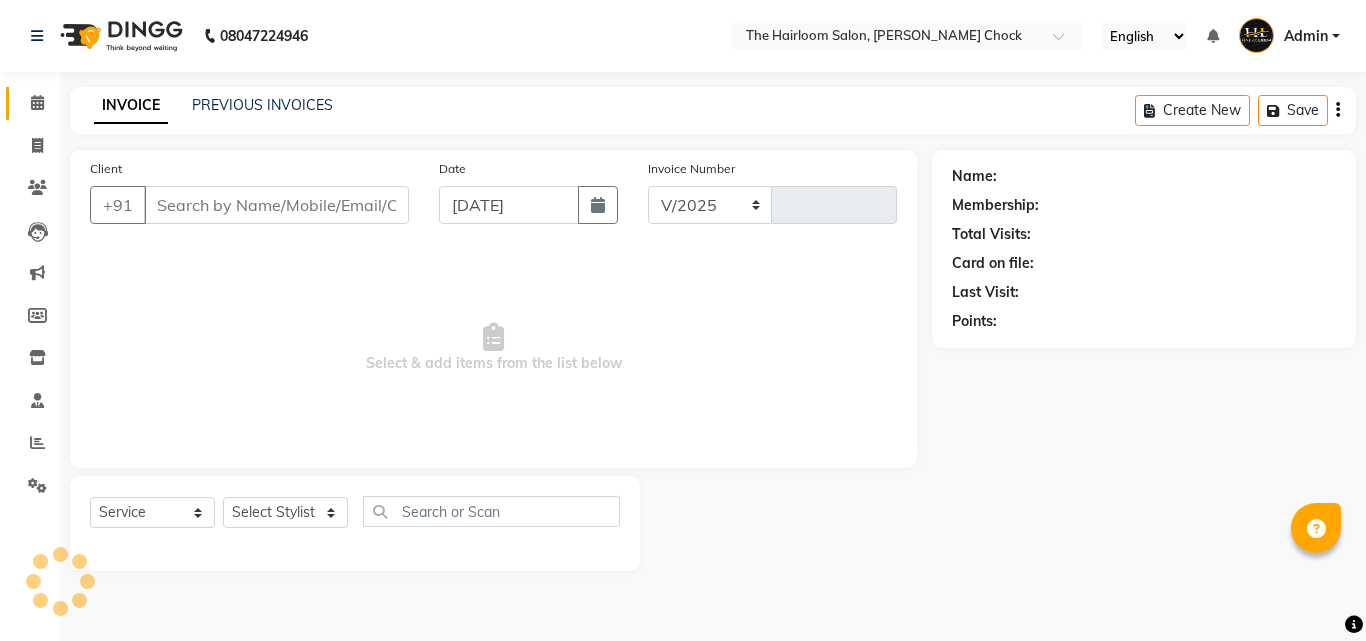 select on "5926" 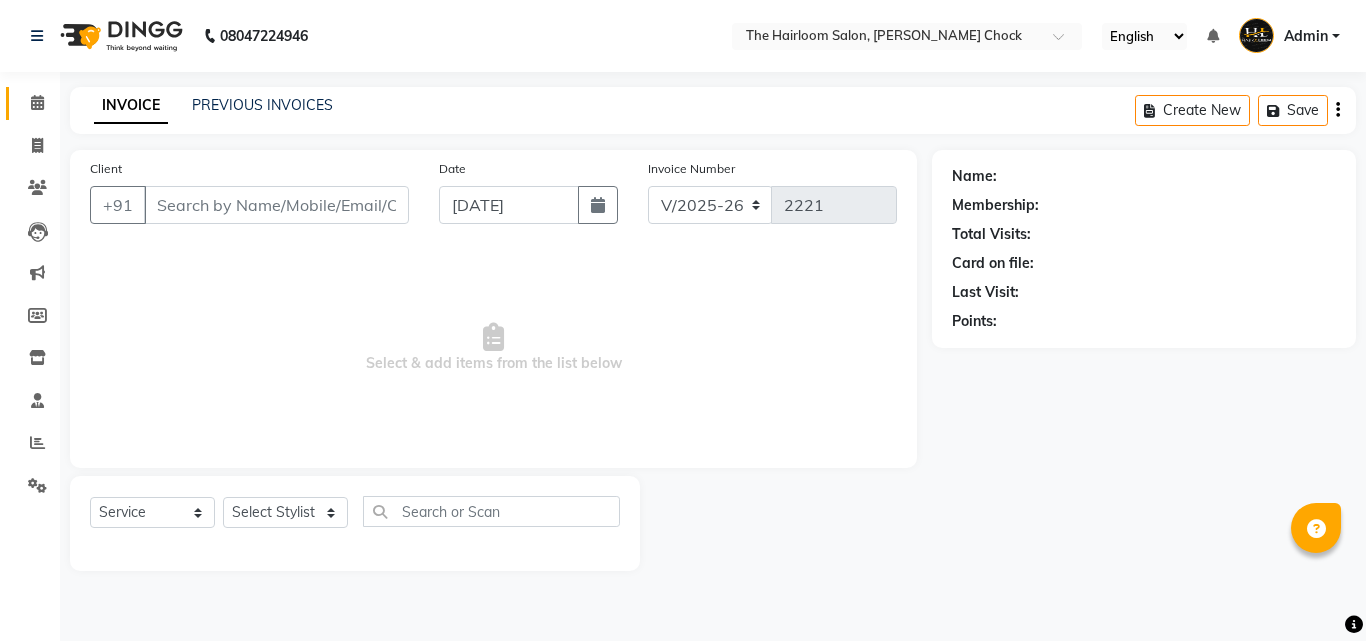 type on "9422892534" 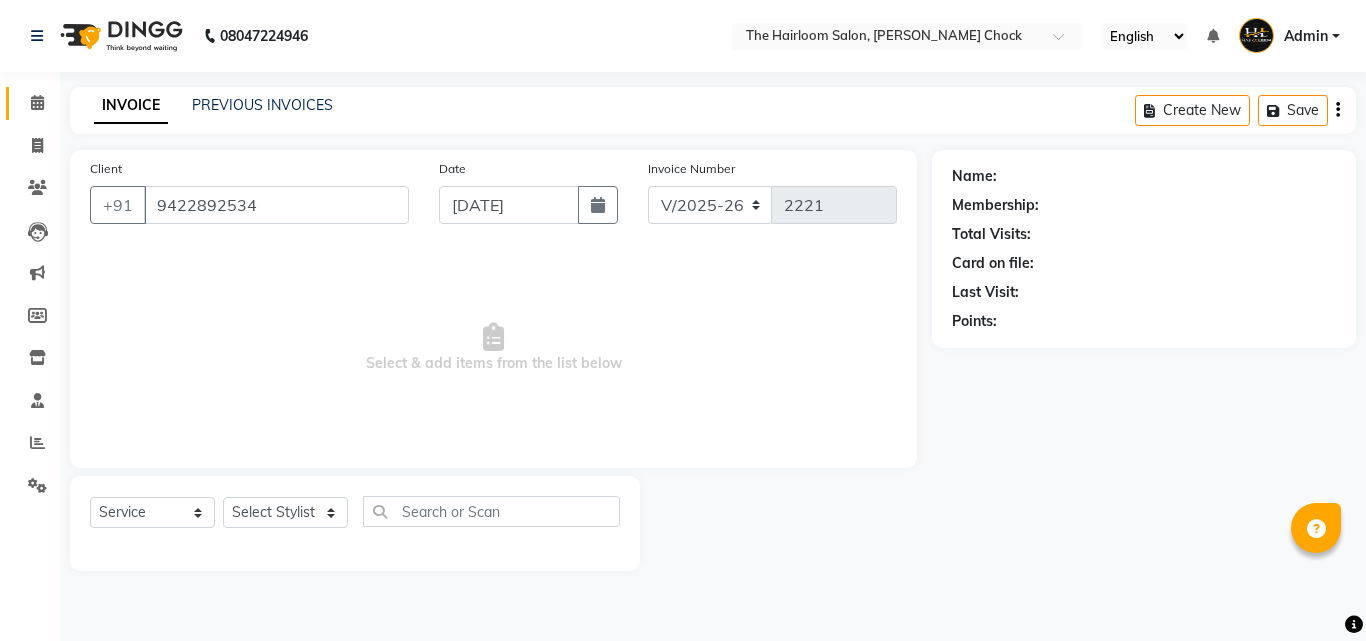 select on "41756" 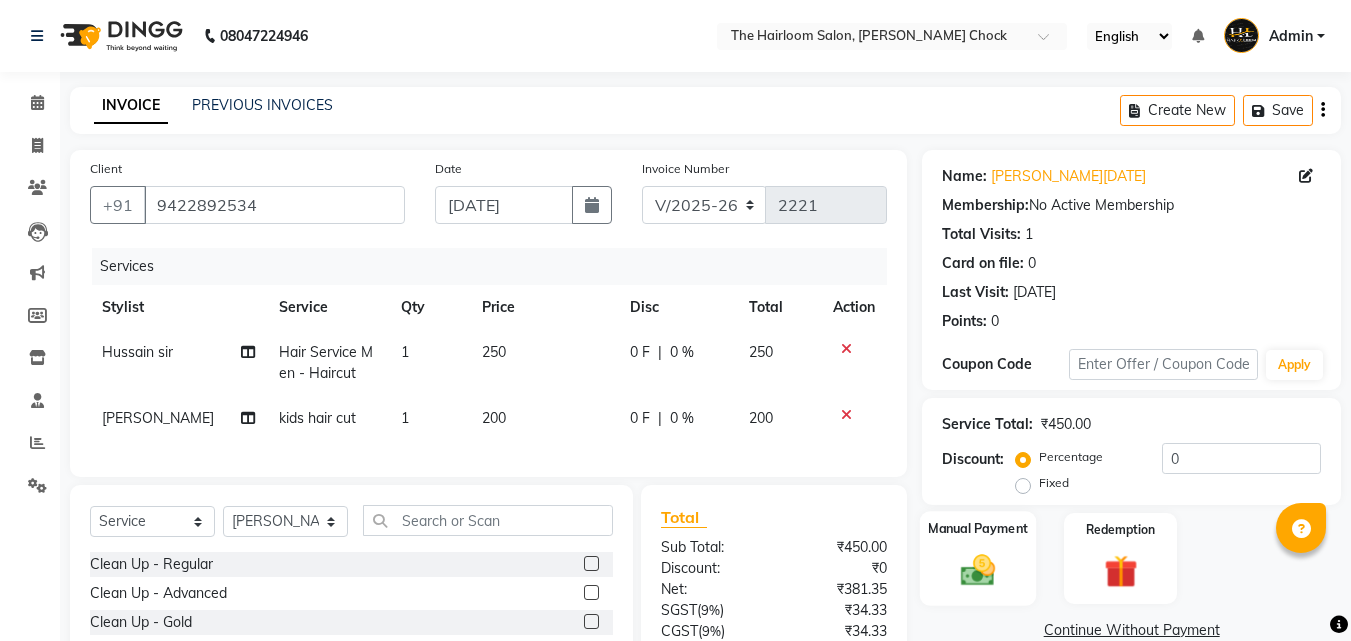 click on "Manual Payment" 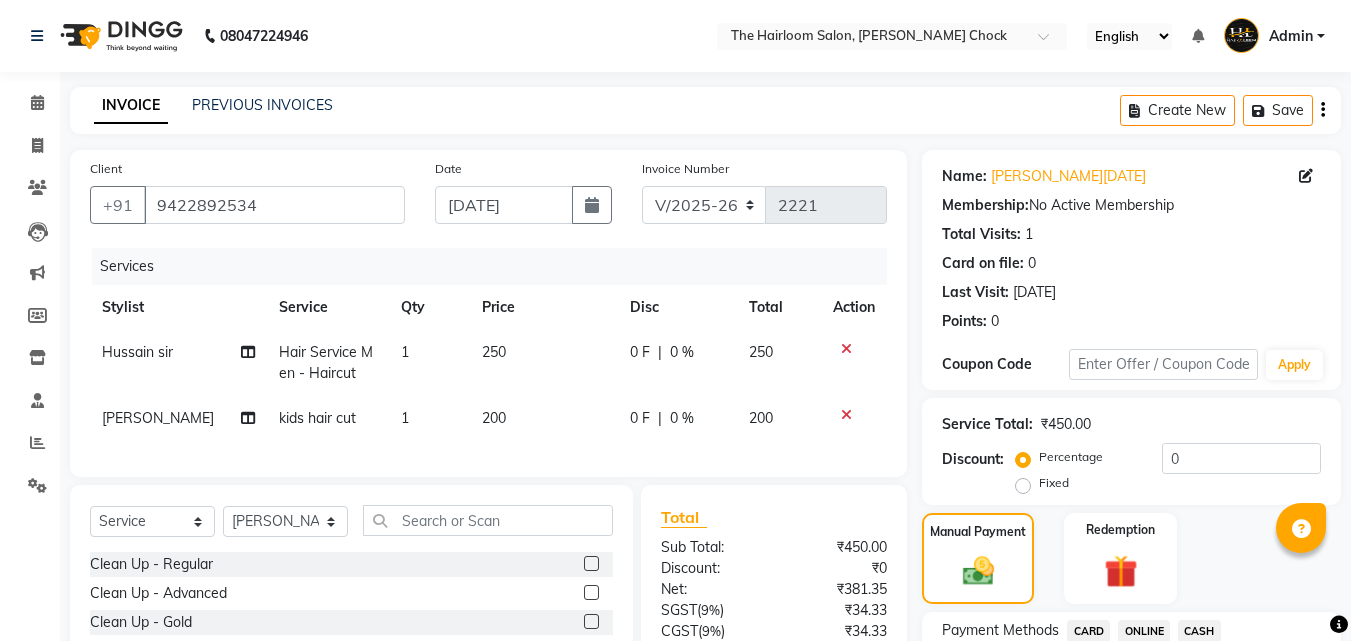 scroll, scrollTop: 184, scrollLeft: 0, axis: vertical 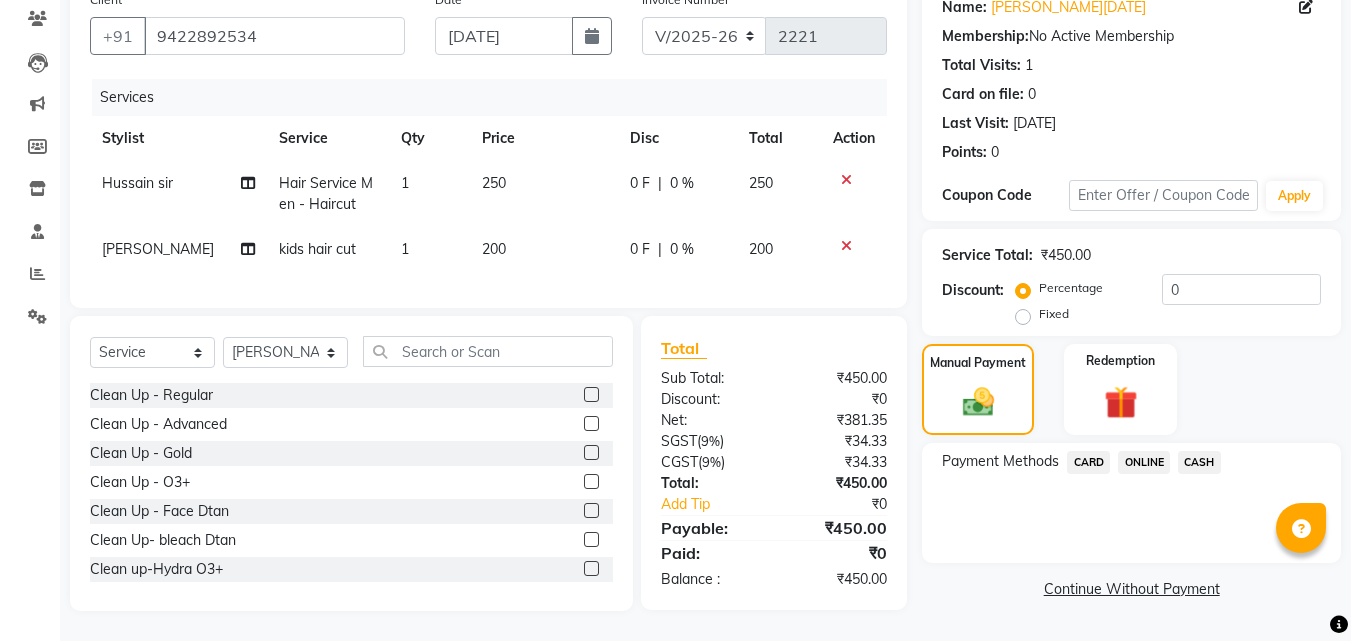 click on "CASH" 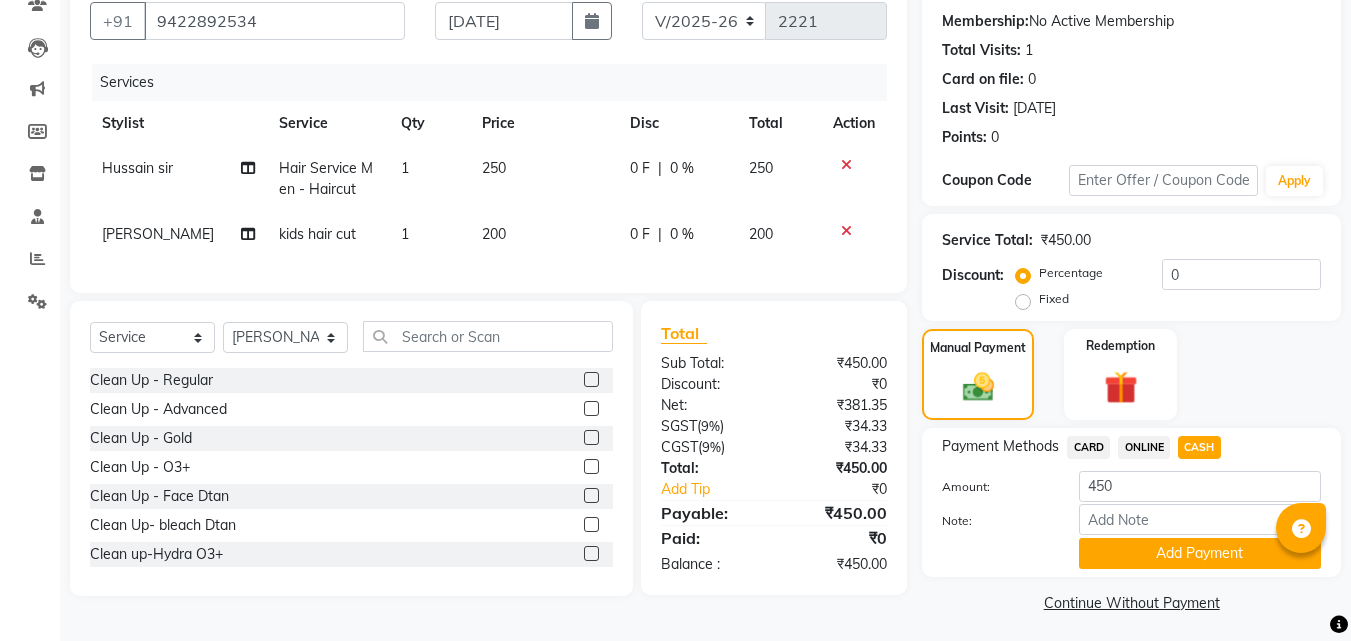 click on "ONLINE" 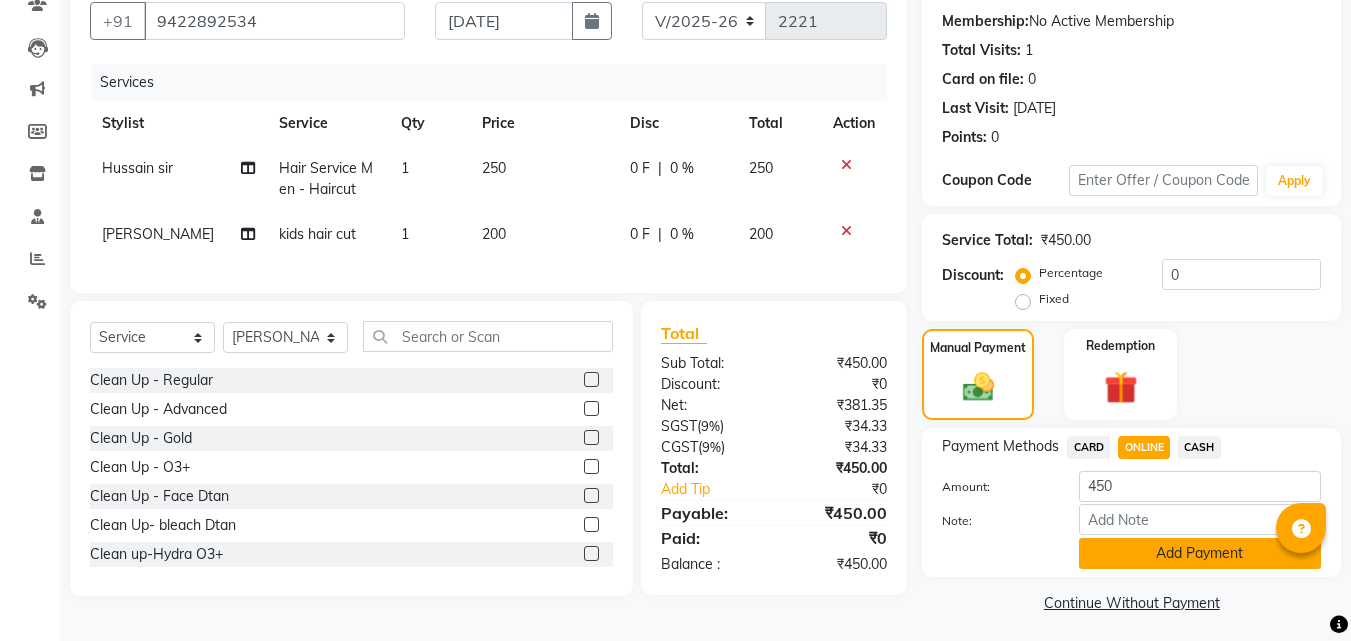 click on "Add Payment" 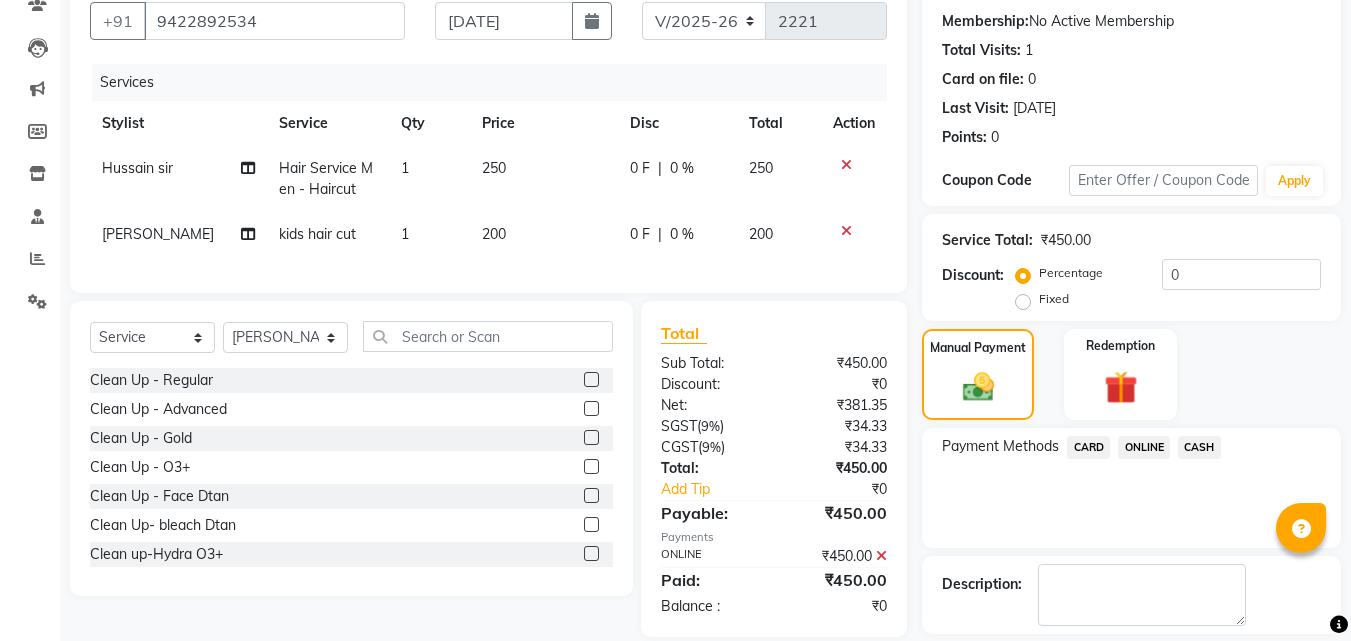 scroll, scrollTop: 275, scrollLeft: 0, axis: vertical 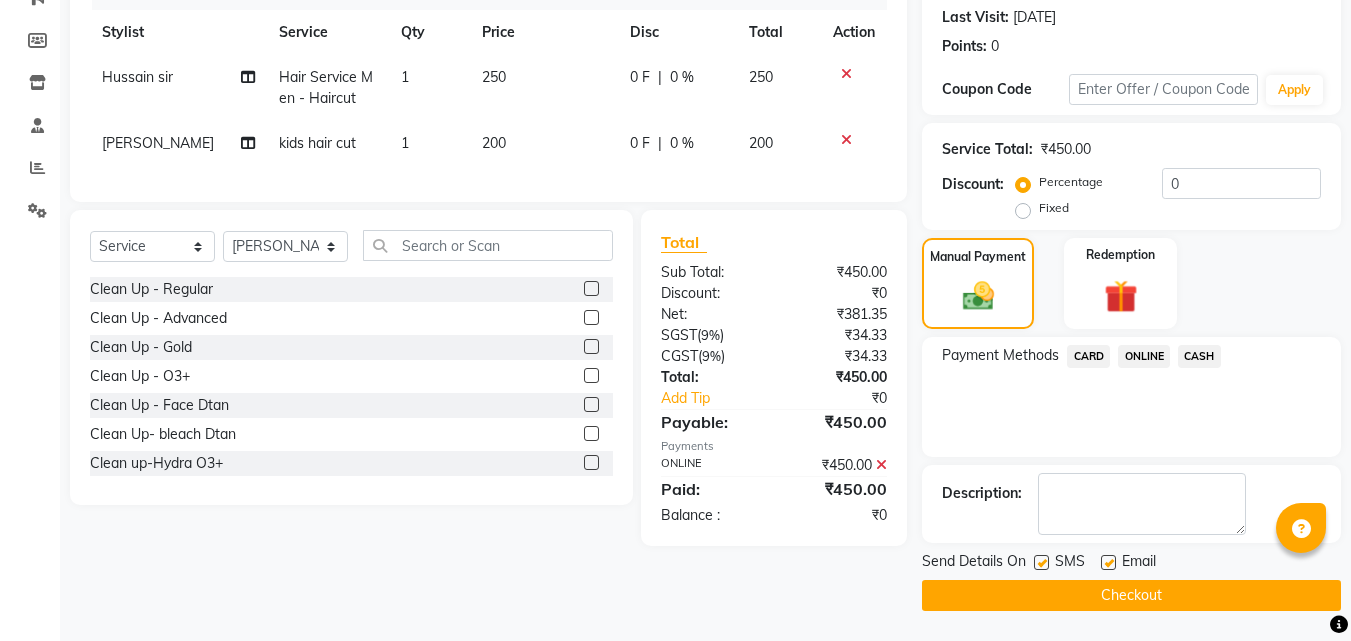 click on "Checkout" 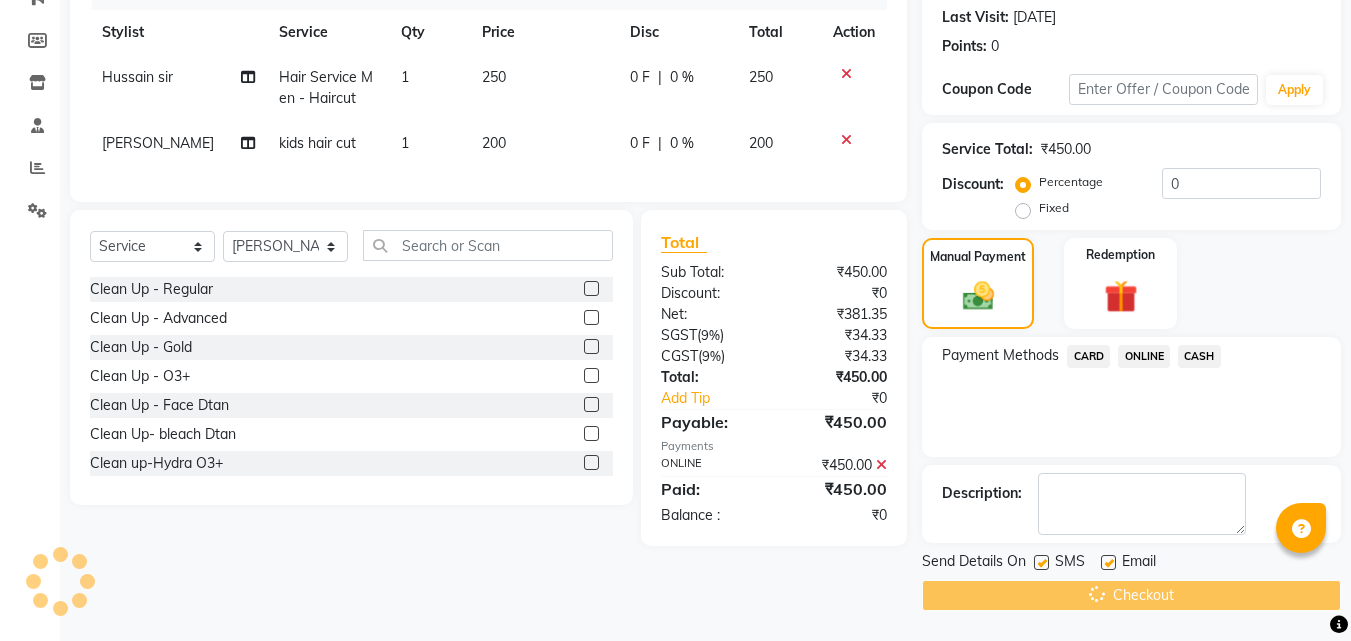 scroll, scrollTop: 0, scrollLeft: 0, axis: both 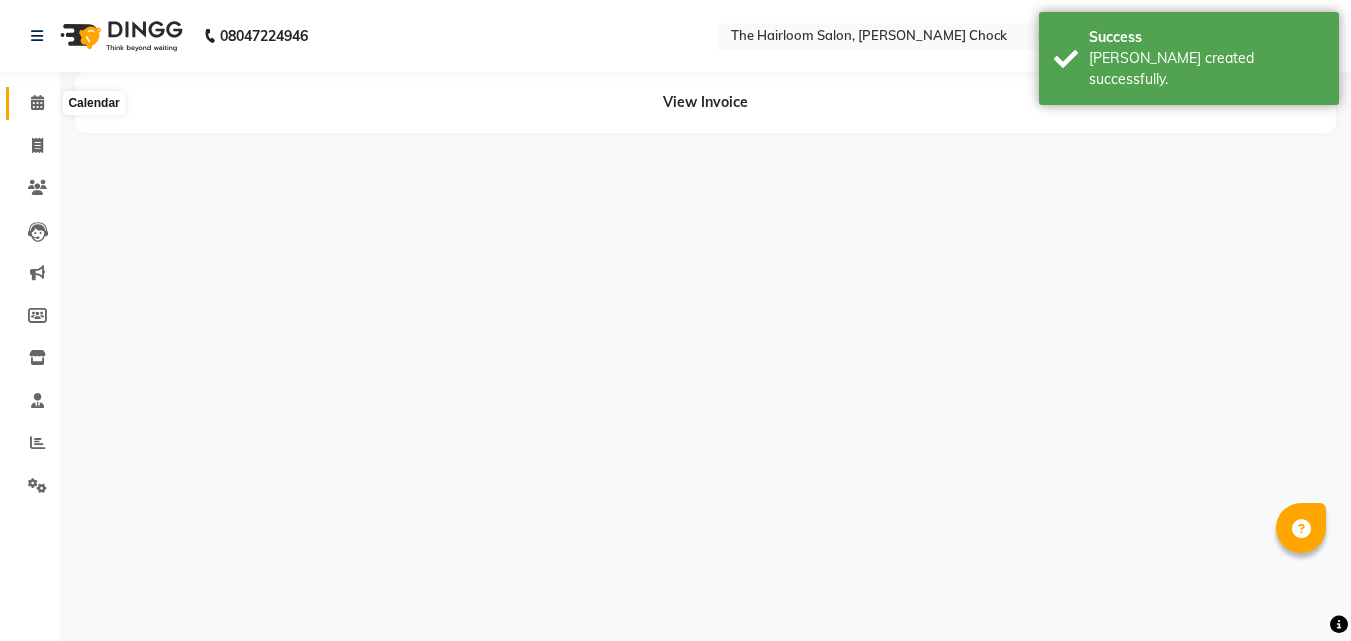 click 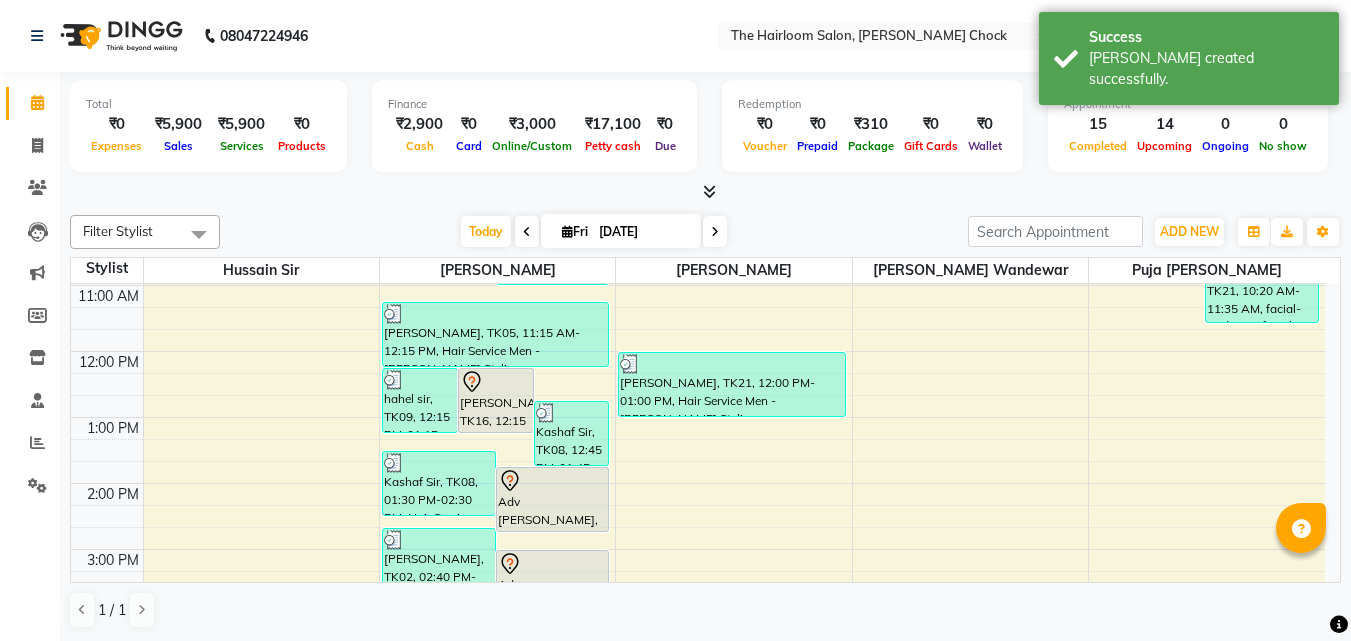 scroll, scrollTop: 200, scrollLeft: 0, axis: vertical 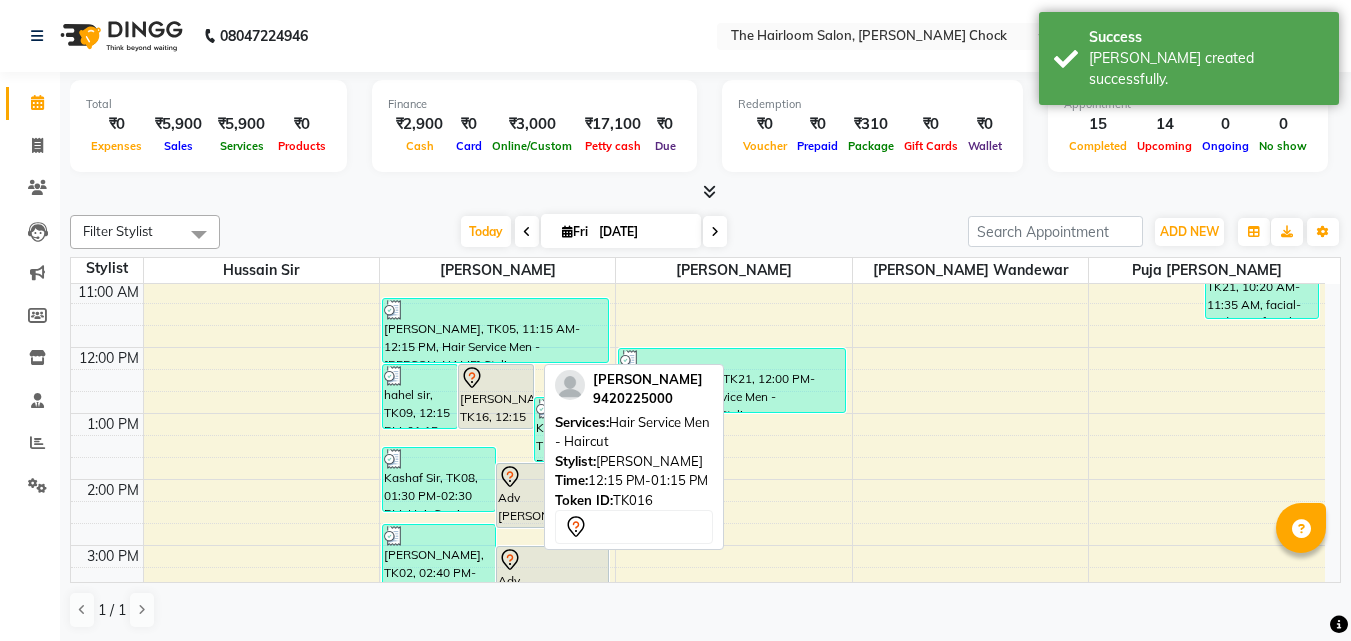 click on "[PERSON_NAME], TK16, 12:15 PM-01:15 PM, Hair Service Men  - Haircut" at bounding box center [496, 396] 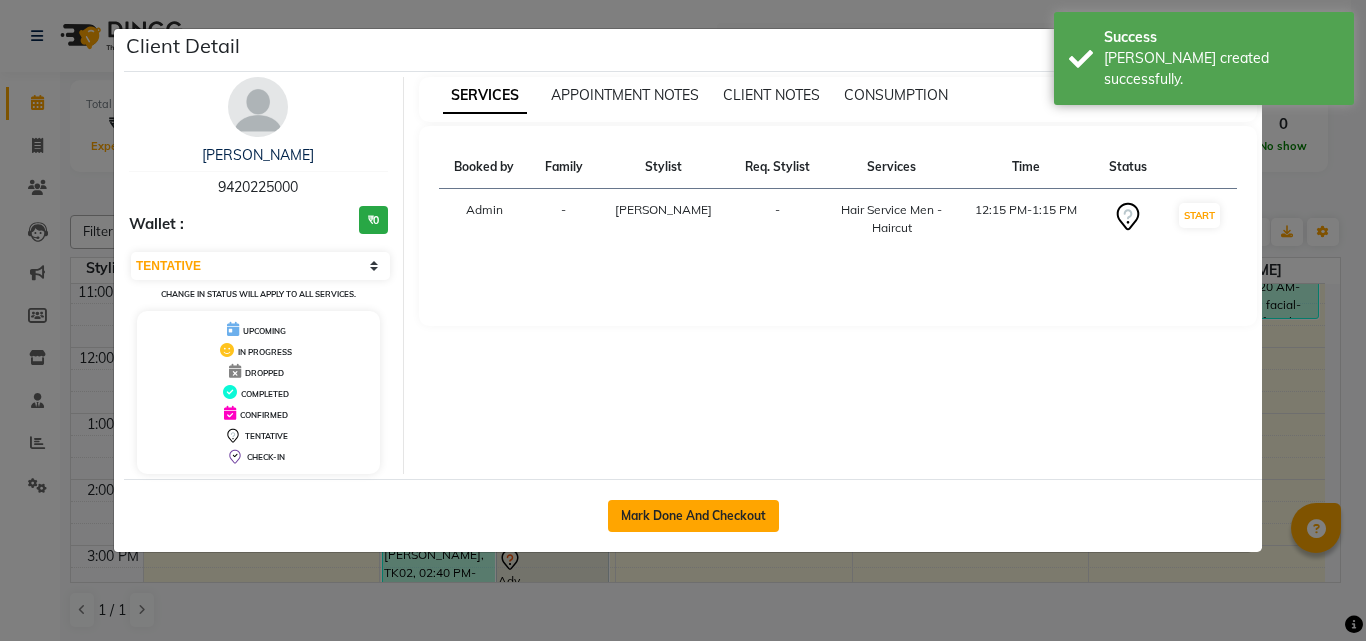 click on "Mark Done And Checkout" 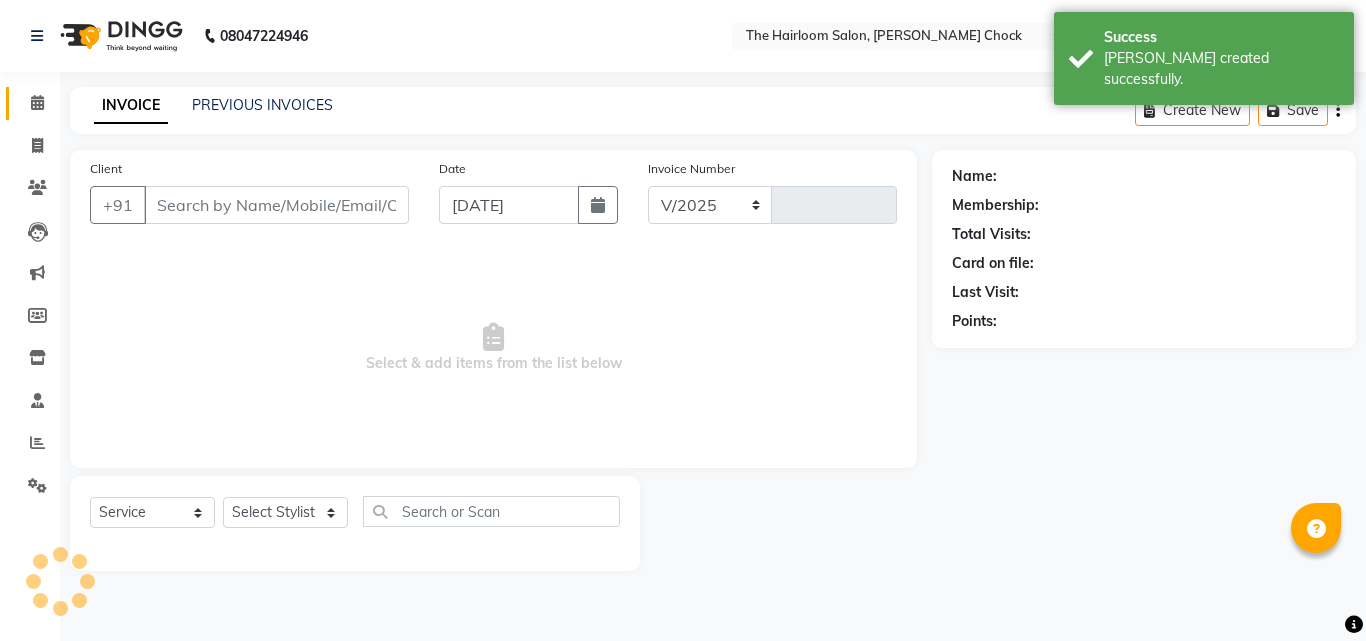select on "5926" 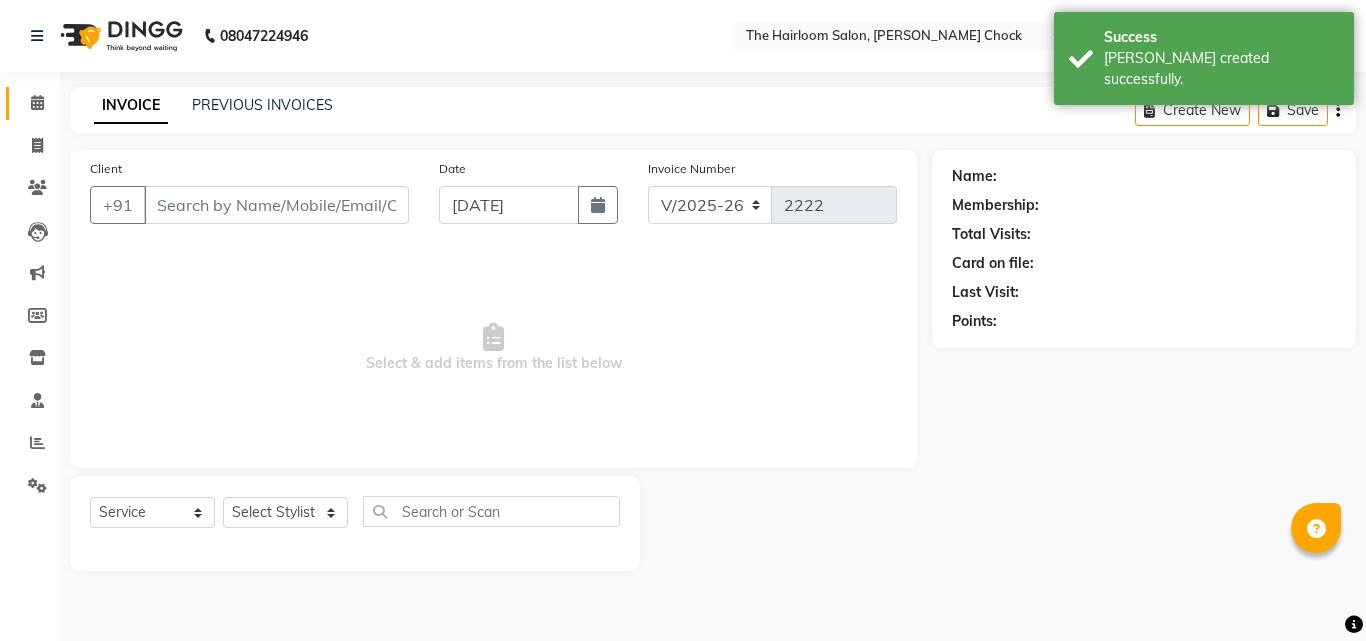 type on "9420225000" 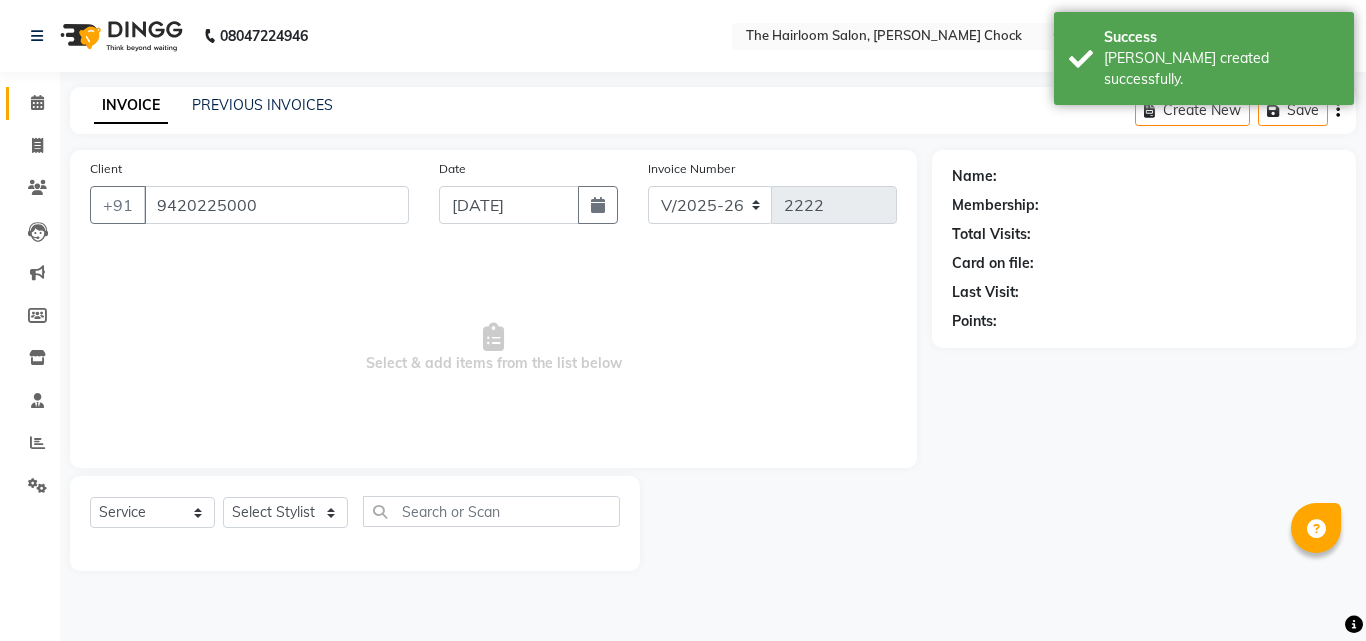 select on "41756" 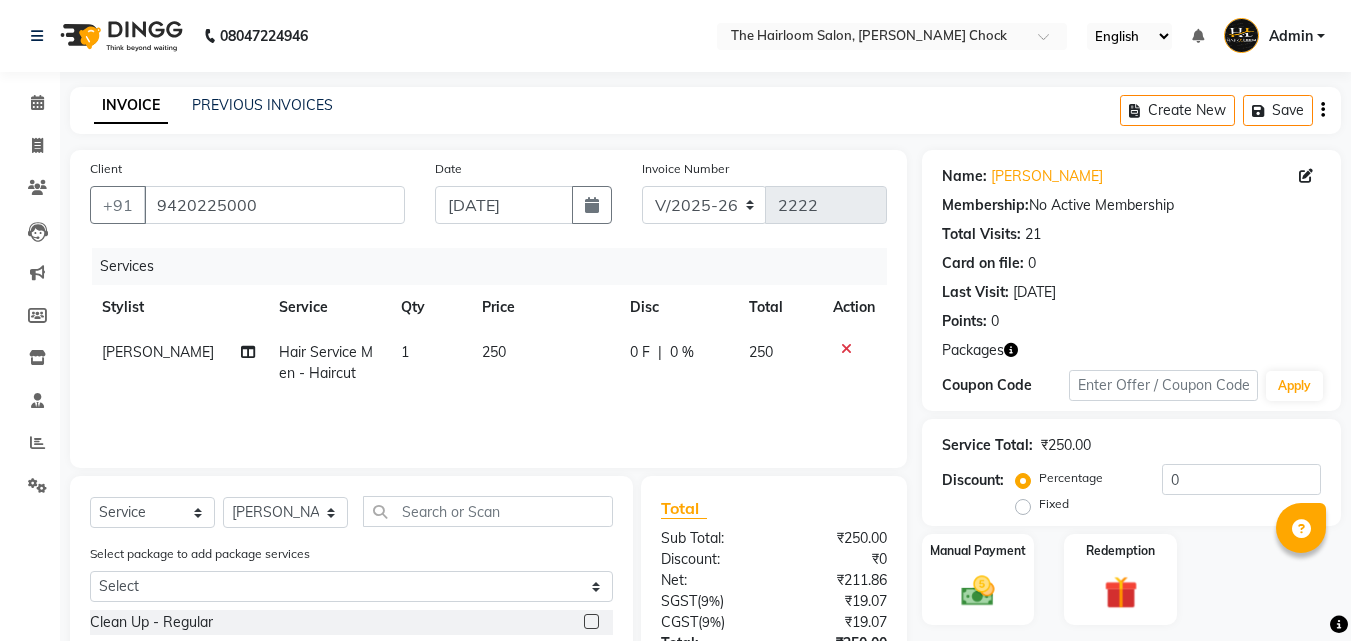 scroll, scrollTop: 227, scrollLeft: 0, axis: vertical 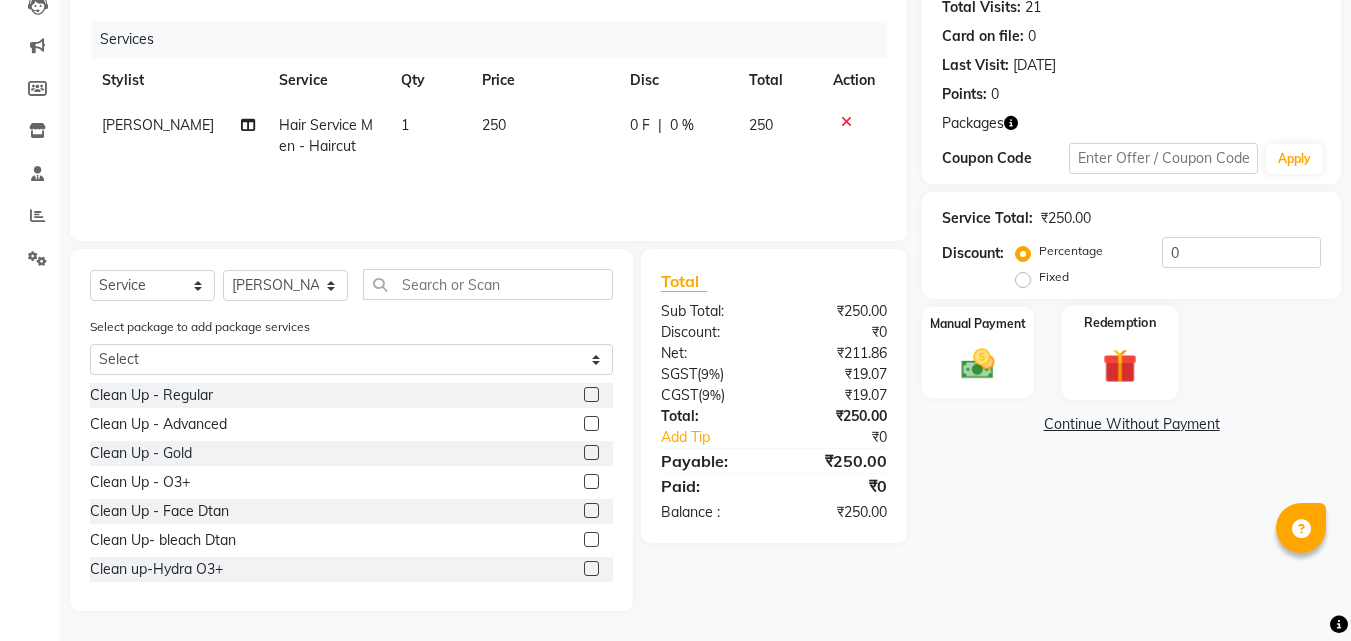 click 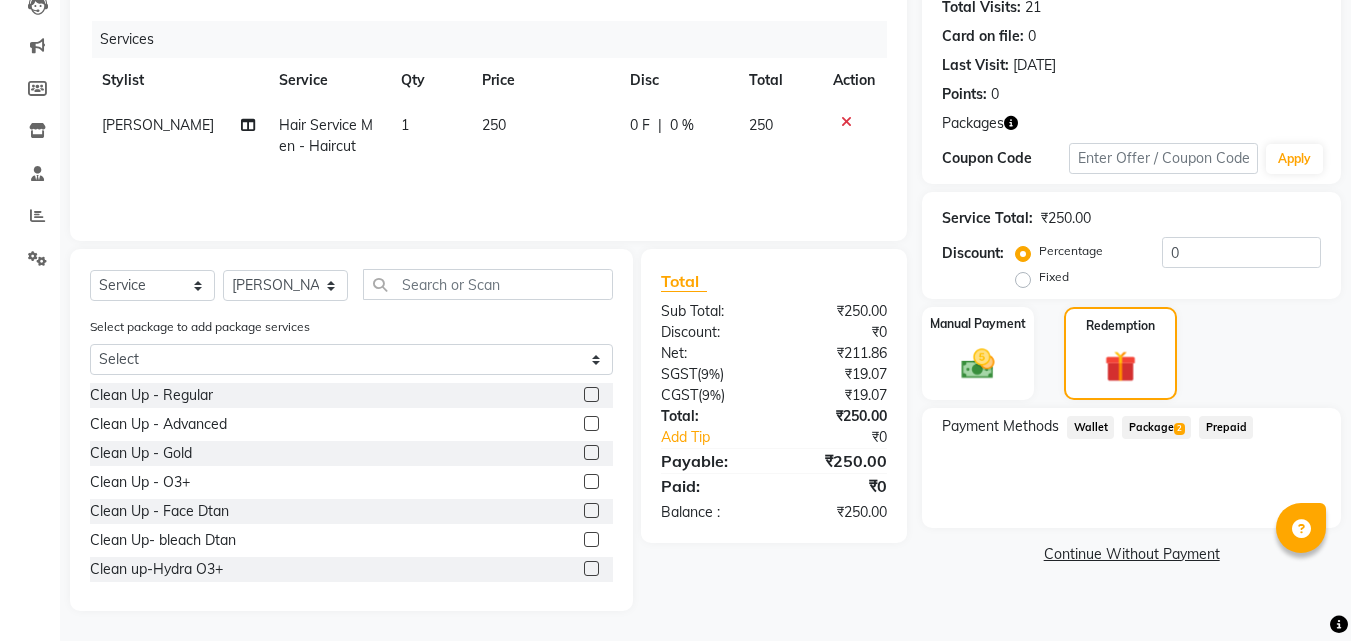 click on "Package  2" 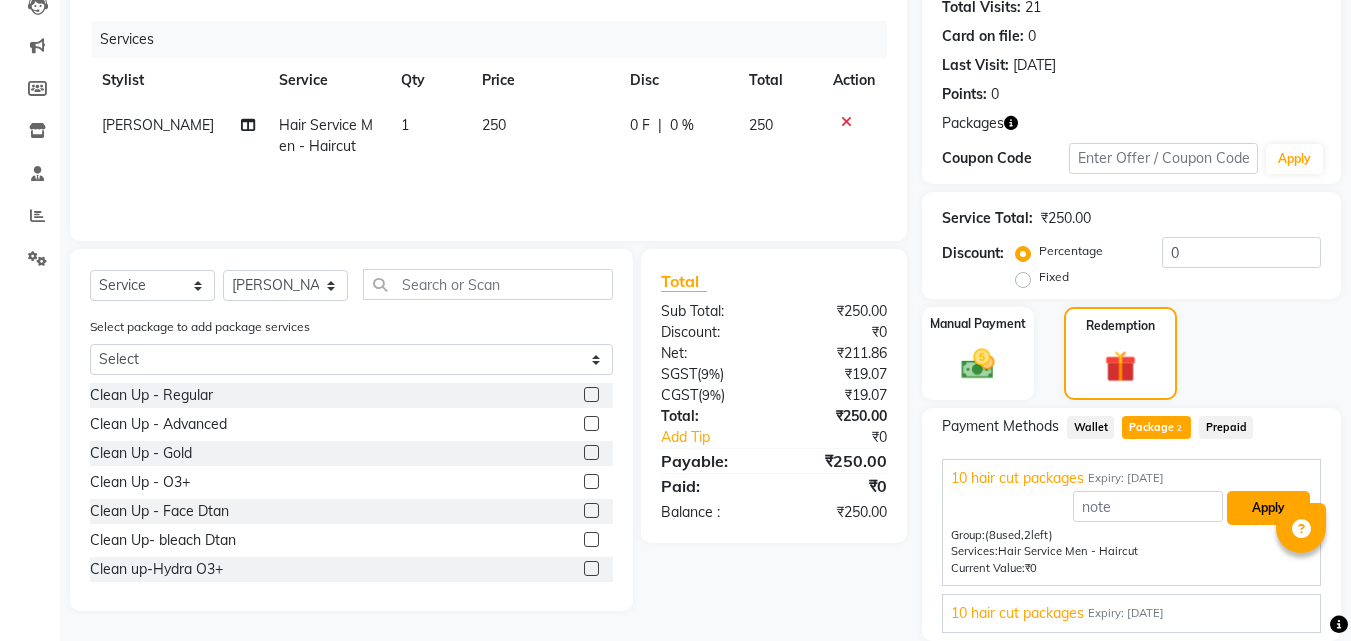 click on "Apply" at bounding box center (1268, 508) 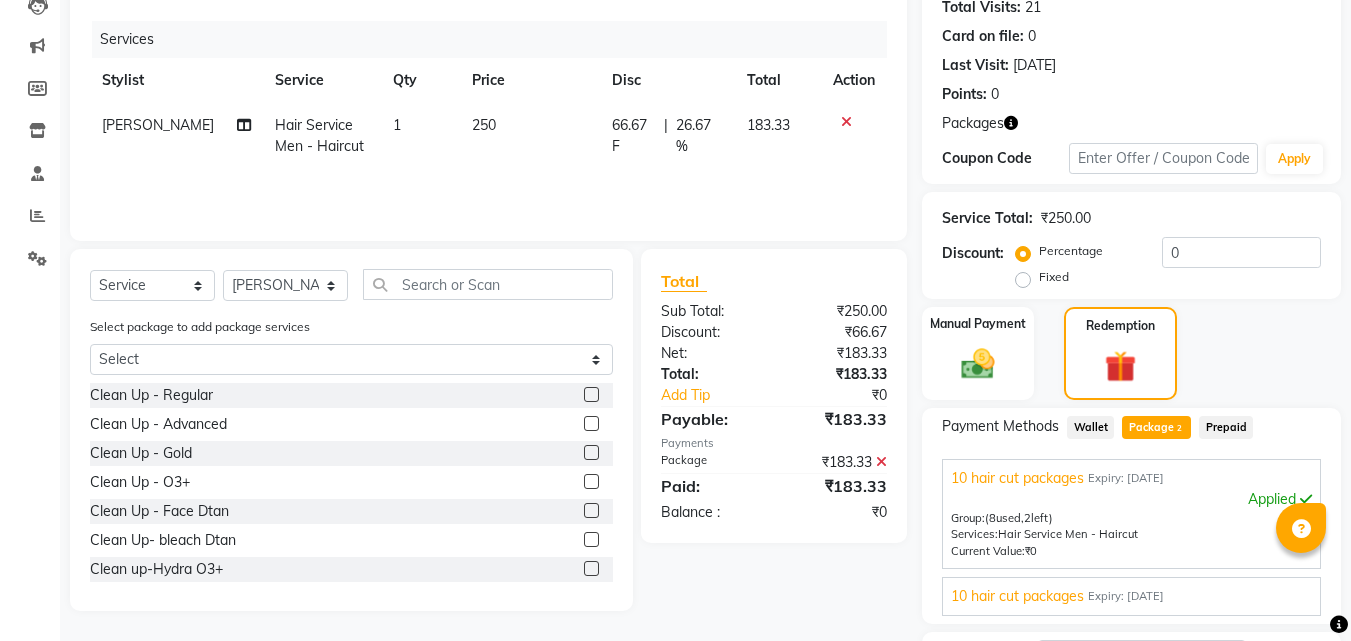 scroll, scrollTop: 394, scrollLeft: 0, axis: vertical 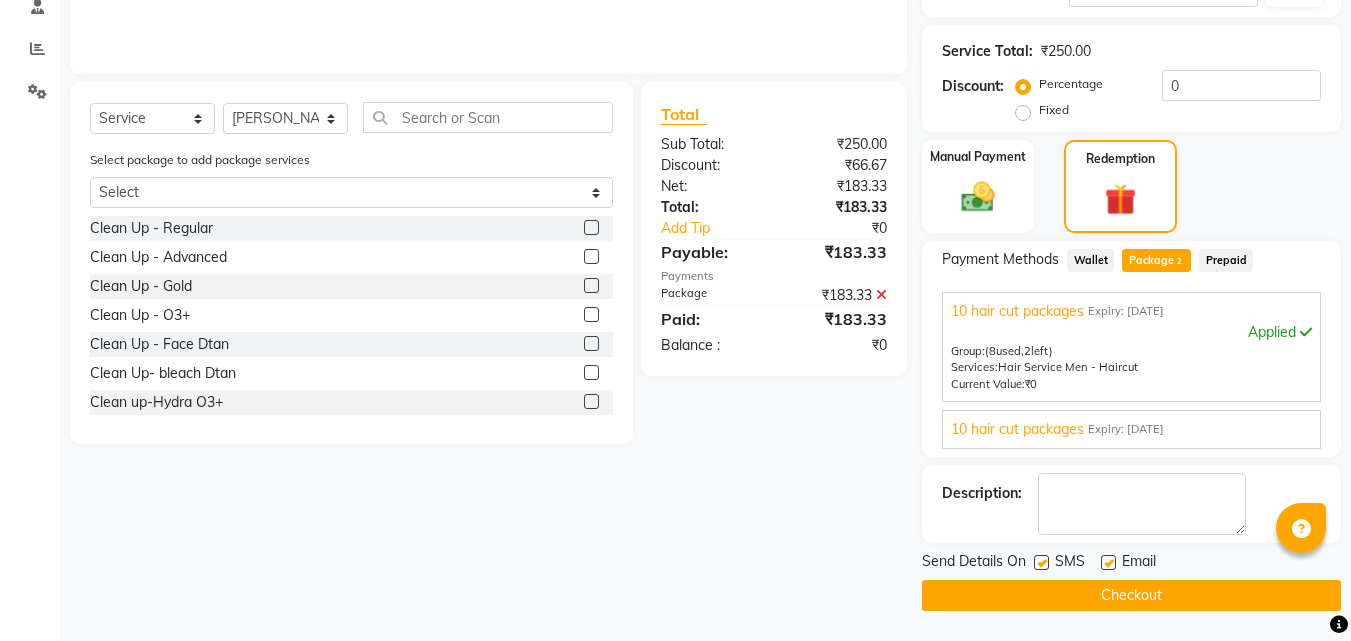 click on "Checkout" 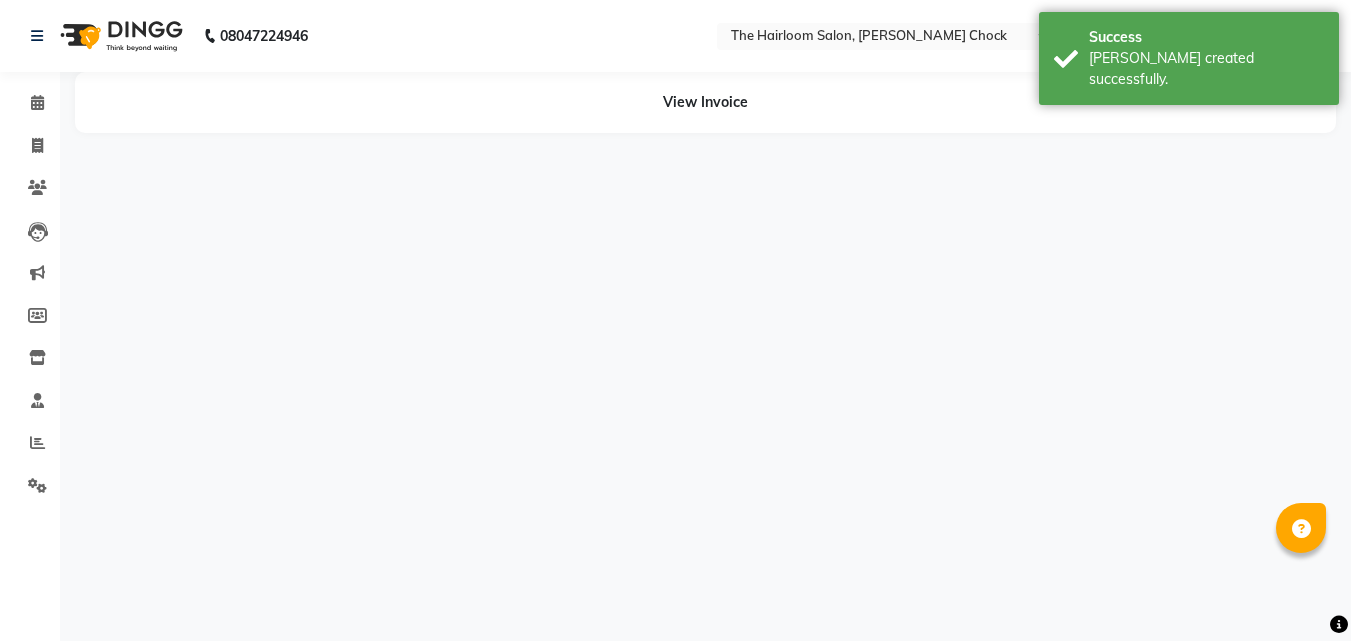 scroll, scrollTop: 0, scrollLeft: 0, axis: both 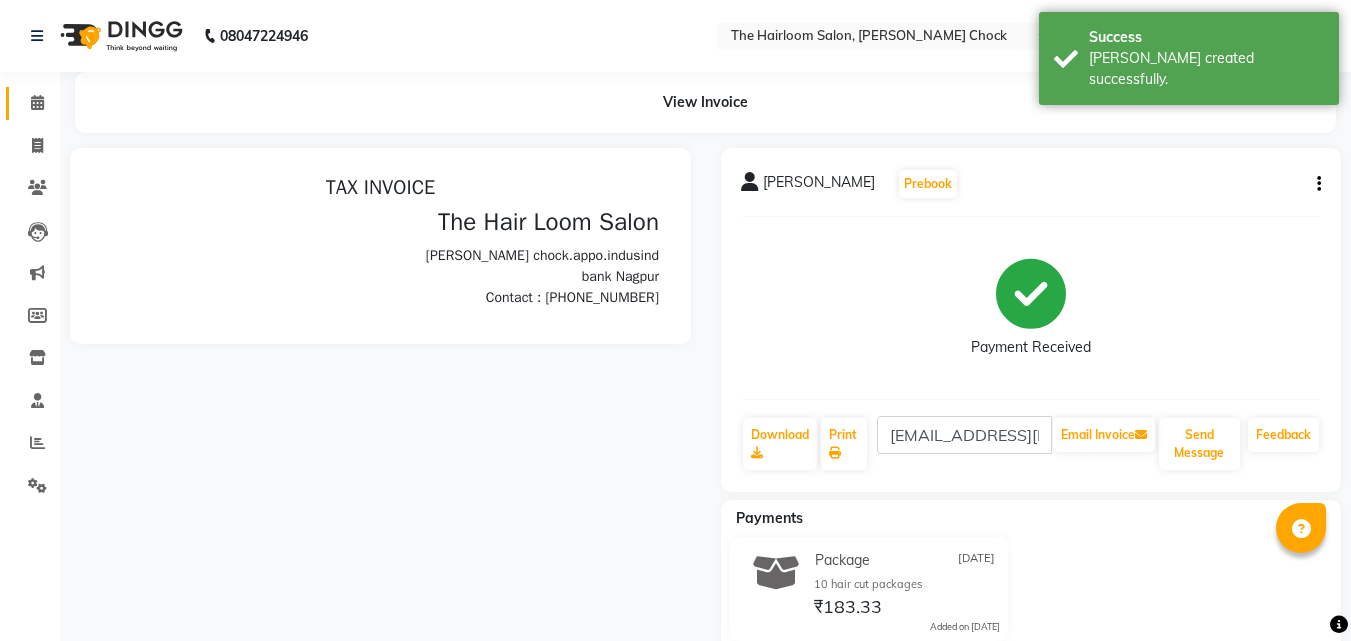 click on "Calendar" 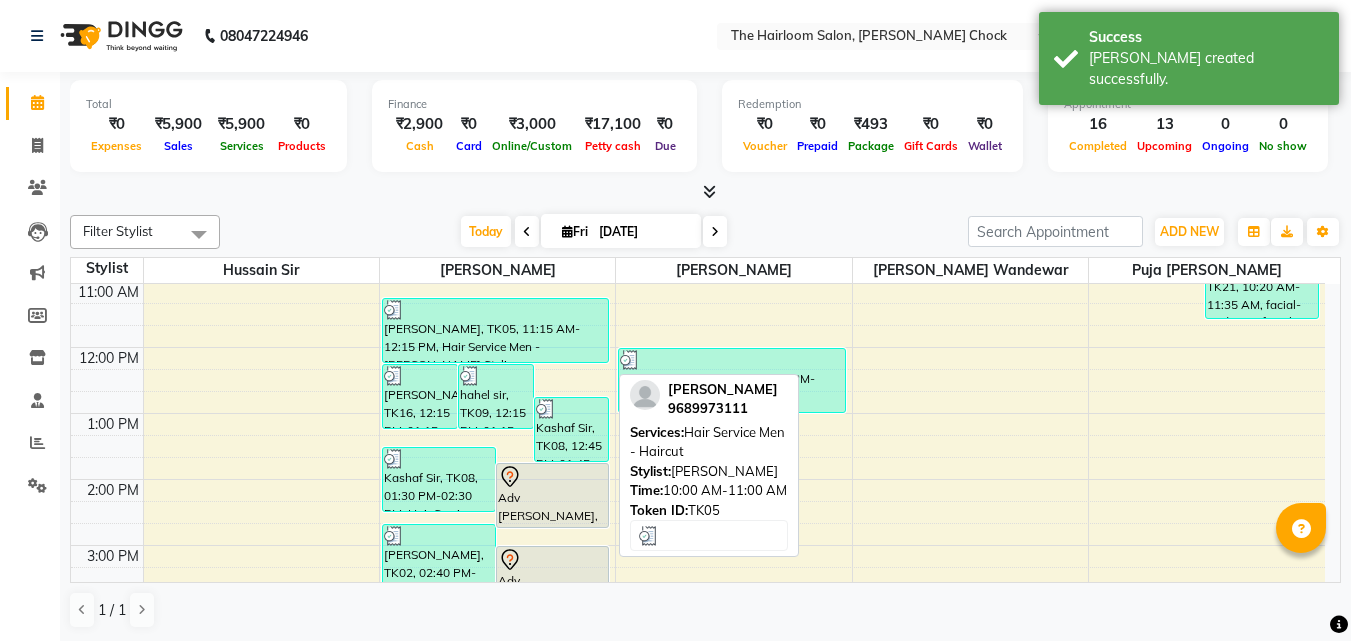 scroll, scrollTop: 300, scrollLeft: 0, axis: vertical 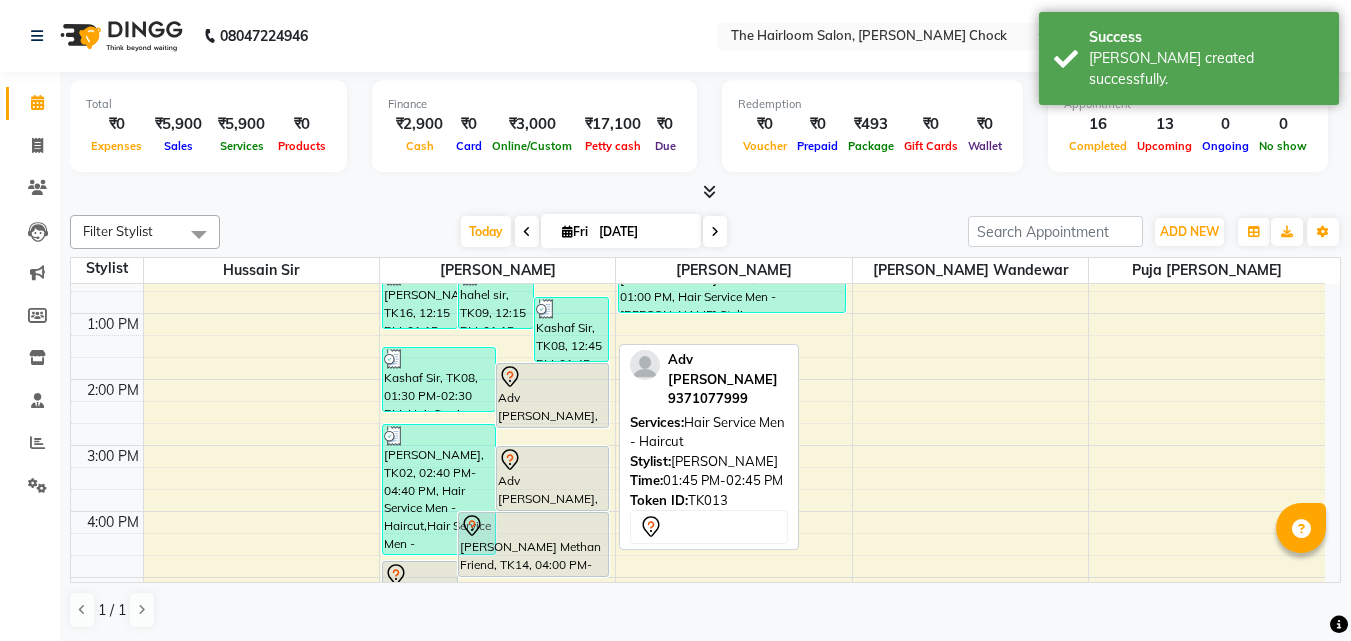 click on "Adv [PERSON_NAME], TK13, 01:45 PM-02:45 PM, Hair Service Men  - Haircut" at bounding box center [553, 395] 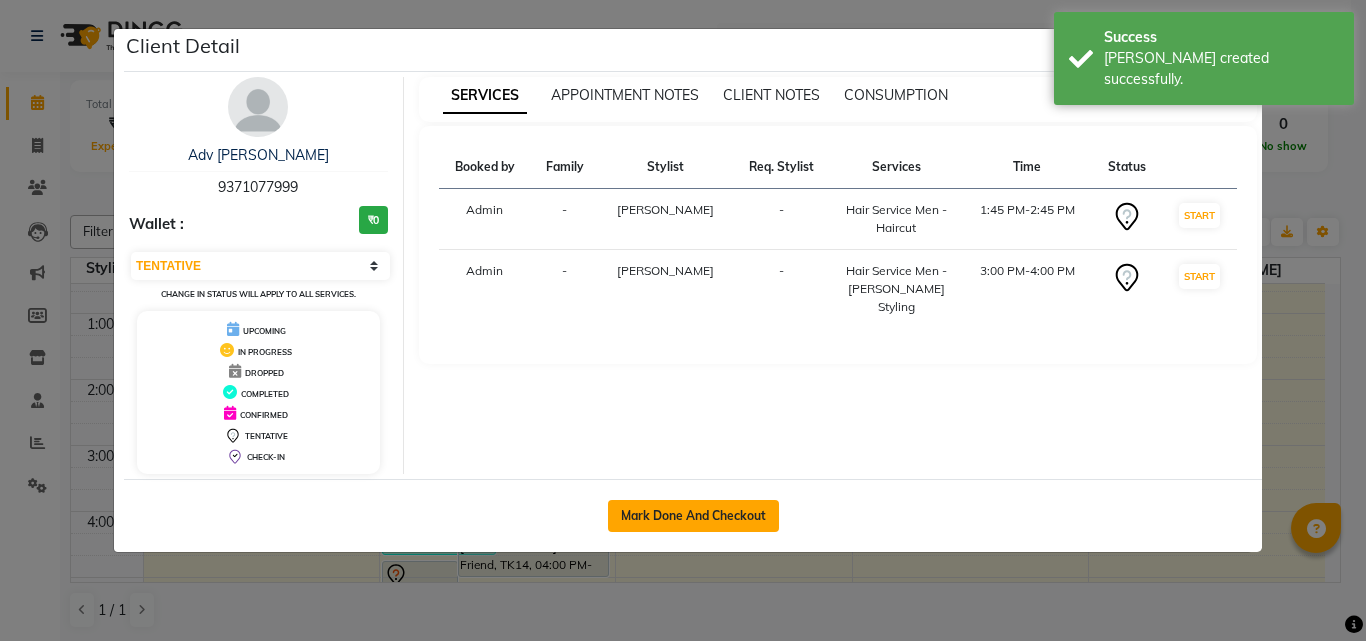 click on "Mark Done And Checkout" 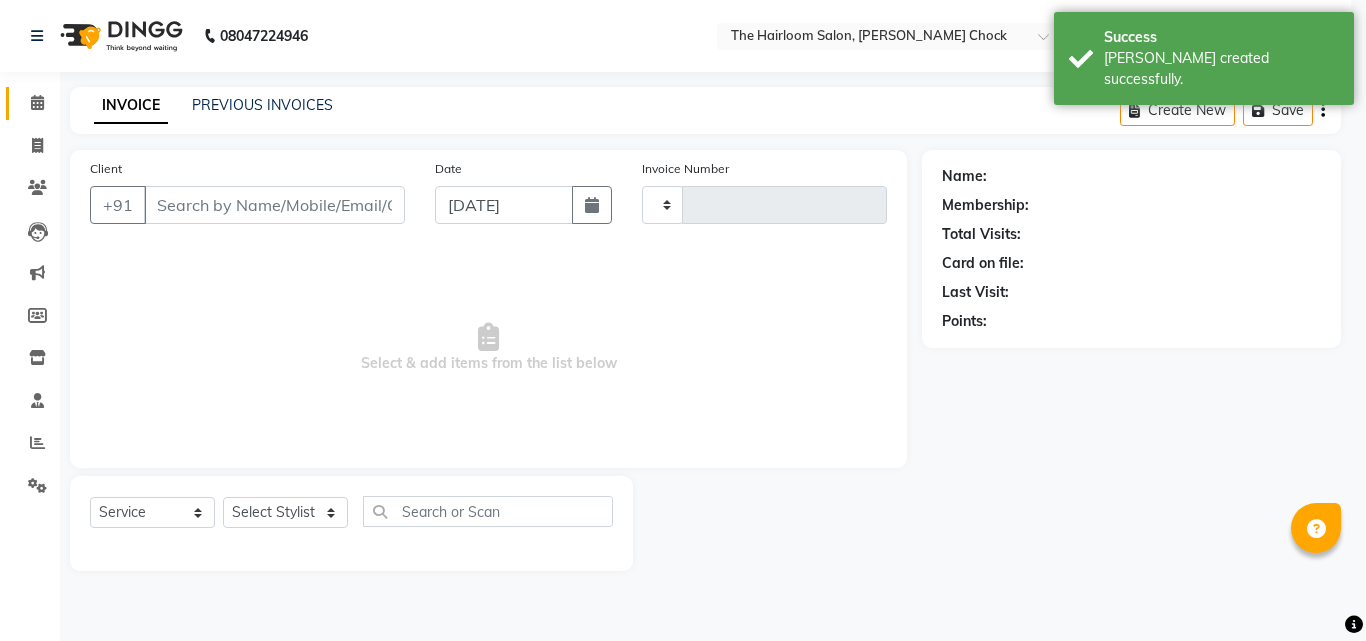 type on "2223" 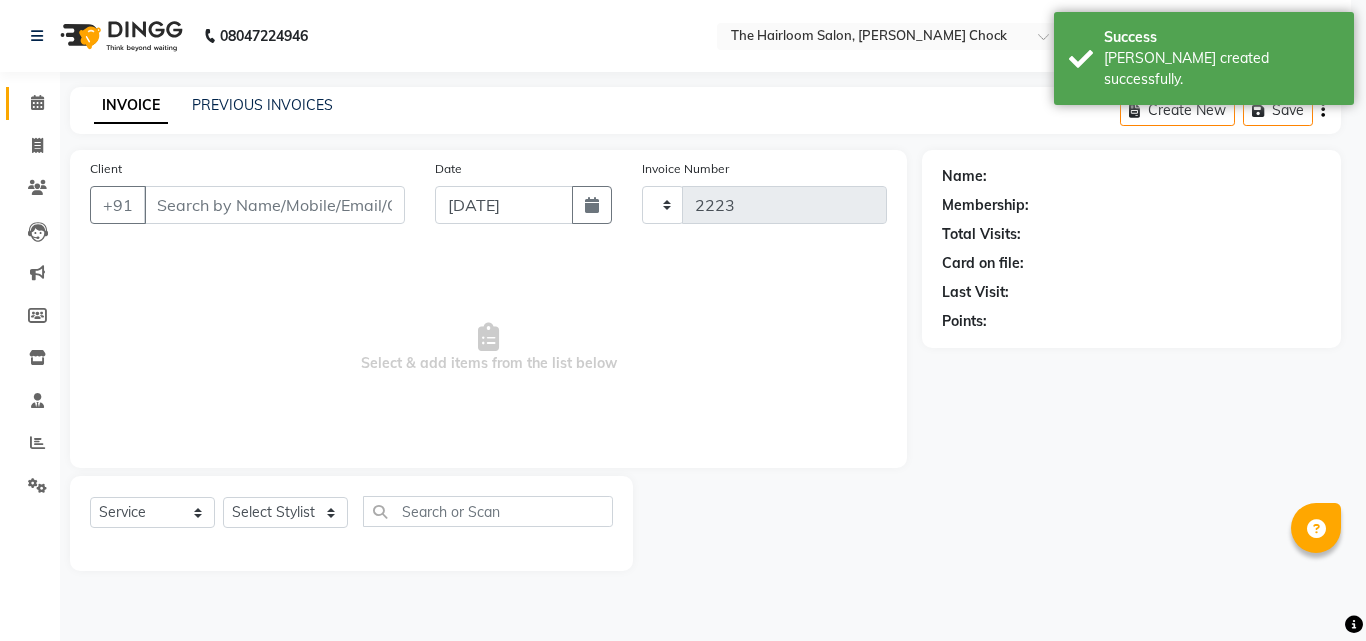 select on "5926" 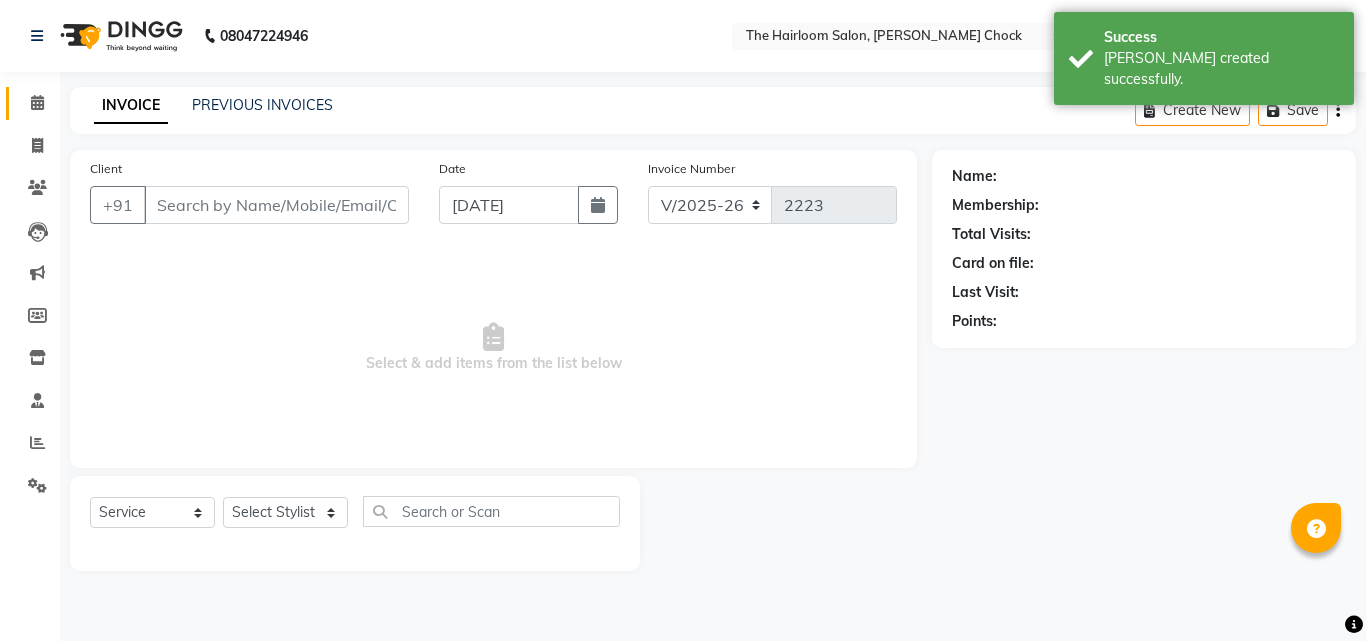 type on "9371077999" 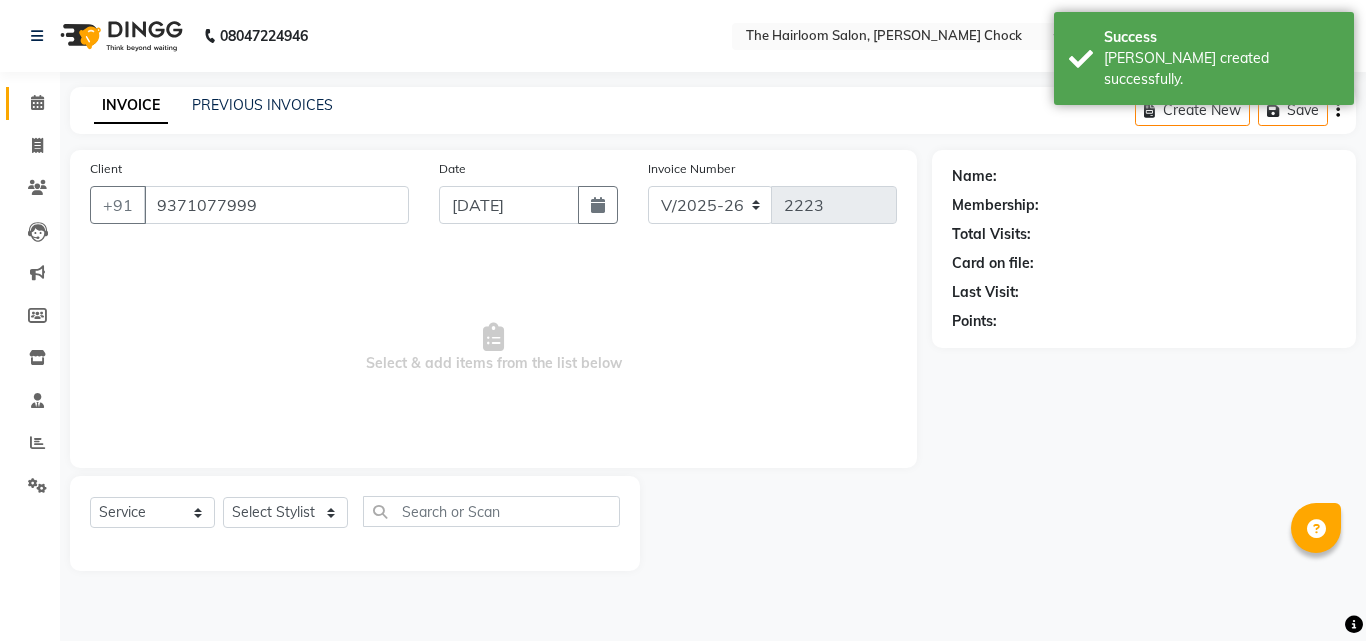 select on "41756" 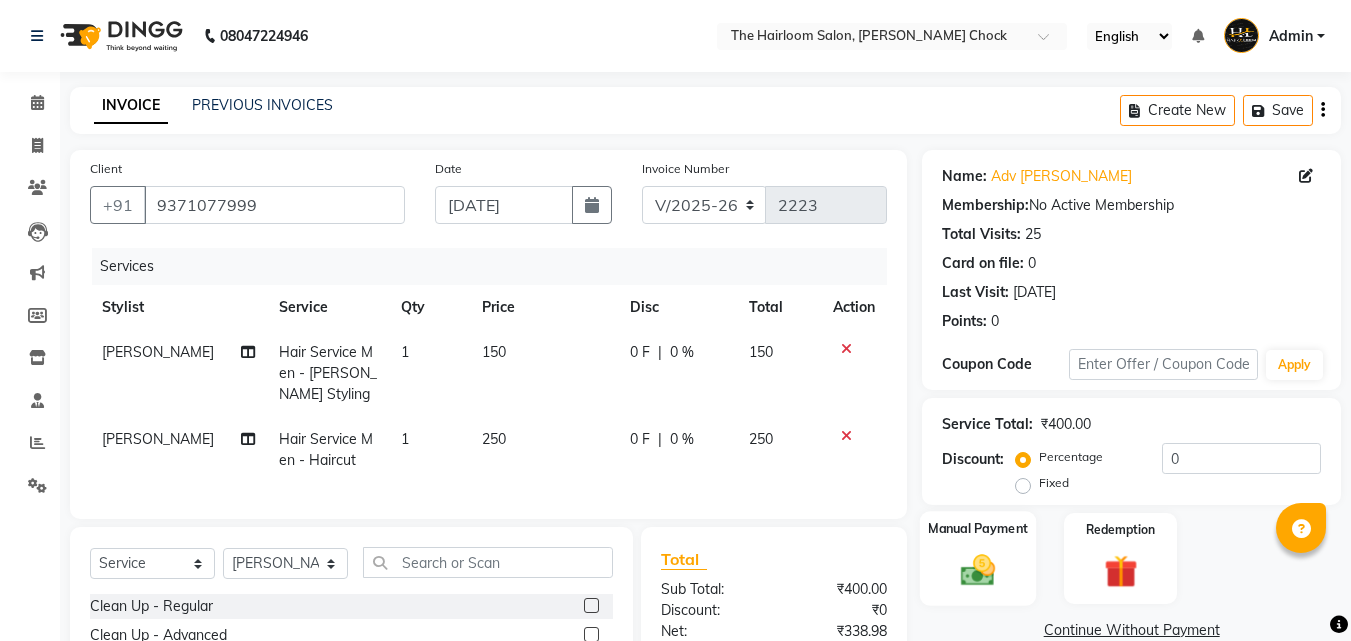 click 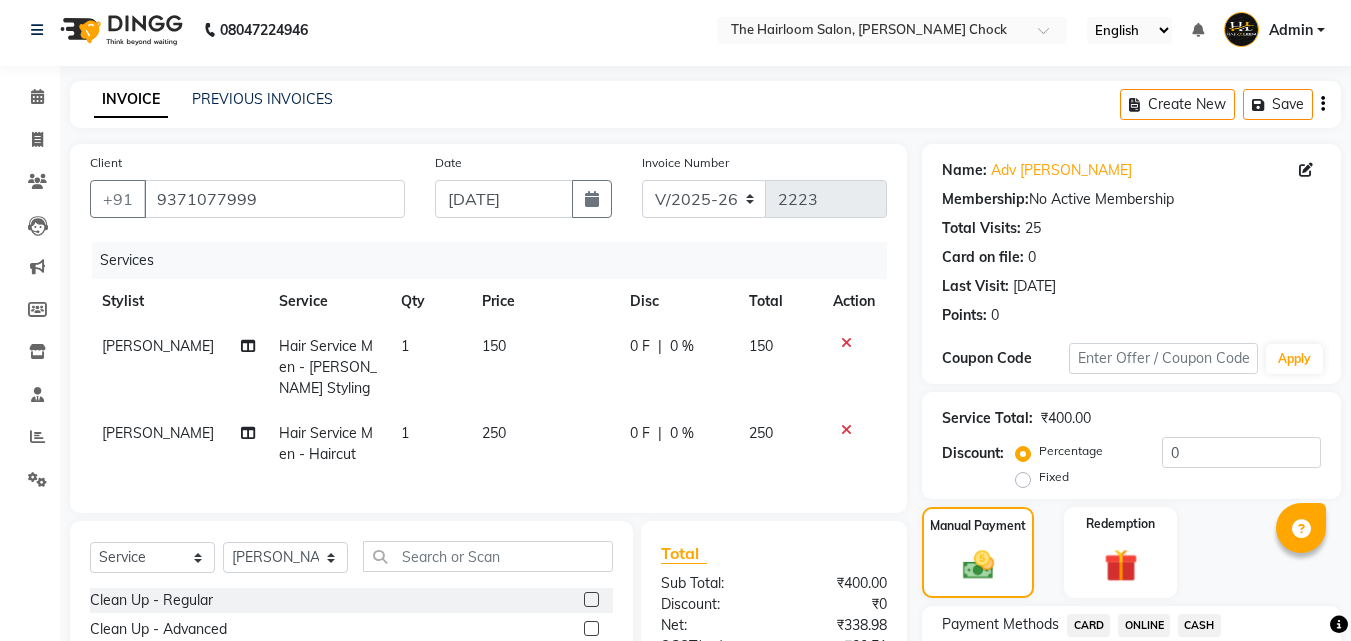 scroll, scrollTop: 226, scrollLeft: 0, axis: vertical 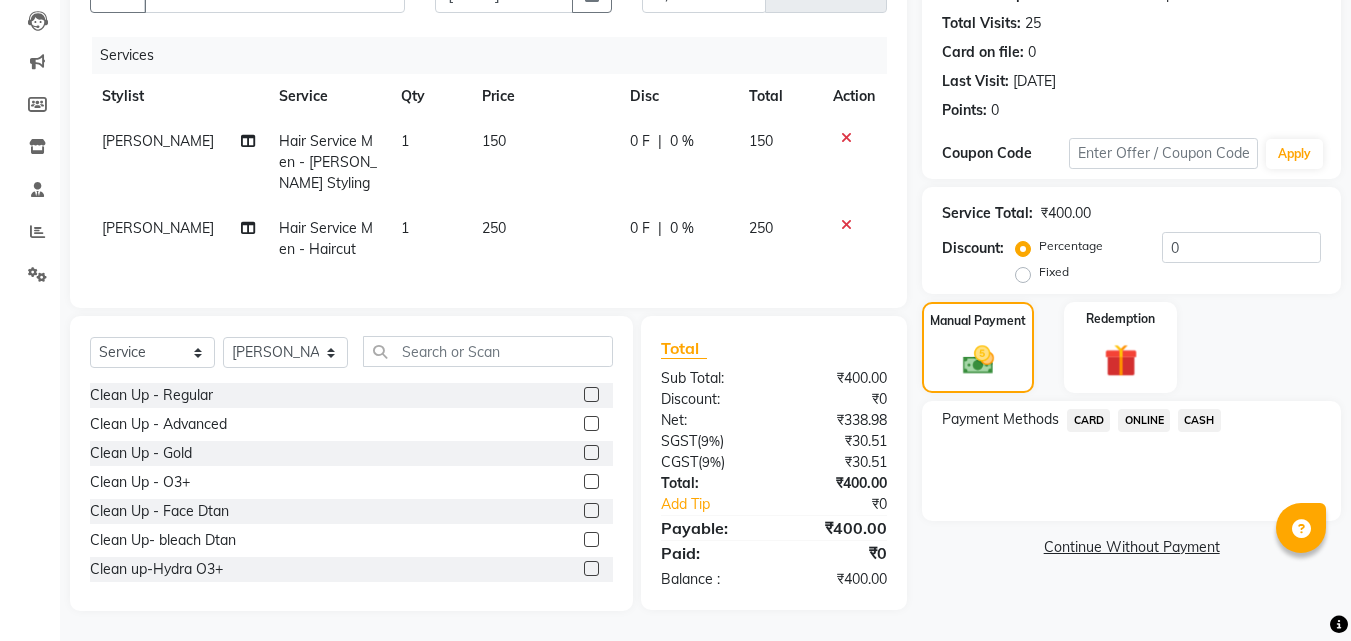click on "CASH" 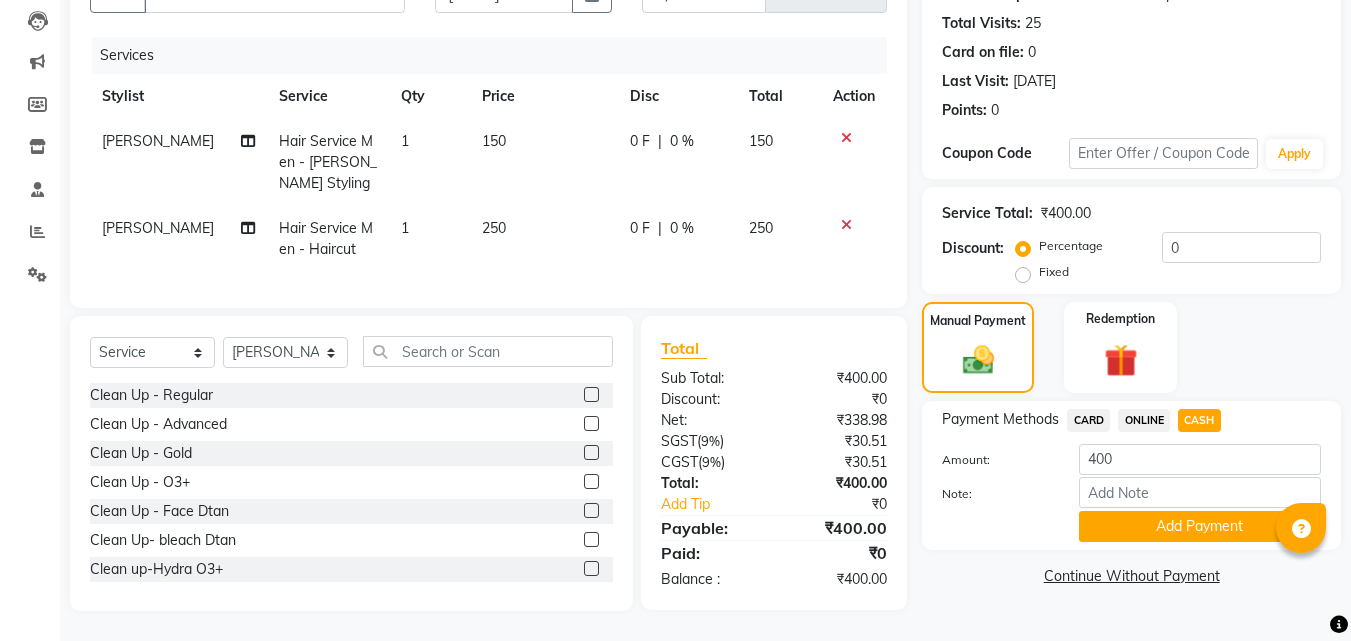 click on "Add Payment" 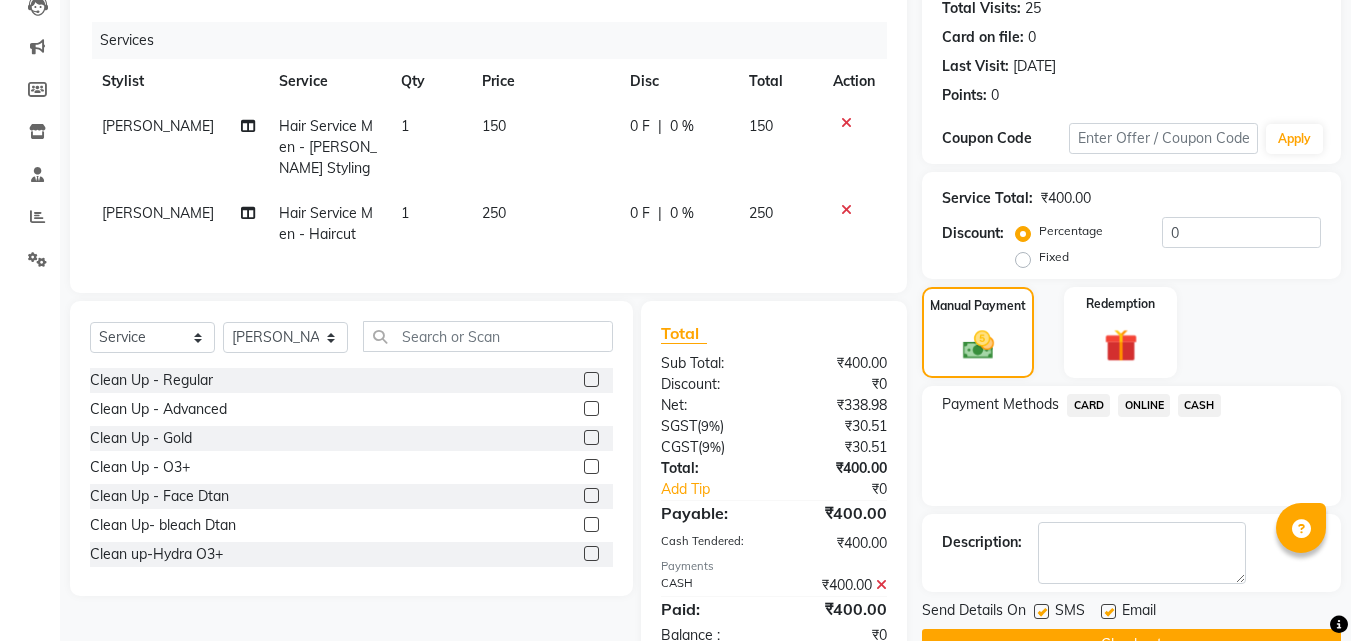 scroll, scrollTop: 296, scrollLeft: 0, axis: vertical 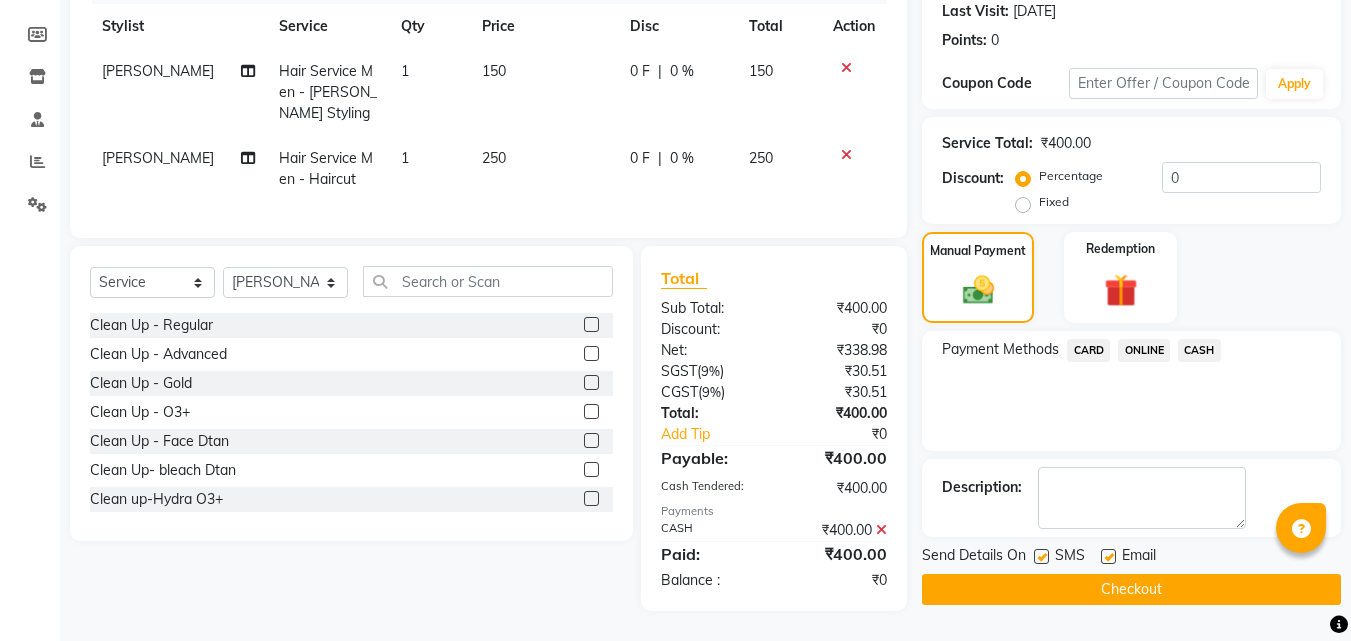 click on "Checkout" 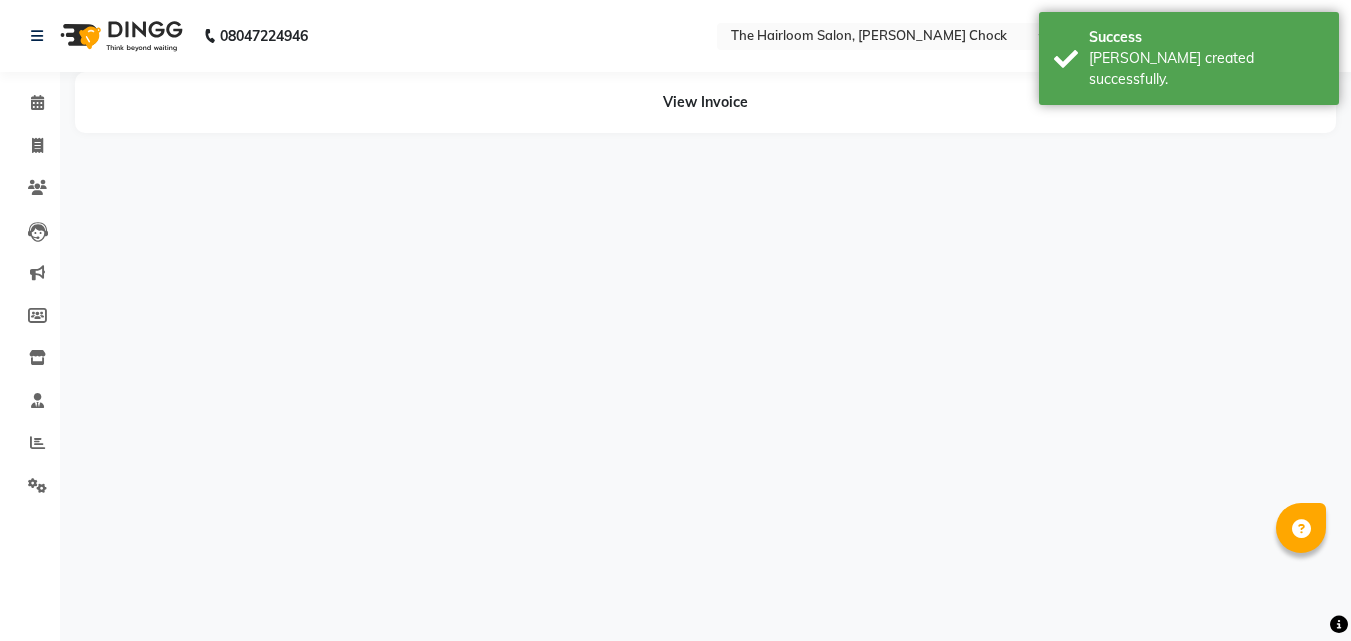 scroll, scrollTop: 0, scrollLeft: 0, axis: both 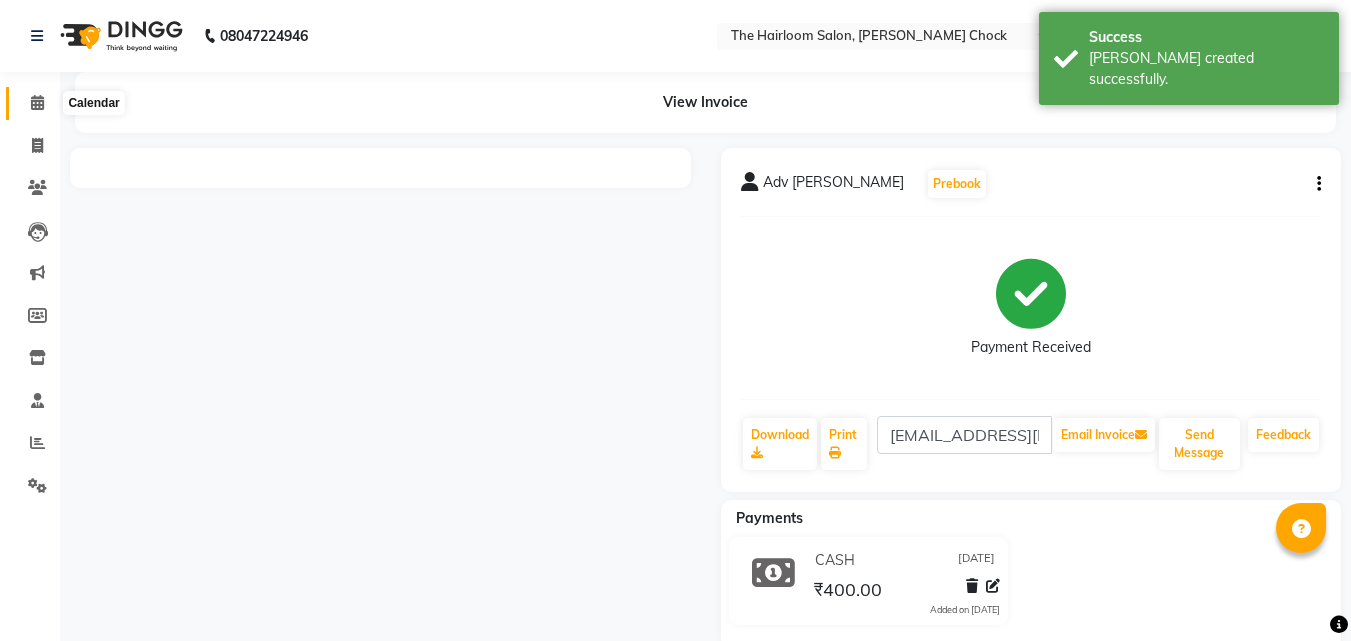 click 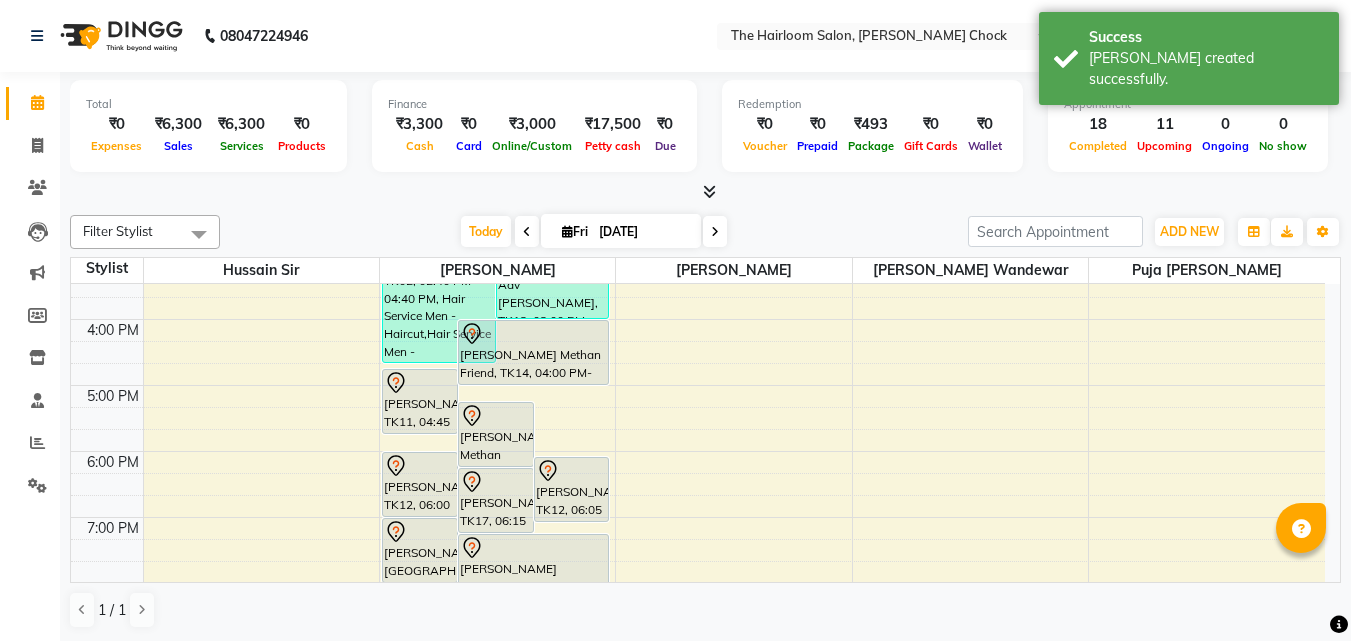 scroll, scrollTop: 500, scrollLeft: 0, axis: vertical 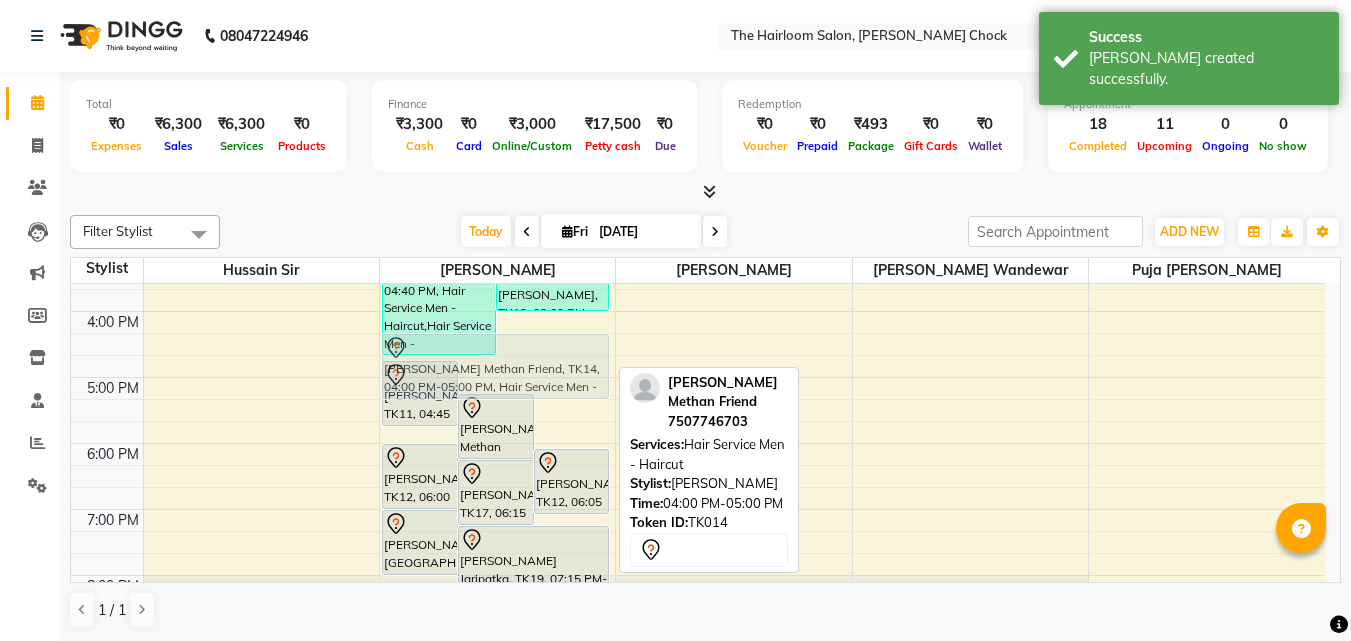 drag, startPoint x: 577, startPoint y: 344, endPoint x: 584, endPoint y: 374, distance: 30.805843 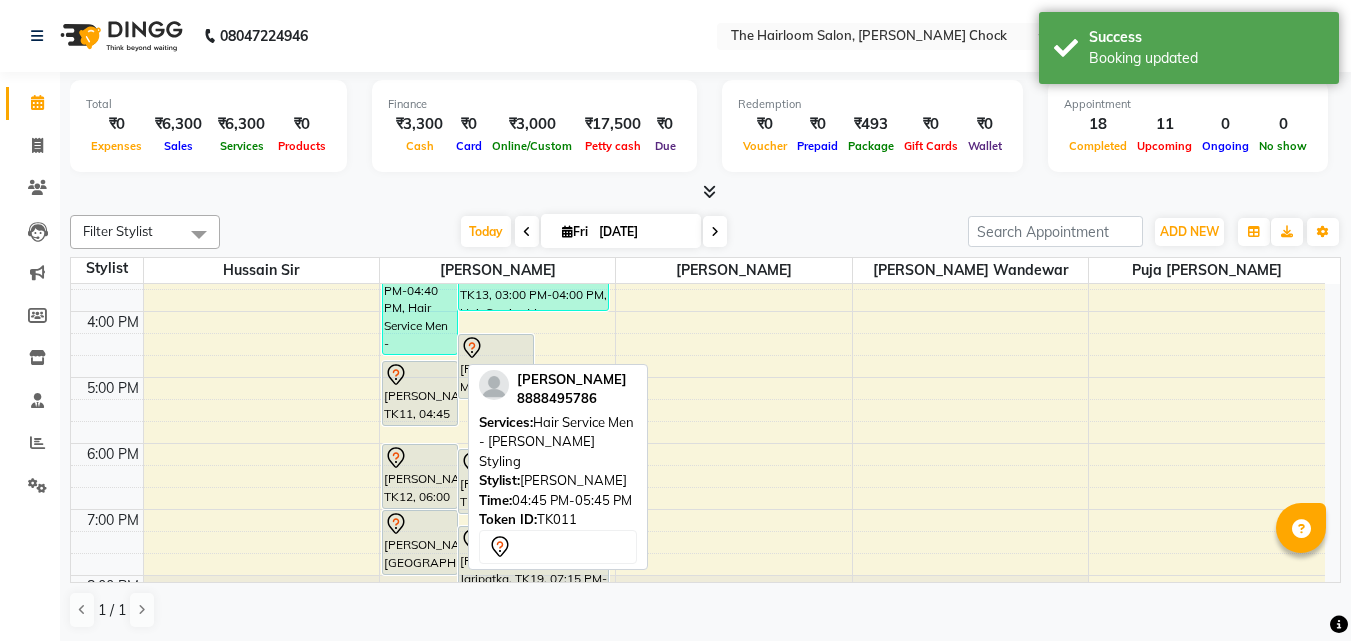 click on "[PERSON_NAME], TK11, 04:45 PM-05:45 PM, Hair Service Men  - [PERSON_NAME] Styling" at bounding box center [420, 393] 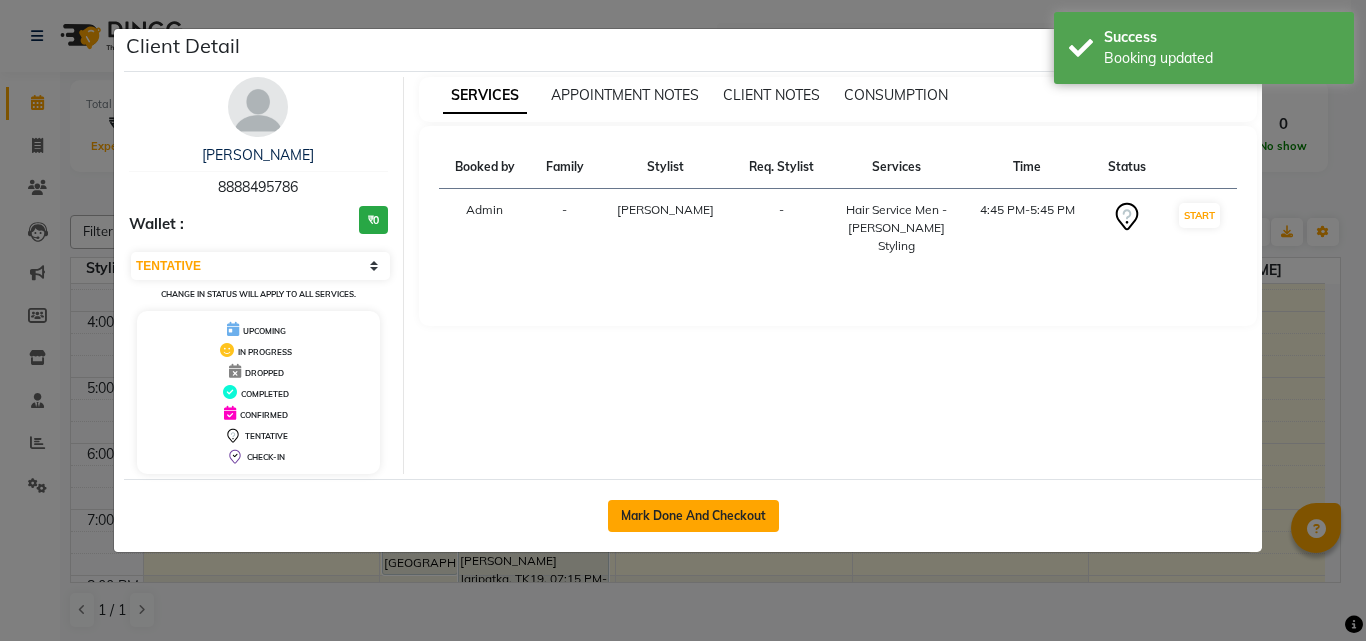 click on "Mark Done And Checkout" 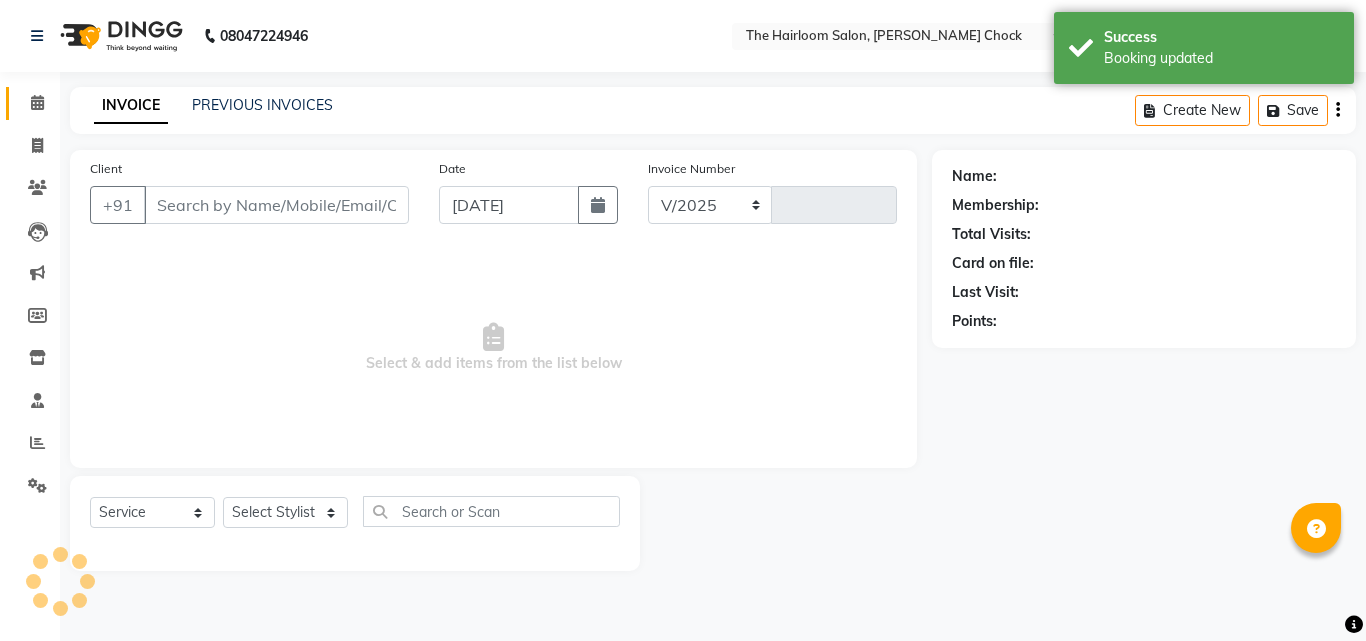 select on "5926" 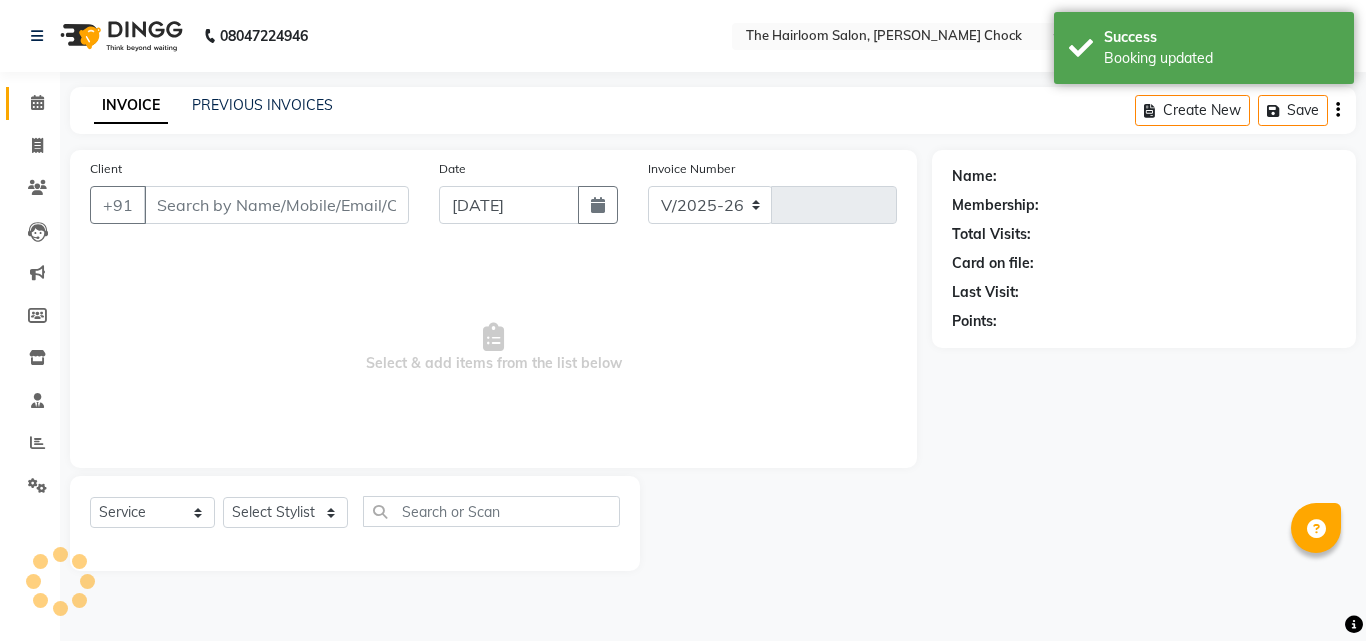 type on "2224" 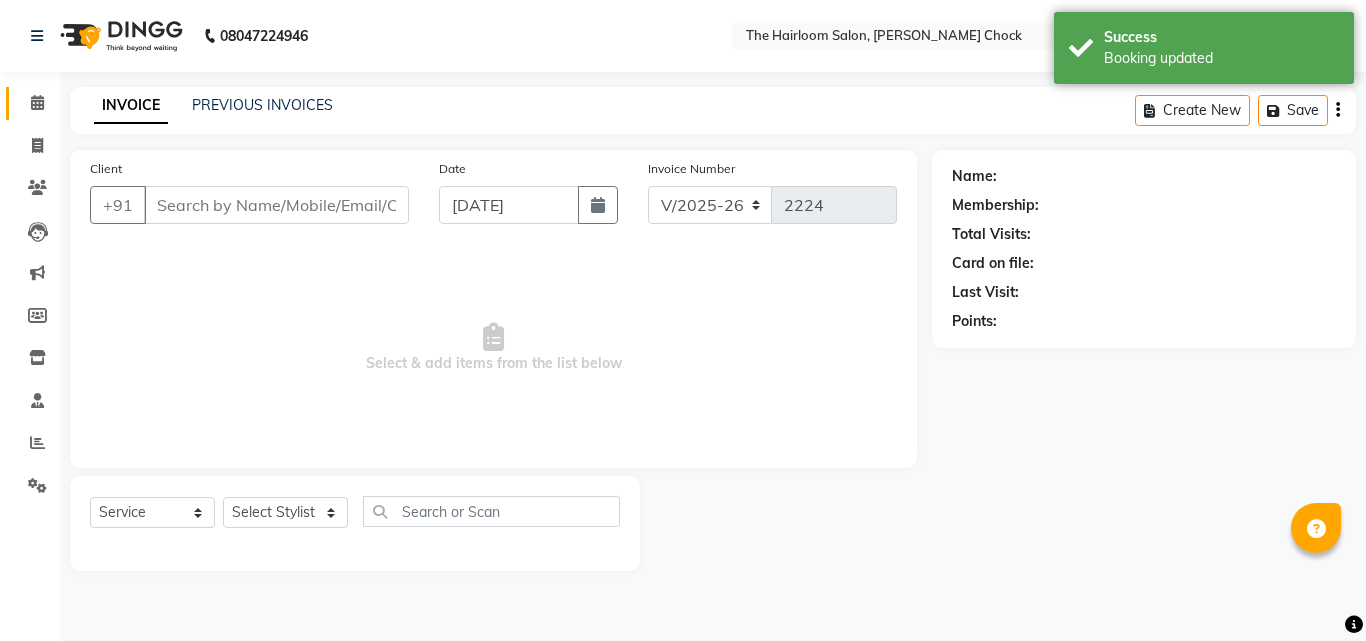 type on "8888495786" 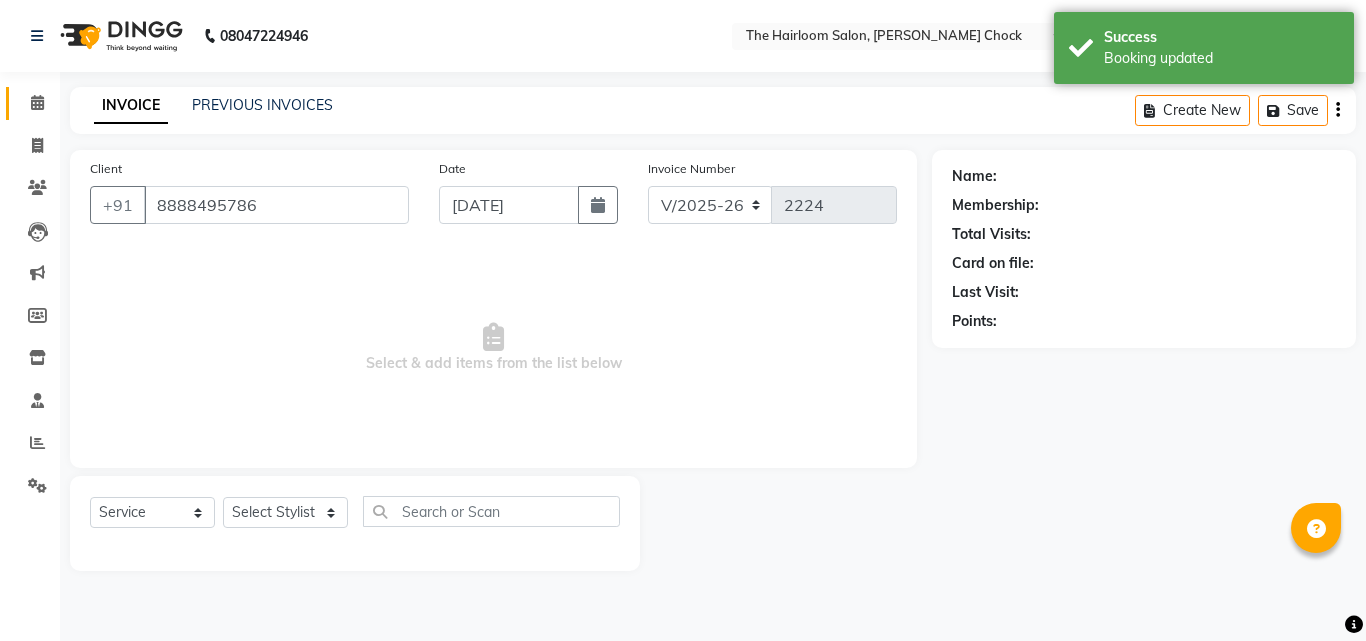 select on "41756" 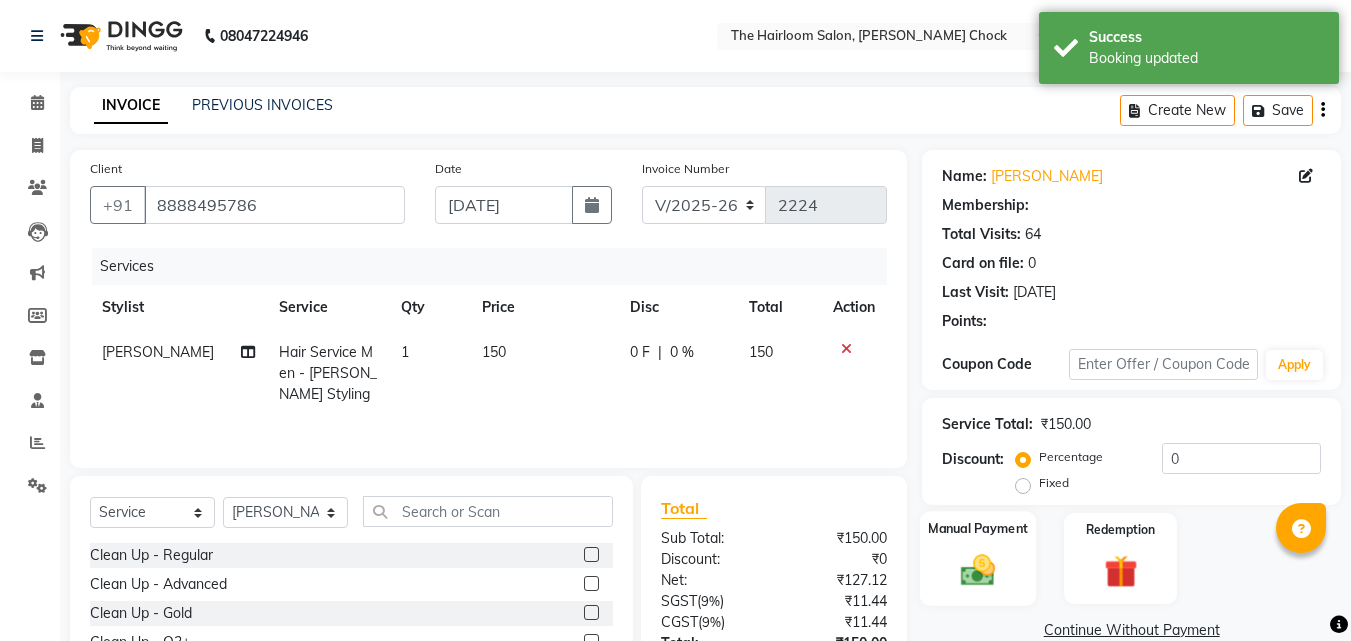 click 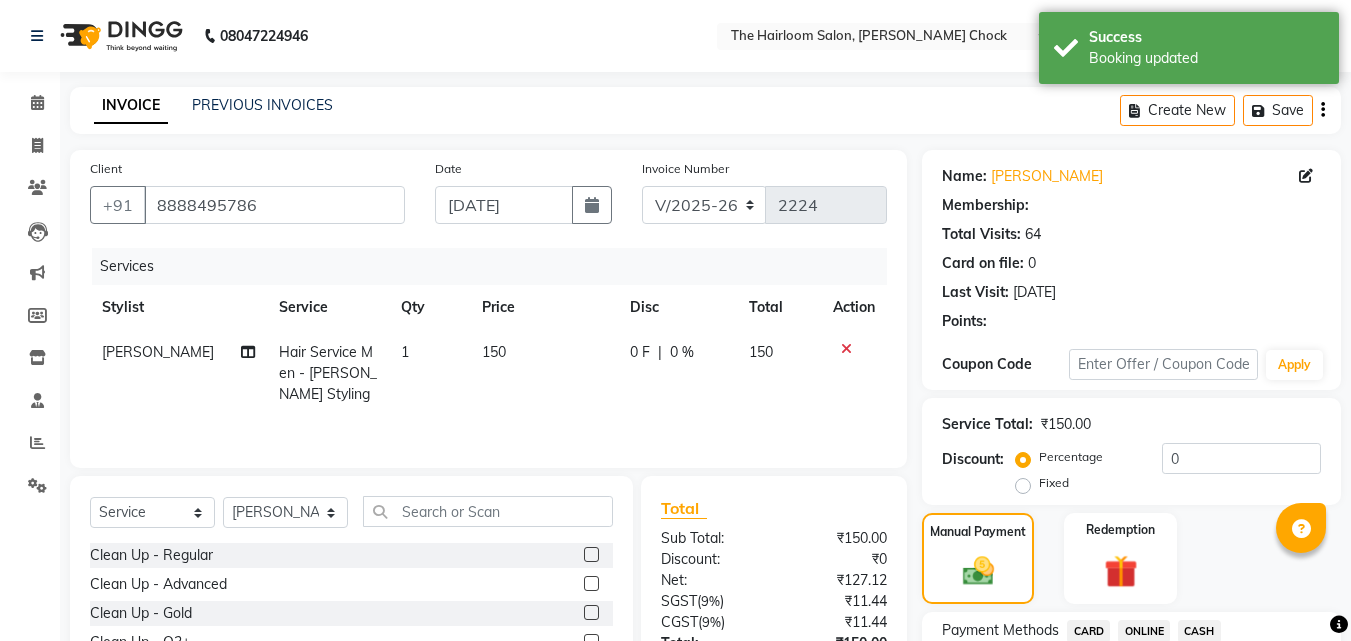 scroll, scrollTop: 162, scrollLeft: 0, axis: vertical 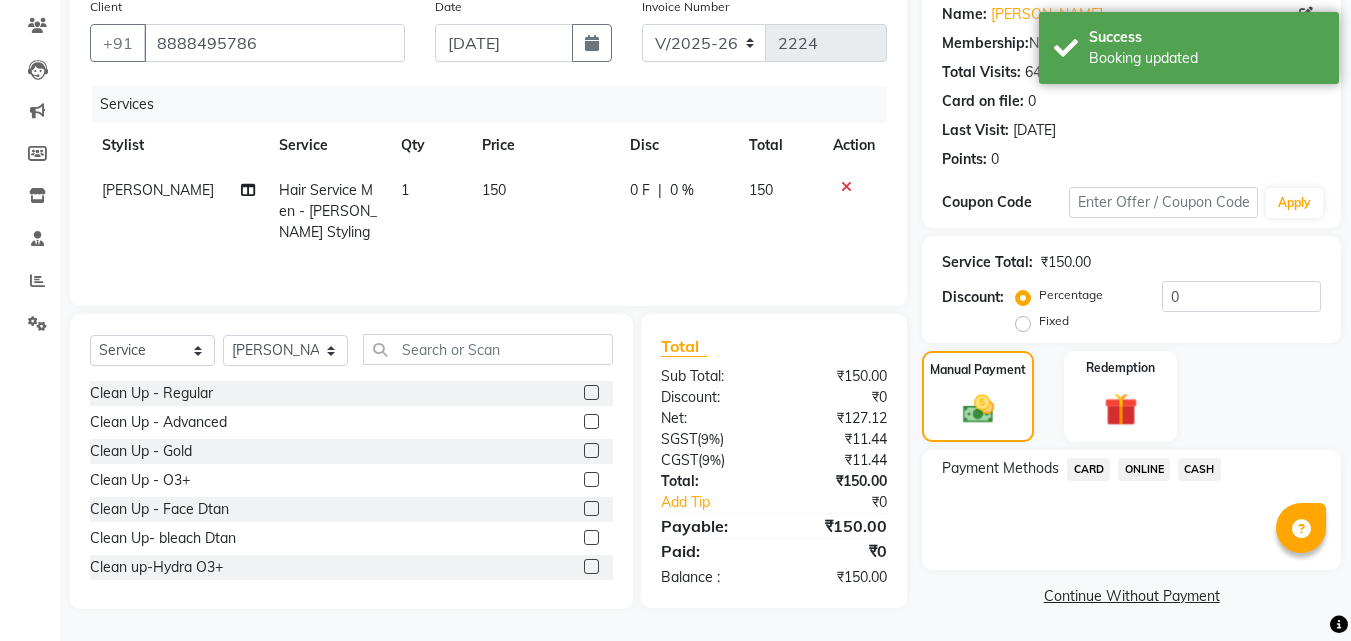 click on "ONLINE" 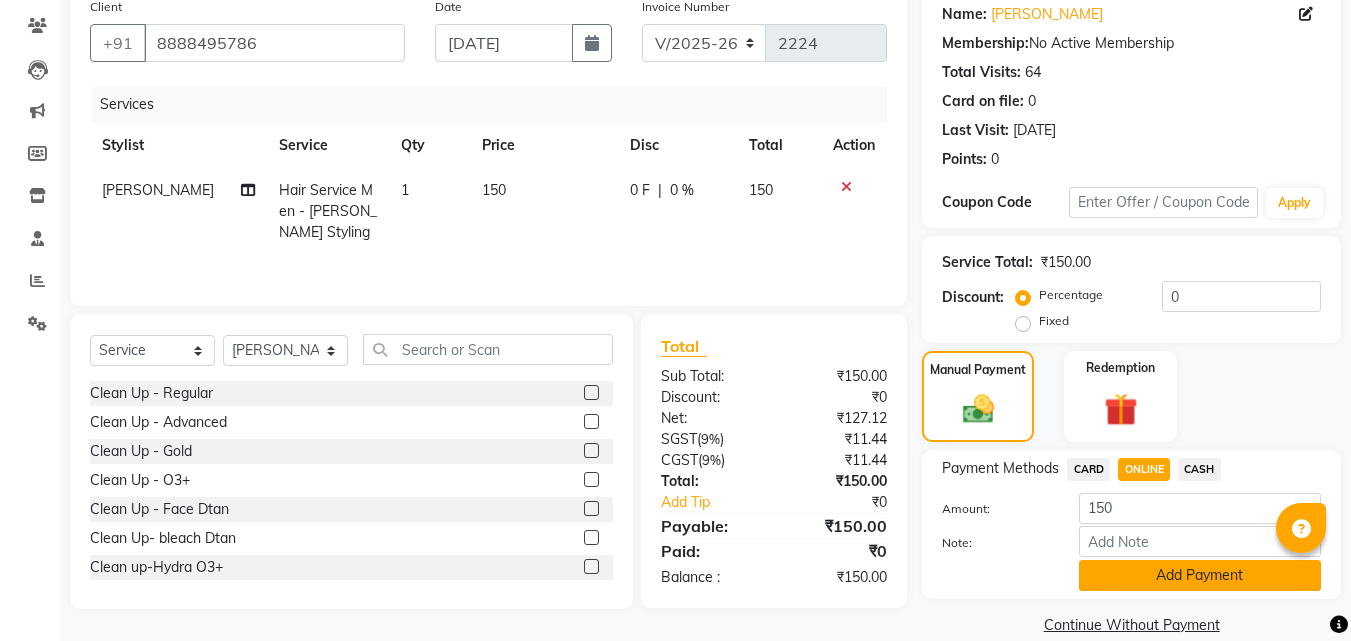 click on "Add Payment" 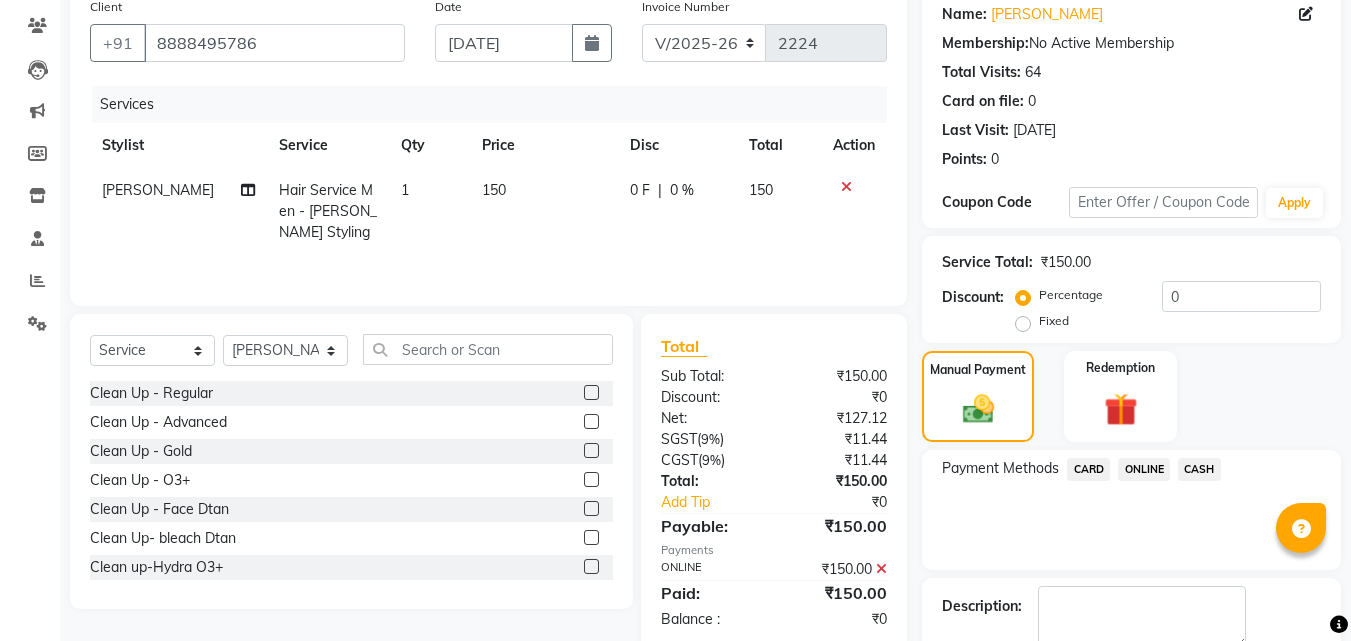 scroll, scrollTop: 275, scrollLeft: 0, axis: vertical 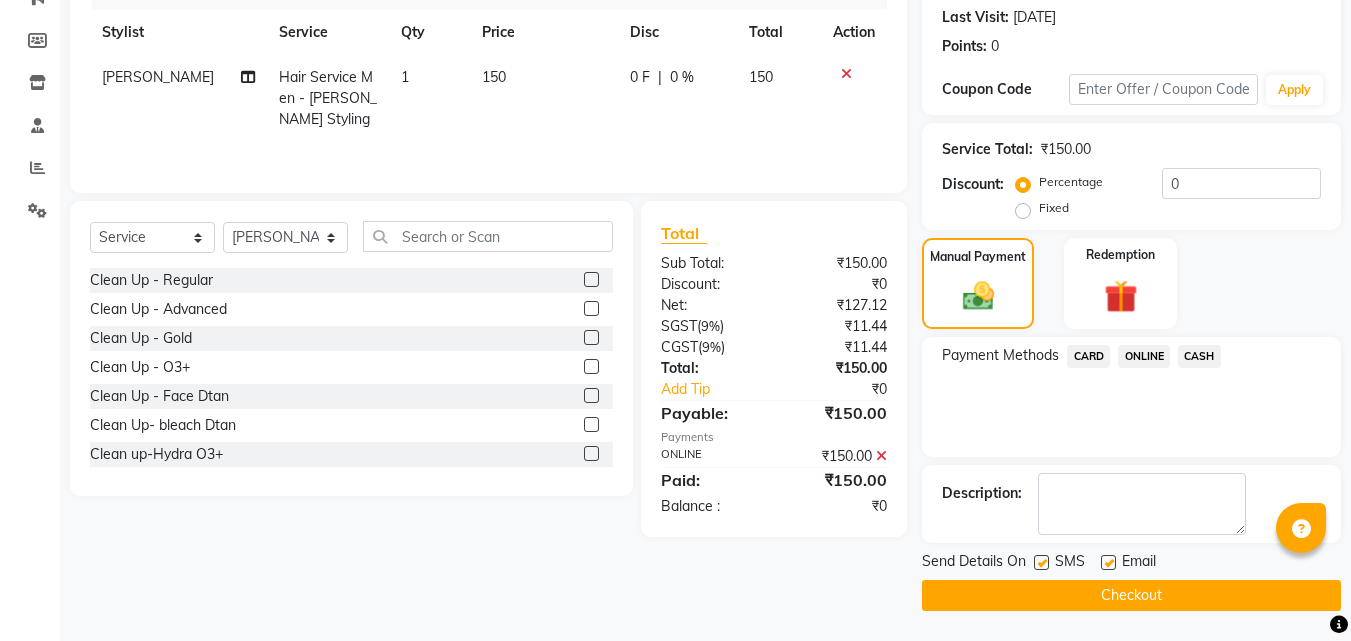 click on "Checkout" 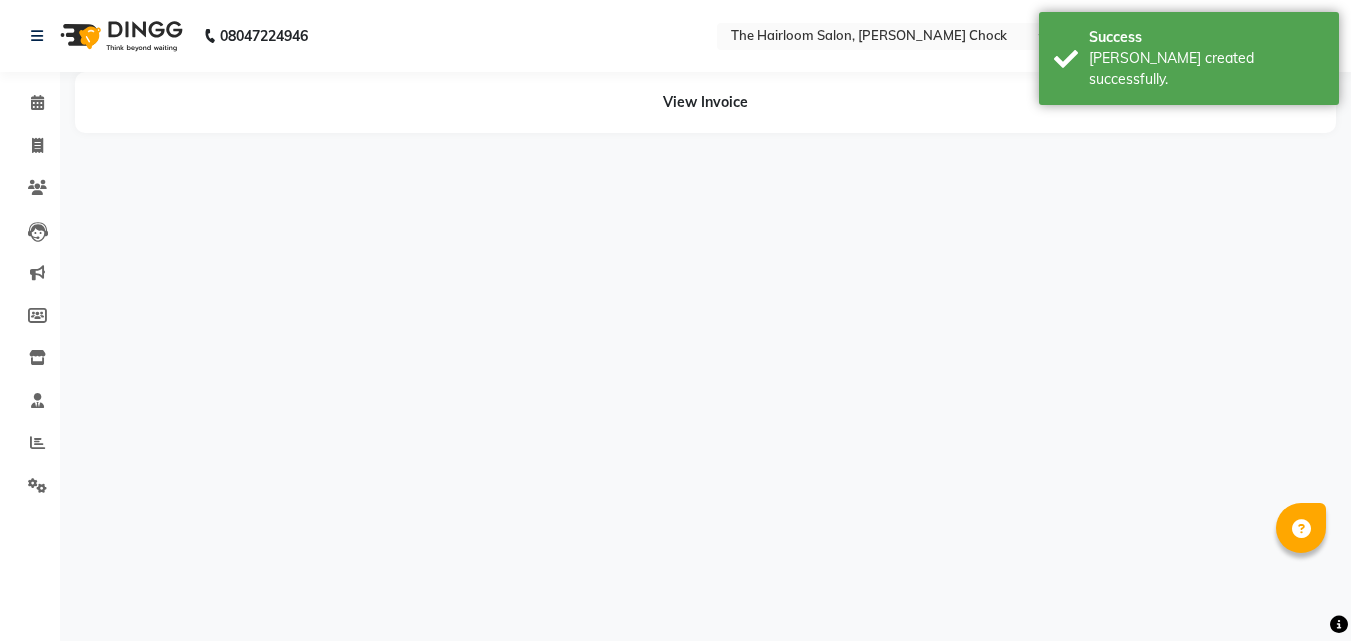 scroll, scrollTop: 0, scrollLeft: 0, axis: both 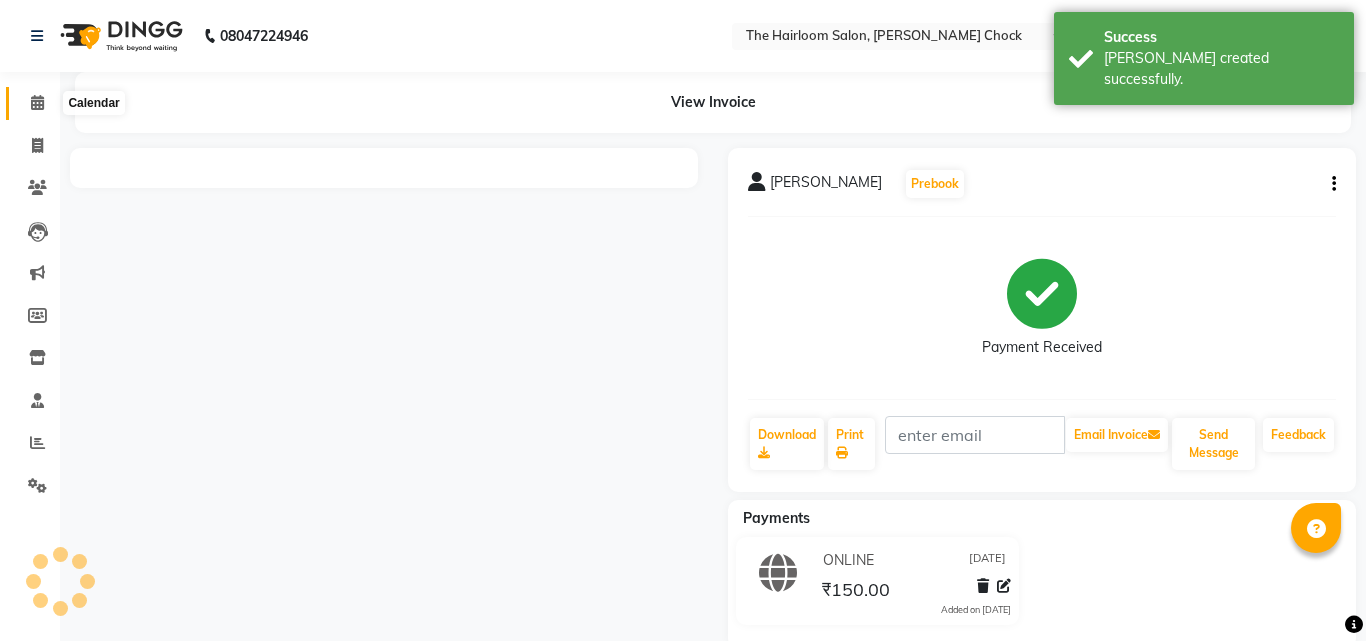 click 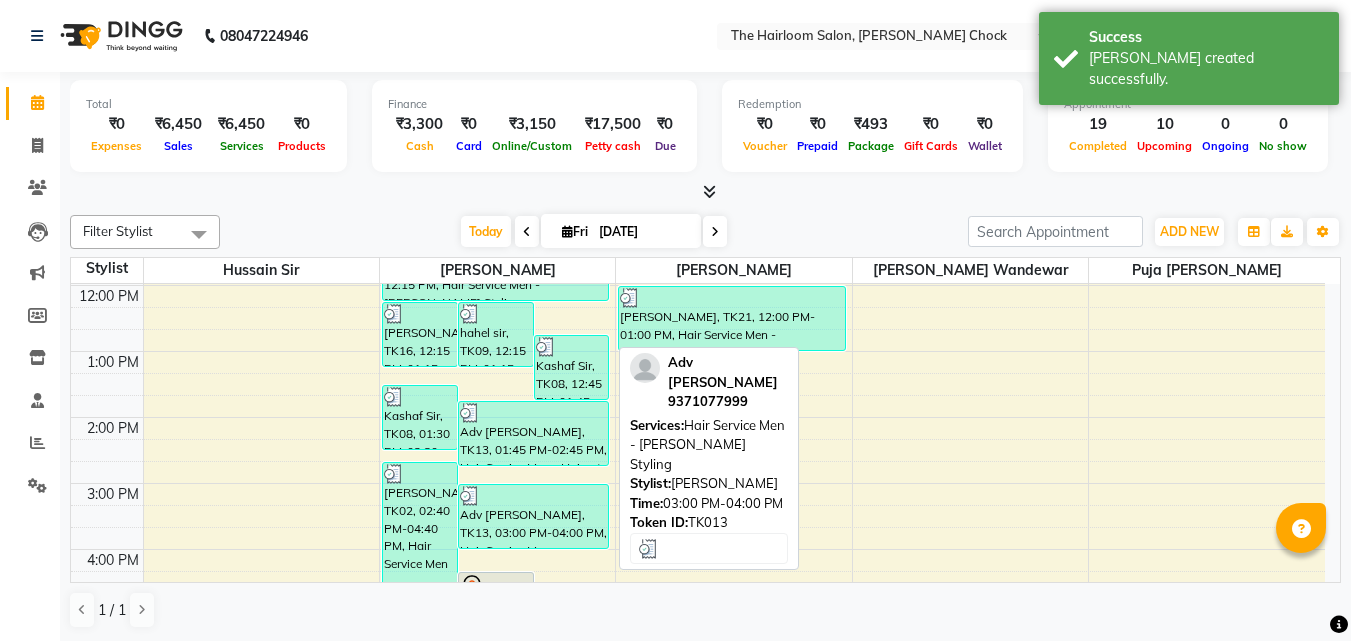 scroll, scrollTop: 400, scrollLeft: 0, axis: vertical 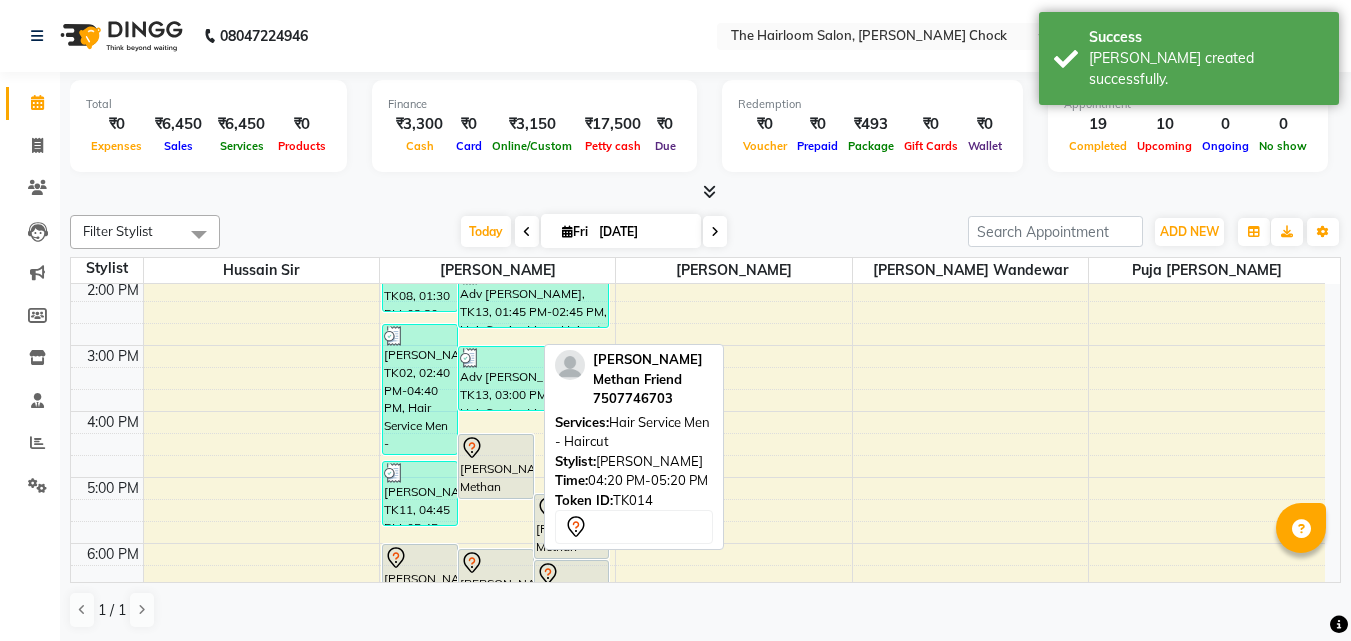 click at bounding box center [496, 448] 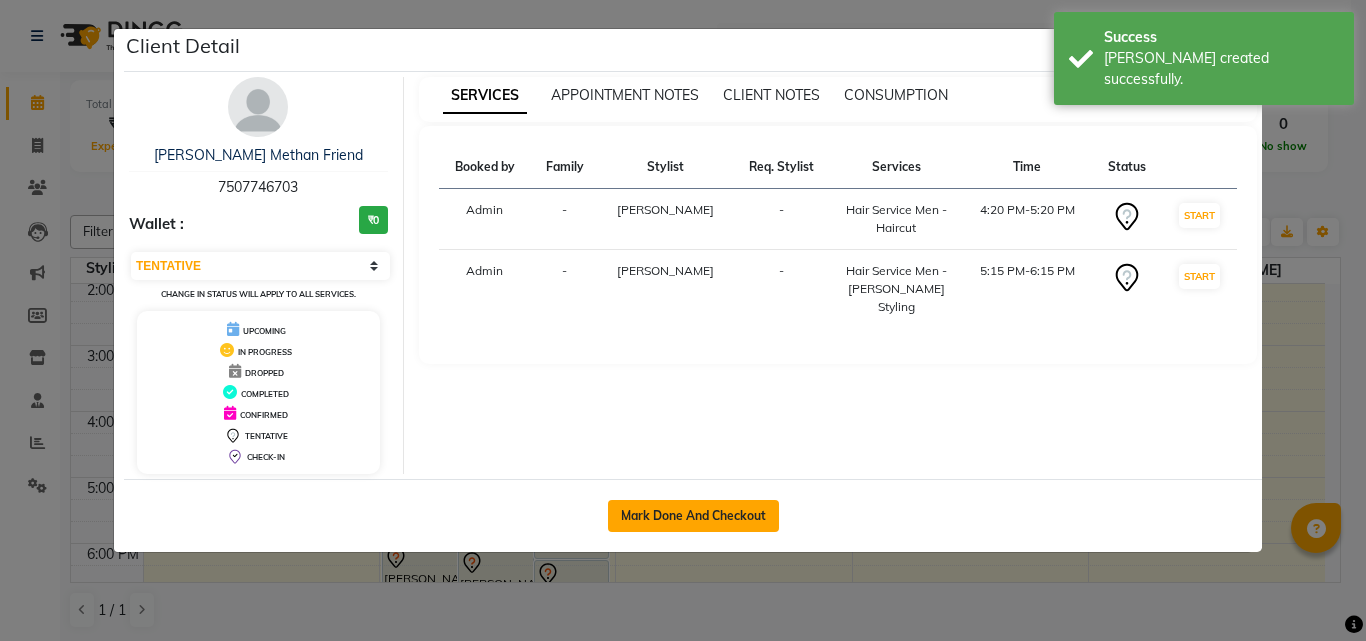 click on "Mark Done And Checkout" 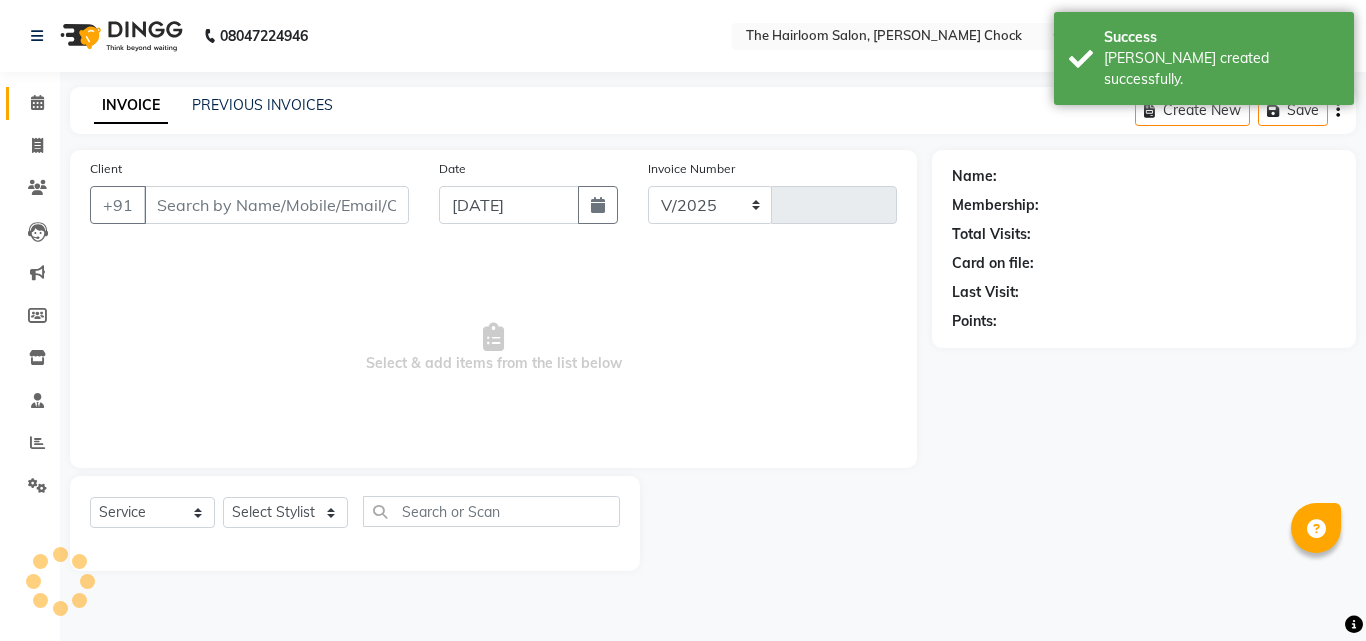 select on "5926" 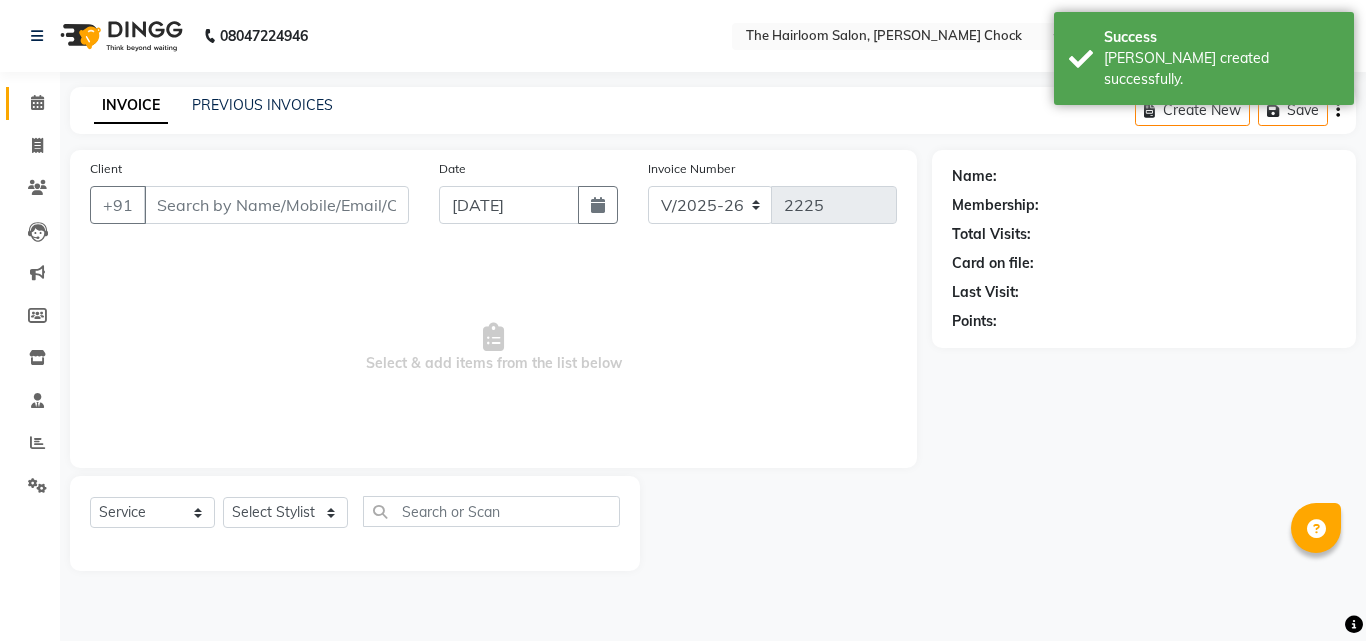 type on "7507746703" 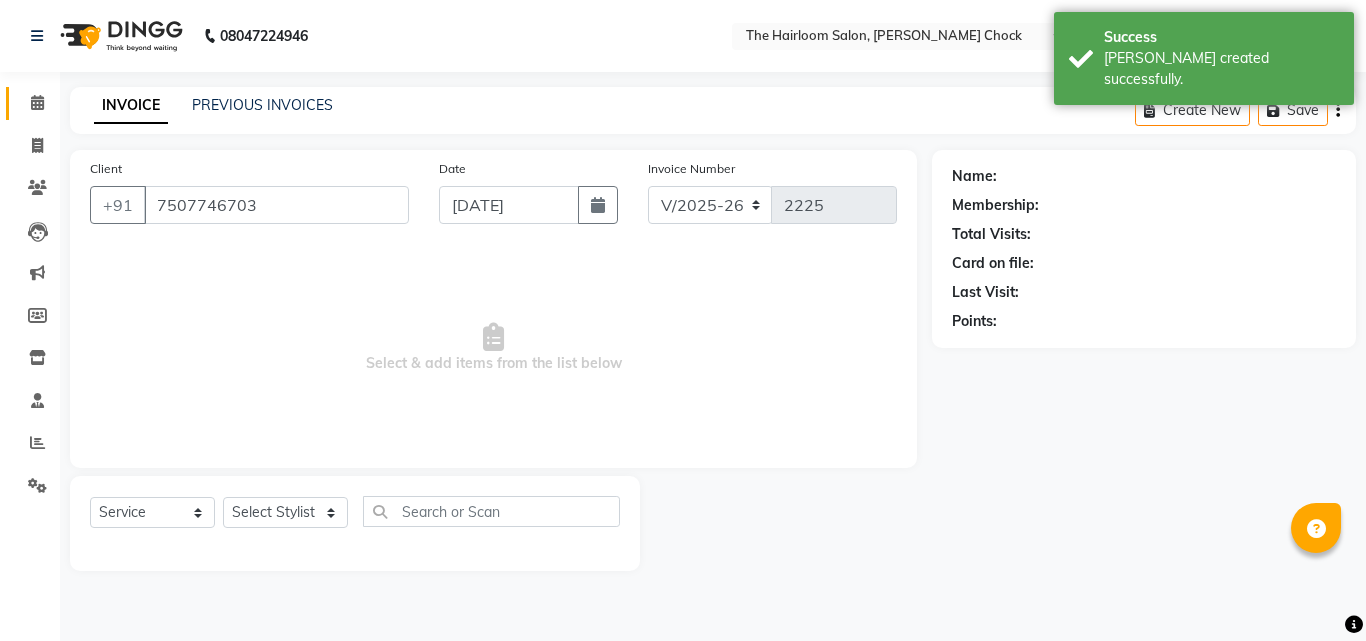 select on "41756" 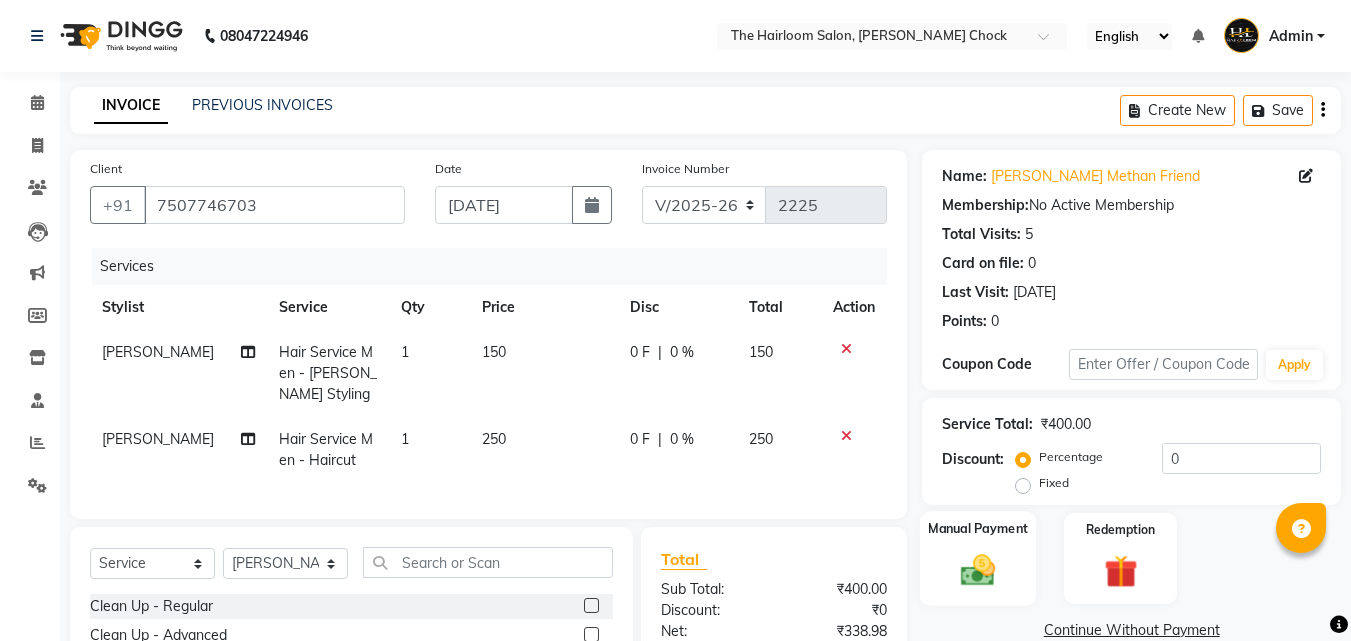 click on "Manual Payment" 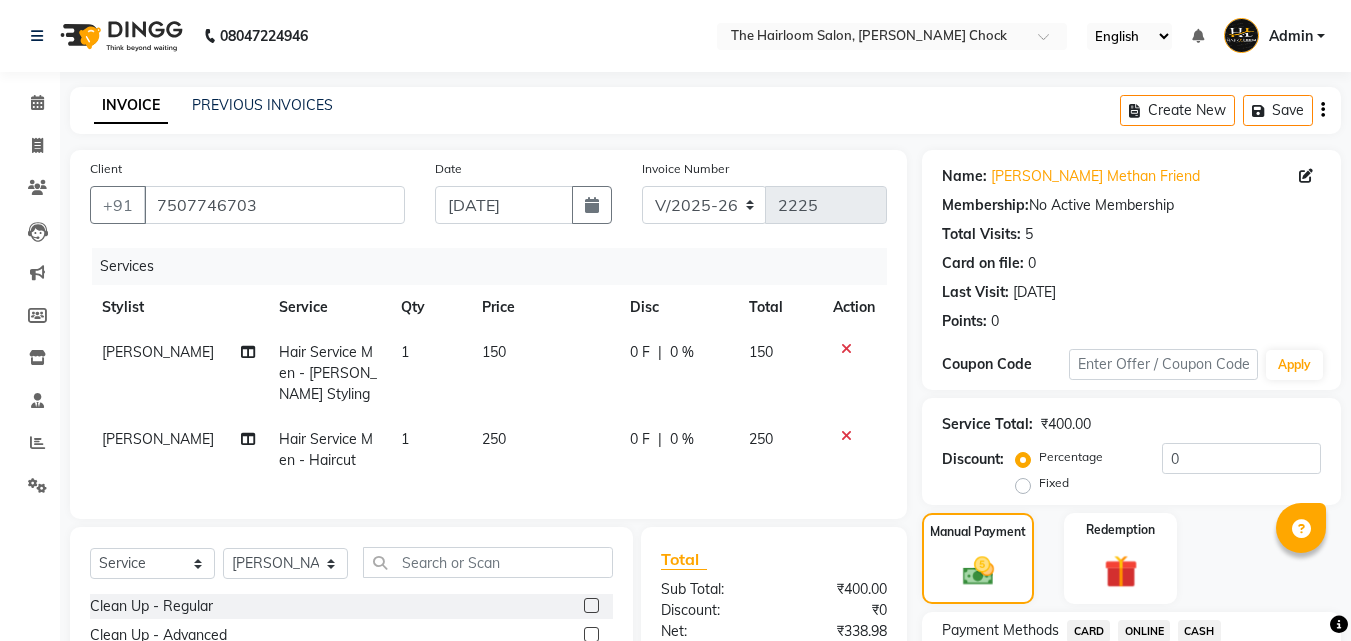 scroll, scrollTop: 226, scrollLeft: 0, axis: vertical 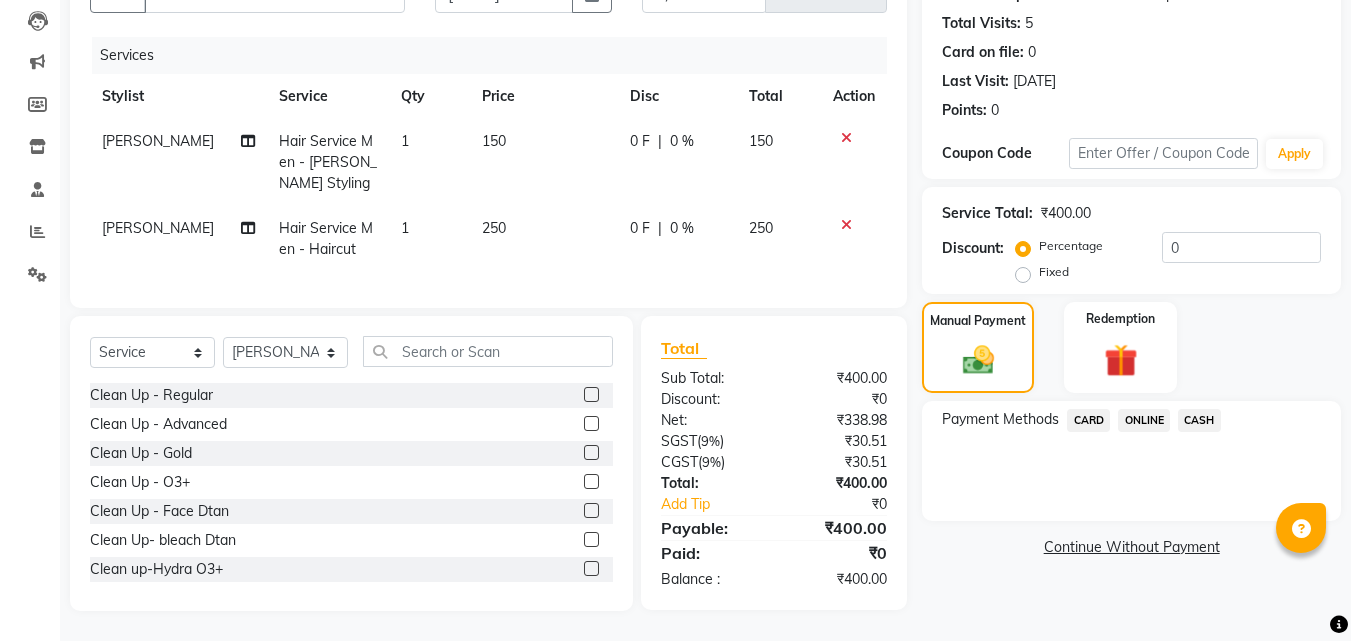 click on "ONLINE" 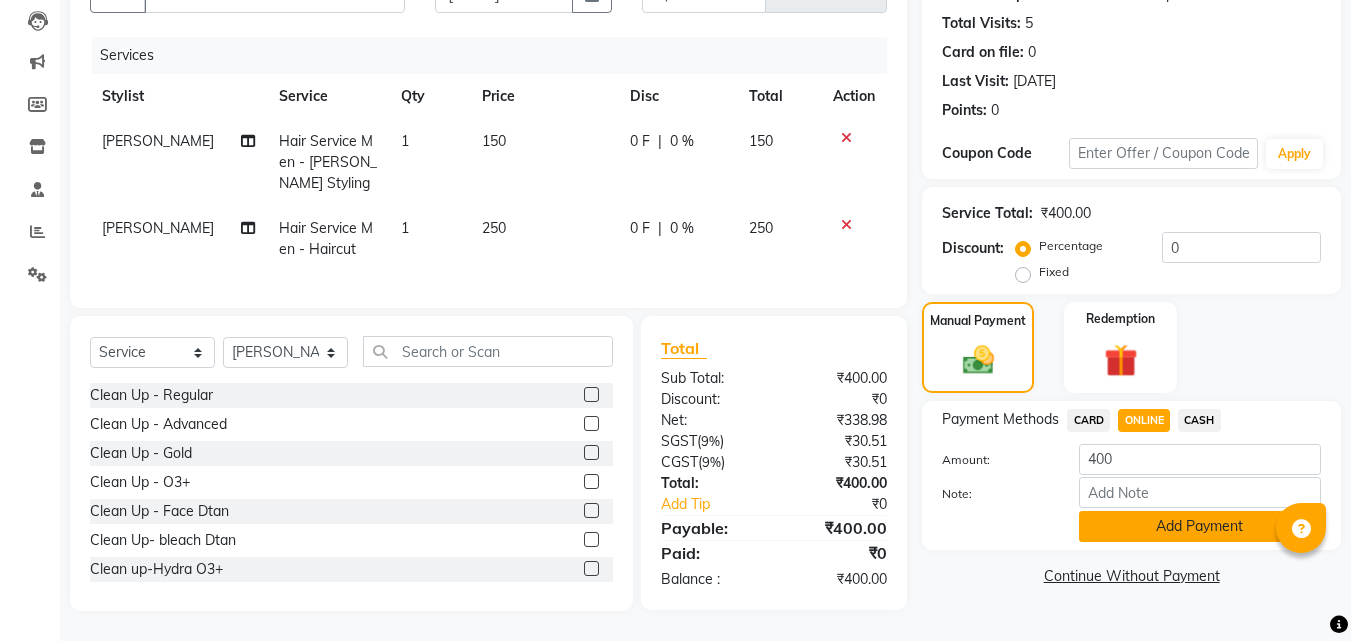 click on "Add Payment" 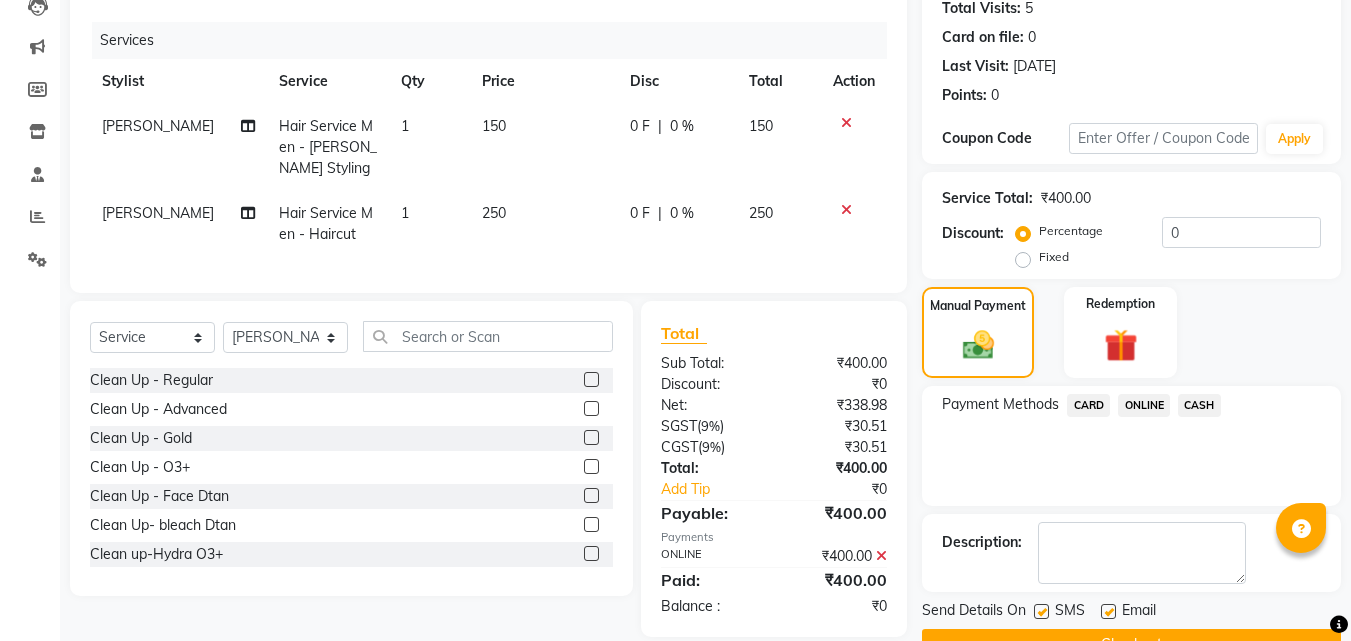 scroll, scrollTop: 275, scrollLeft: 0, axis: vertical 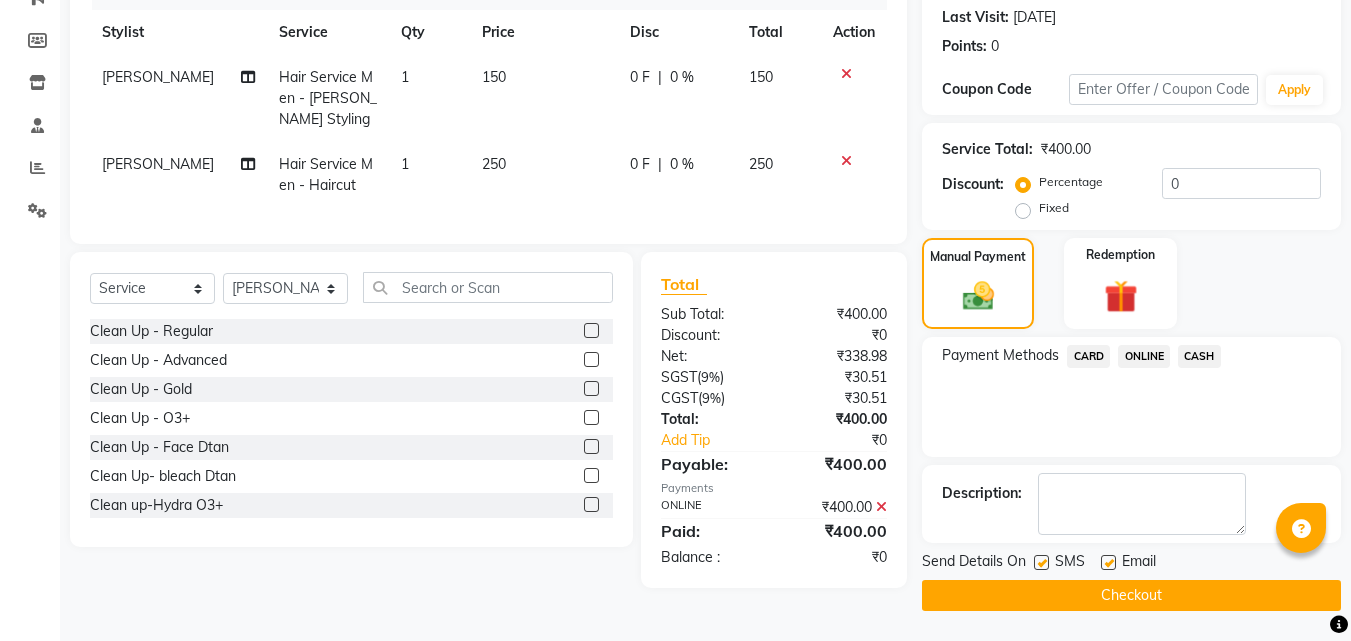 click on "Checkout" 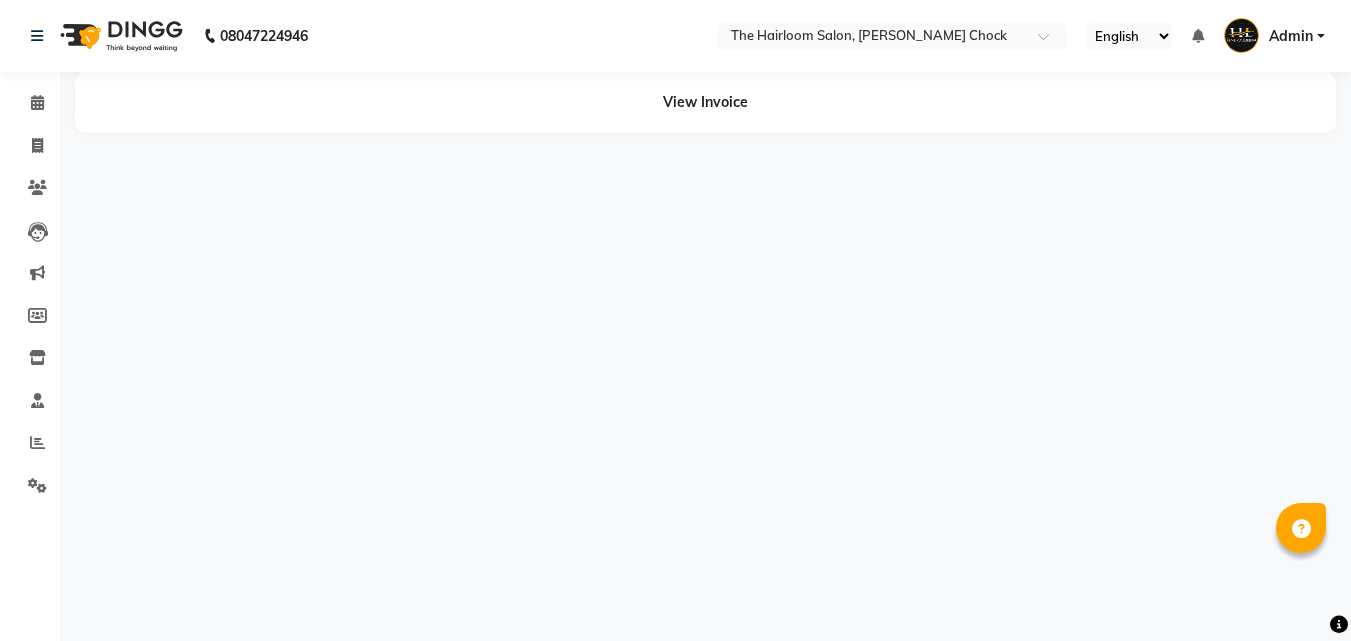 scroll, scrollTop: 0, scrollLeft: 0, axis: both 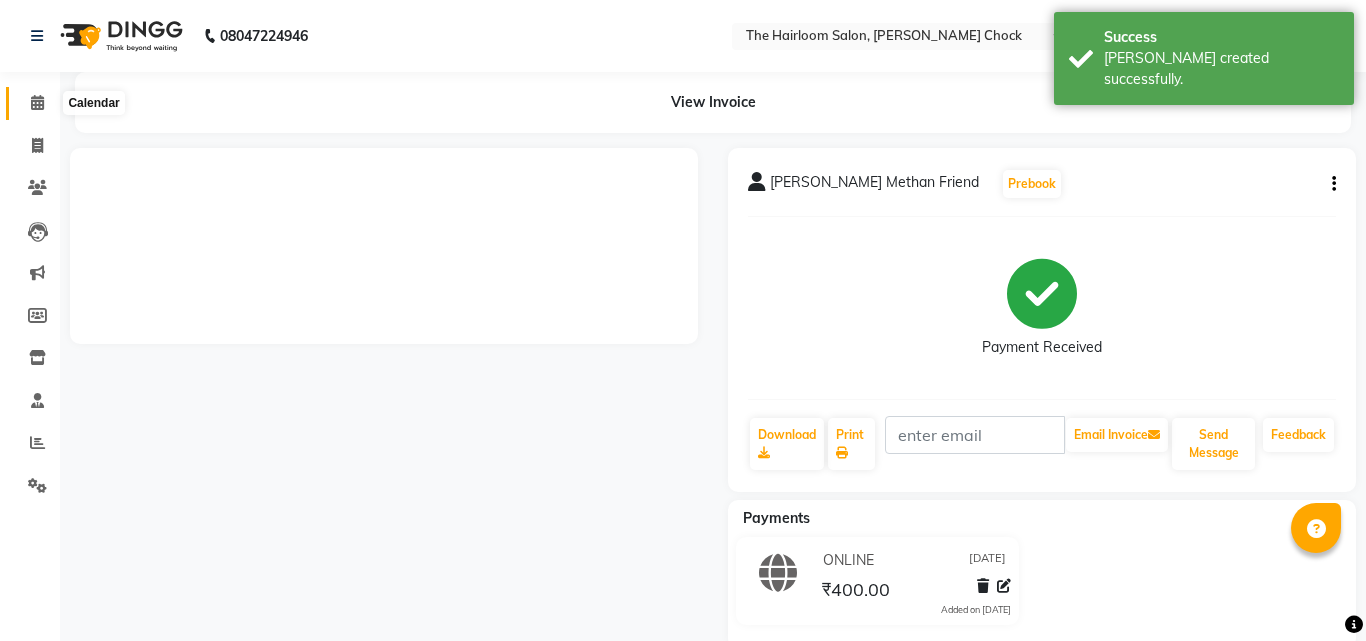 click 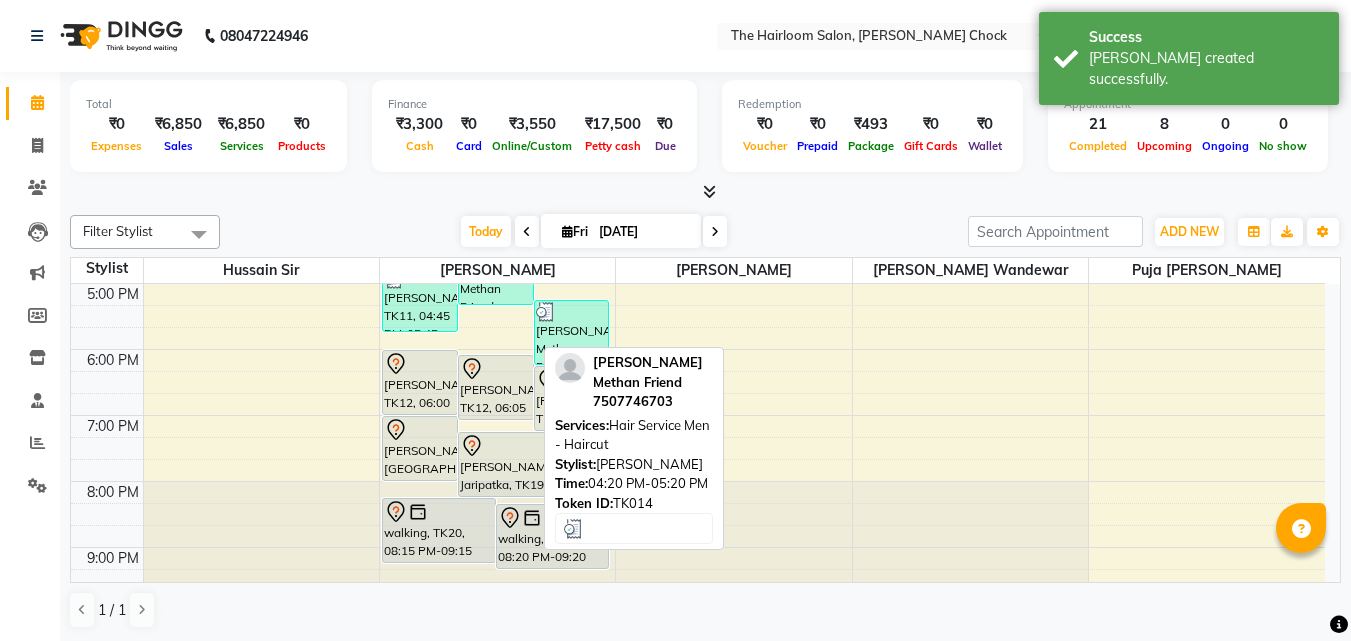 scroll, scrollTop: 600, scrollLeft: 0, axis: vertical 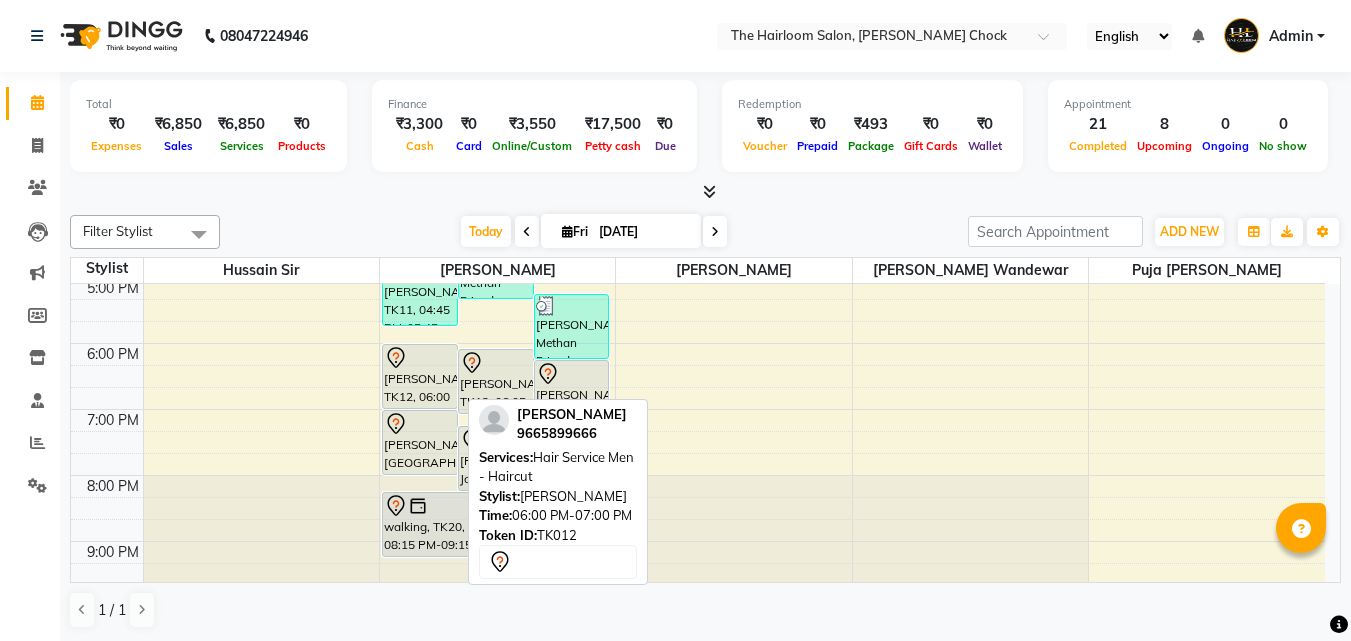 click on "[PERSON_NAME], TK12, 06:00 PM-07:00 PM, Hair Service Men  - Haircut" at bounding box center [420, 376] 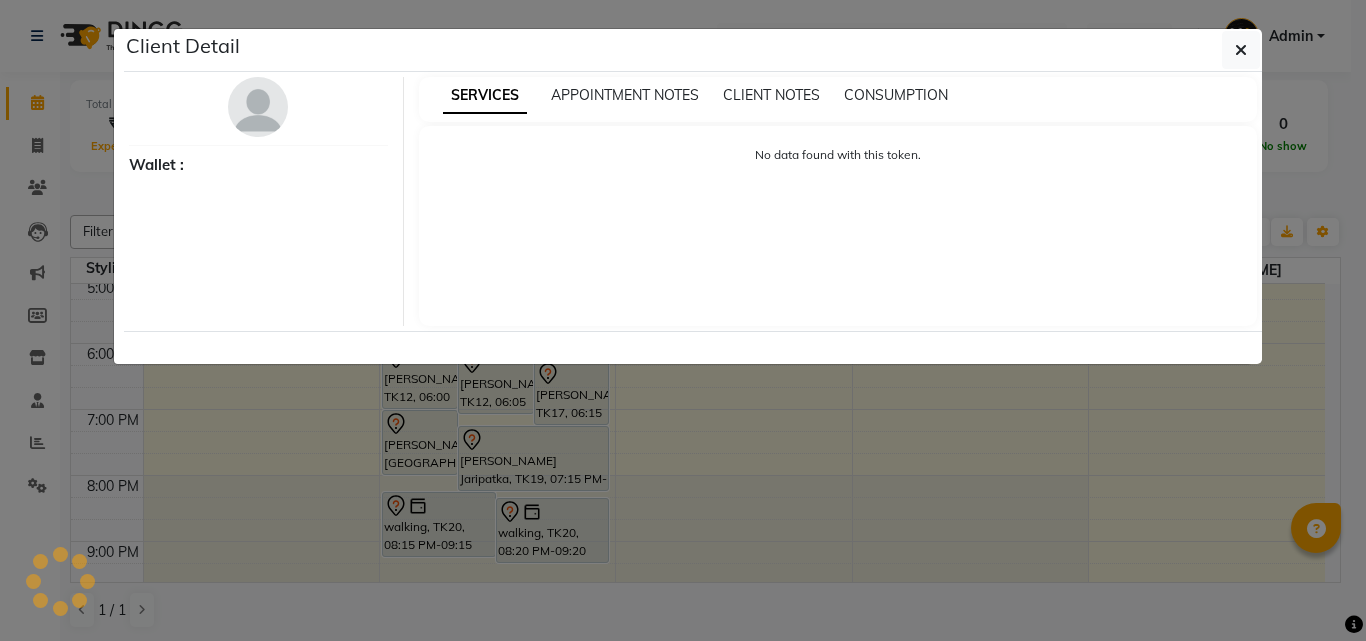 select on "7" 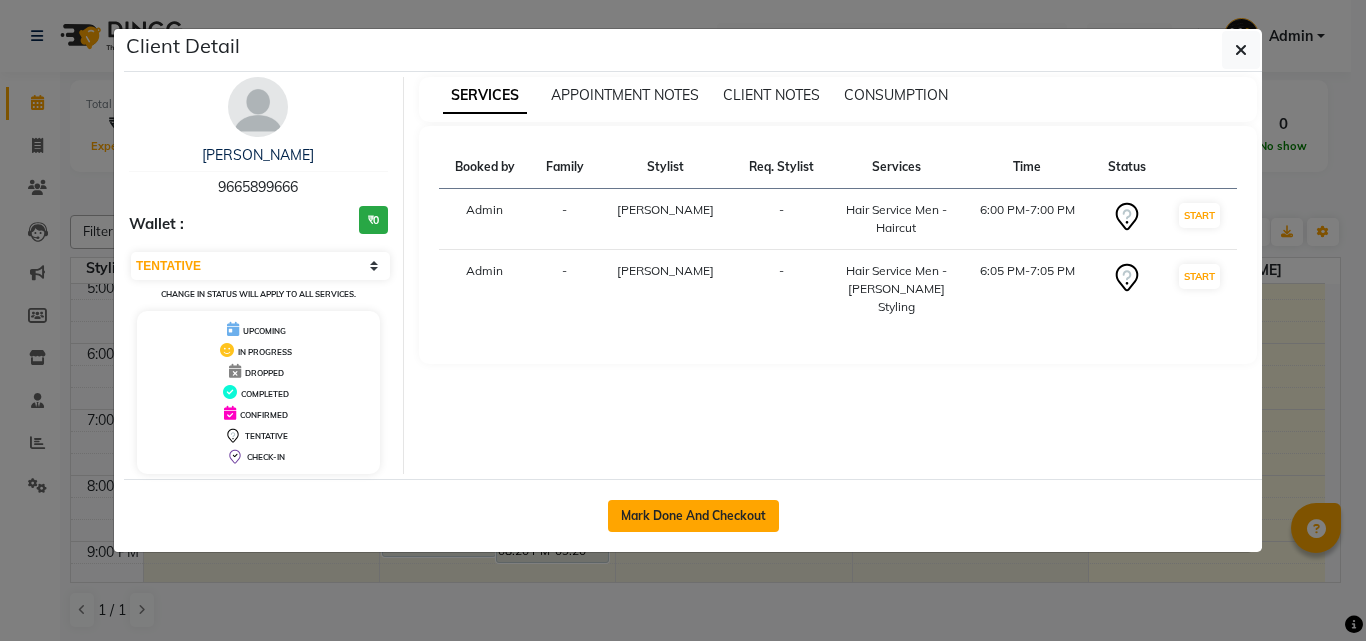 click on "Mark Done And Checkout" 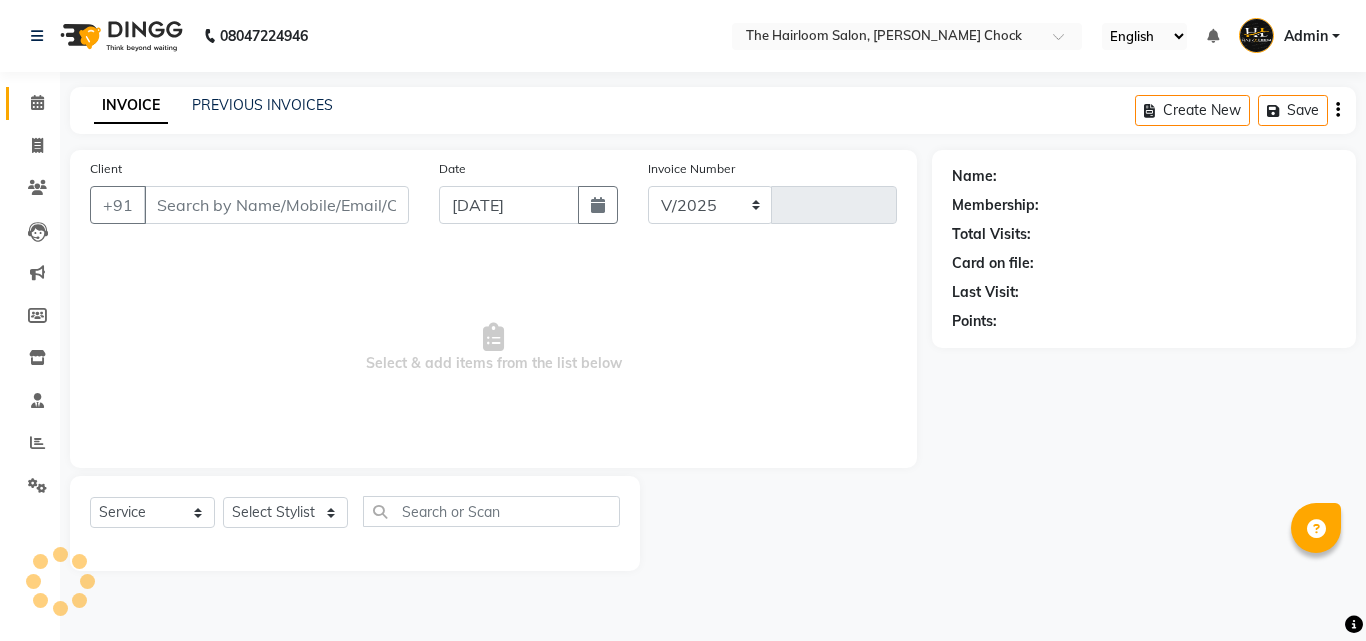 select on "5926" 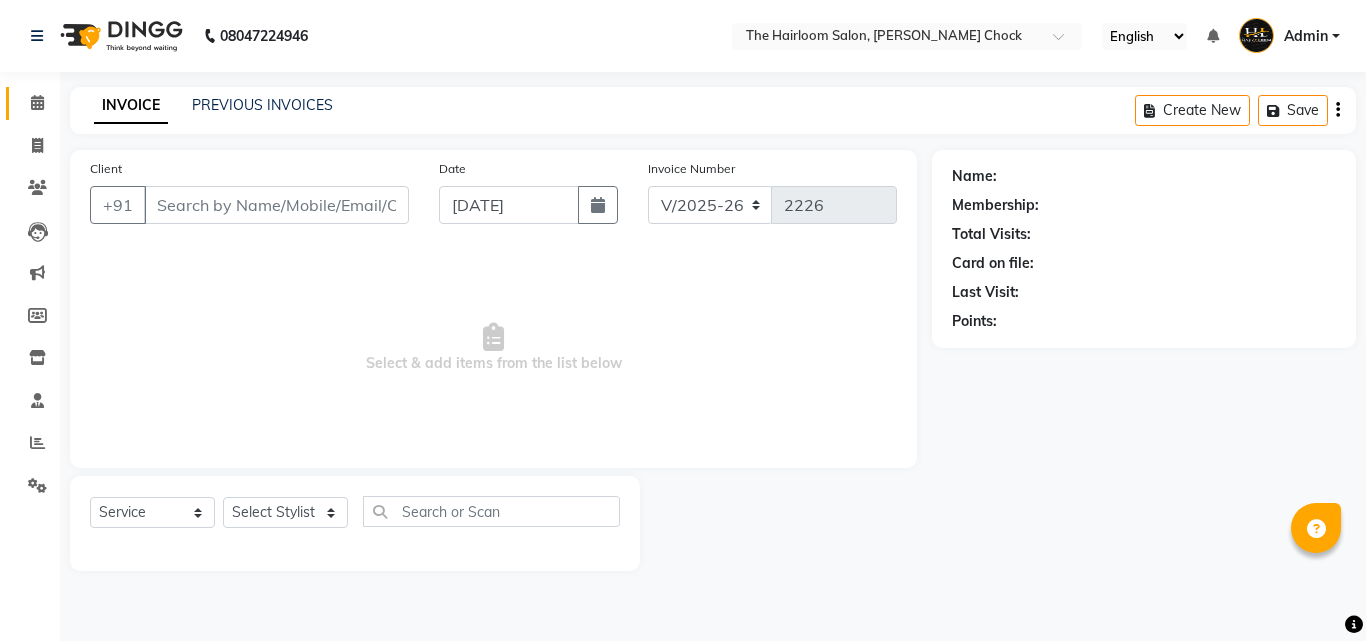 type on "9665899666" 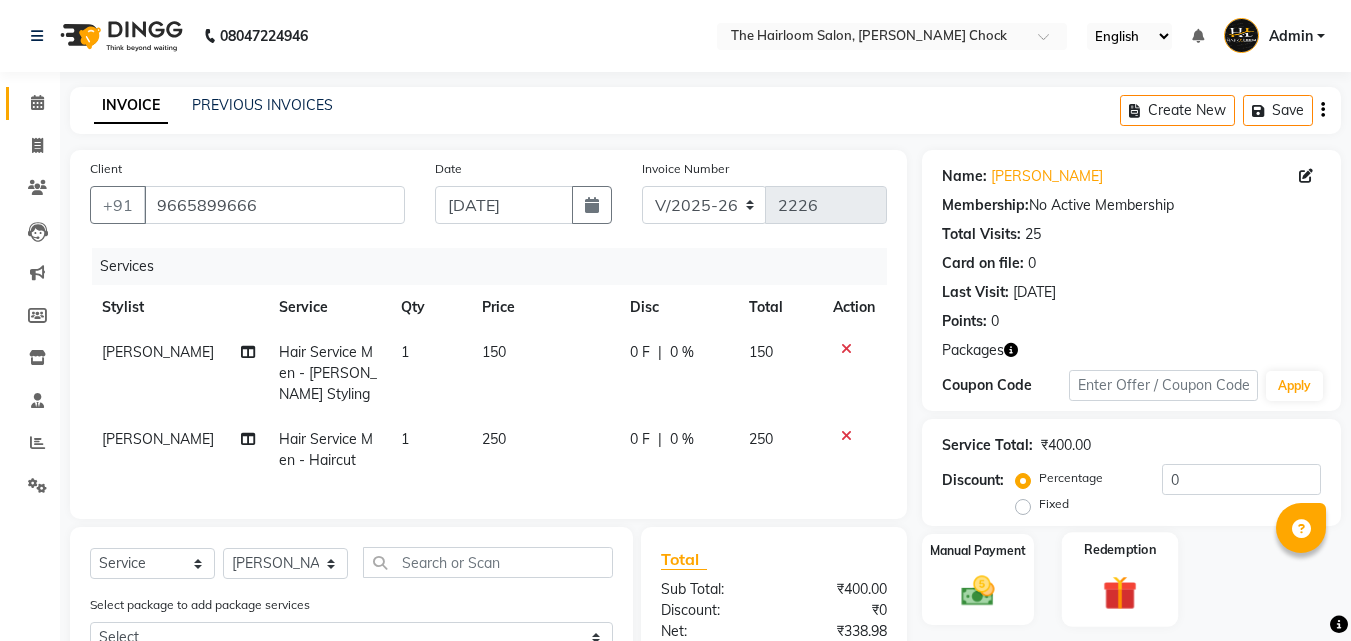 scroll, scrollTop: 293, scrollLeft: 0, axis: vertical 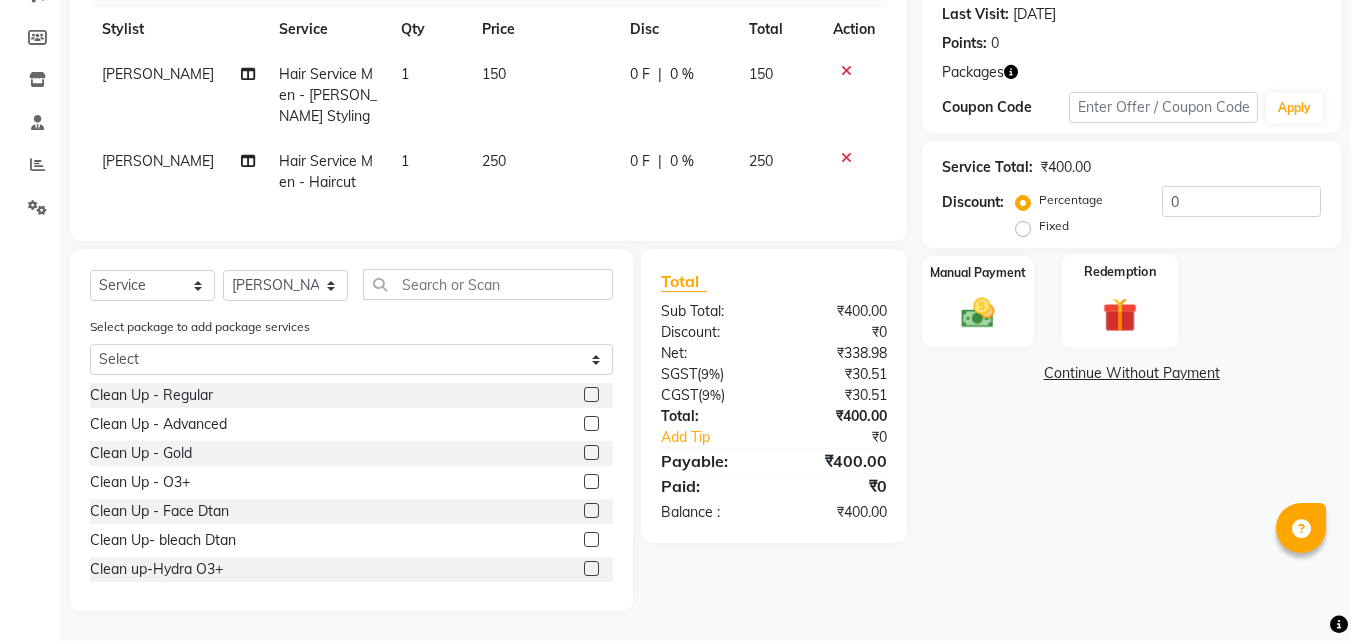 click on "Redemption" 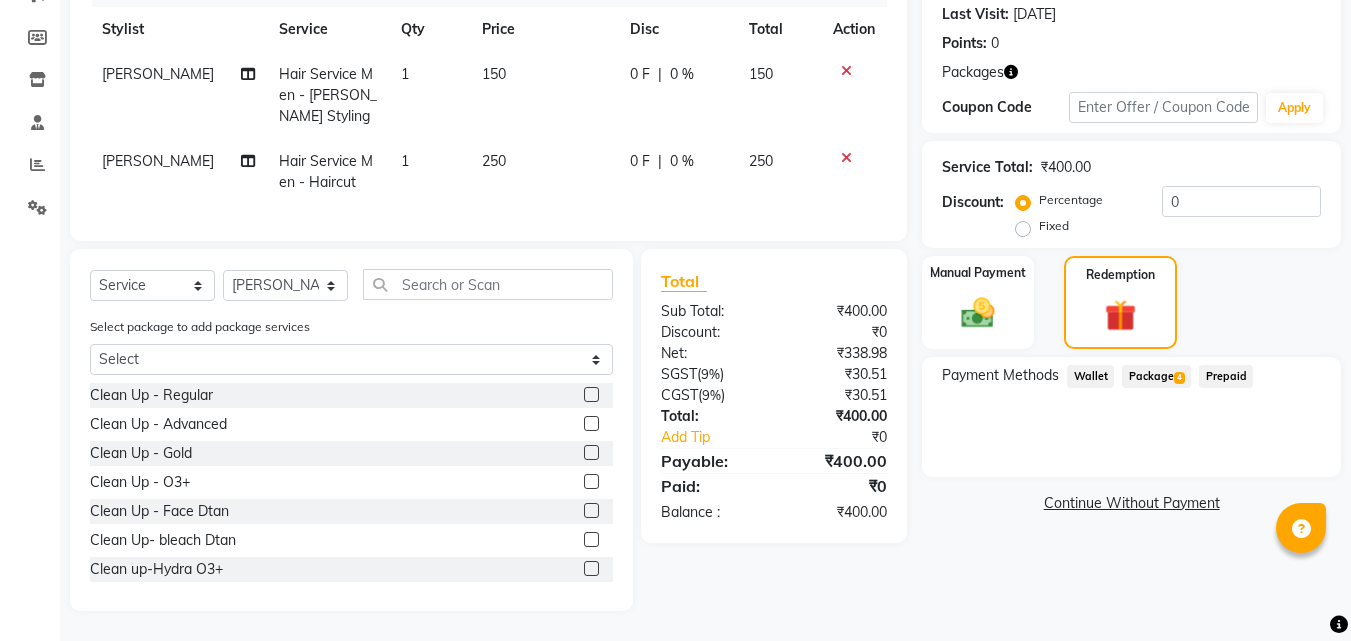 click on "Package  4" 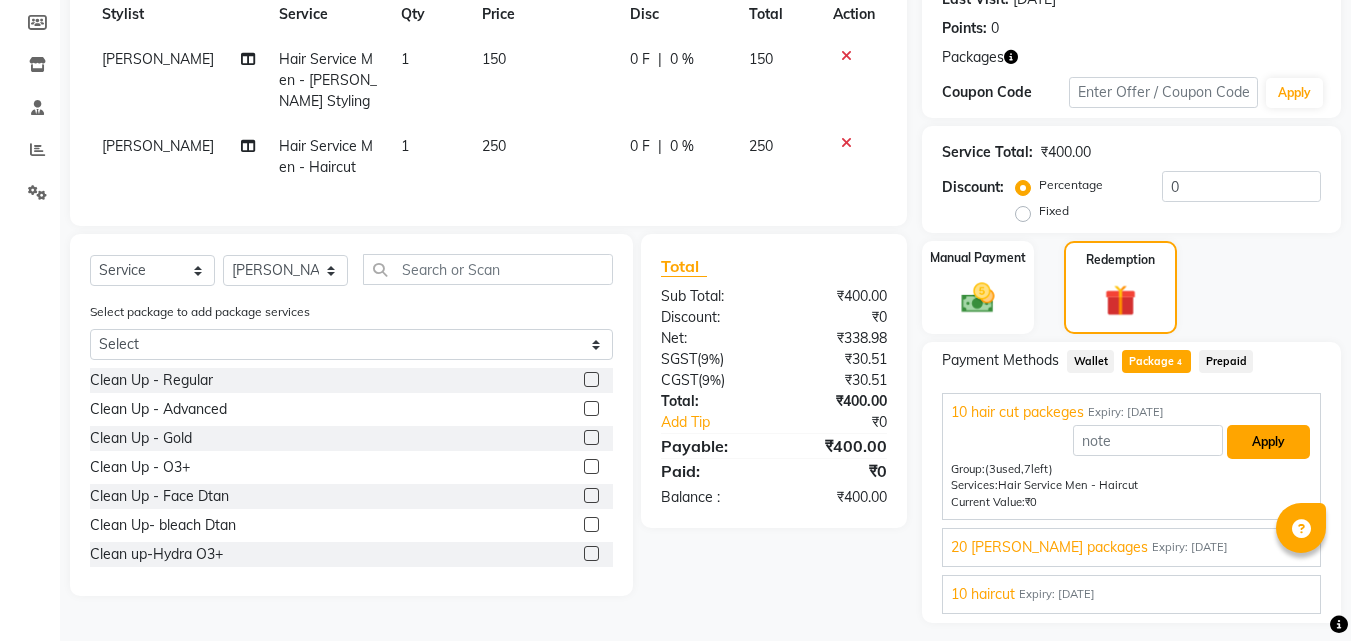click on "Apply" at bounding box center (1268, 442) 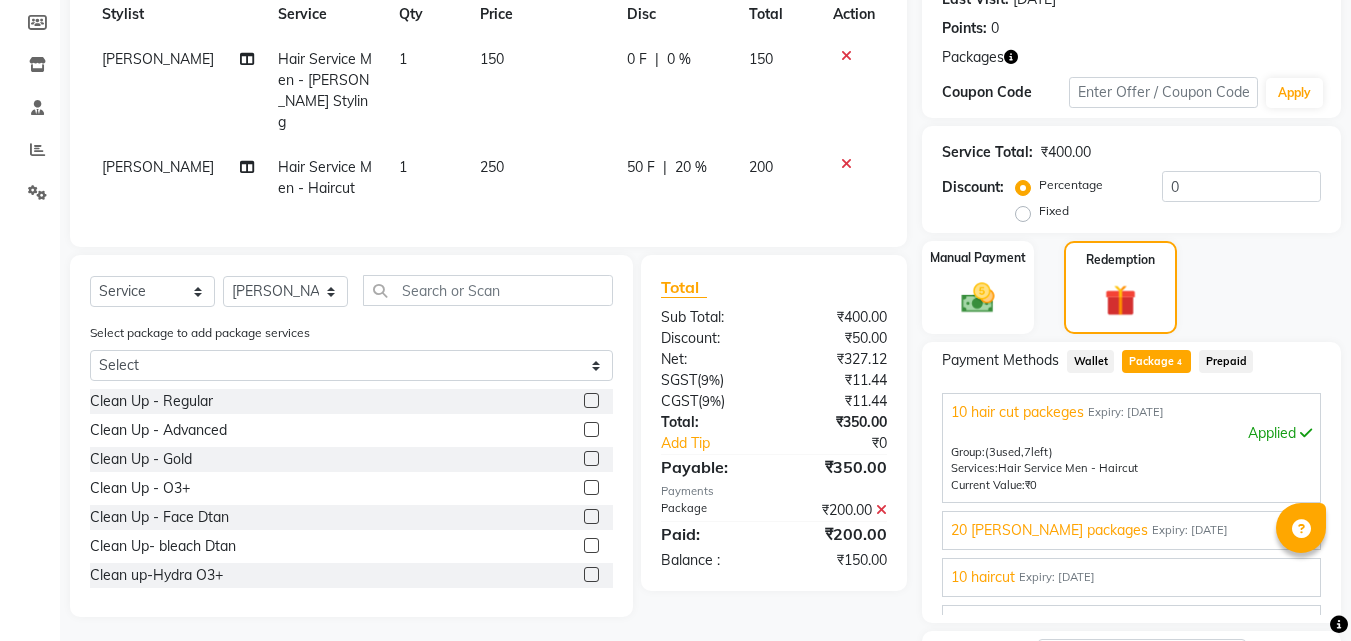 scroll, scrollTop: 29, scrollLeft: 0, axis: vertical 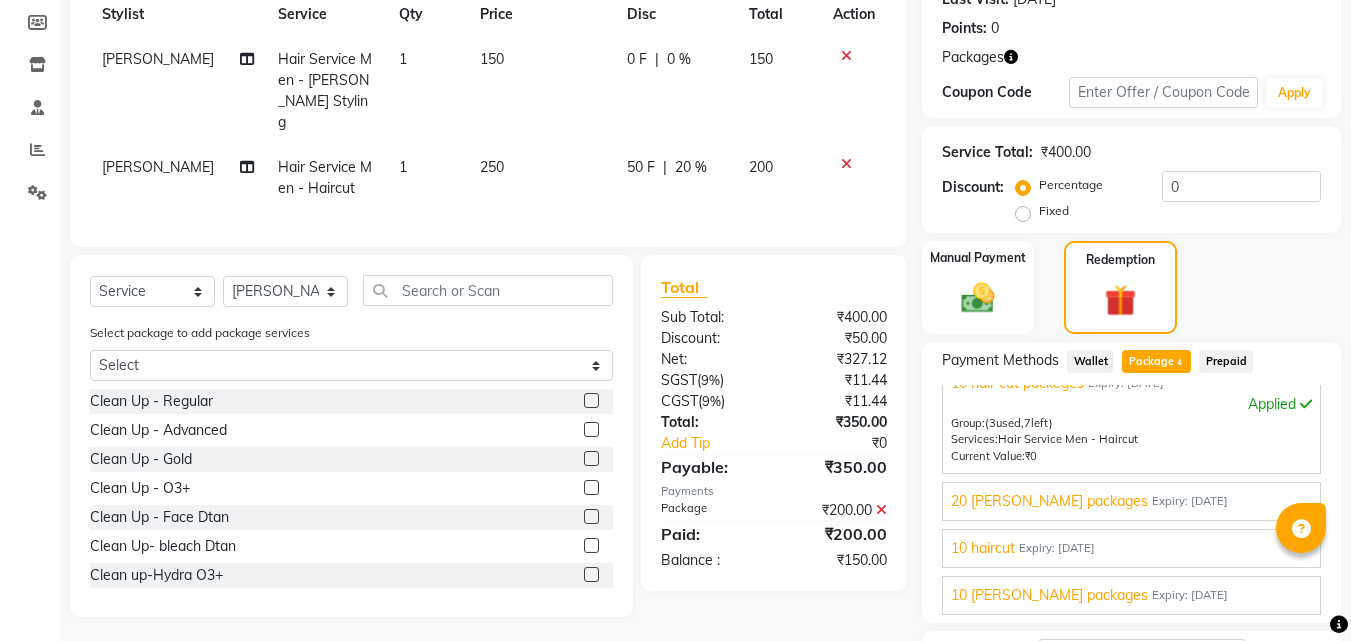 click on "Expiry: [DATE]" at bounding box center (1190, 501) 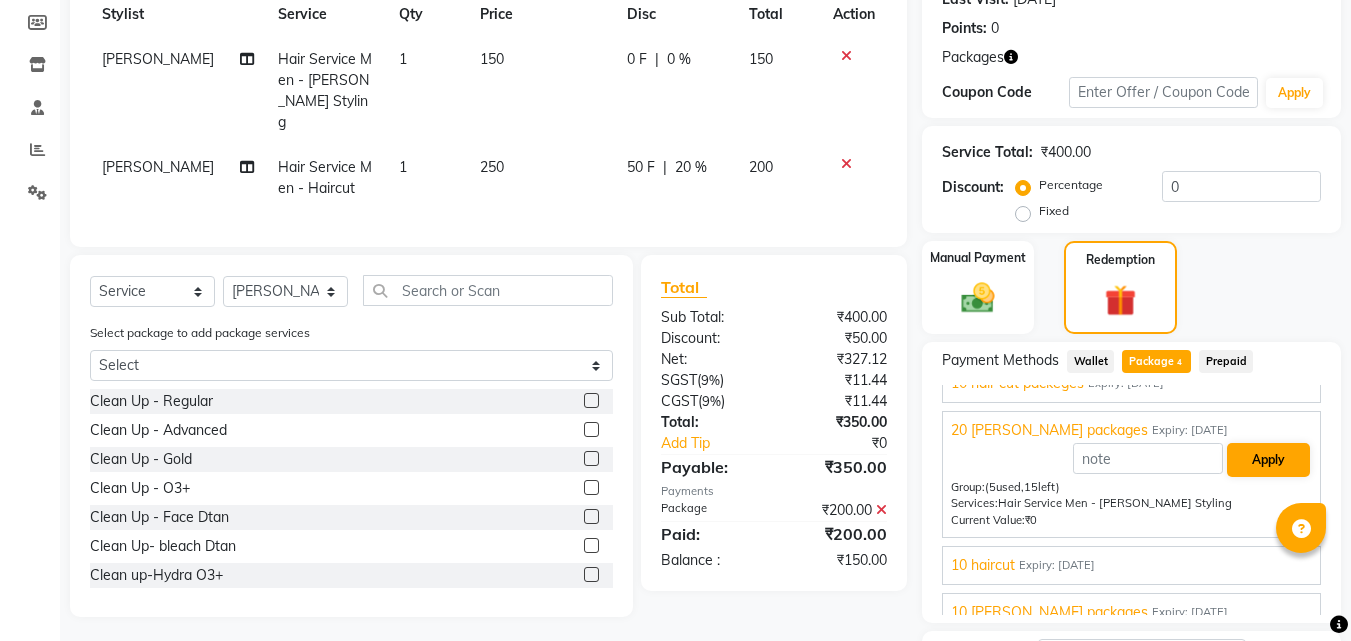 scroll, scrollTop: 459, scrollLeft: 0, axis: vertical 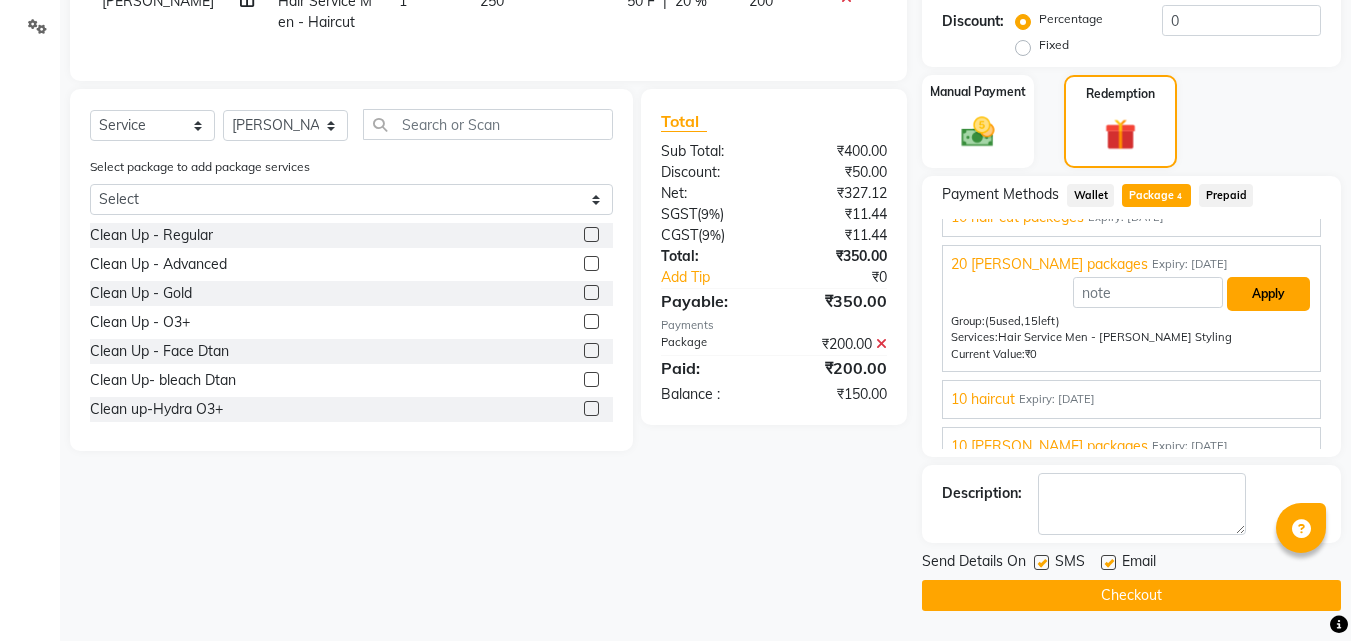 click on "Apply" at bounding box center [1268, 294] 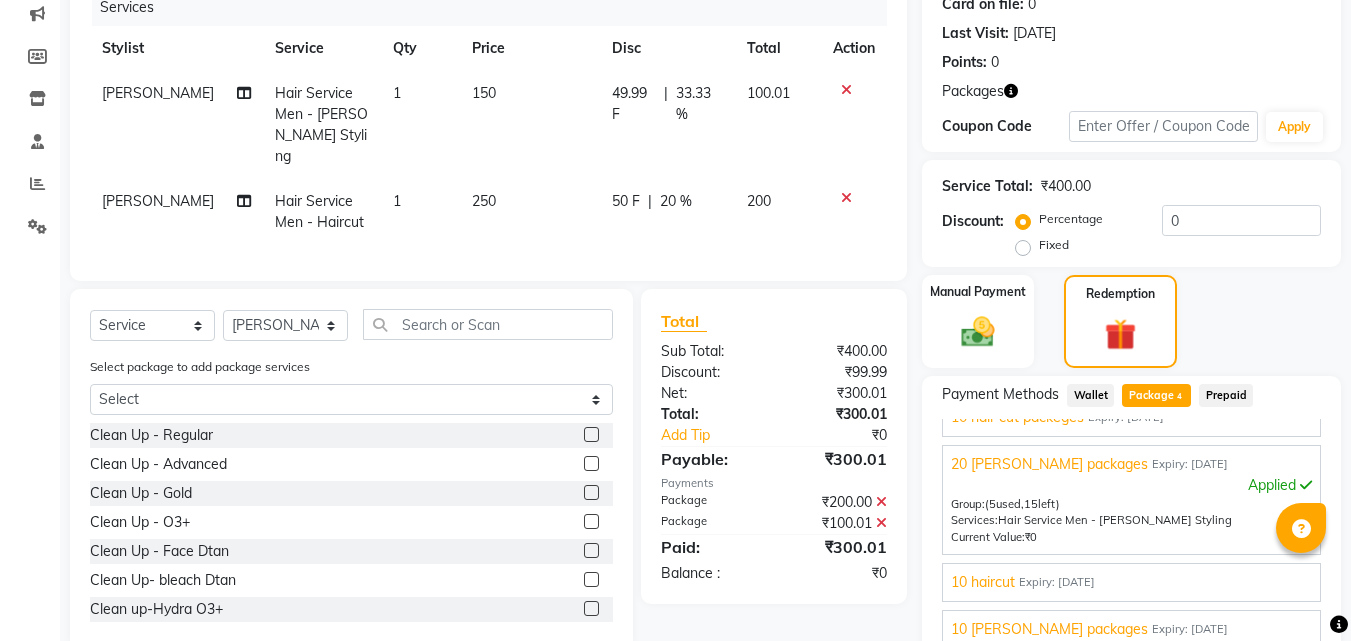 scroll, scrollTop: 459, scrollLeft: 0, axis: vertical 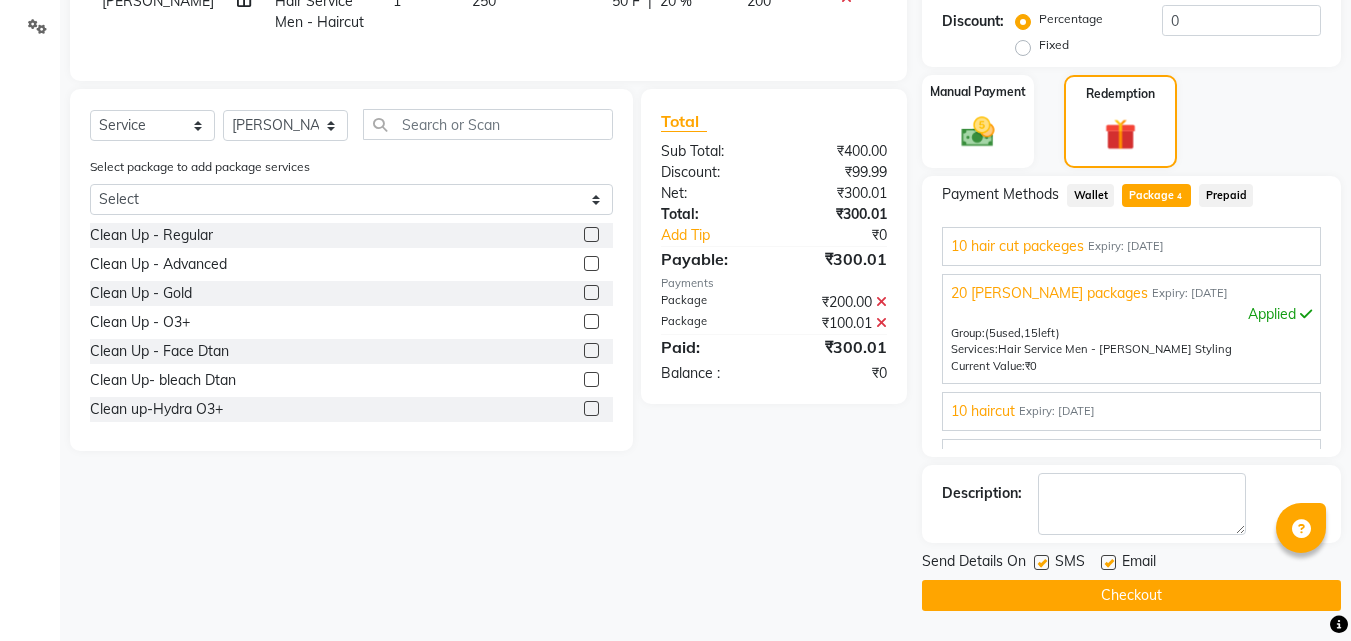 click on "Checkout" 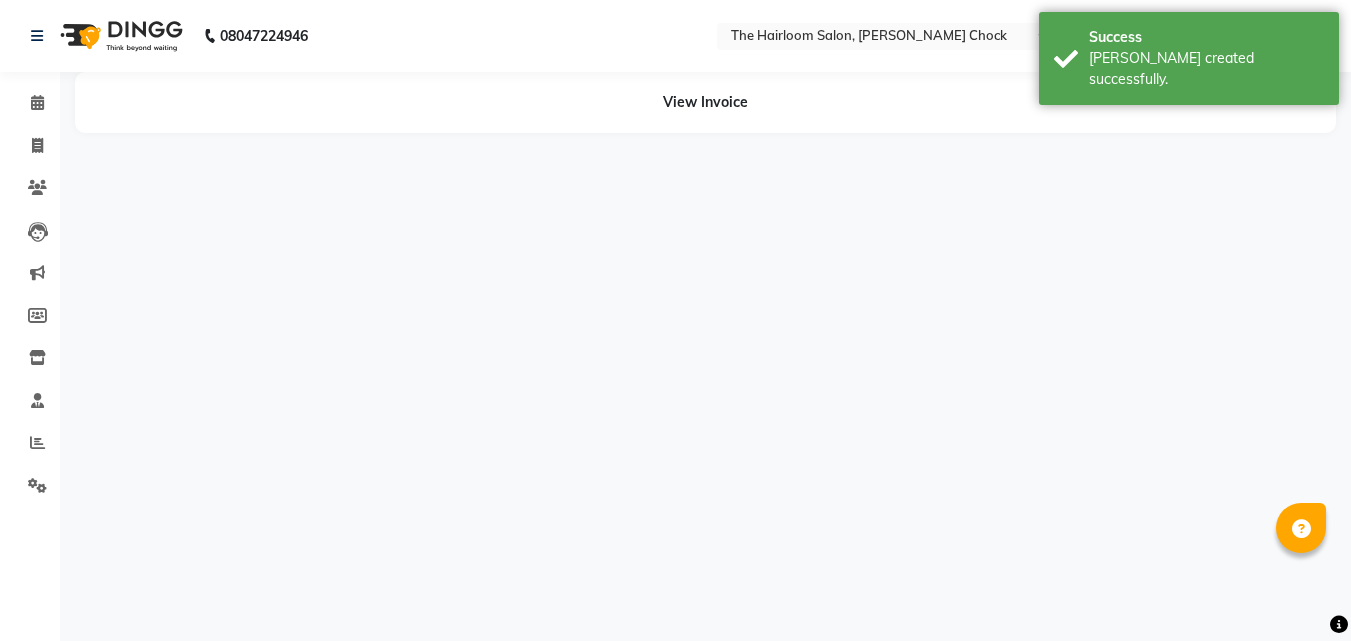 scroll, scrollTop: 0, scrollLeft: 0, axis: both 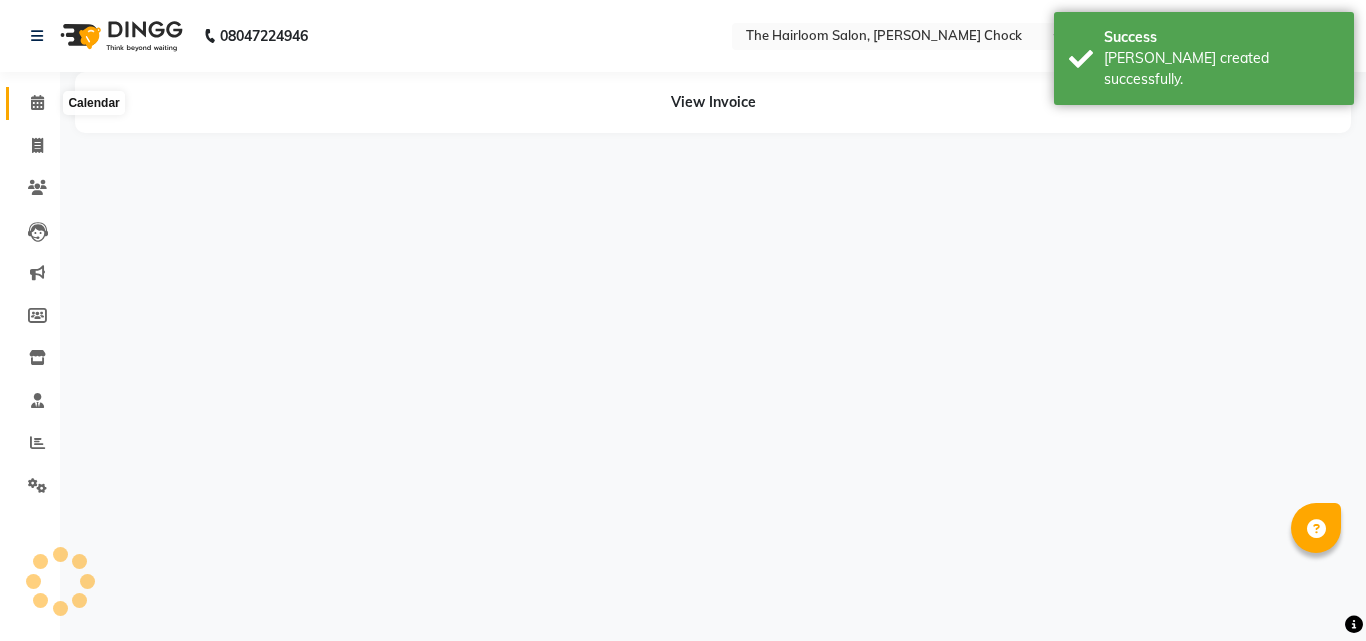 click 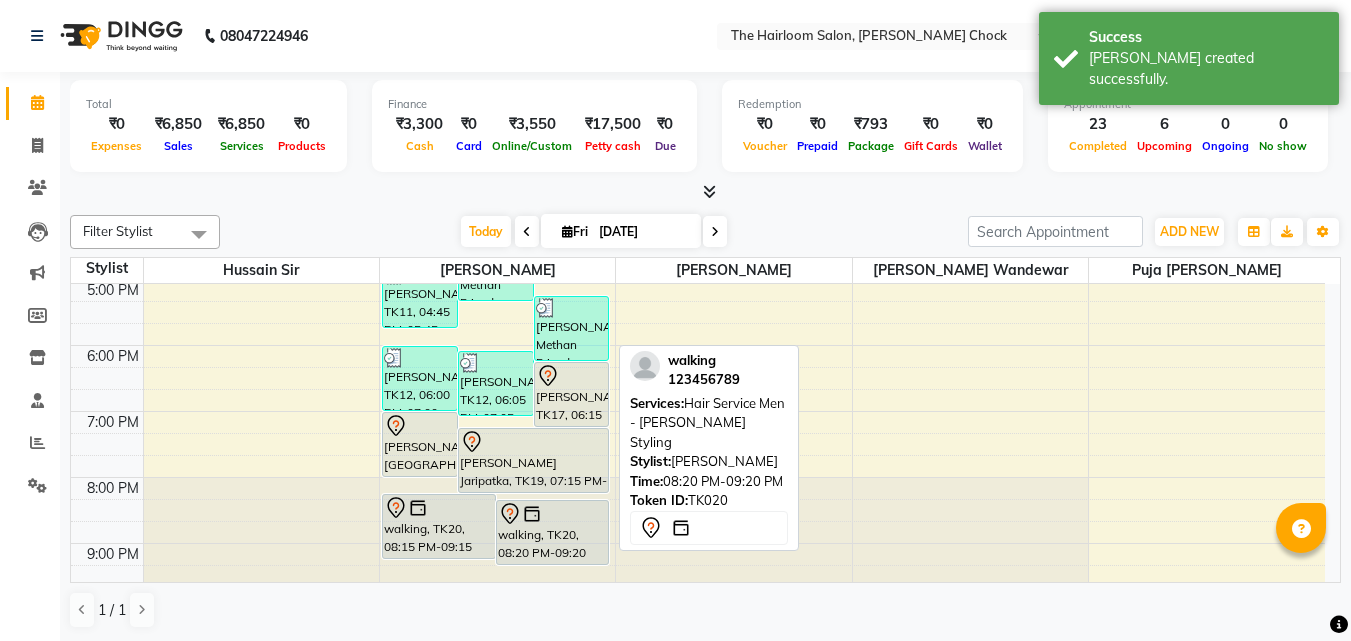 scroll, scrollTop: 700, scrollLeft: 0, axis: vertical 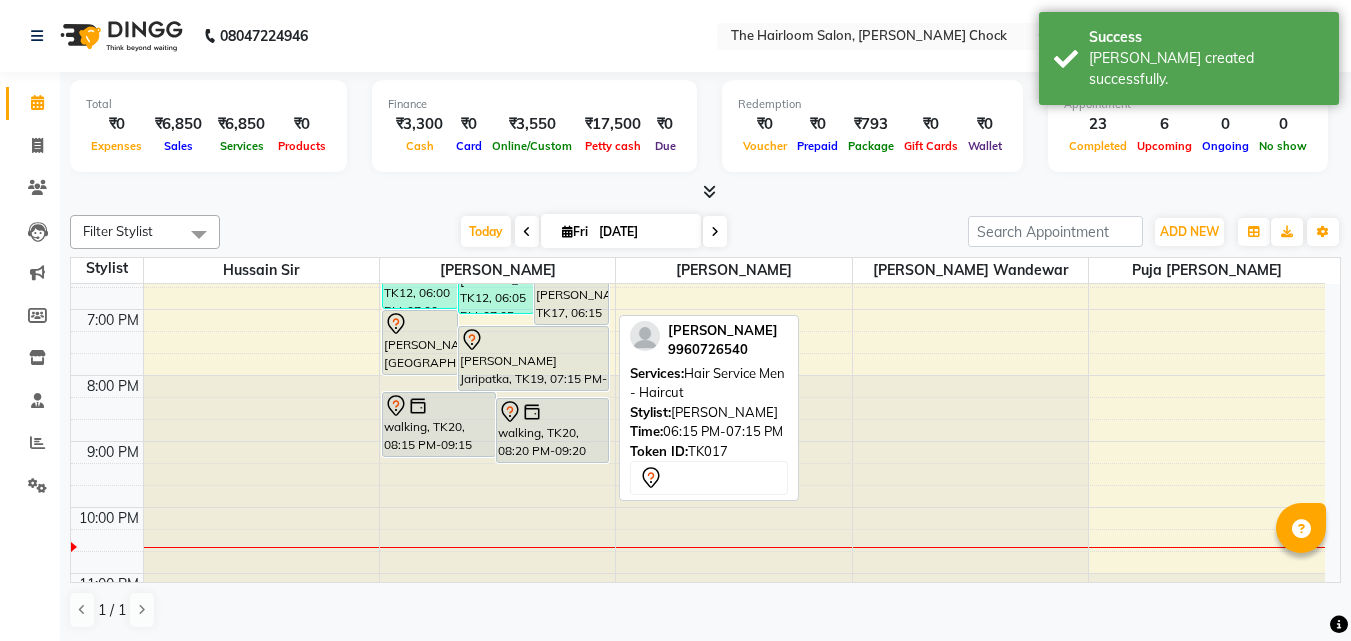 click on "[PERSON_NAME], TK17, 06:15 PM-07:15 PM, Hair Service Men  - Haircut" at bounding box center [572, 292] 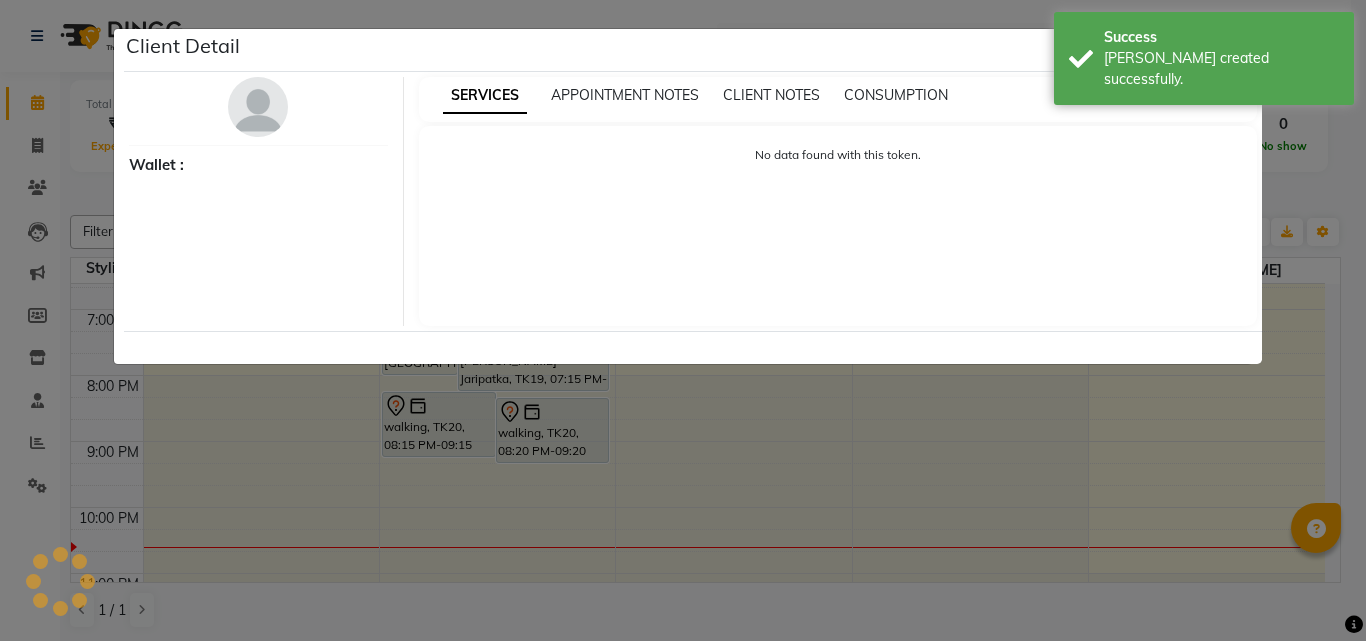 select on "7" 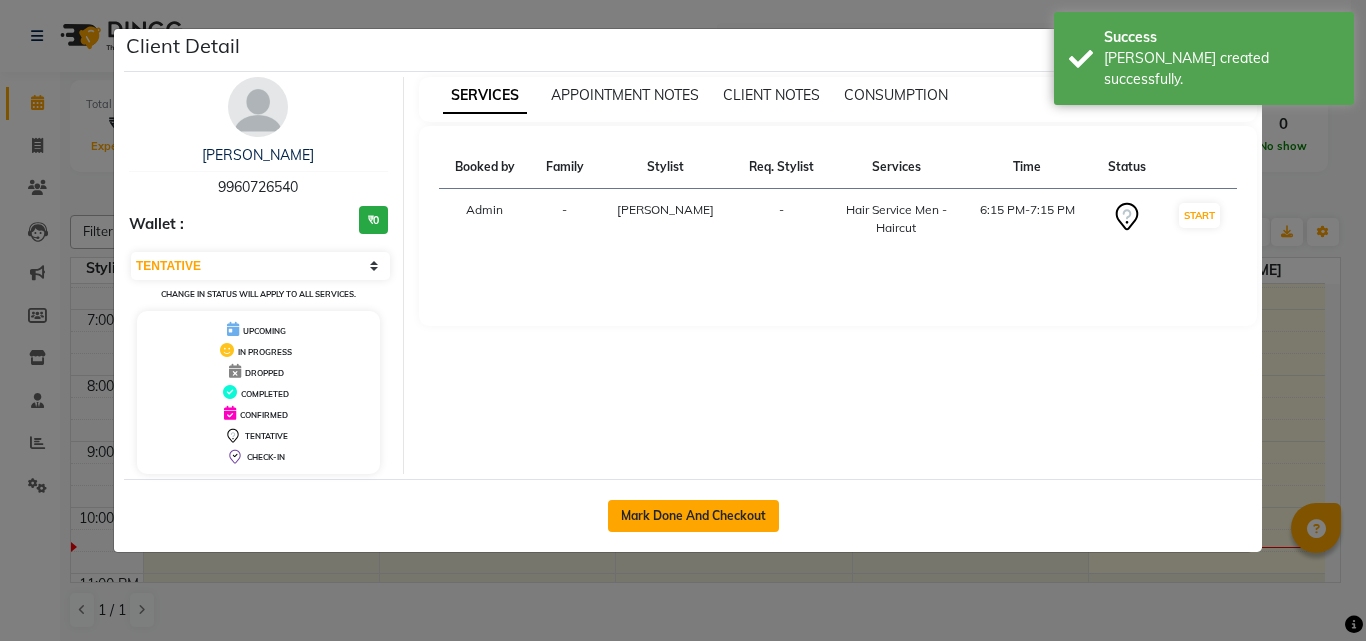 click on "Mark Done And Checkout" 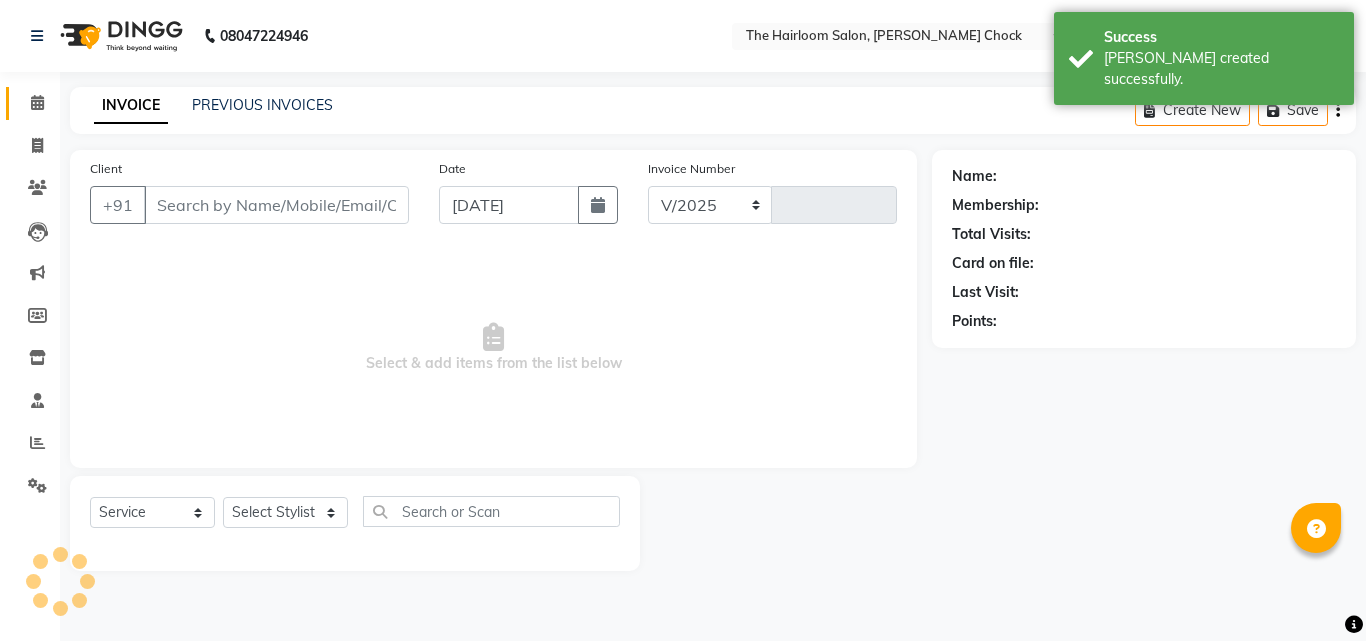 select on "5926" 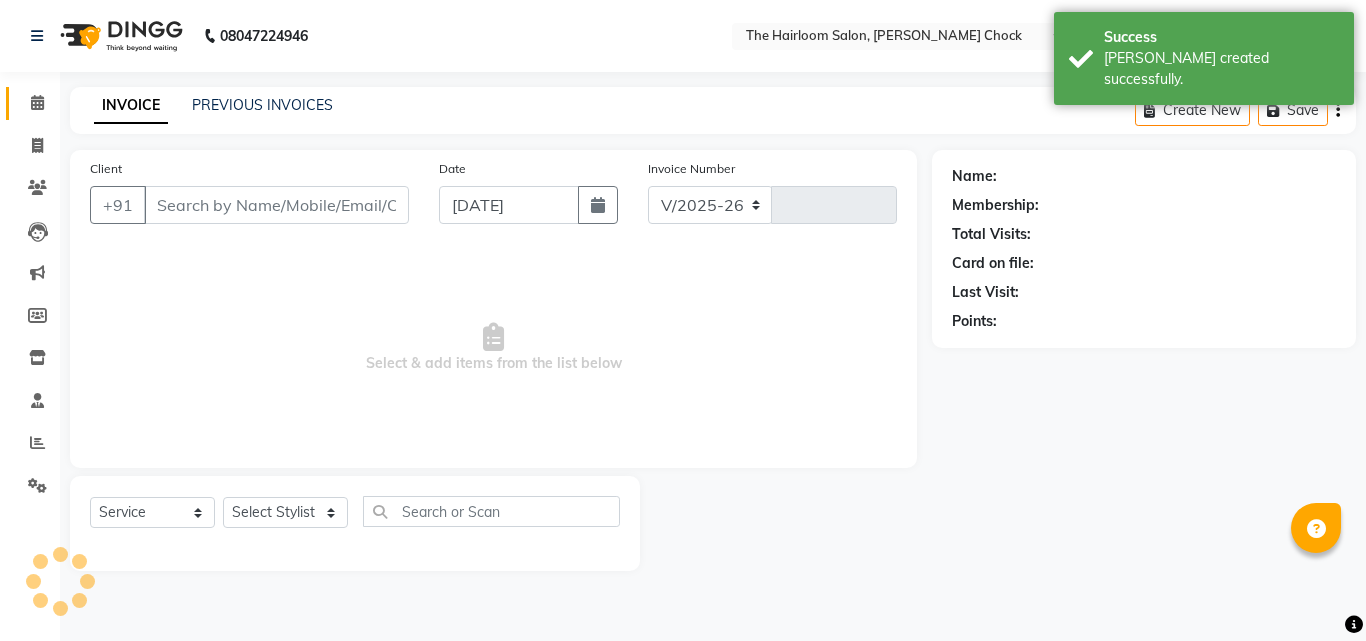 type on "2227" 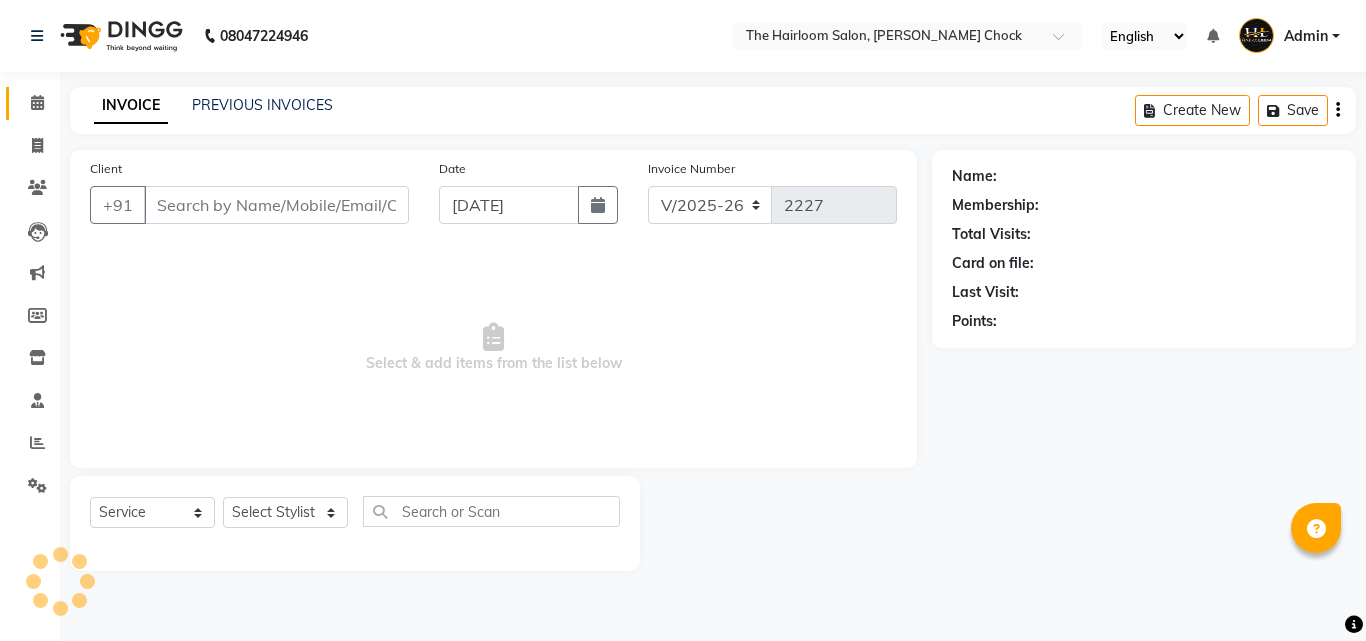 type on "9960726540" 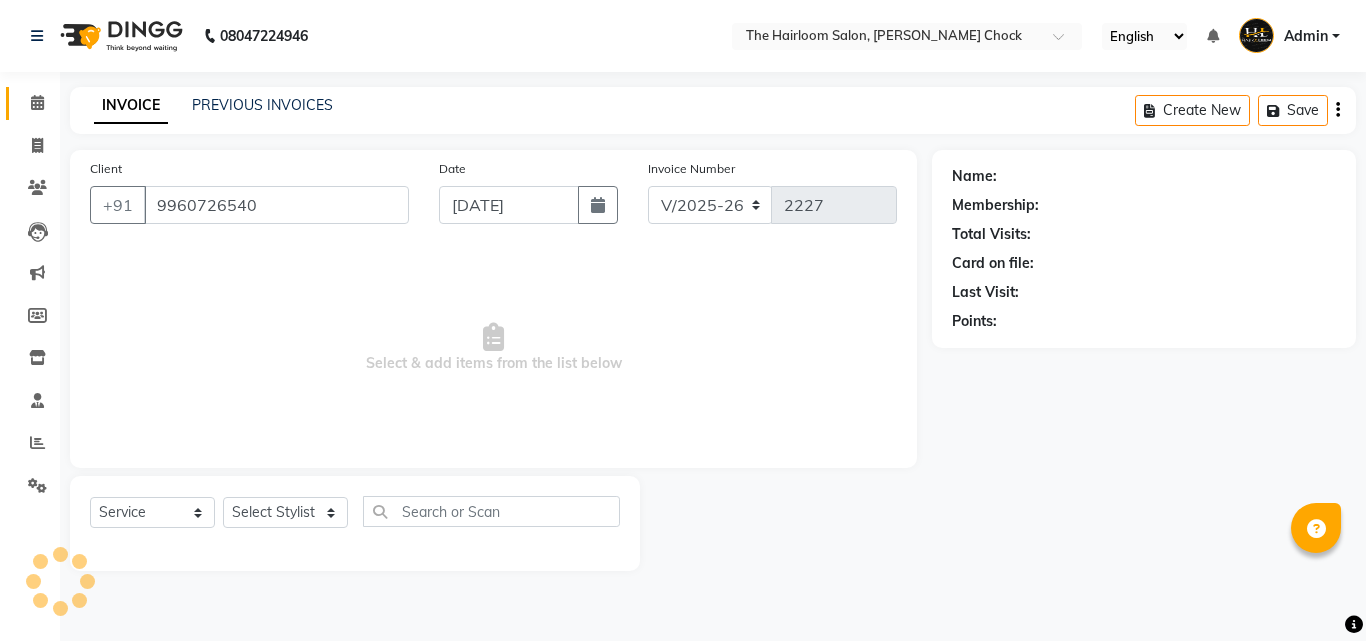 select on "41756" 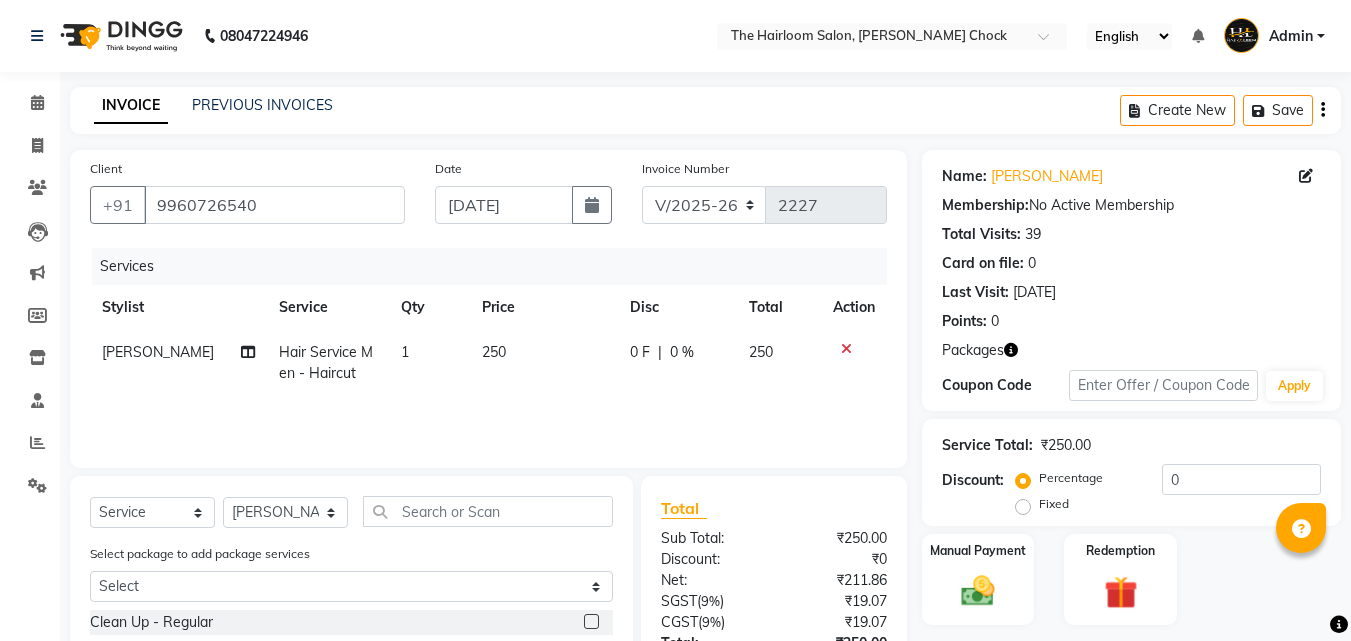 drag, startPoint x: 964, startPoint y: 579, endPoint x: 1027, endPoint y: 428, distance: 163.6154 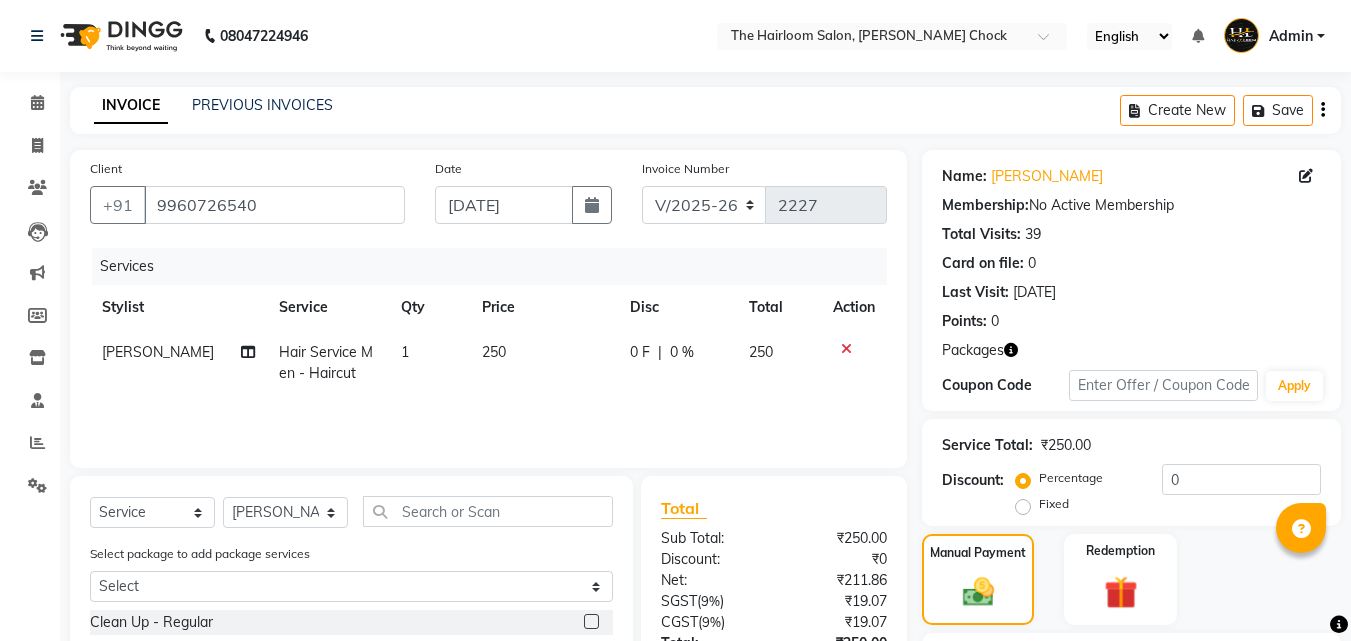 scroll, scrollTop: 227, scrollLeft: 0, axis: vertical 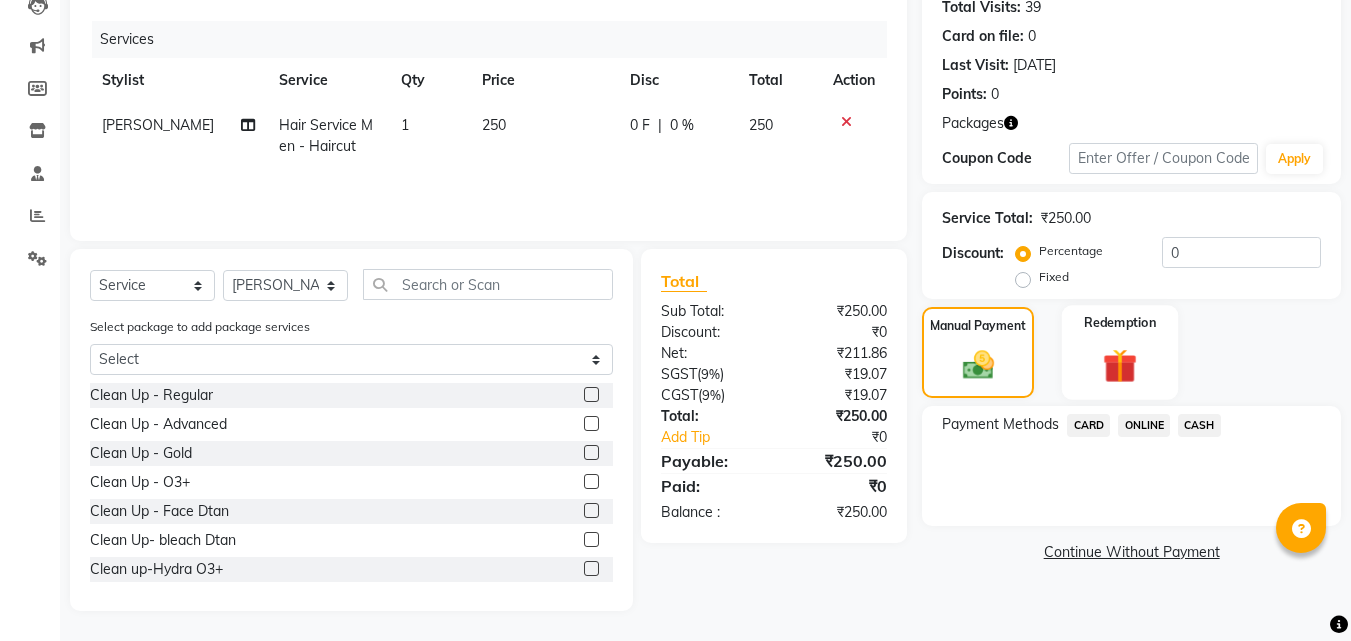 drag, startPoint x: 1135, startPoint y: 353, endPoint x: 1149, endPoint y: 375, distance: 26.076809 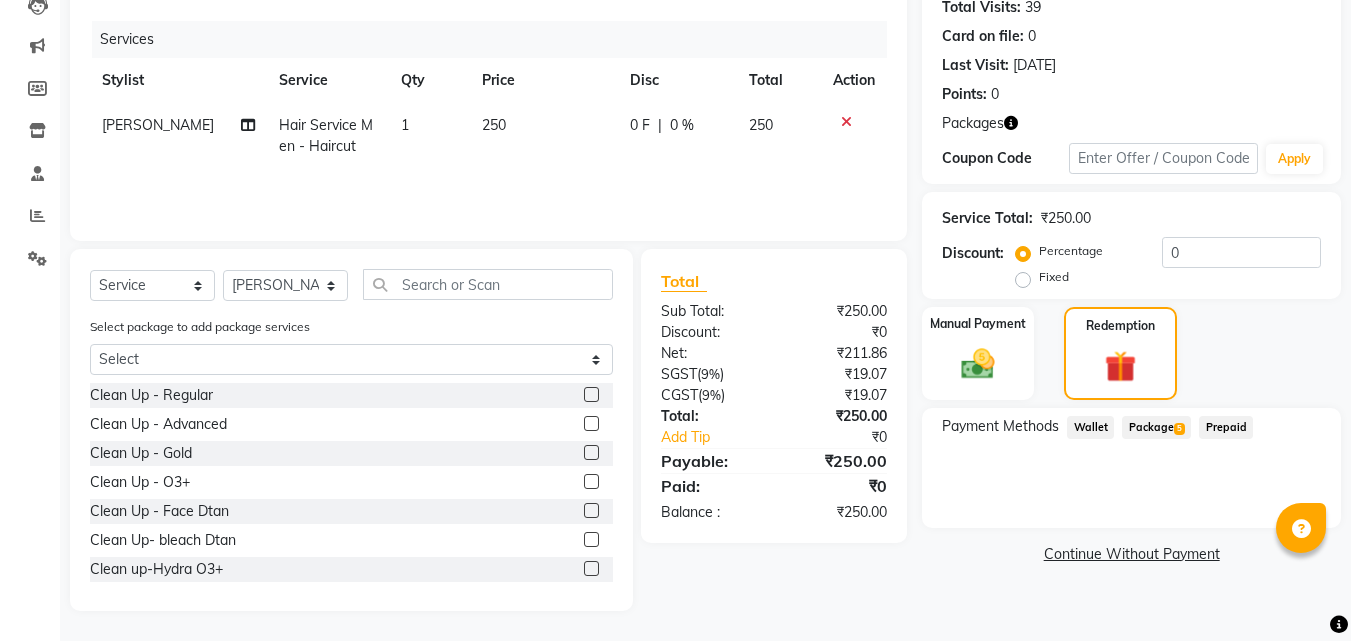 click on "Package  5" 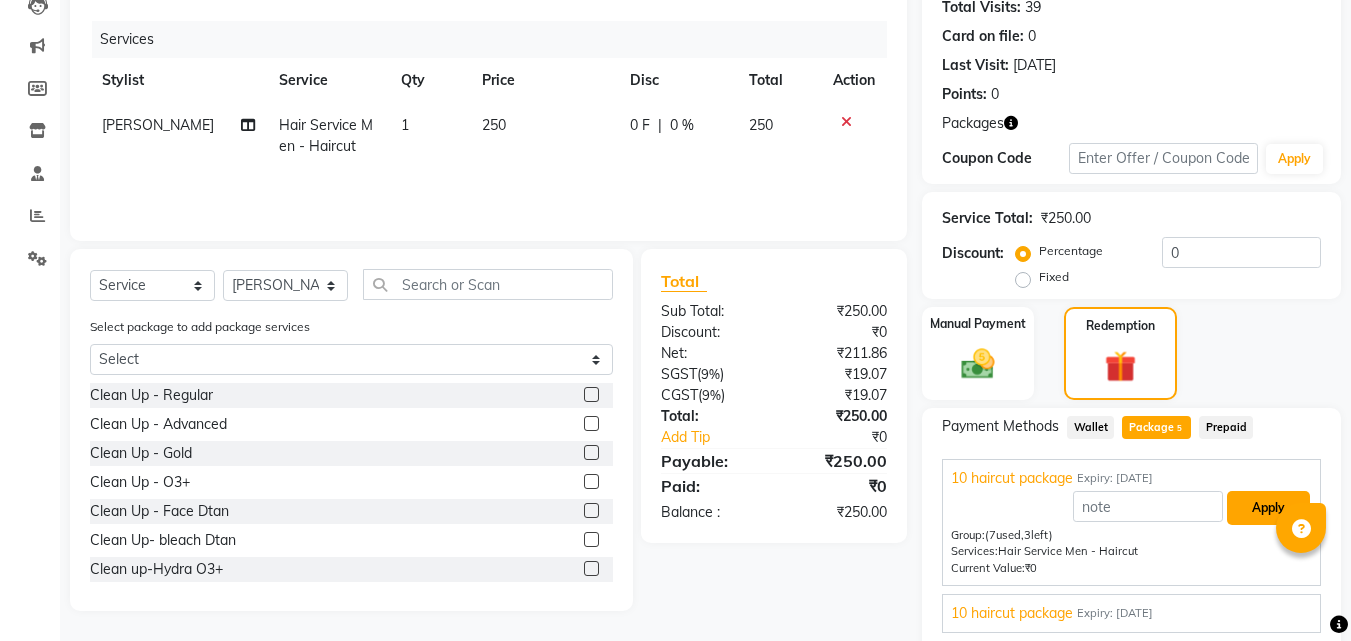 click on "Apply" at bounding box center (1268, 508) 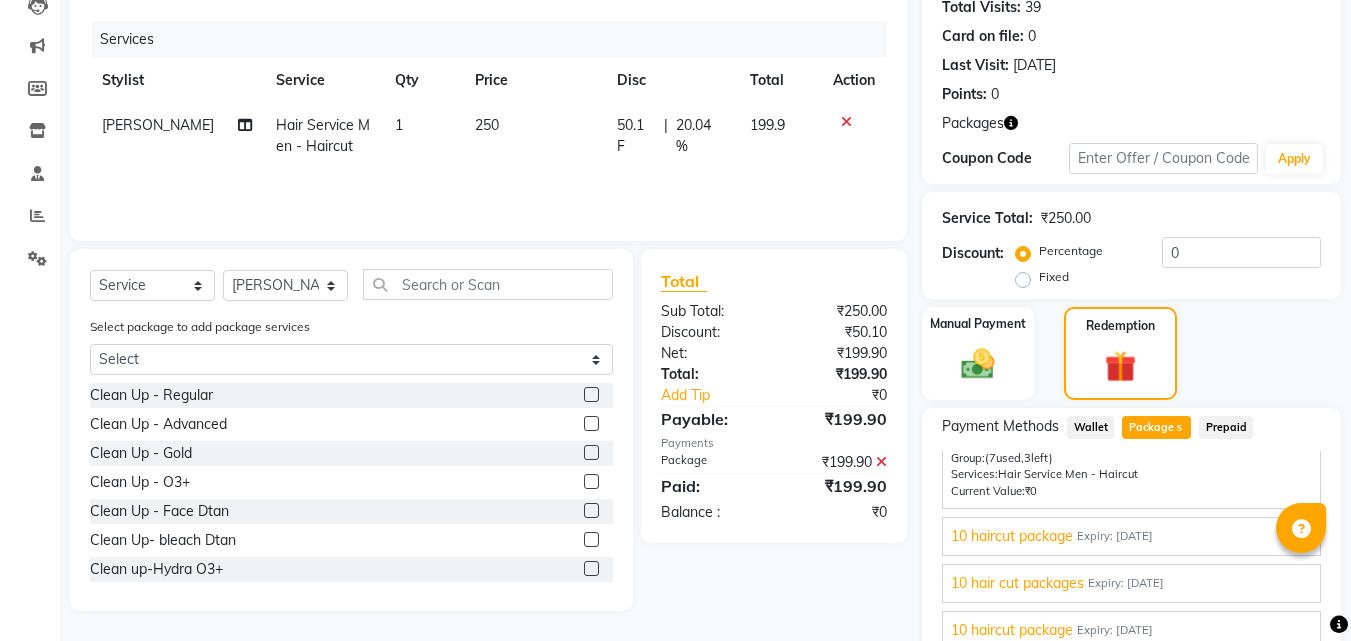 scroll, scrollTop: 76, scrollLeft: 0, axis: vertical 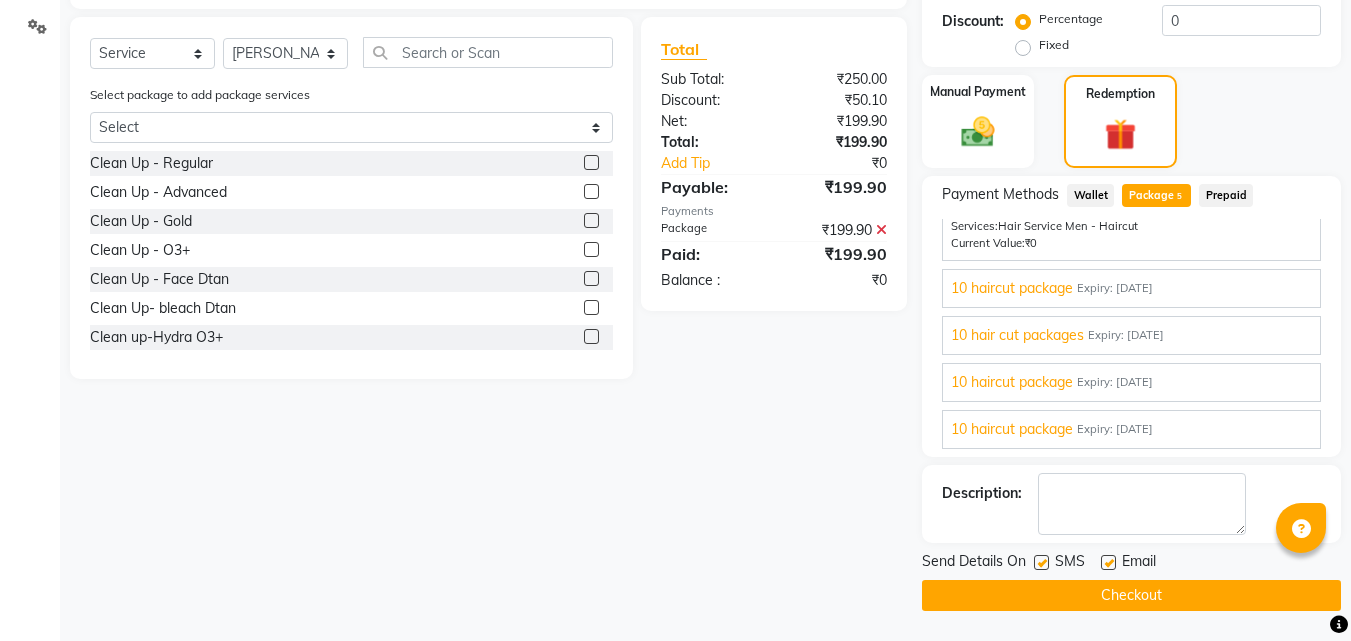 click on "Checkout" 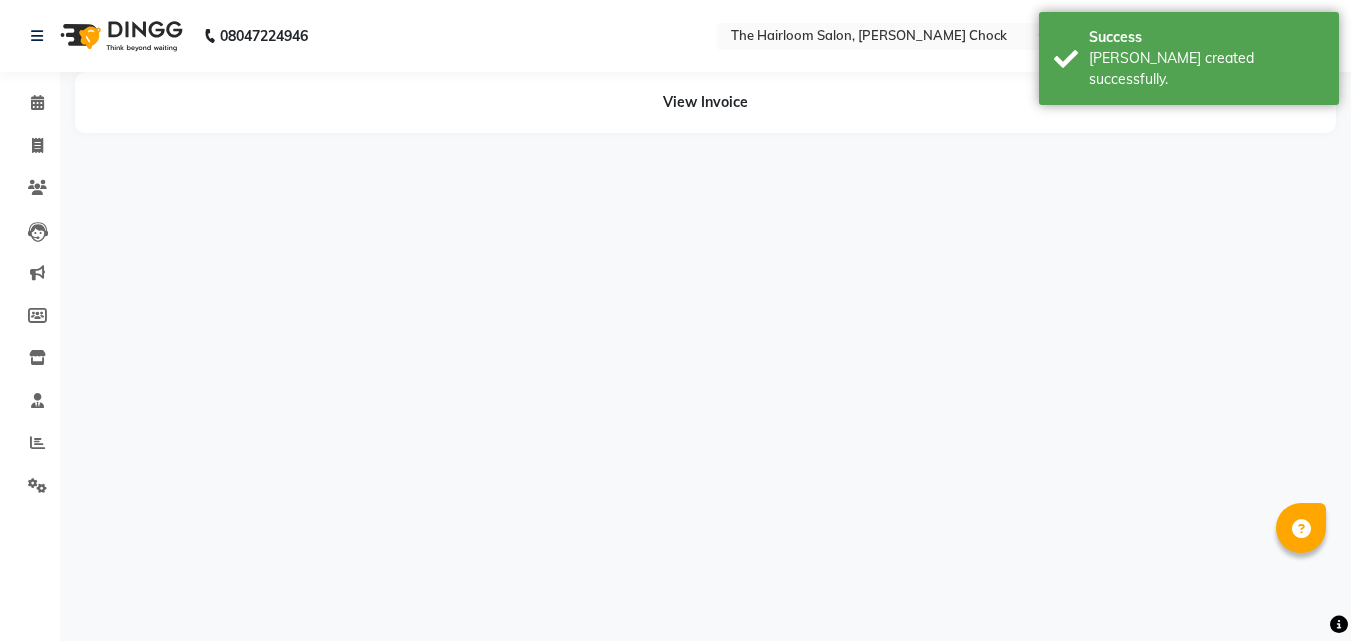 scroll, scrollTop: 0, scrollLeft: 0, axis: both 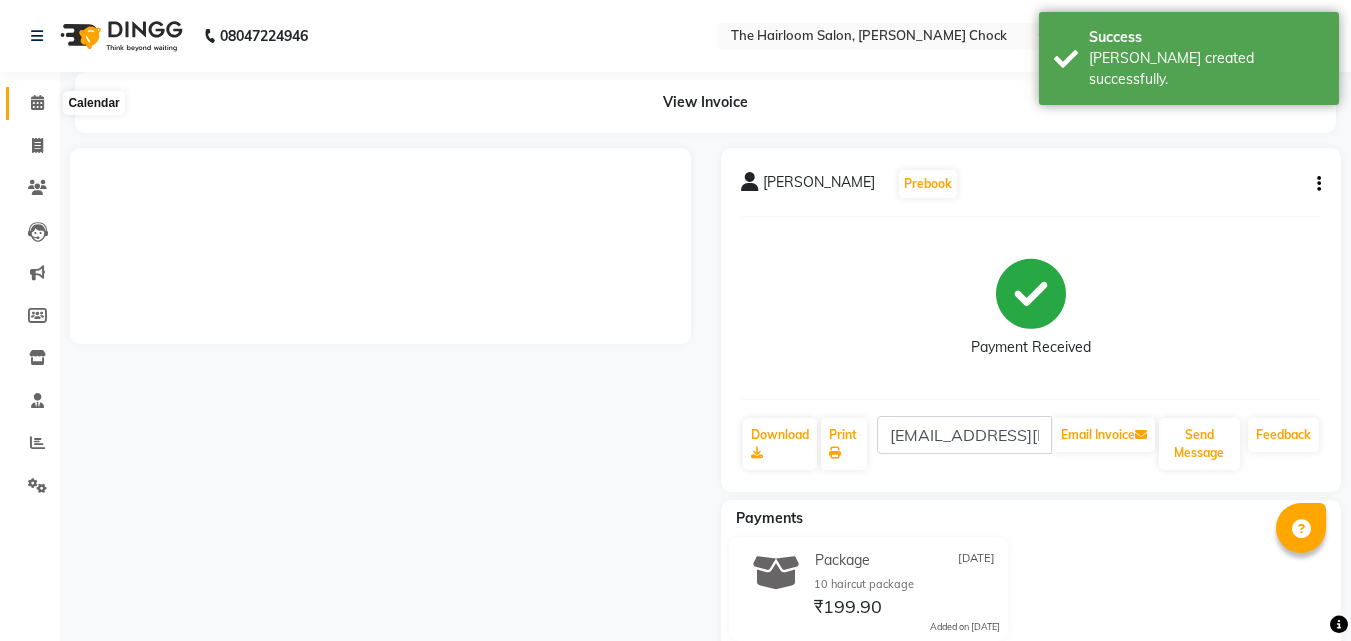 click 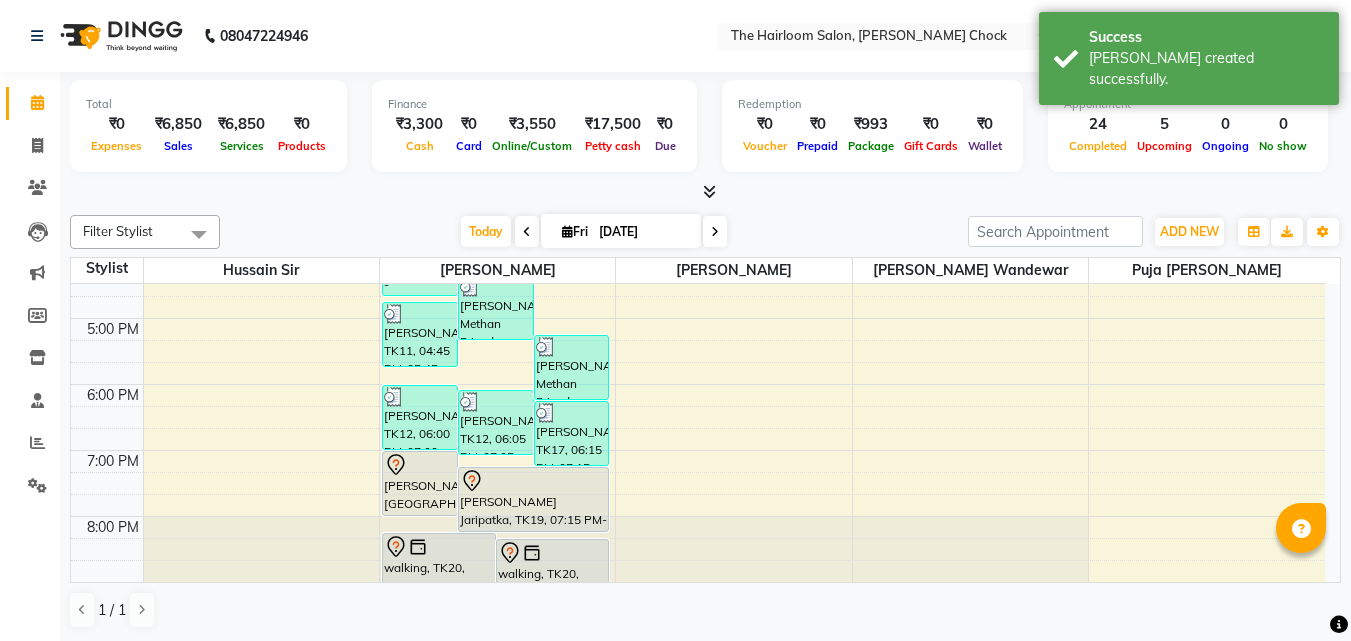 scroll, scrollTop: 557, scrollLeft: 0, axis: vertical 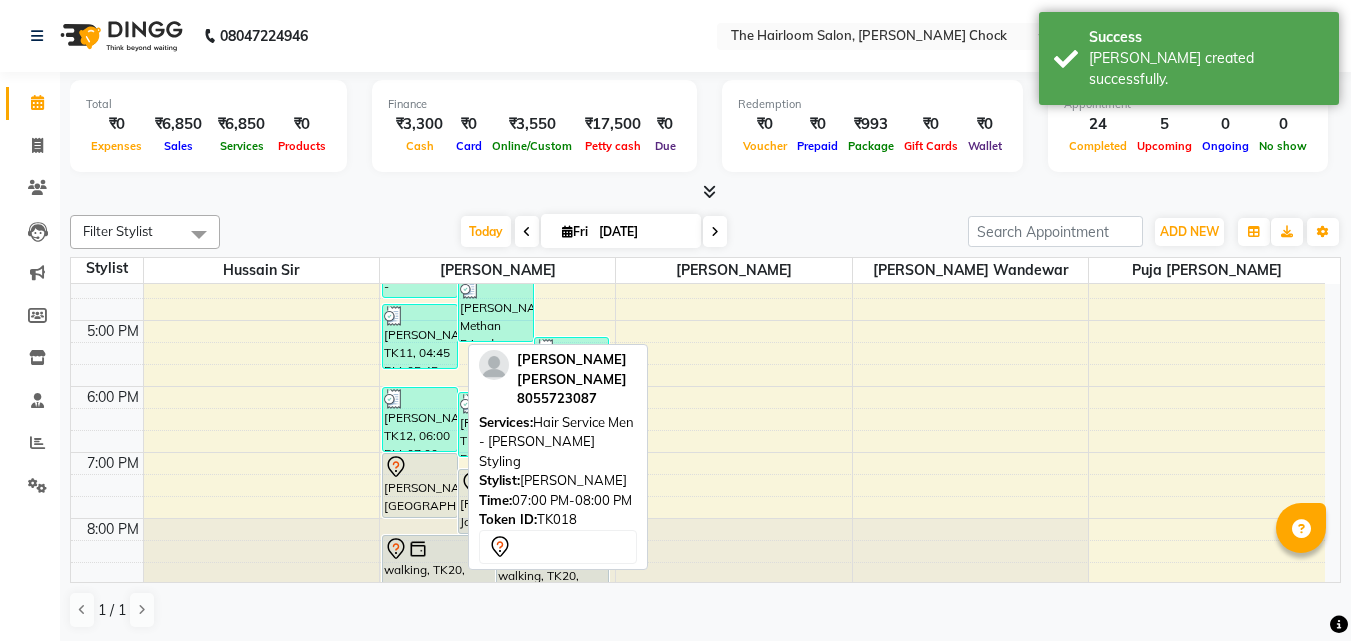 click at bounding box center [420, 467] 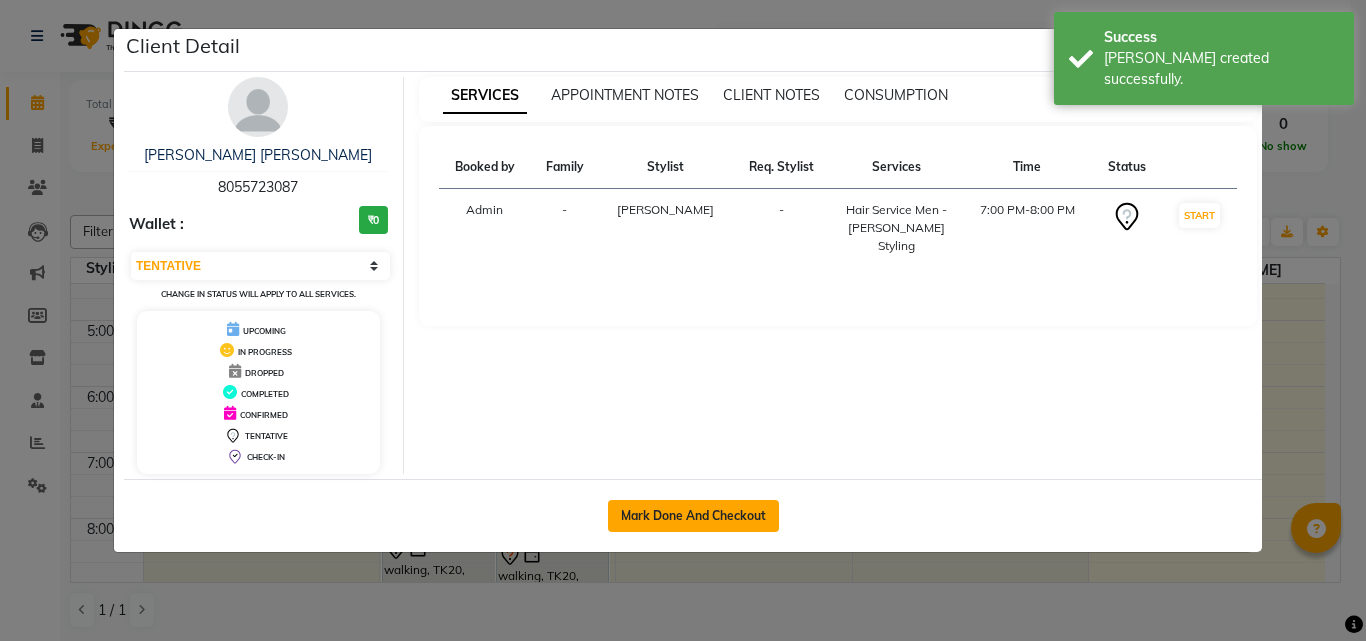 click on "Mark Done And Checkout" 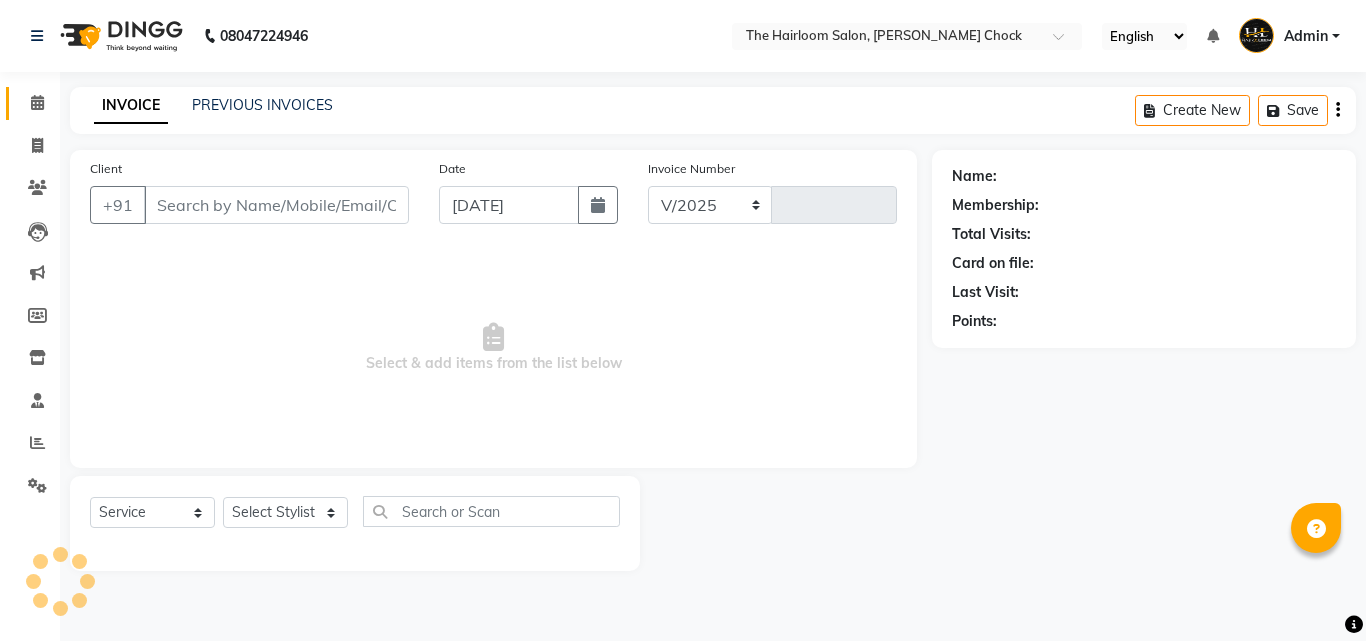 select on "5926" 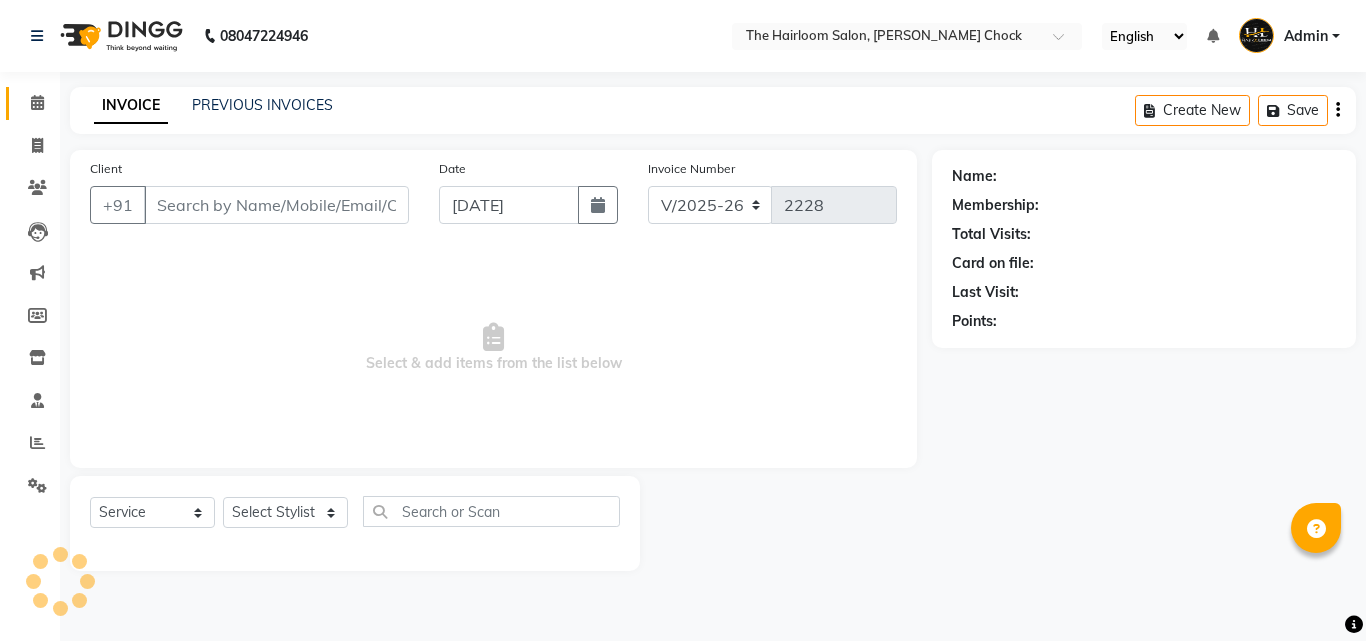 type on "8055723087" 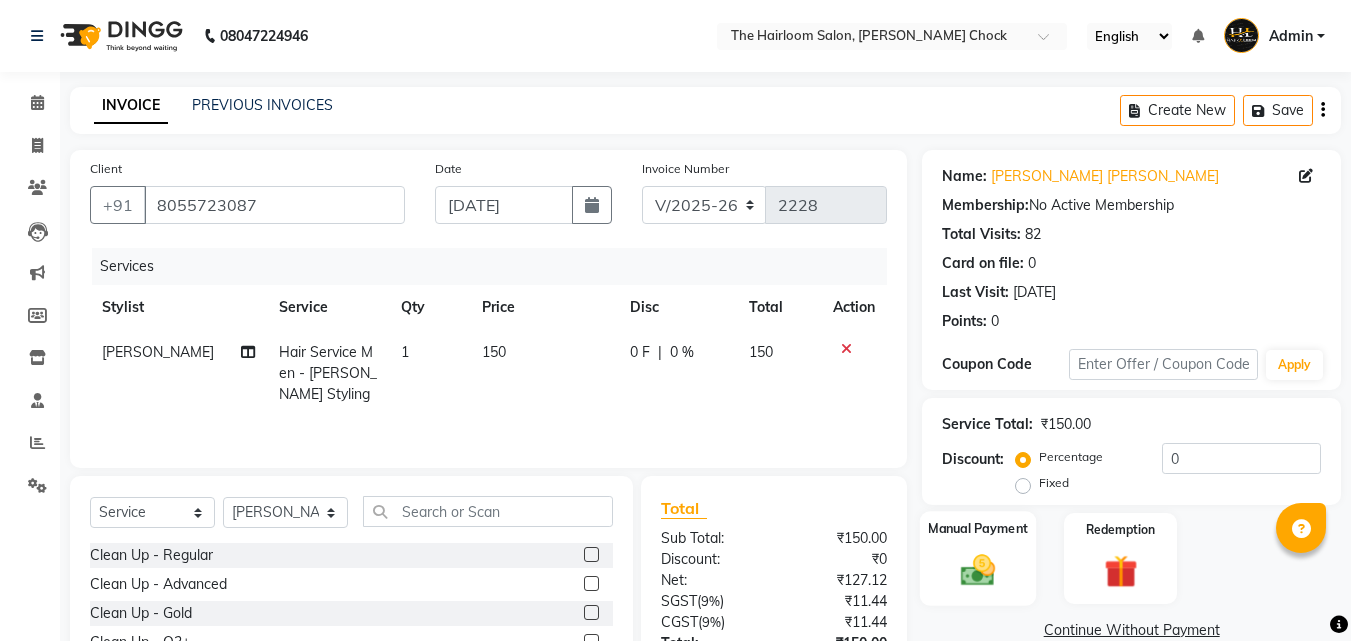 click 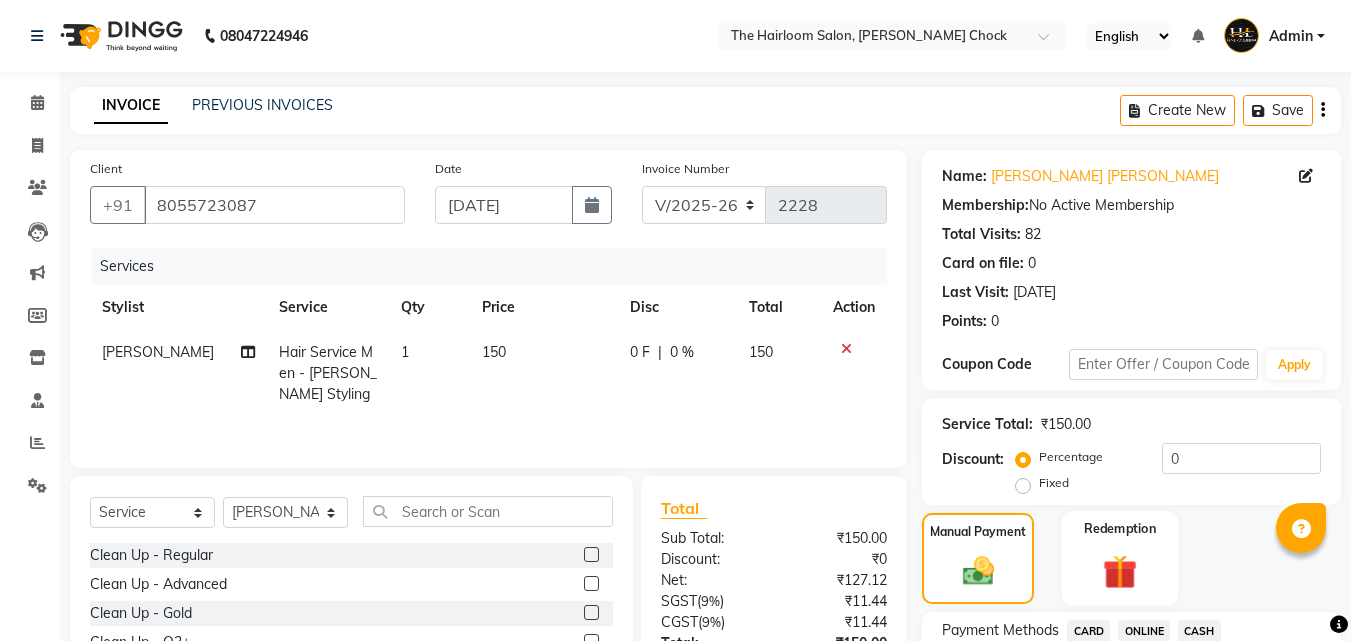 scroll, scrollTop: 162, scrollLeft: 0, axis: vertical 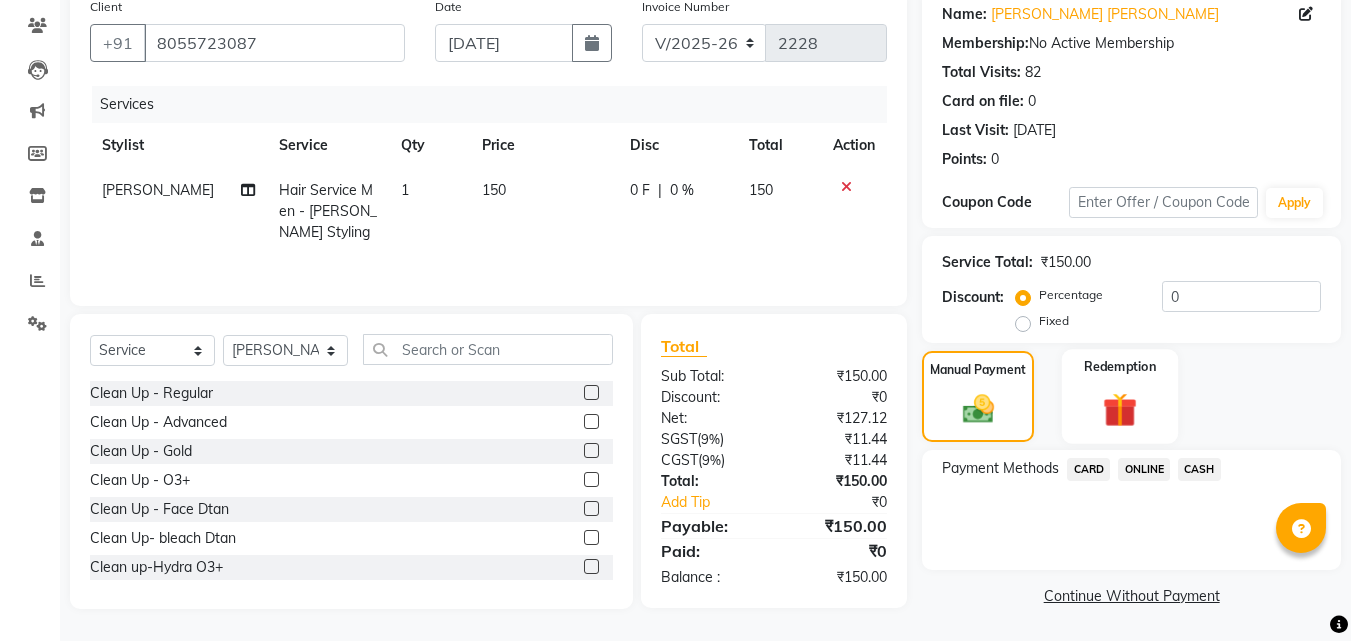click 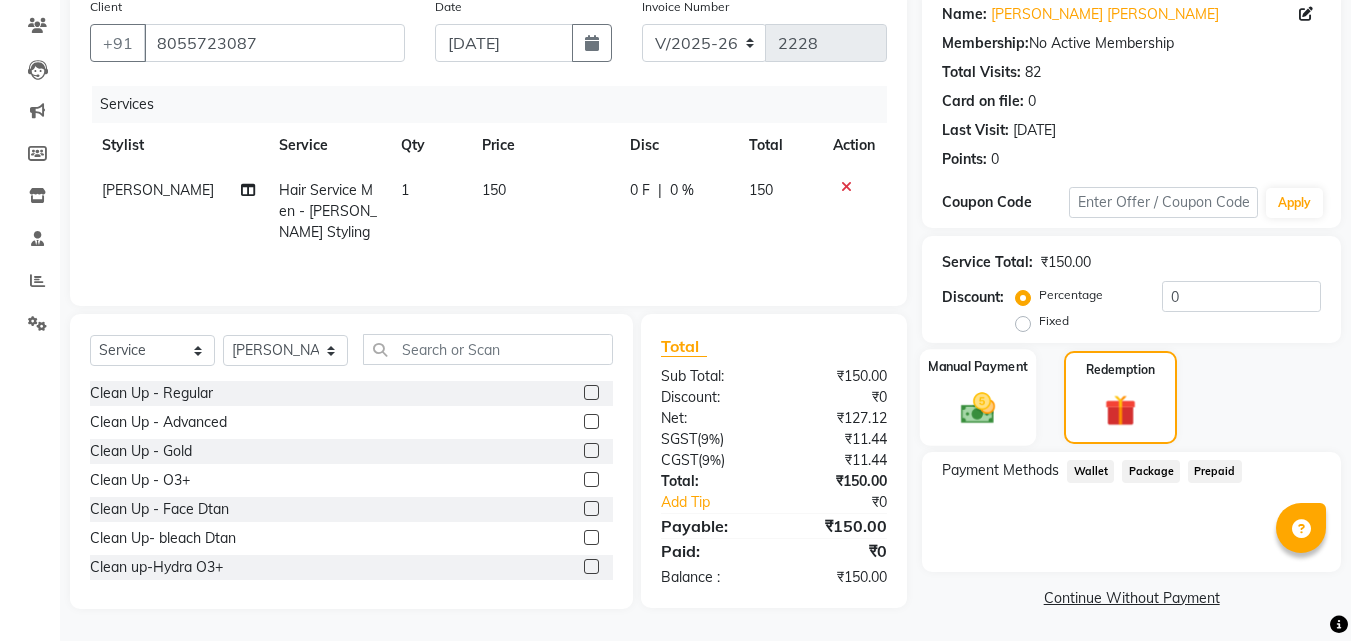 click on "Manual Payment" 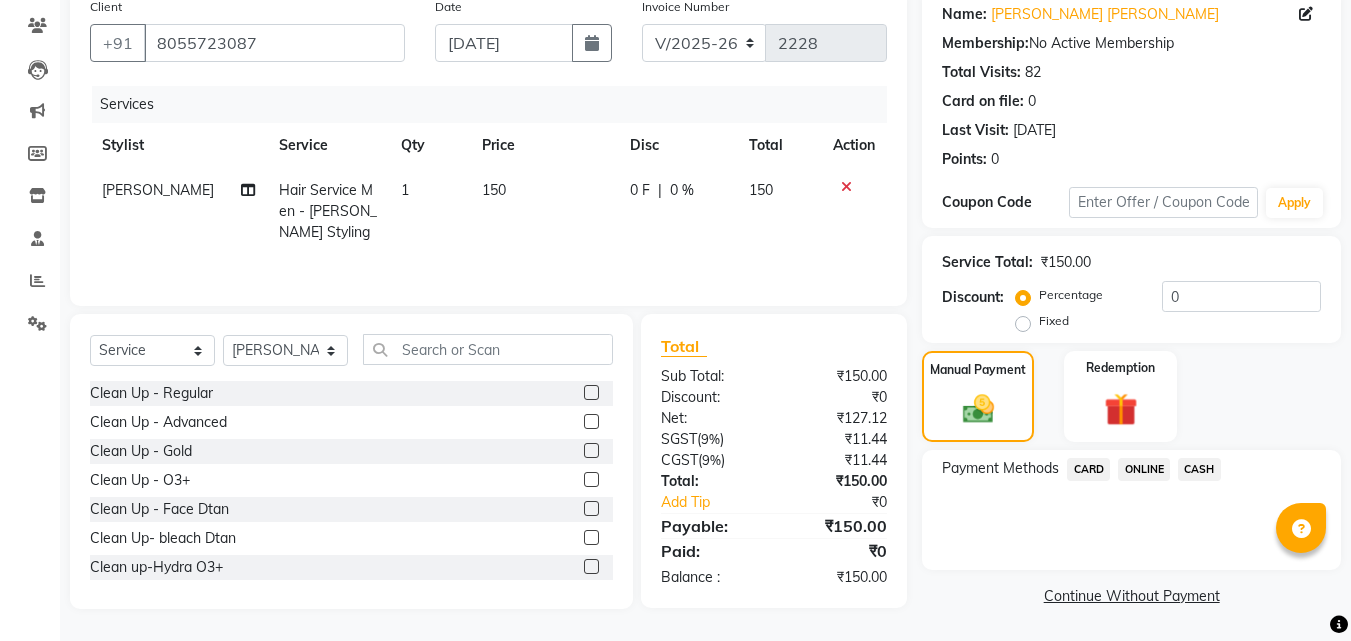 click on "ONLINE" 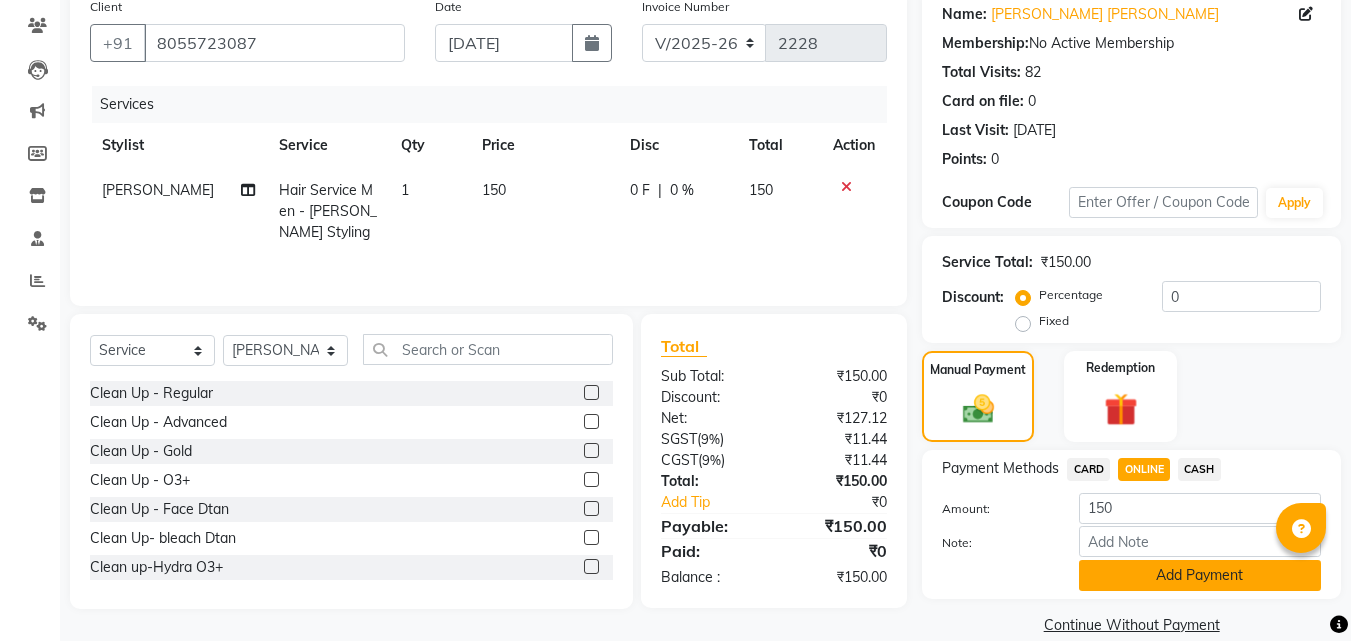 click on "Add Payment" 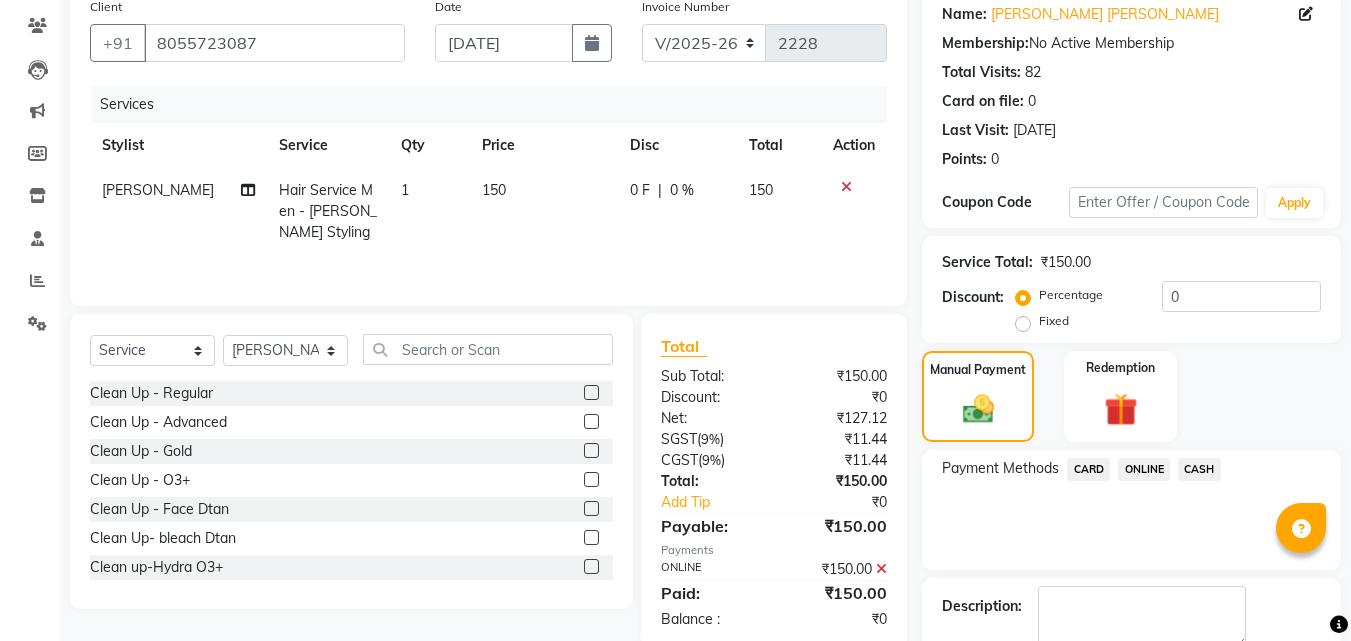 scroll, scrollTop: 275, scrollLeft: 0, axis: vertical 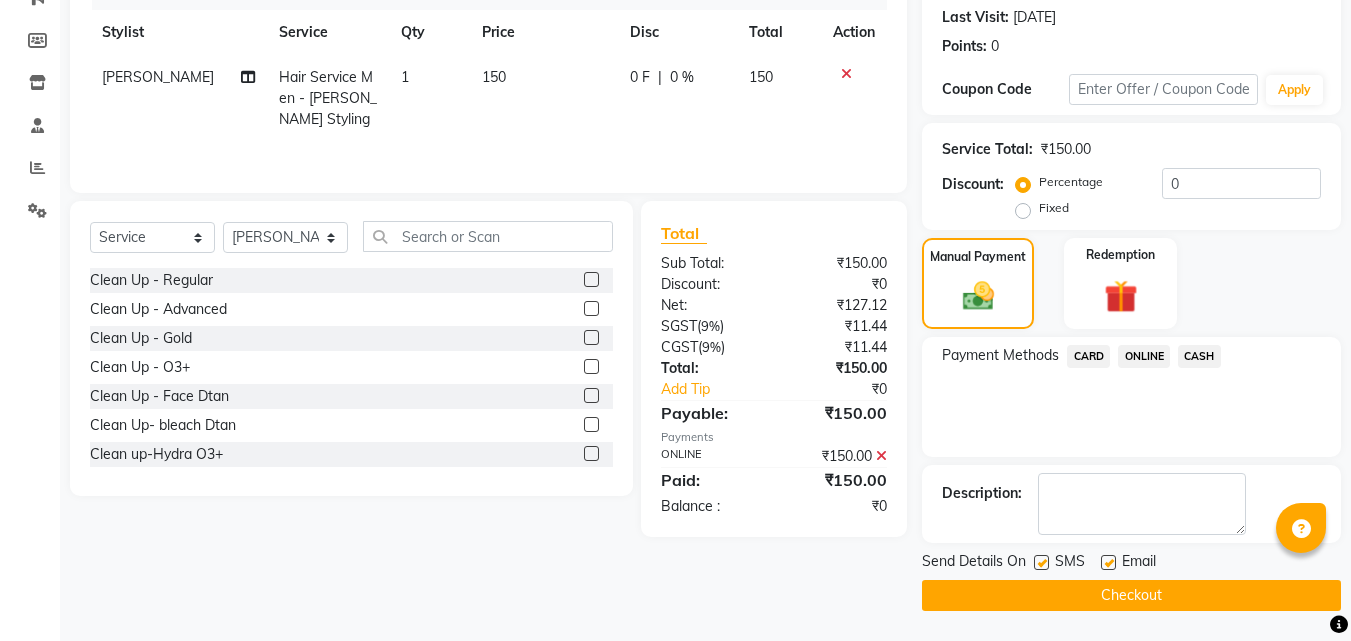 click on "Checkout" 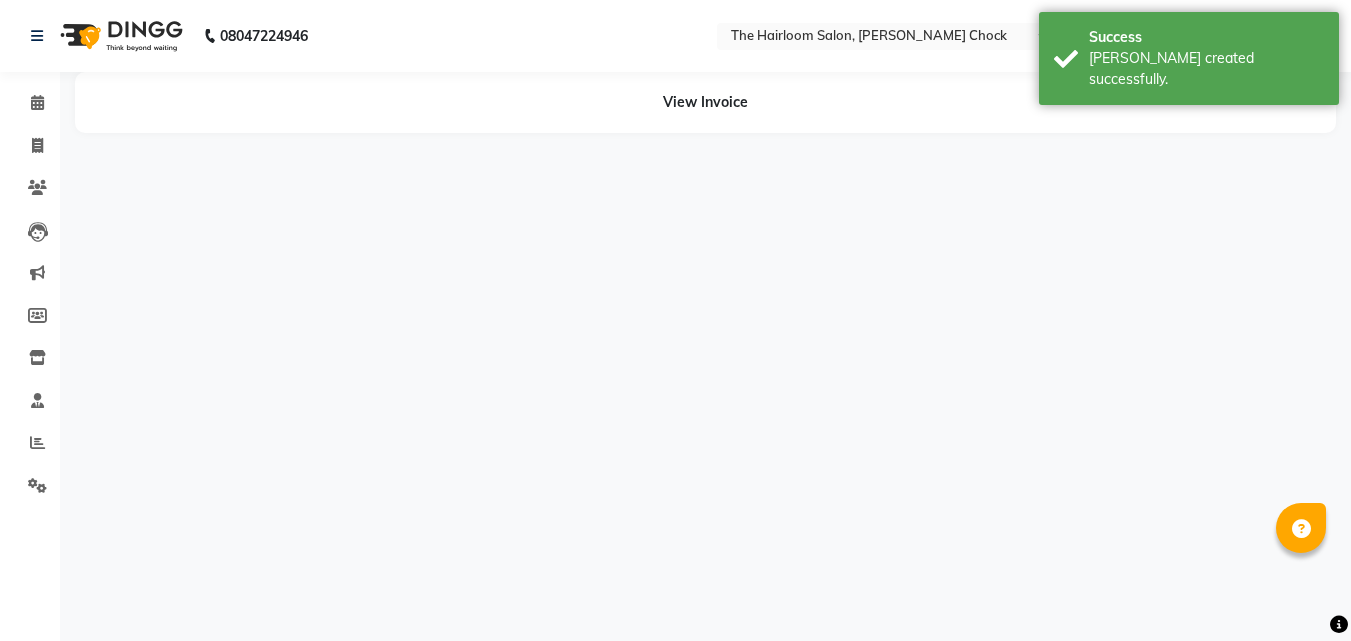 scroll, scrollTop: 0, scrollLeft: 0, axis: both 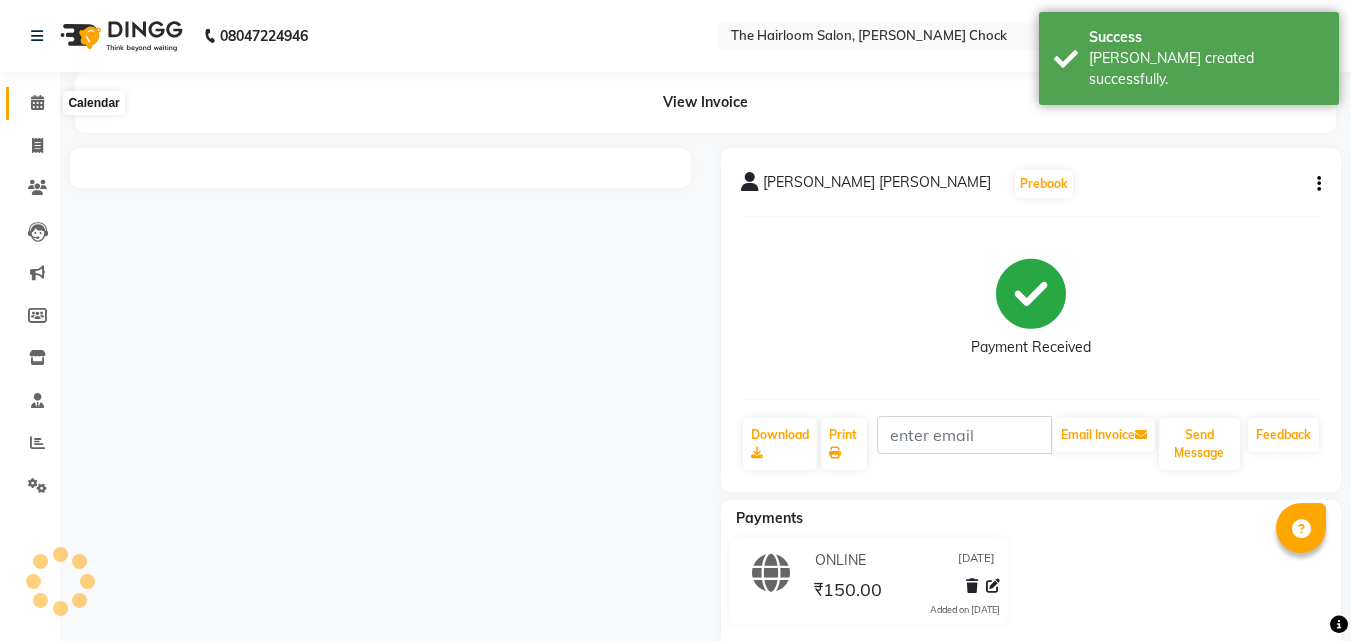 click 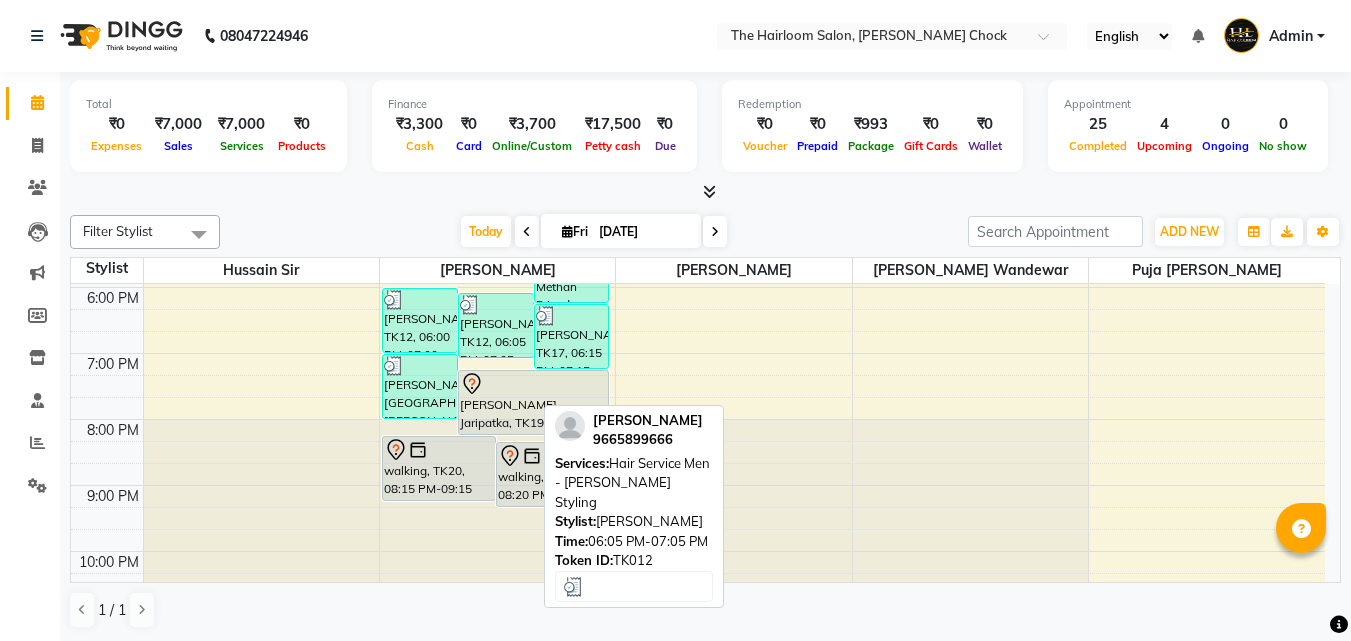 scroll, scrollTop: 700, scrollLeft: 0, axis: vertical 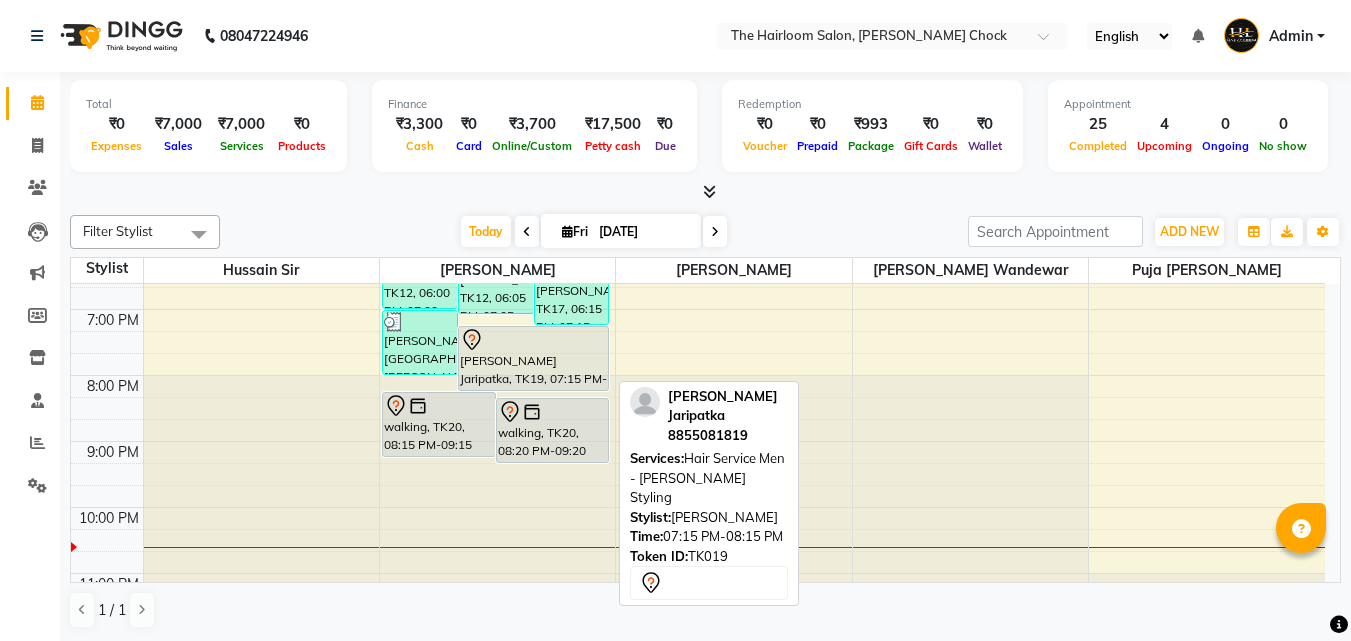 click on "[PERSON_NAME] Jaripatka, TK19, 07:15 PM-08:15 PM, Hair Service Men  - [PERSON_NAME] Styling" at bounding box center (534, 358) 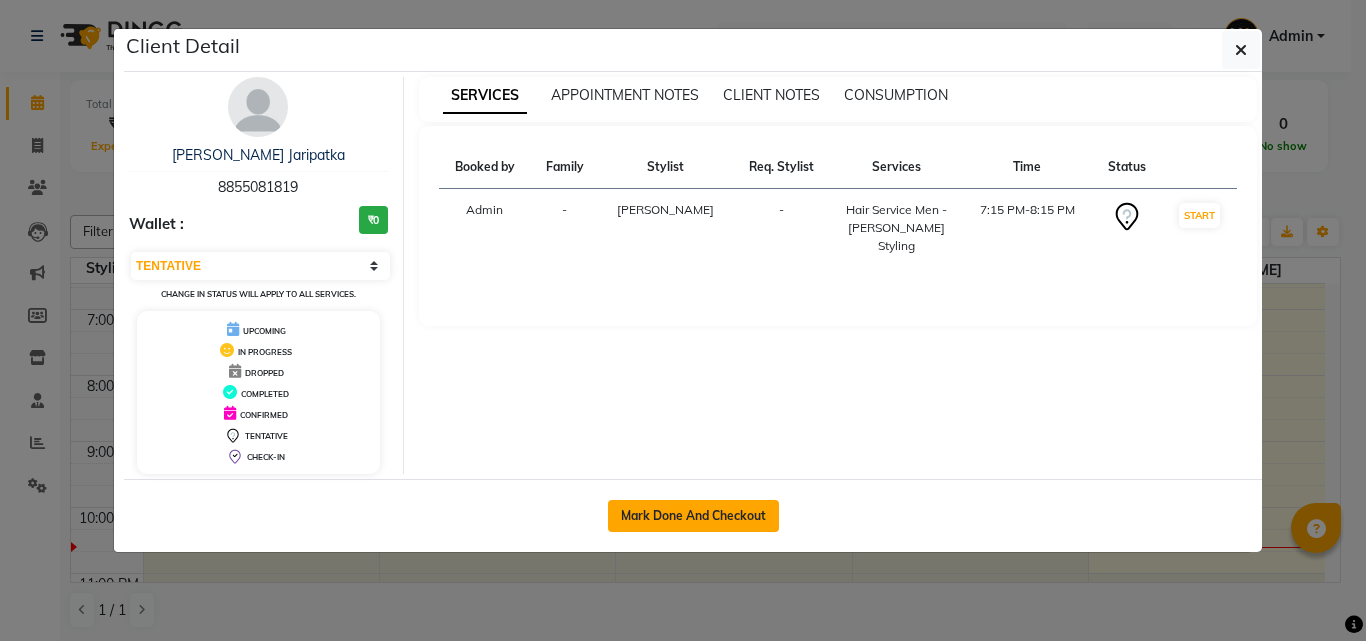 click on "Mark Done And Checkout" 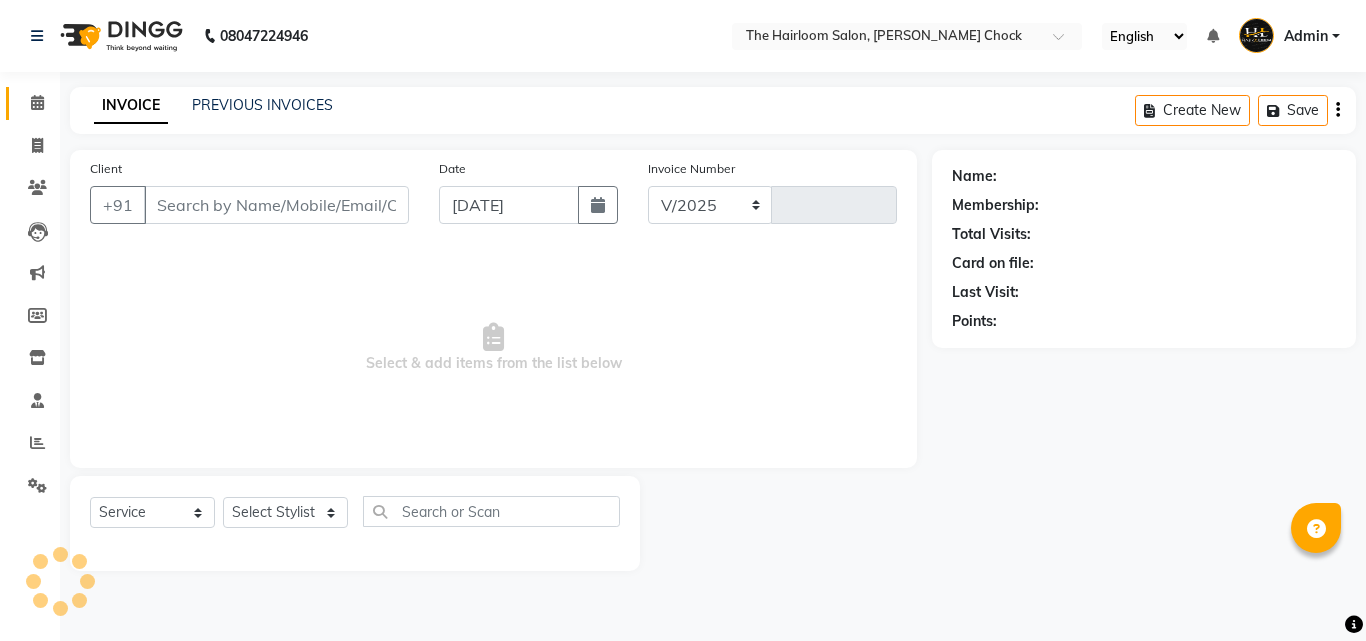 select on "5926" 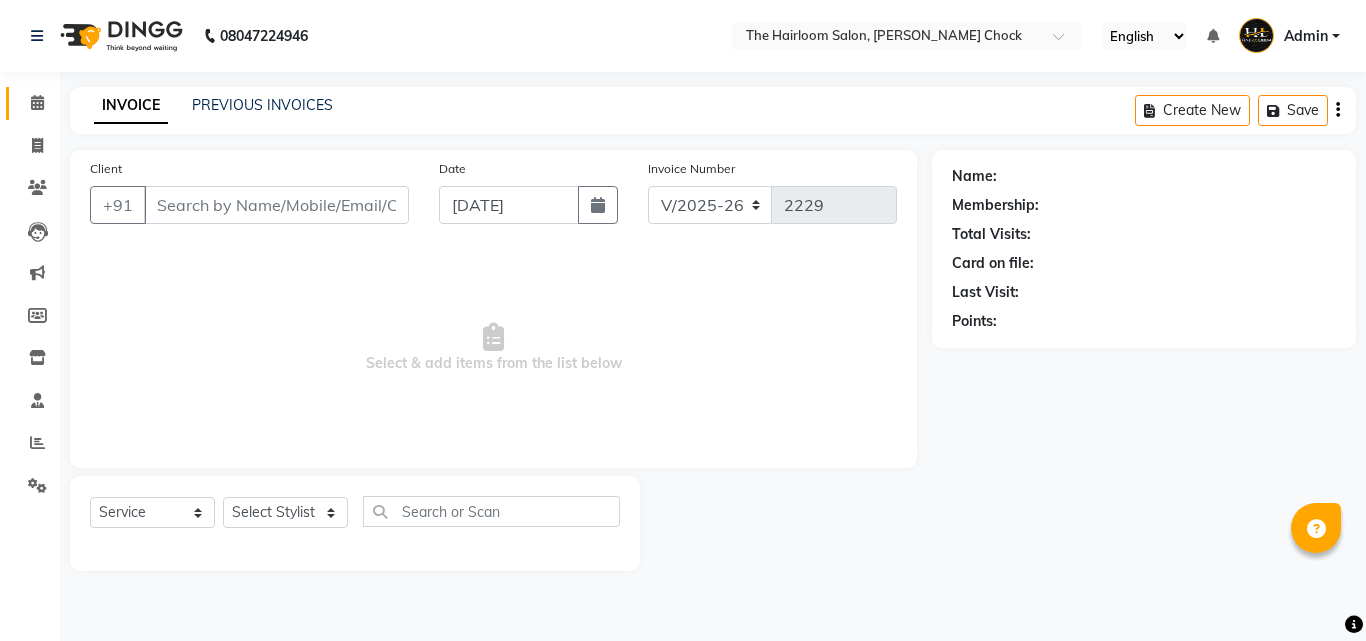 type on "8855081819" 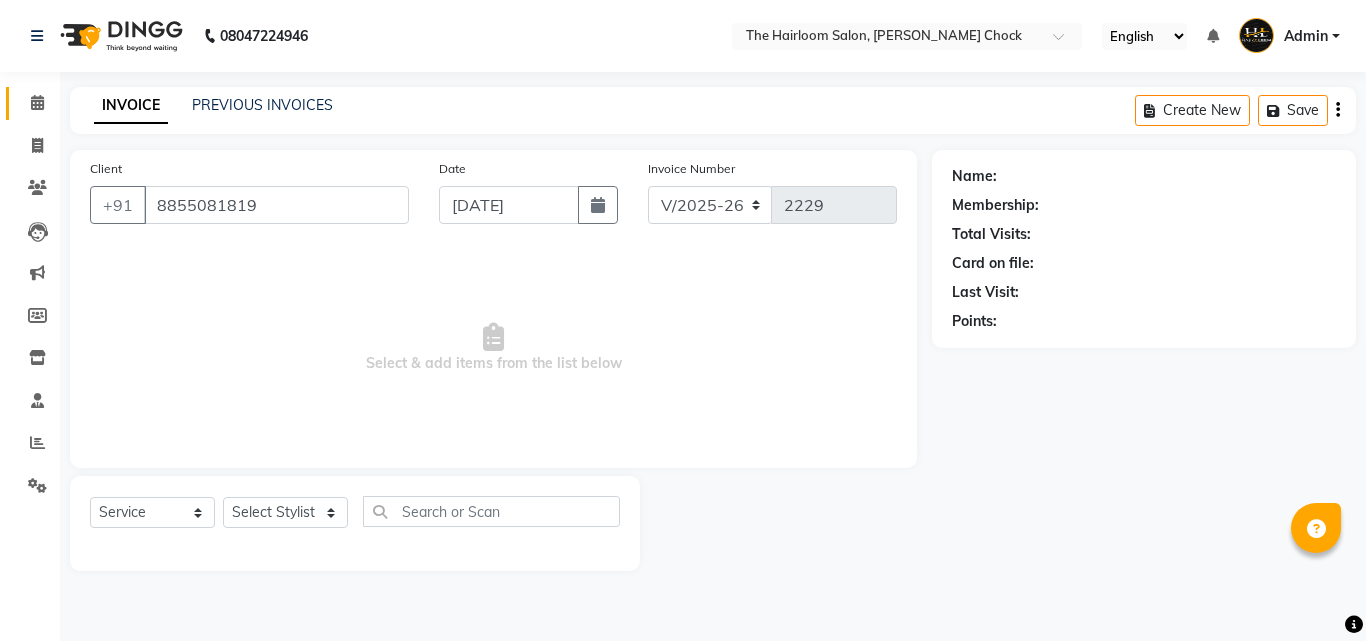 select on "41756" 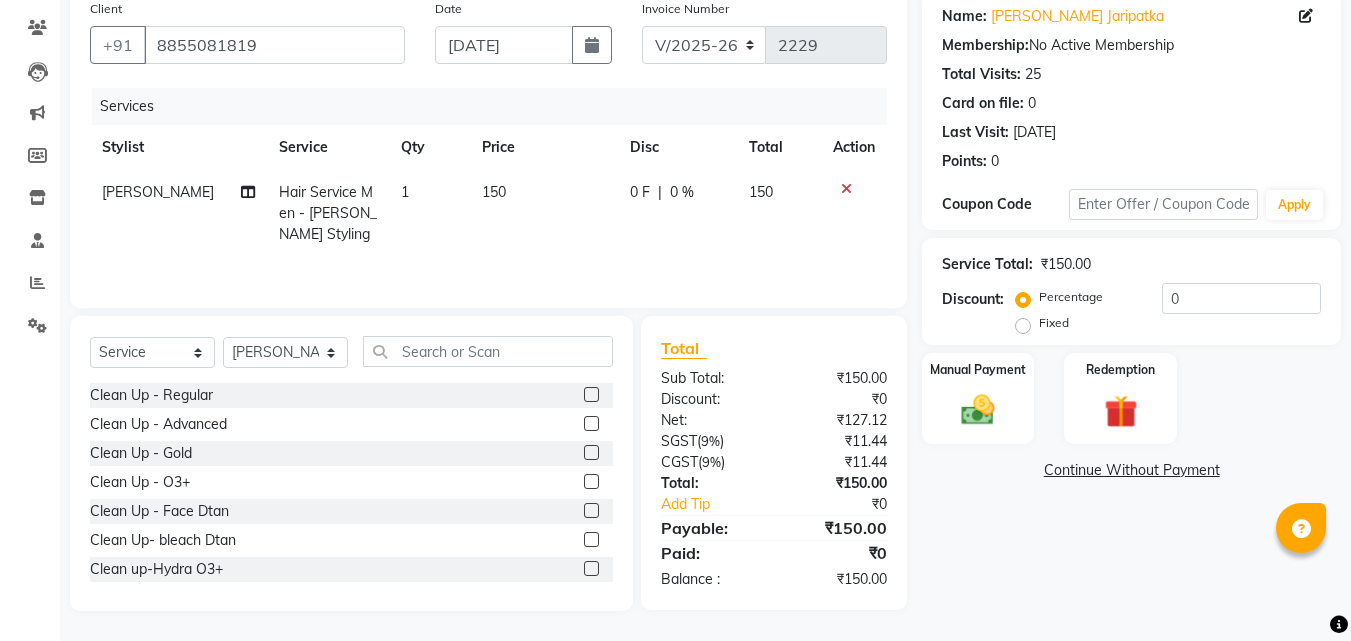 scroll, scrollTop: 60, scrollLeft: 0, axis: vertical 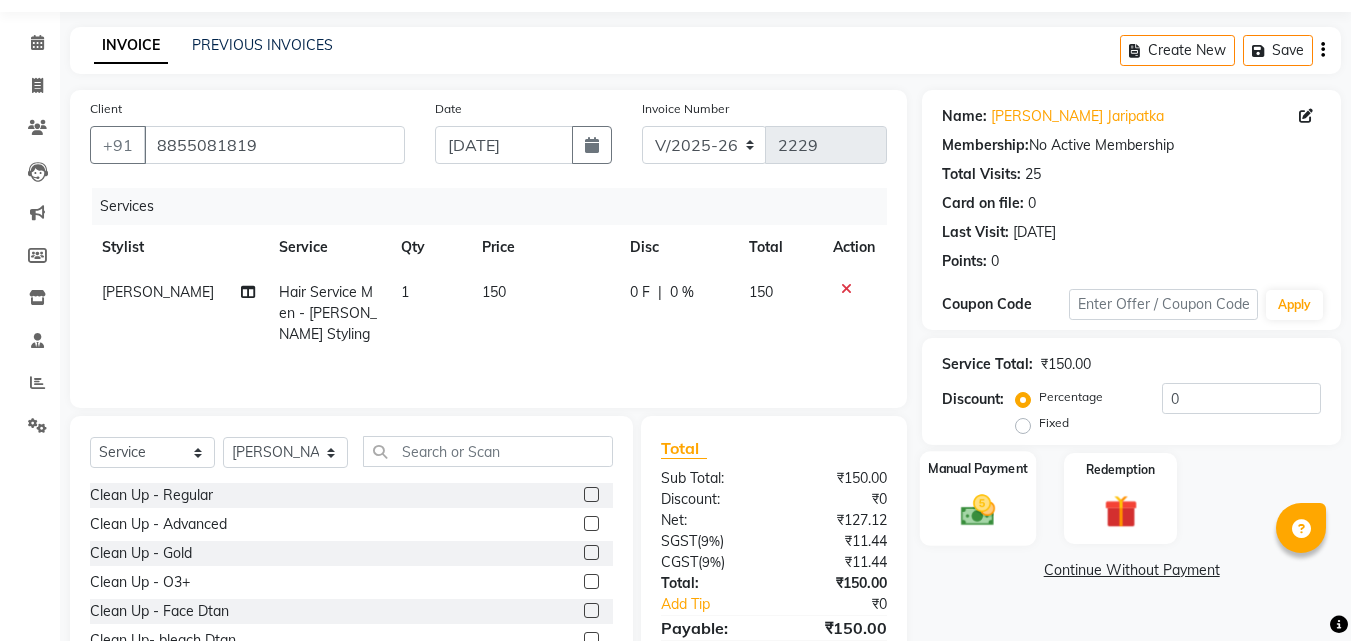 click 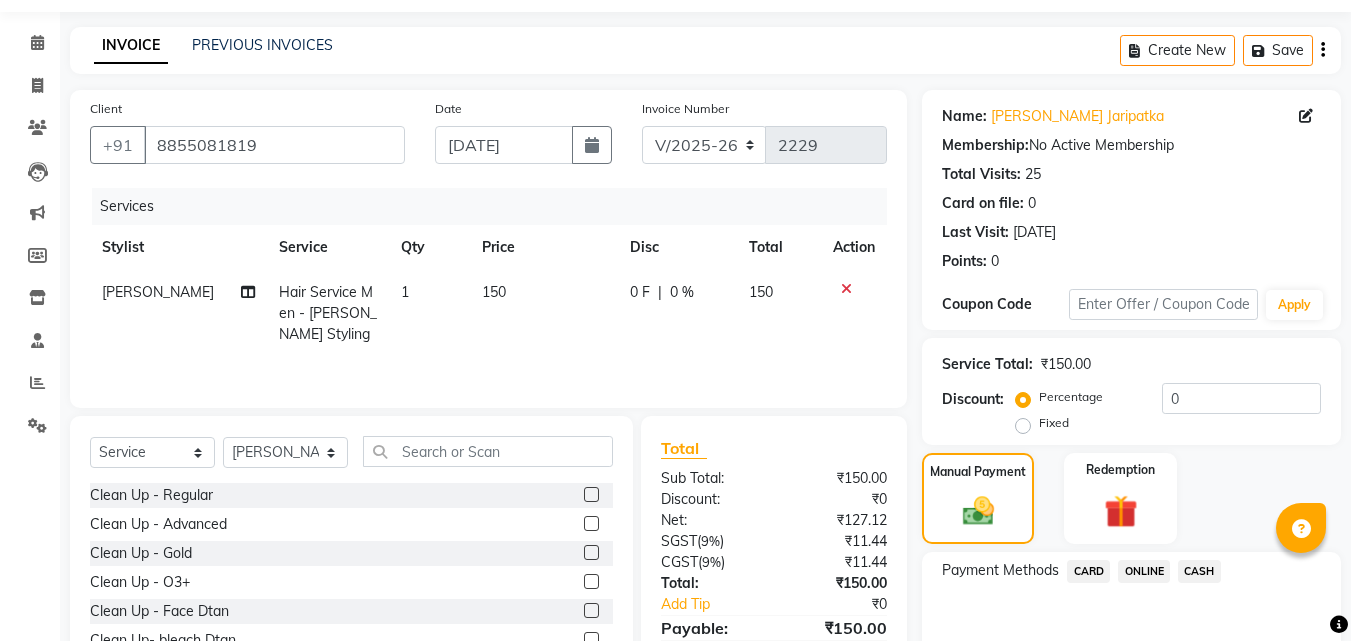 click on "ONLINE" 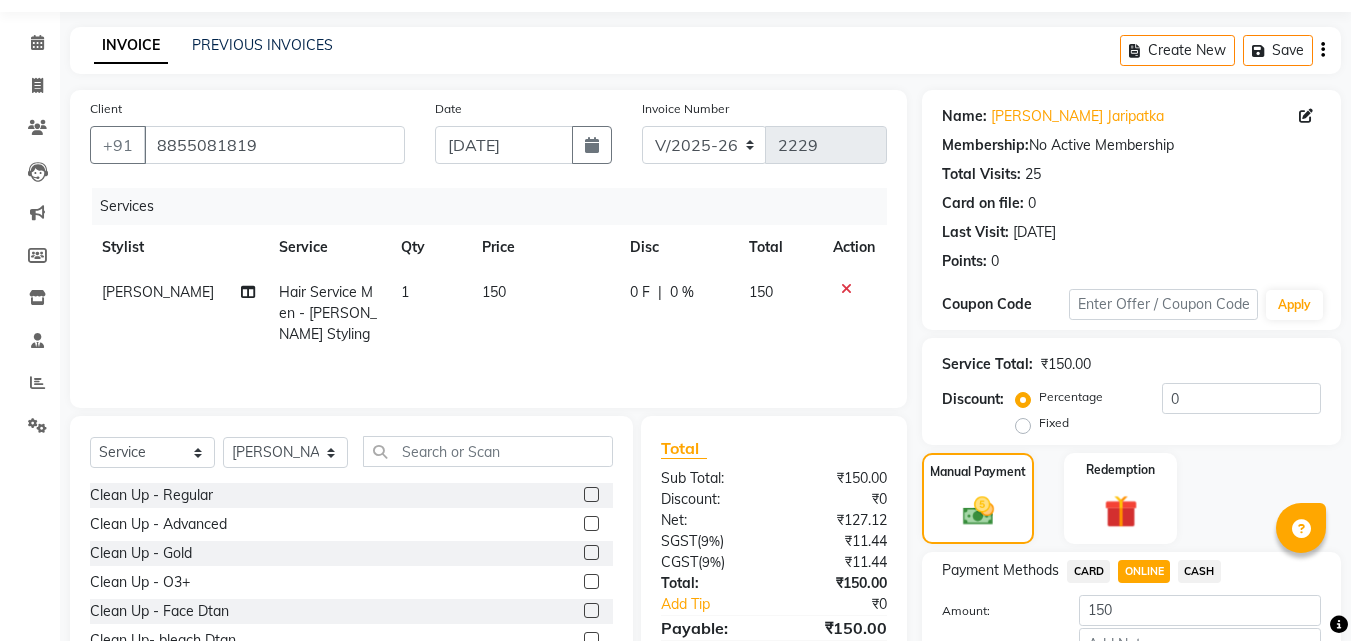 scroll, scrollTop: 191, scrollLeft: 0, axis: vertical 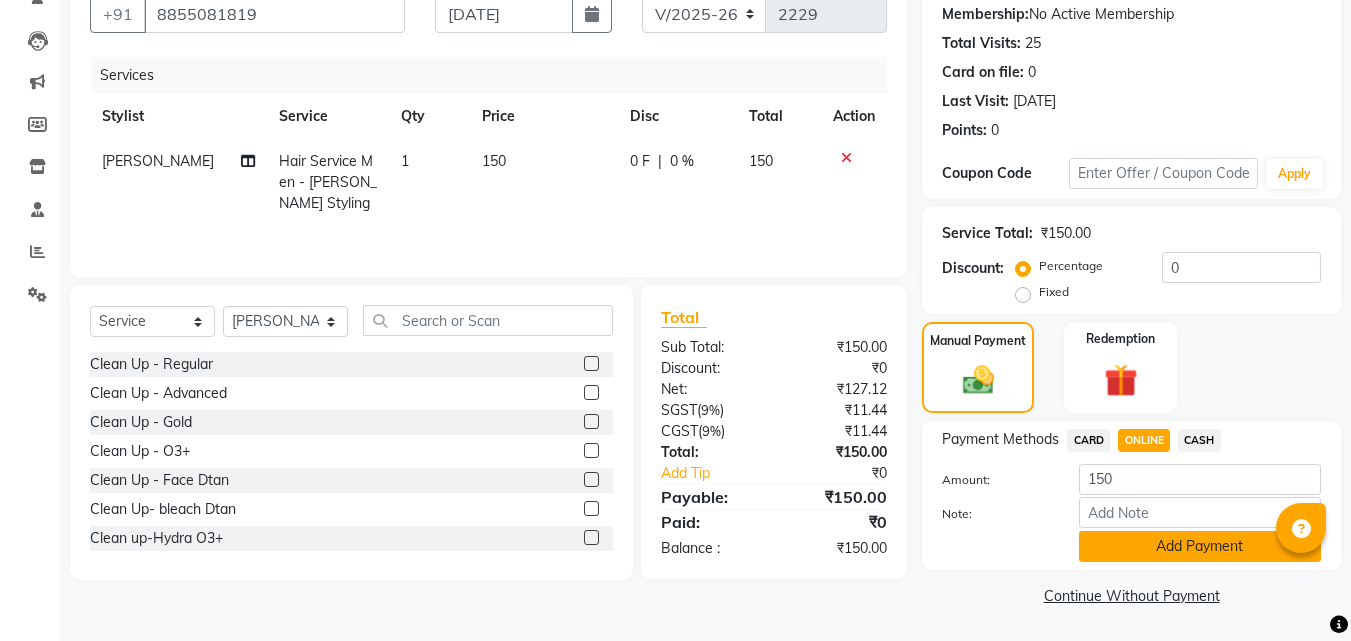 click on "Add Payment" 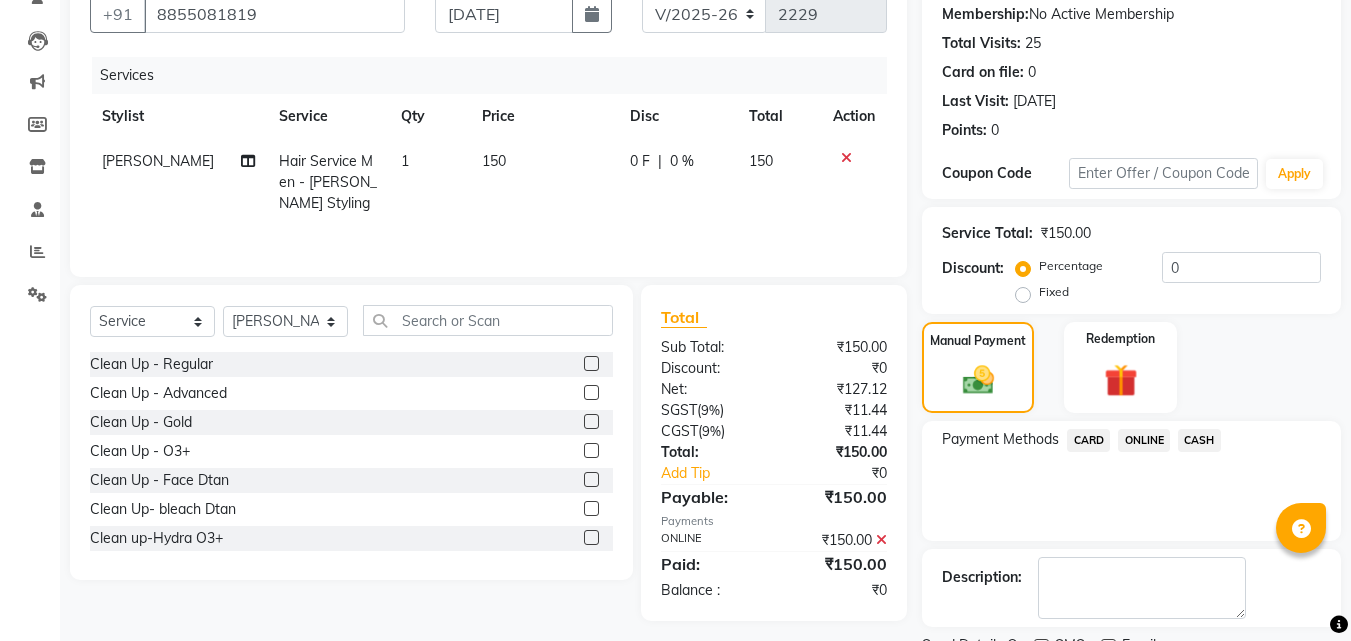 scroll, scrollTop: 275, scrollLeft: 0, axis: vertical 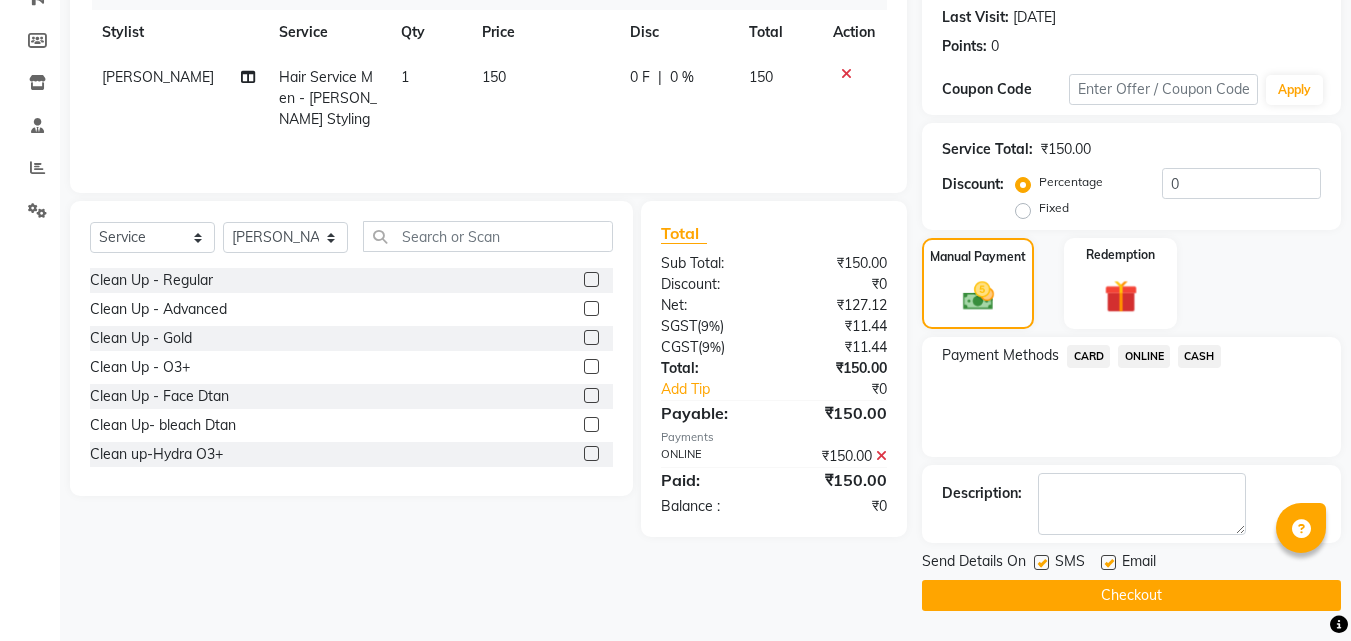 click 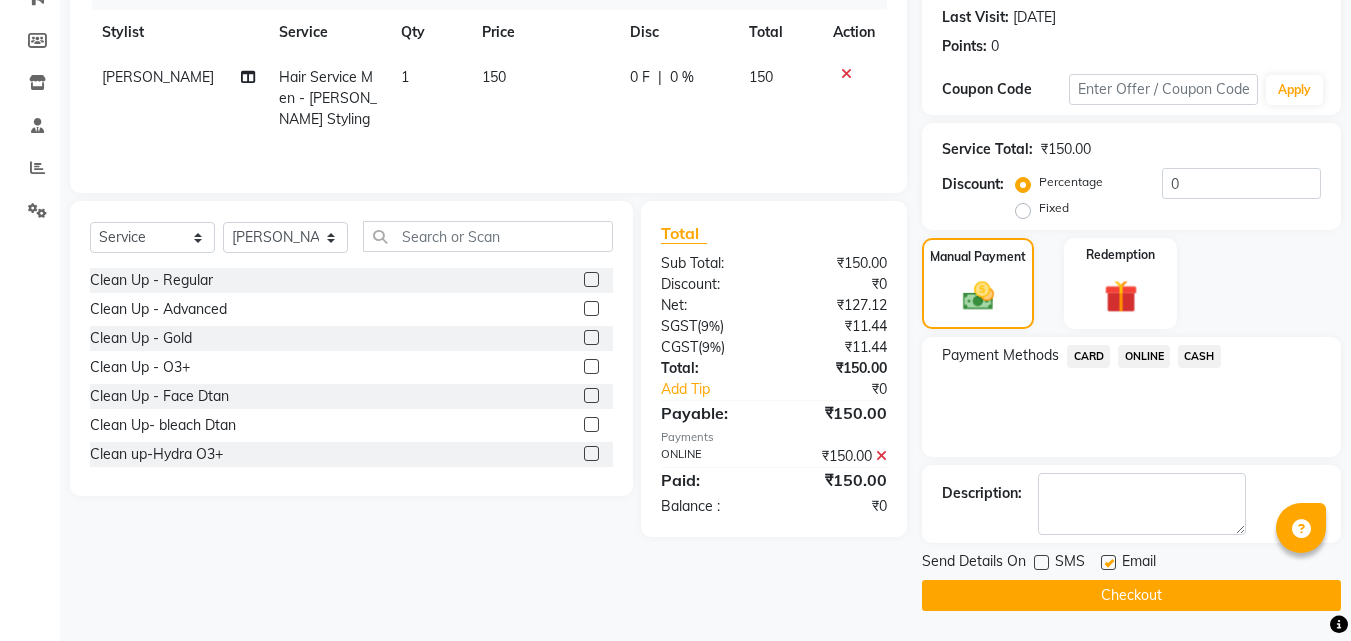 click 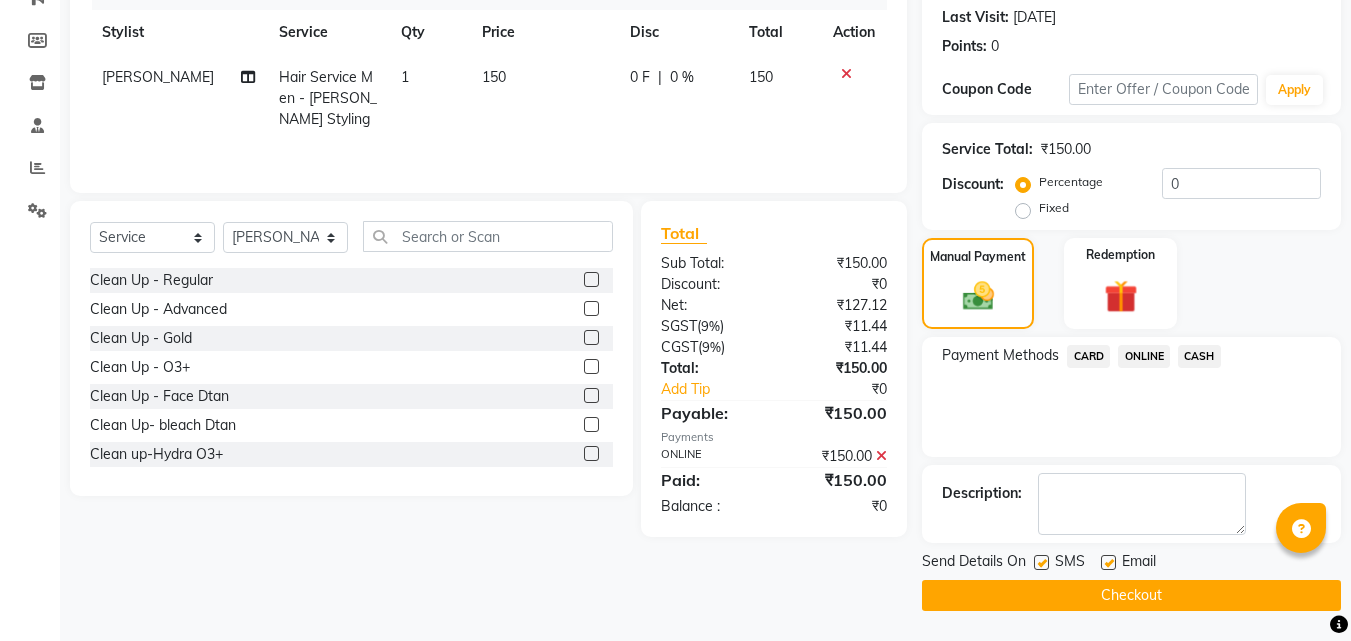 click on "Checkout" 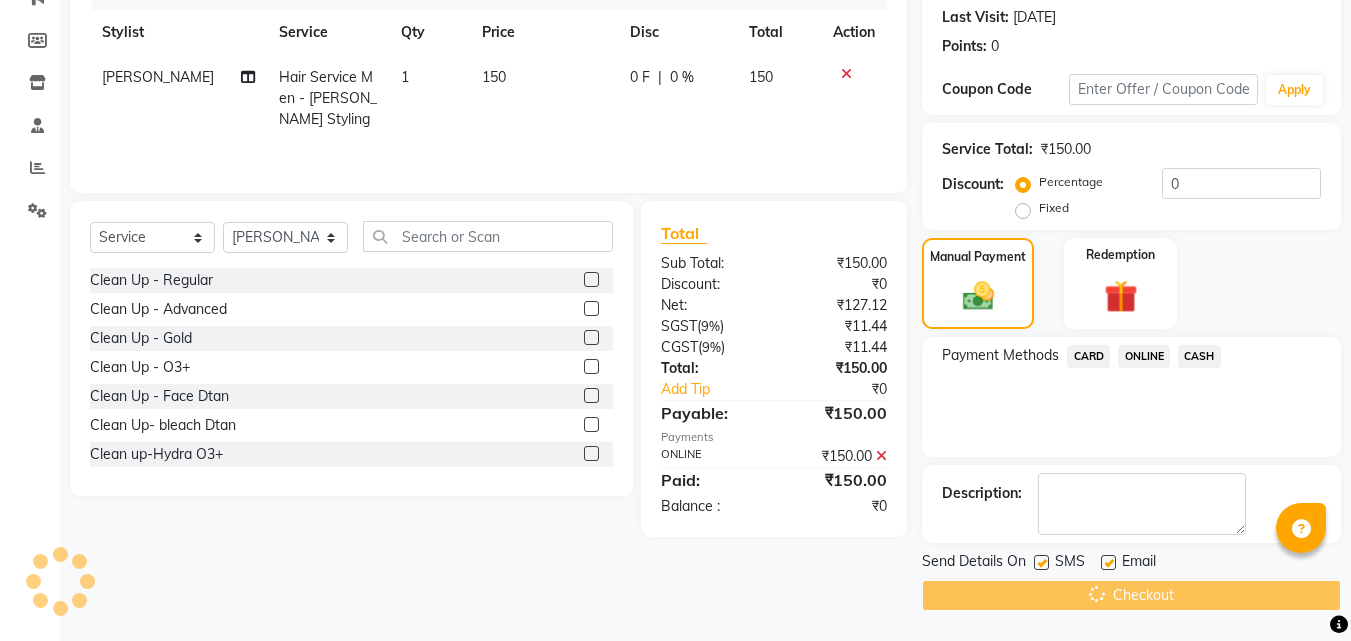 scroll, scrollTop: 0, scrollLeft: 0, axis: both 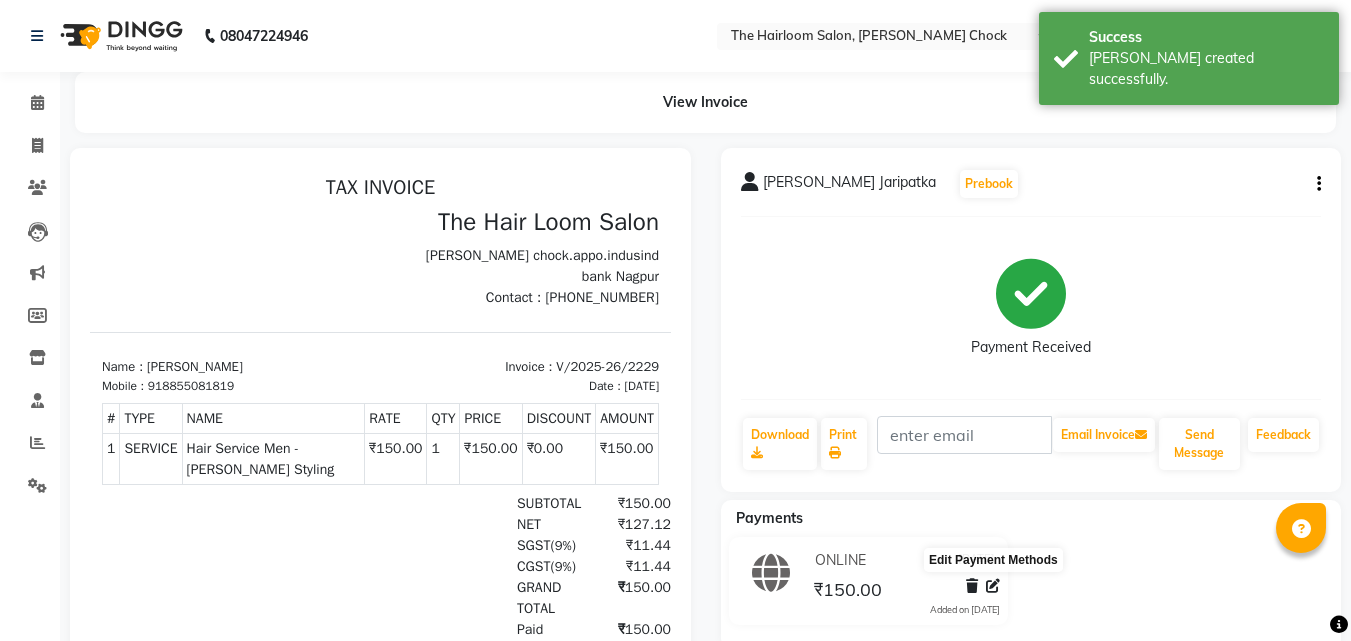 click 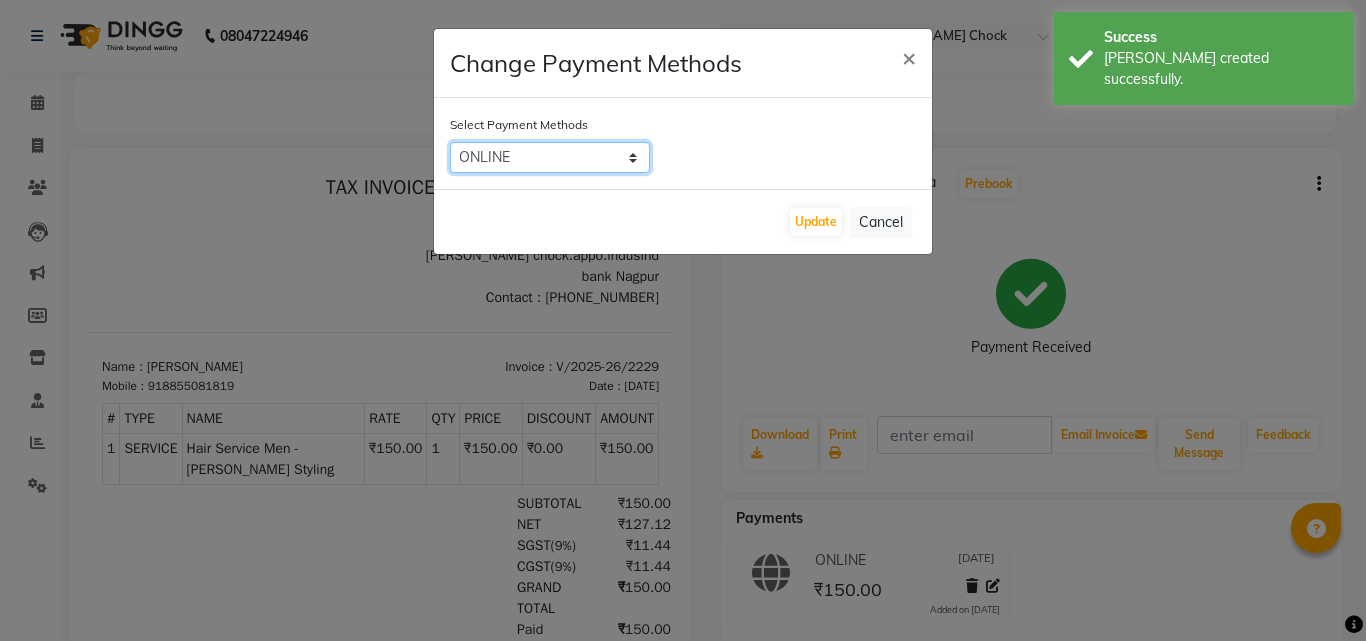 click on "CARD   ONLINE   CASH" 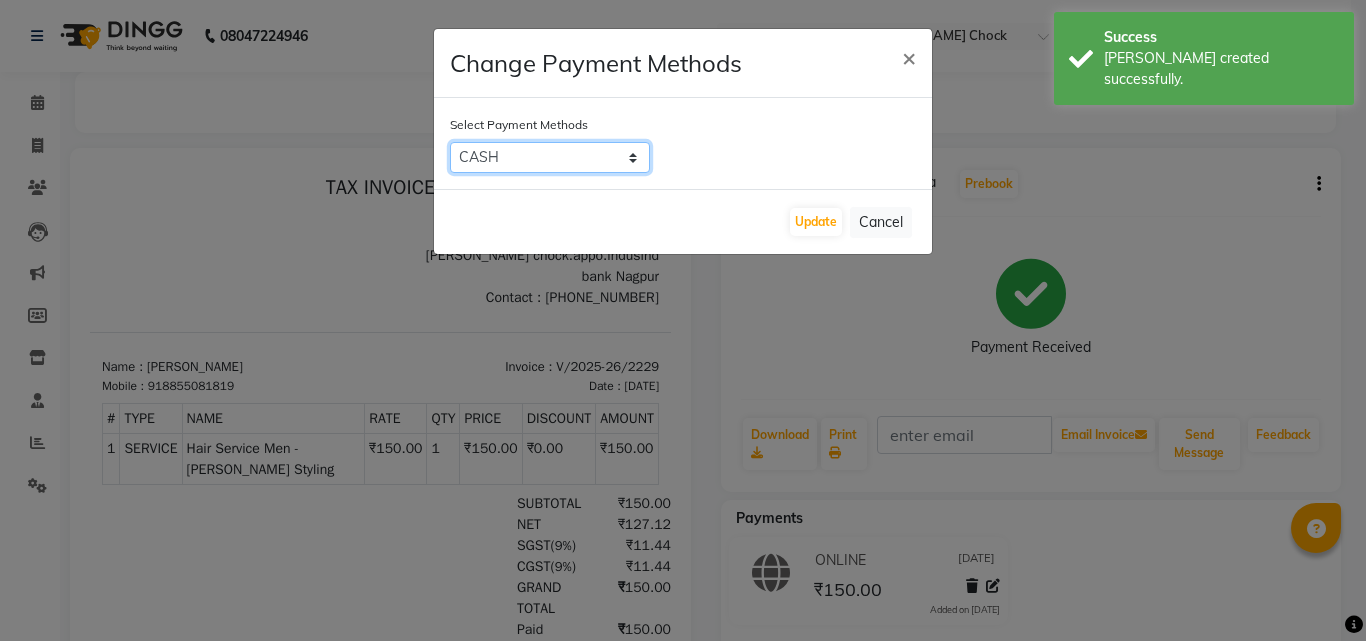 click on "CARD   ONLINE   CASH" 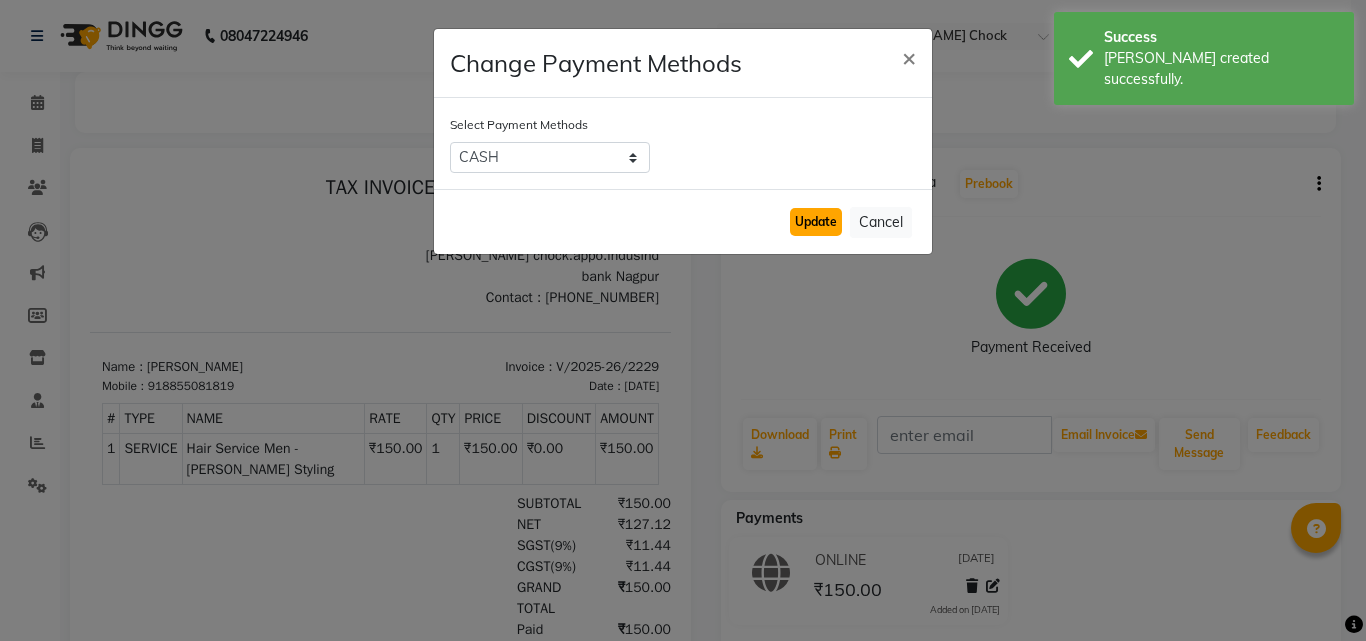 click on "Update" 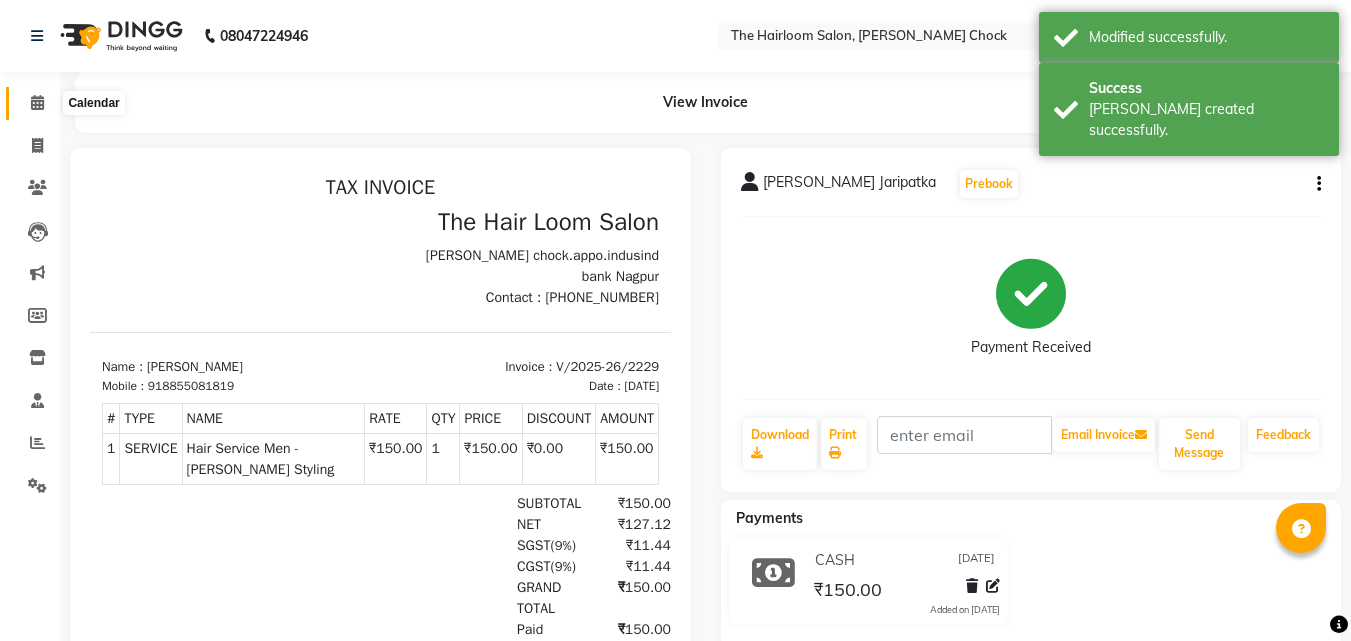 click 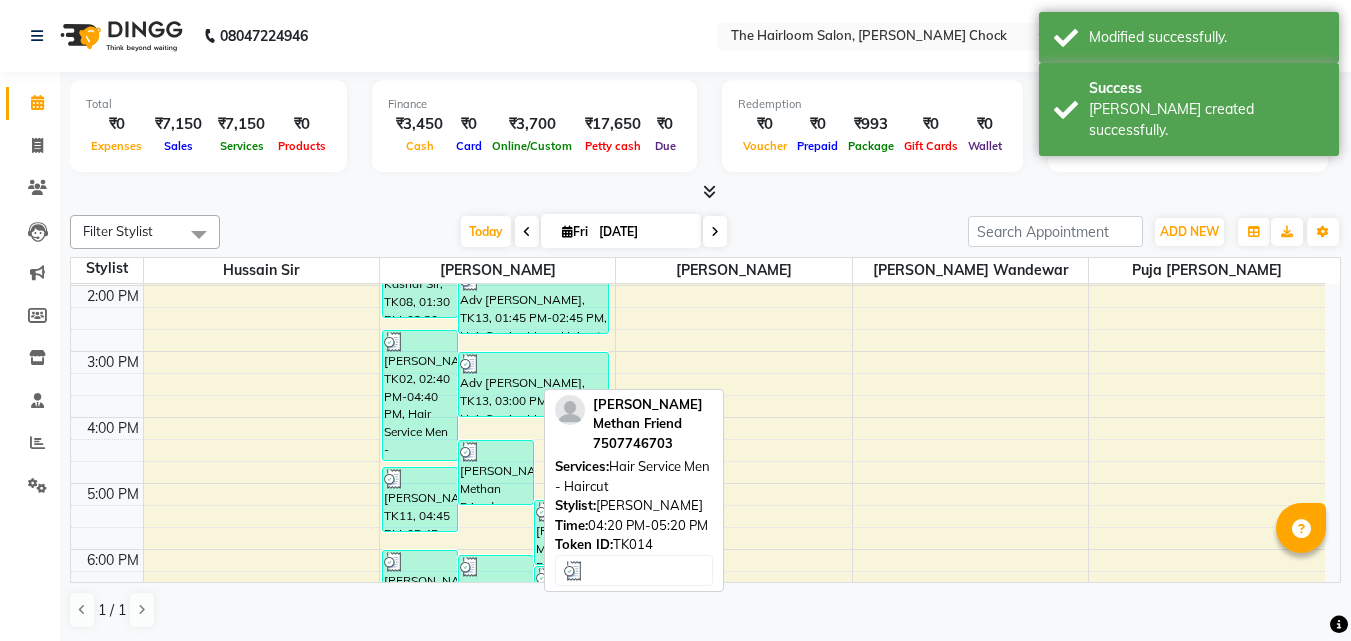 scroll, scrollTop: 757, scrollLeft: 0, axis: vertical 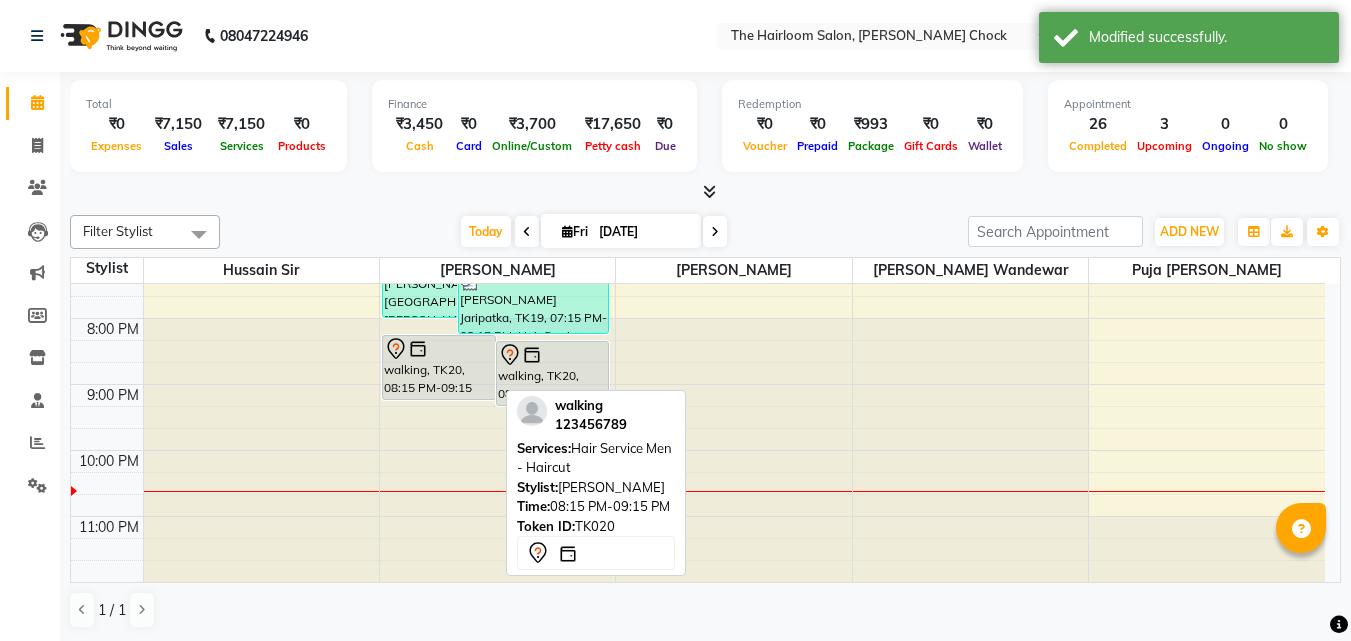 click at bounding box center [439, 349] 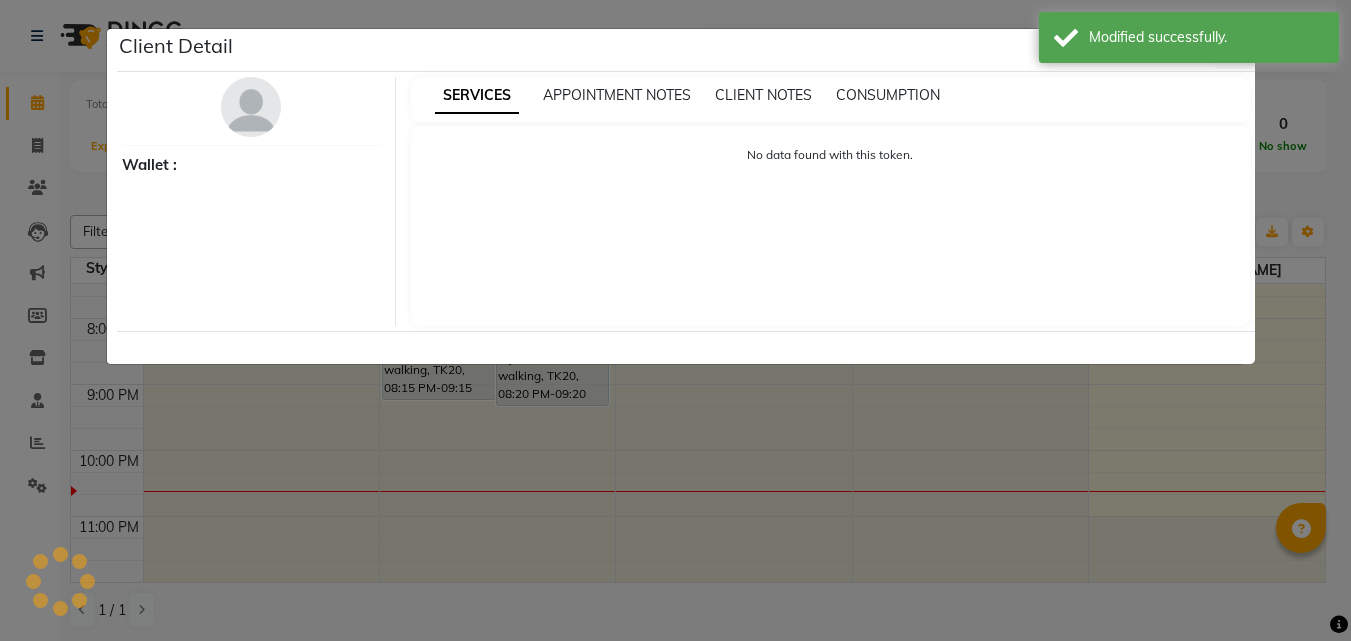select on "7" 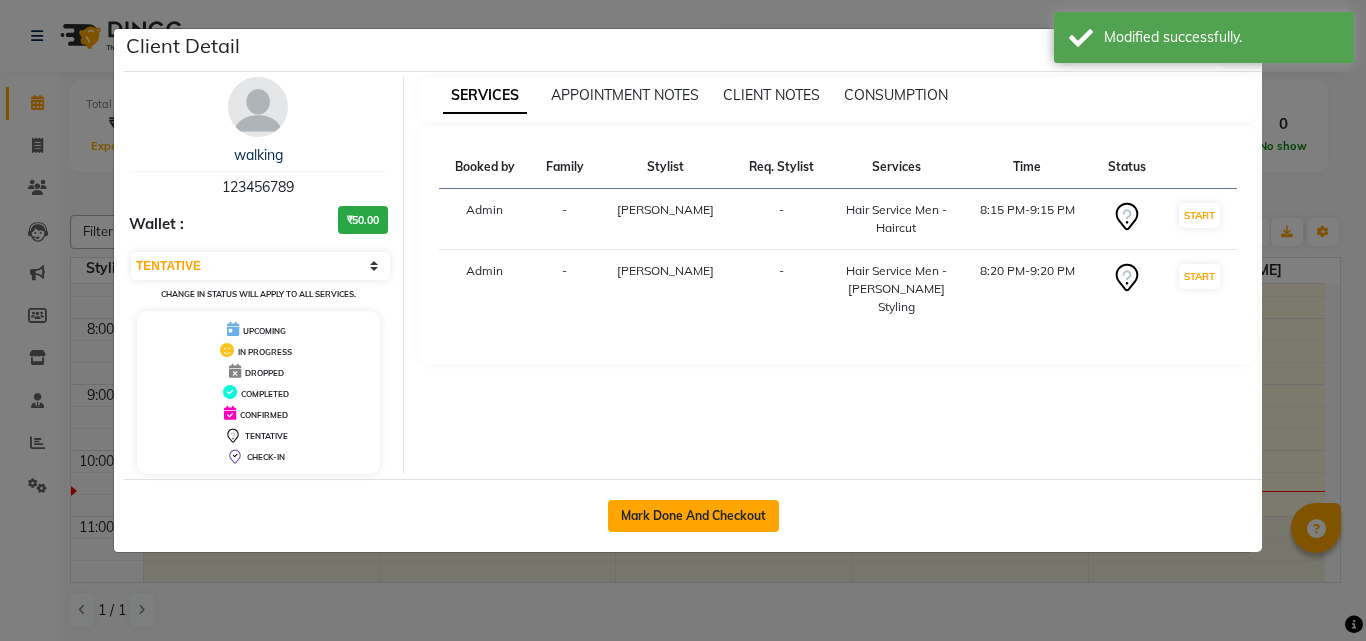 click on "Mark Done And Checkout" 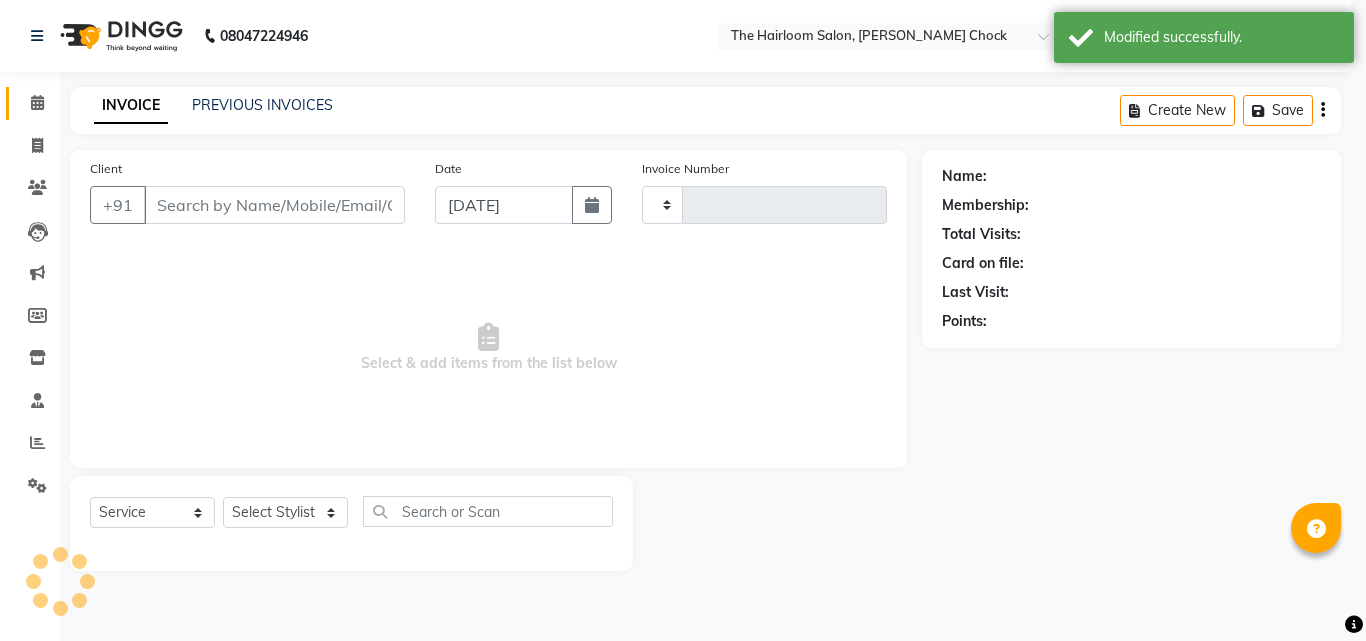 type on "2230" 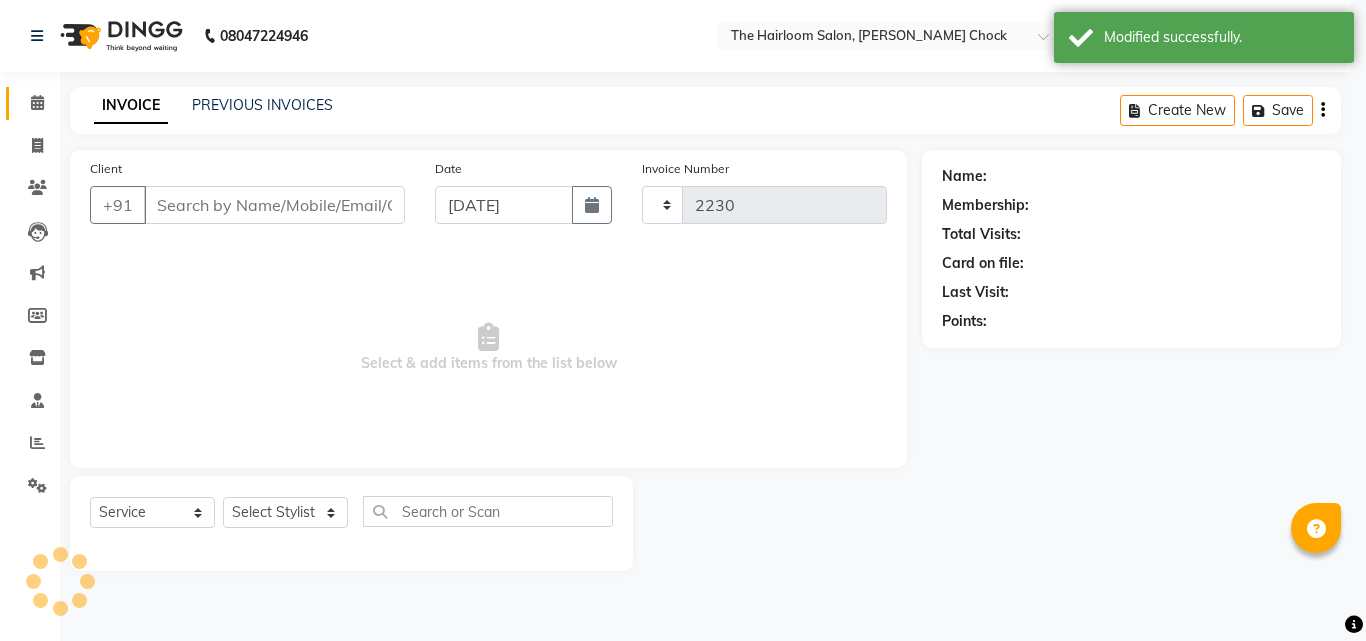 select on "5926" 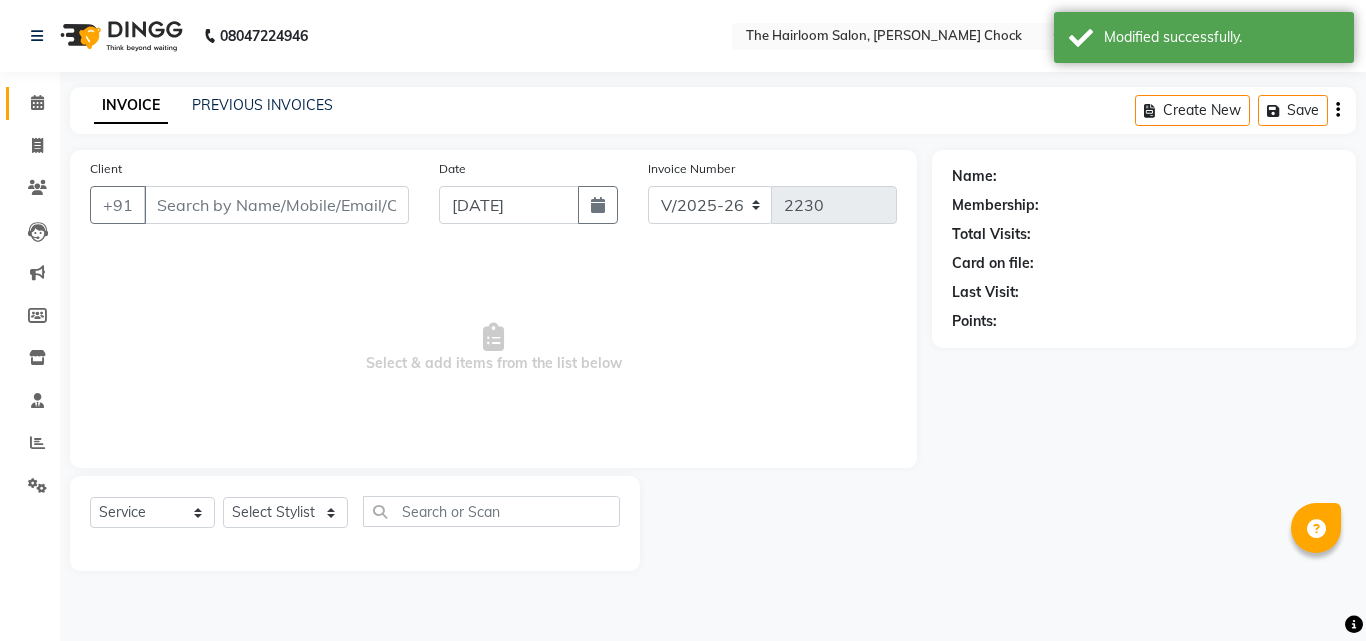 type on "123456789" 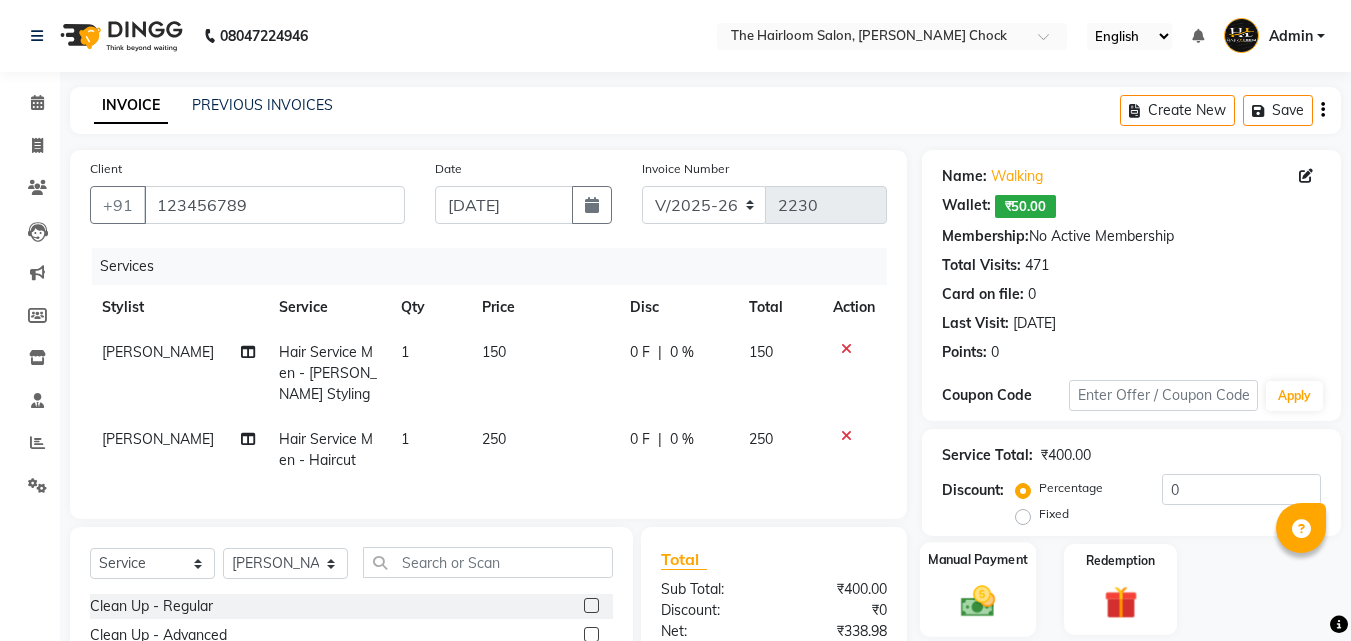 click 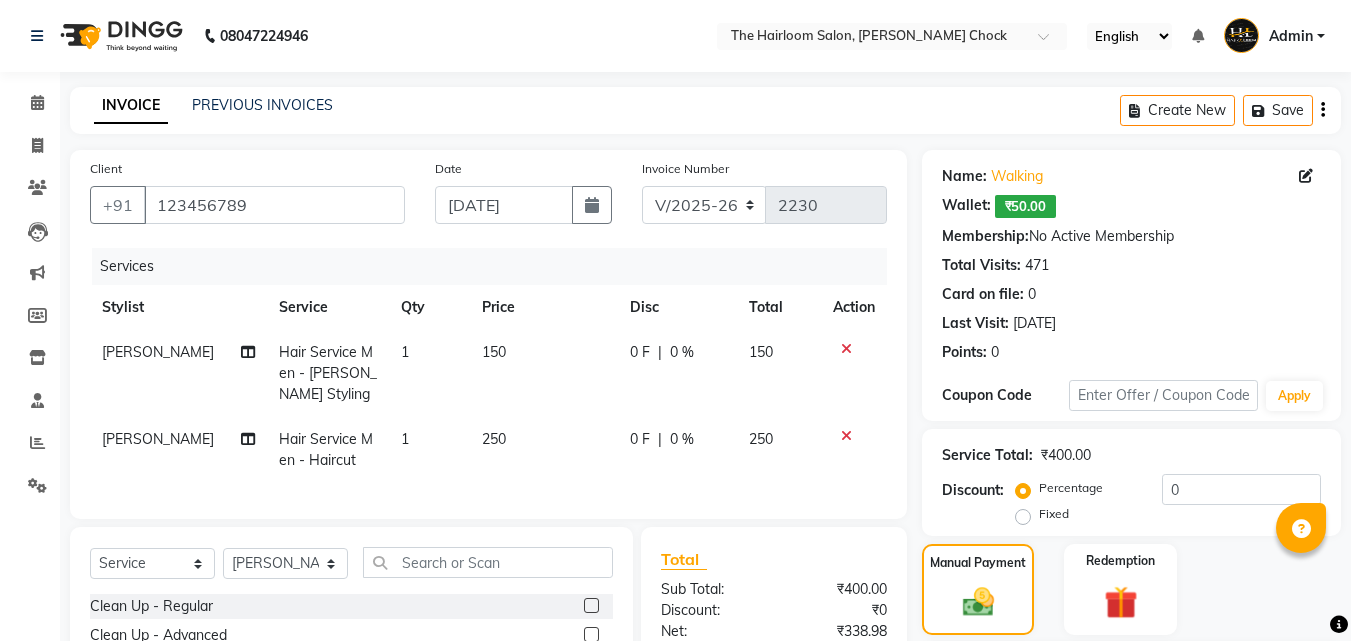 scroll, scrollTop: 226, scrollLeft: 0, axis: vertical 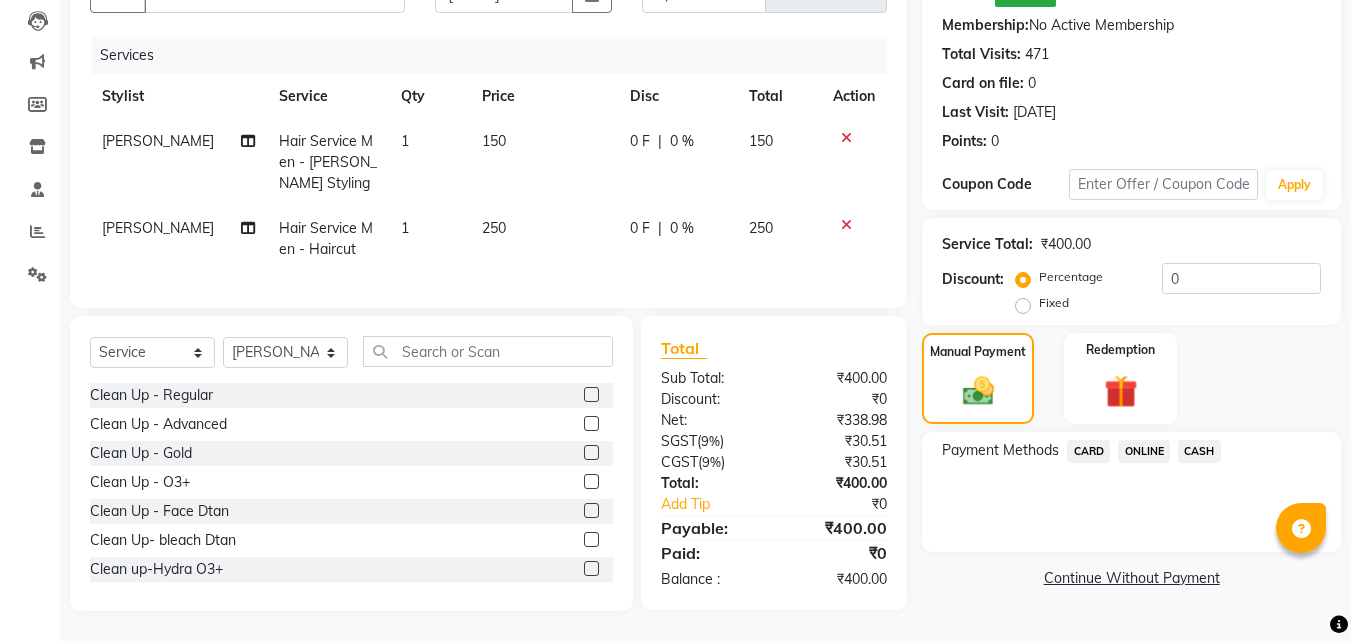 click on "CASH" 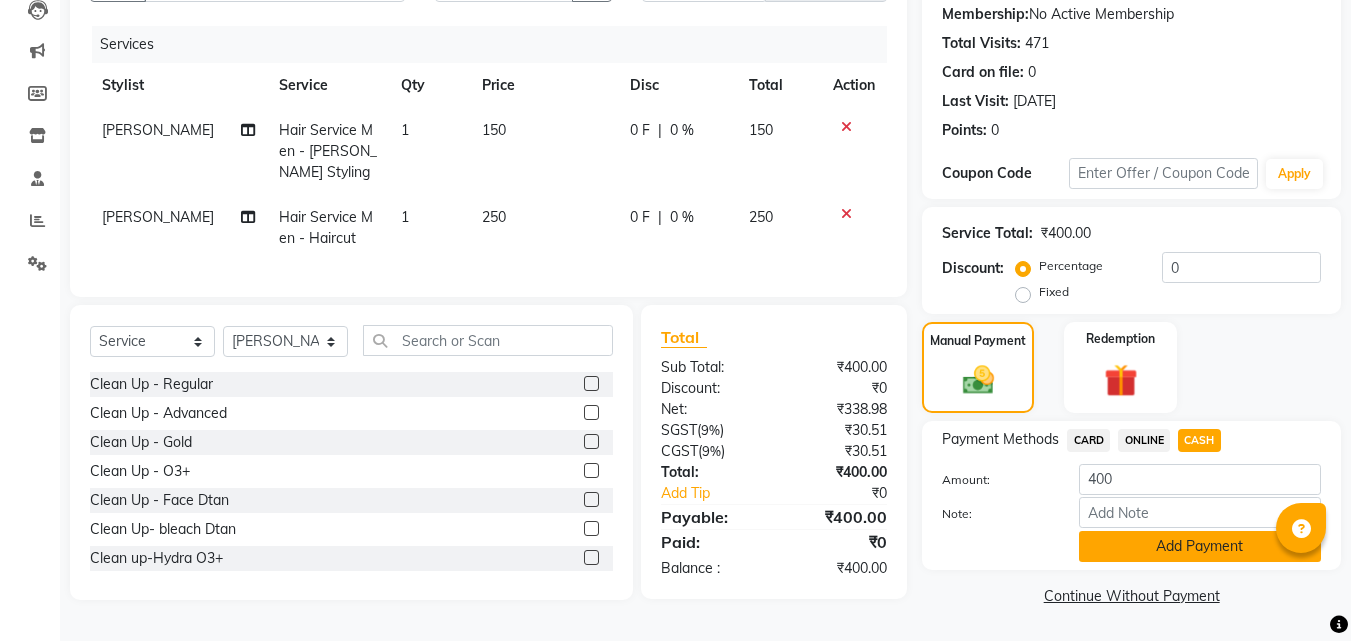 click on "Add Payment" 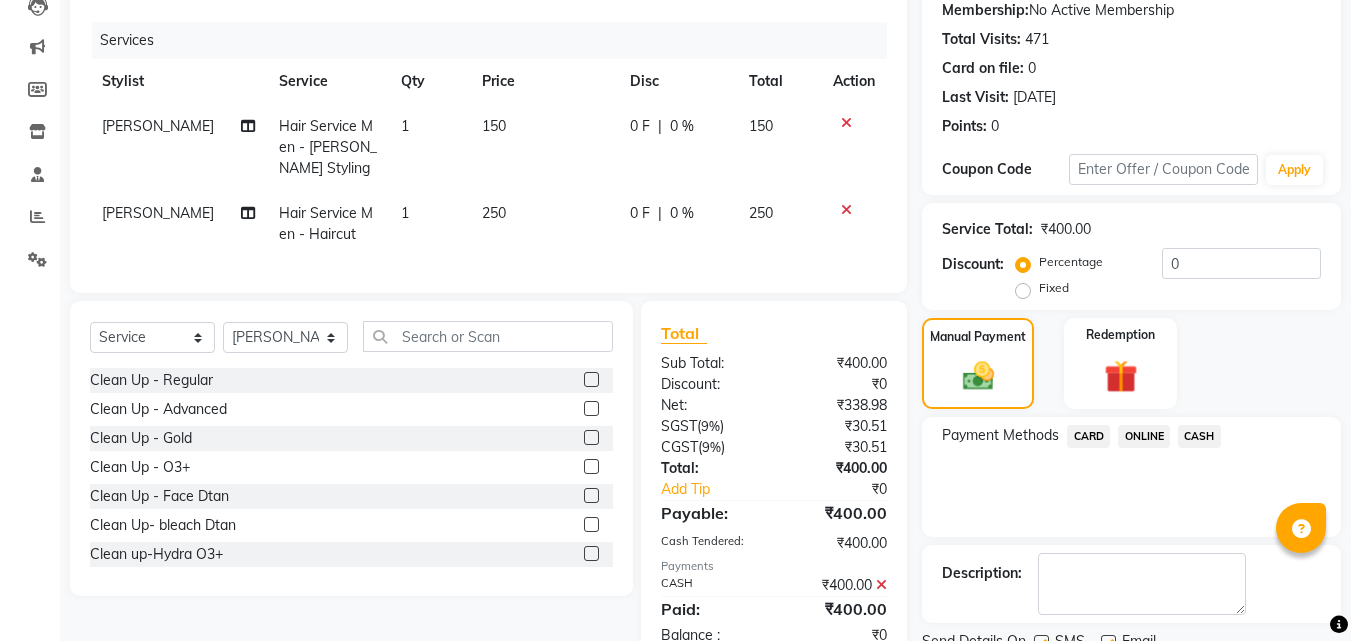 scroll, scrollTop: 306, scrollLeft: 0, axis: vertical 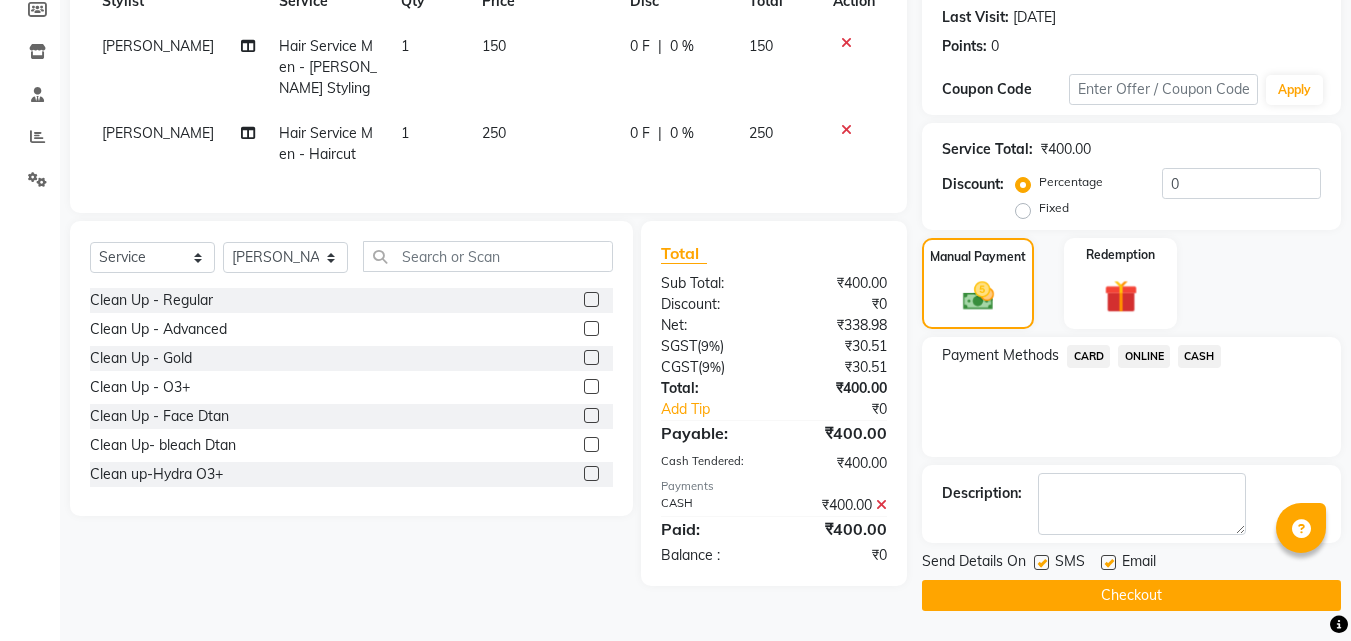 click 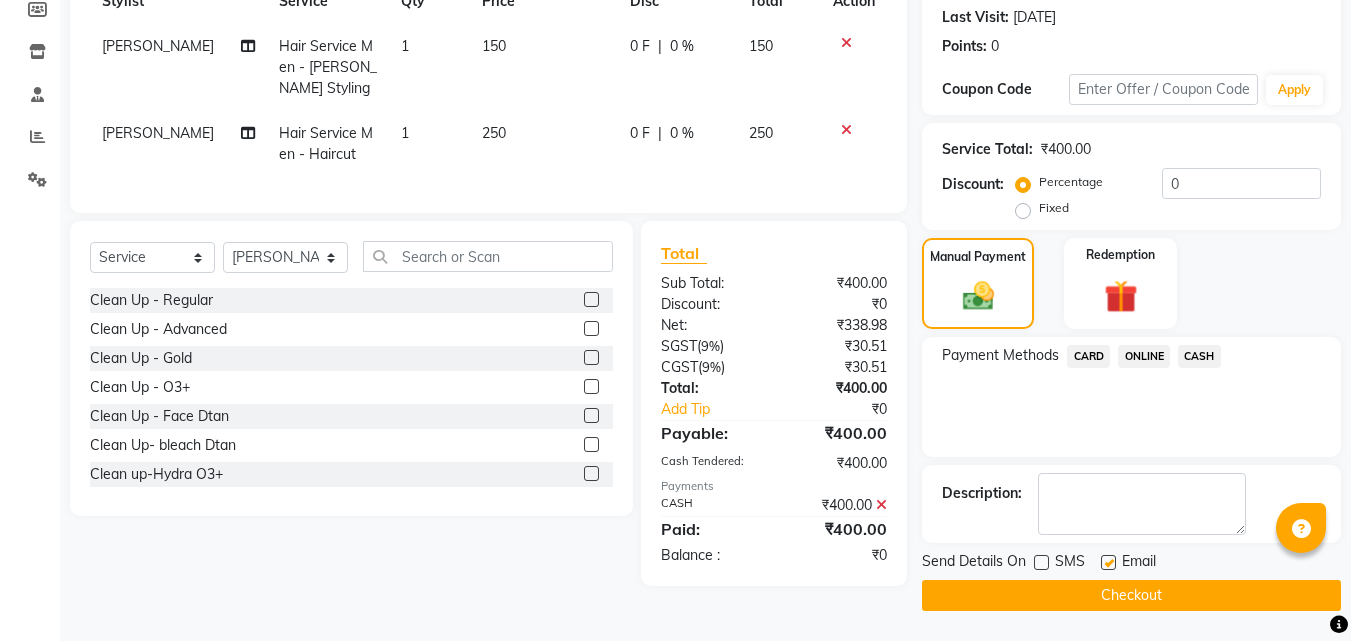 click on "Checkout" 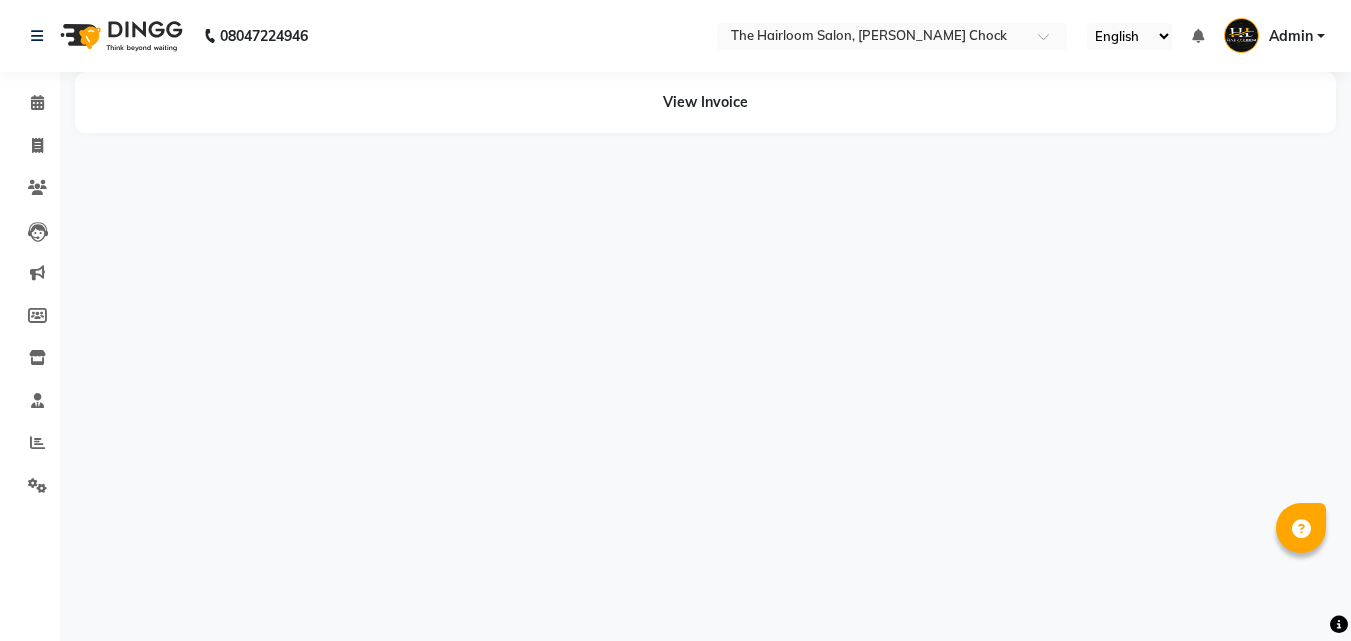 scroll, scrollTop: 0, scrollLeft: 0, axis: both 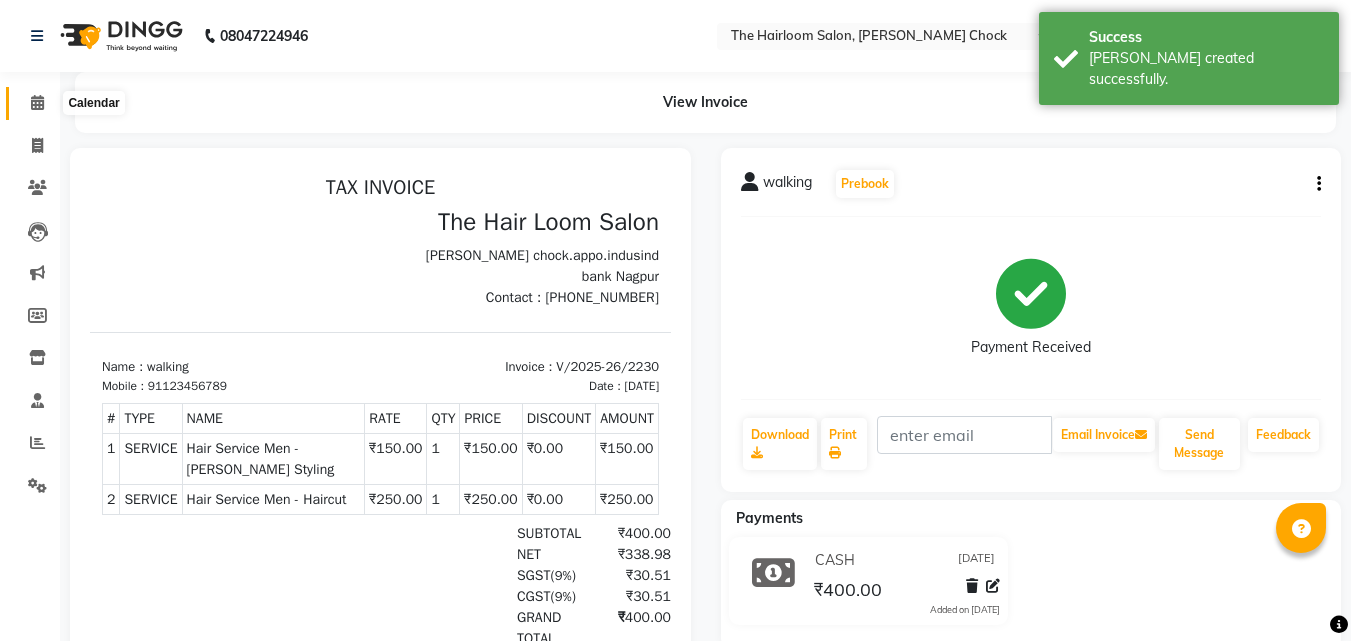 click 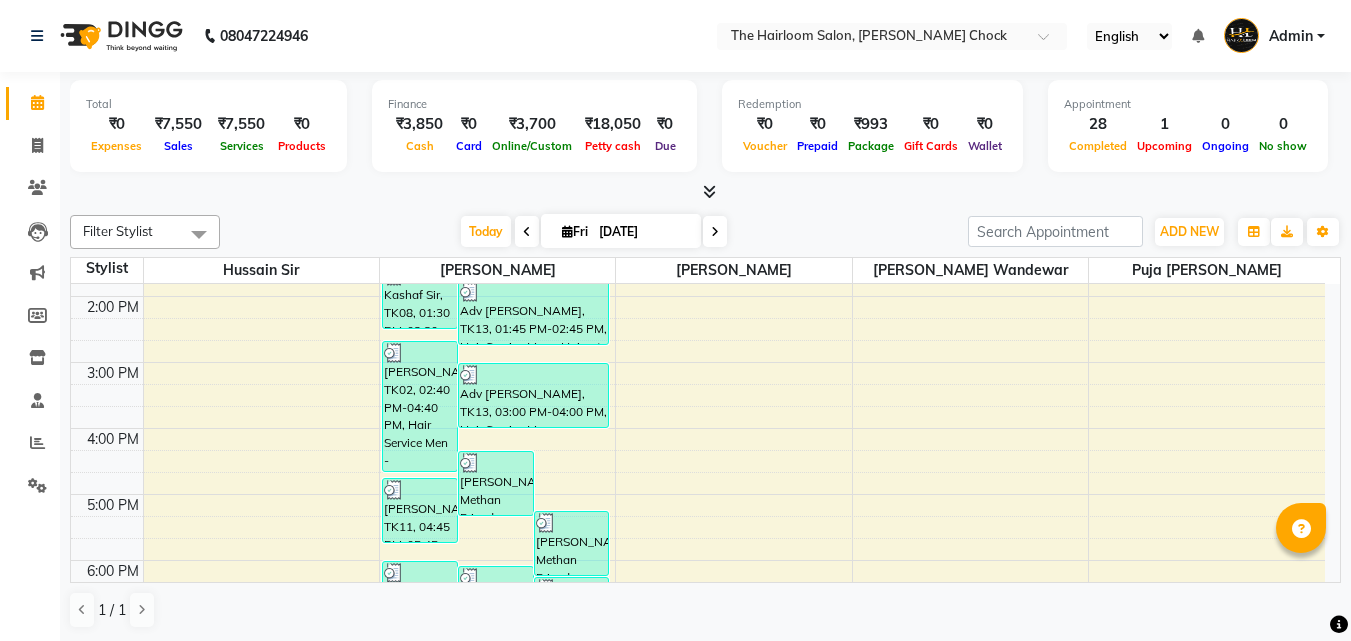 scroll, scrollTop: 200, scrollLeft: 0, axis: vertical 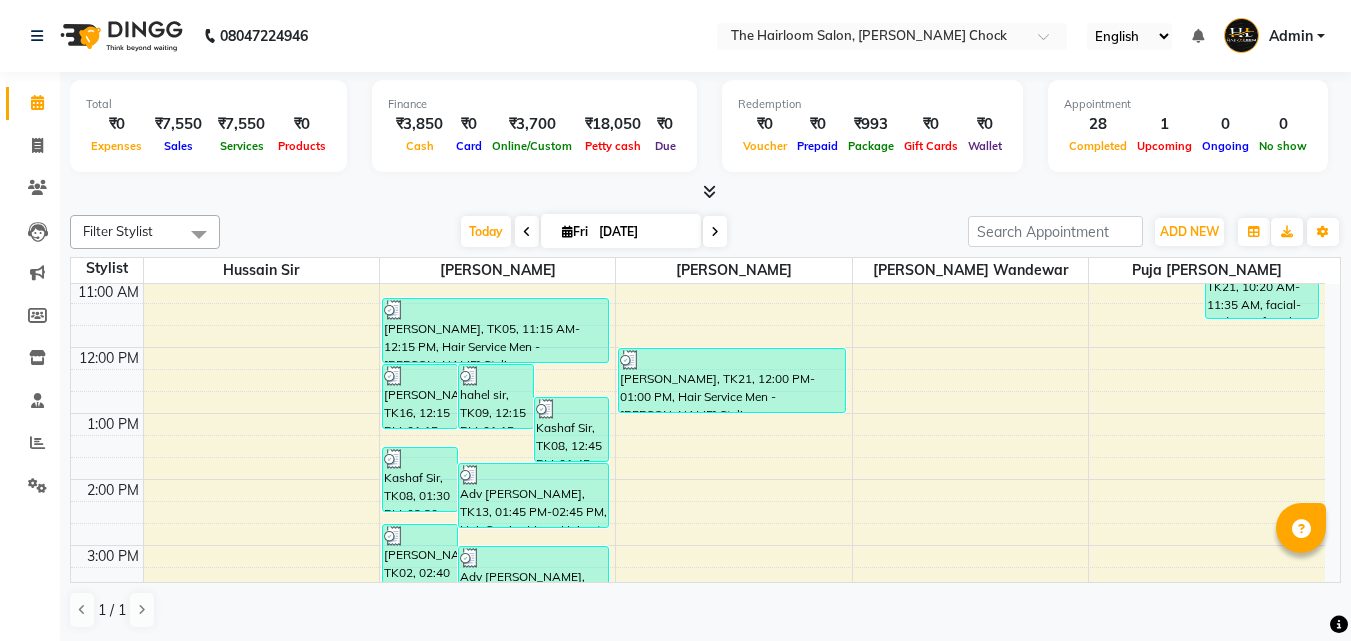 click on "8:00 AM 9:00 AM 10:00 AM 11:00 AM 12:00 PM 1:00 PM 2:00 PM 3:00 PM 4:00 PM 5:00 PM 6:00 PM 7:00 PM 8:00 PM 9:00 PM 10:00 PM 11:00 PM     walking, TK01, 09:00 AM-10:00 AM, Hair Service Men  - Shaving     Adv [DATE] sir, TK15, 09:45 AM-10:45 AM, Hair Service Men  - Haircut     [PERSON_NAME], TK06, 10:00 AM-10:35 AM, kids hair cut     [PERSON_NAME], TK16, 12:15 PM-01:15 PM, Hair Service Men  - Haircut     hahel sir, TK09, 12:15 PM-01:15 PM, Hair Service Men  - Haircut     Kashaf Sir, TK08, 12:45 PM-01:45 PM, Hair Service Men  - [PERSON_NAME] Styling     [PERSON_NAME], TK02, 02:40 PM-04:40 PM, Hair Service Men  - Haircut,Hair Service Men  - [PERSON_NAME] Styling     [PERSON_NAME] Methan Friend, TK14, 04:20 PM-05:20 PM, Hair Service Men  - Haircut     [PERSON_NAME] Methan Friend, TK14, 05:15 PM-06:15 PM, Hair Service Men  - [PERSON_NAME] Styling     Adv kailash Satijani, TK13, 01:45 PM-02:45 PM, Hair Service Men  - Haircut     Adv kailash Satijani, TK13, 03:00 PM-04:00 PM, Hair Service Men  - [PERSON_NAME] Styling" at bounding box center (698, 611) 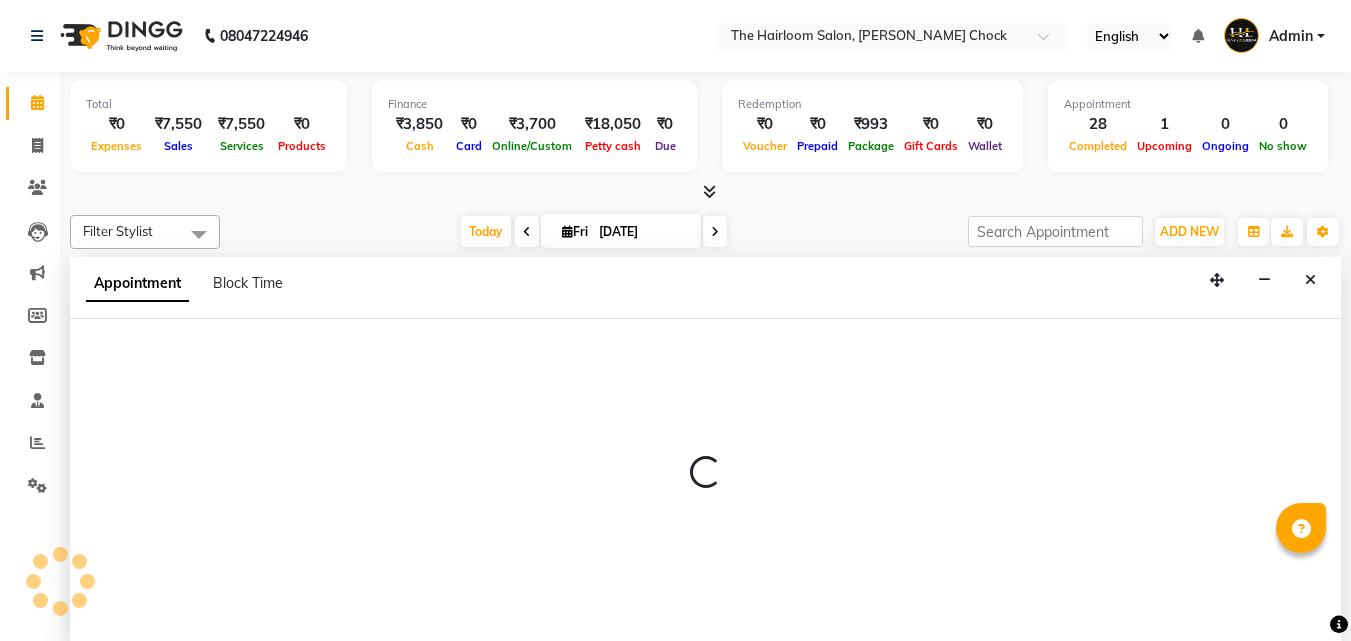 select on "41757" 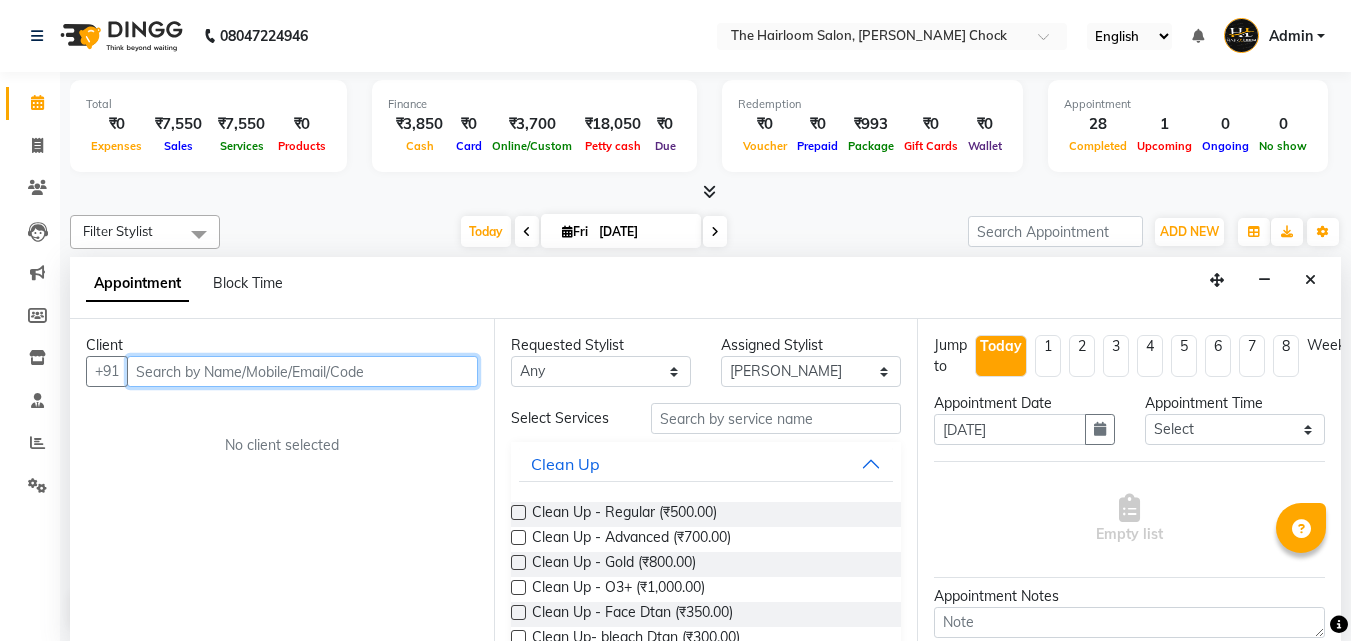 scroll, scrollTop: 1, scrollLeft: 0, axis: vertical 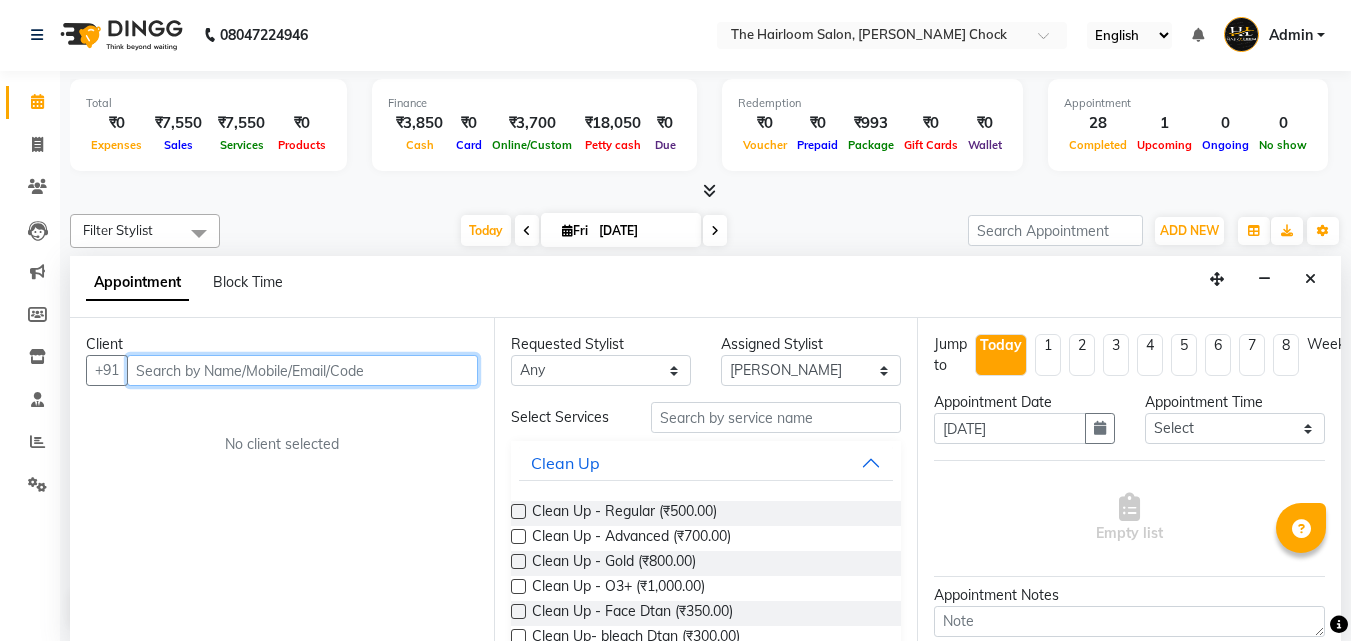 click at bounding box center (302, 370) 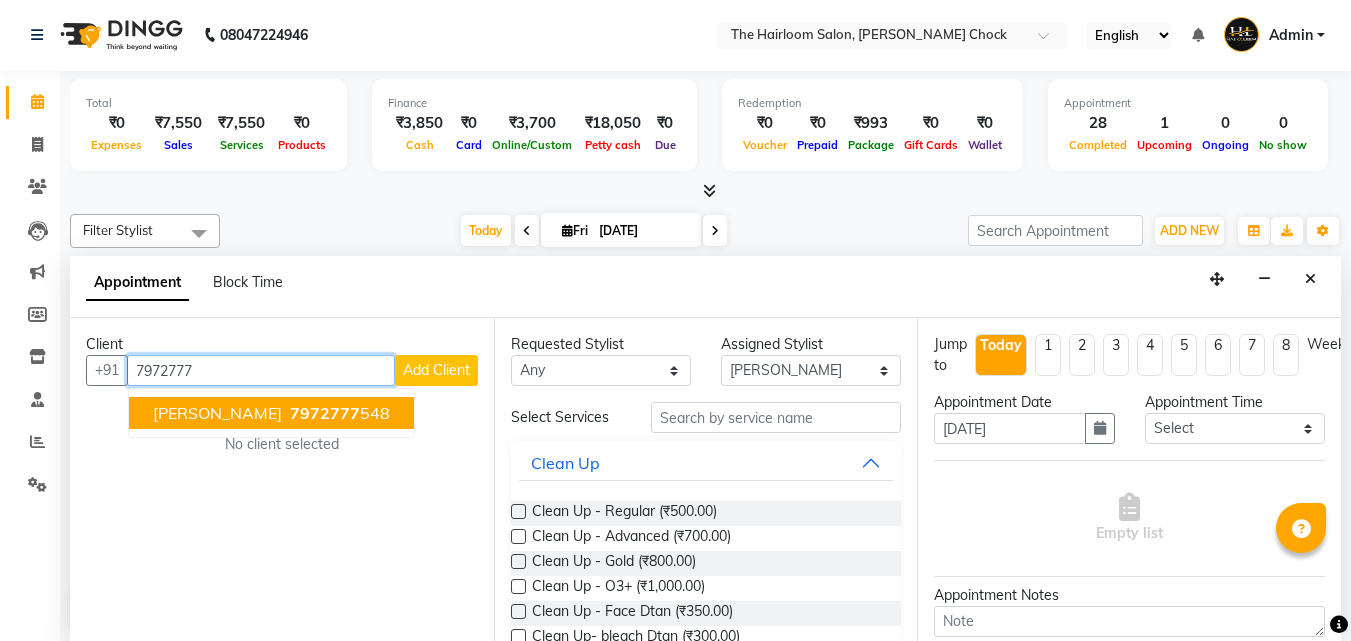 drag, startPoint x: 205, startPoint y: 413, endPoint x: 637, endPoint y: 419, distance: 432.04166 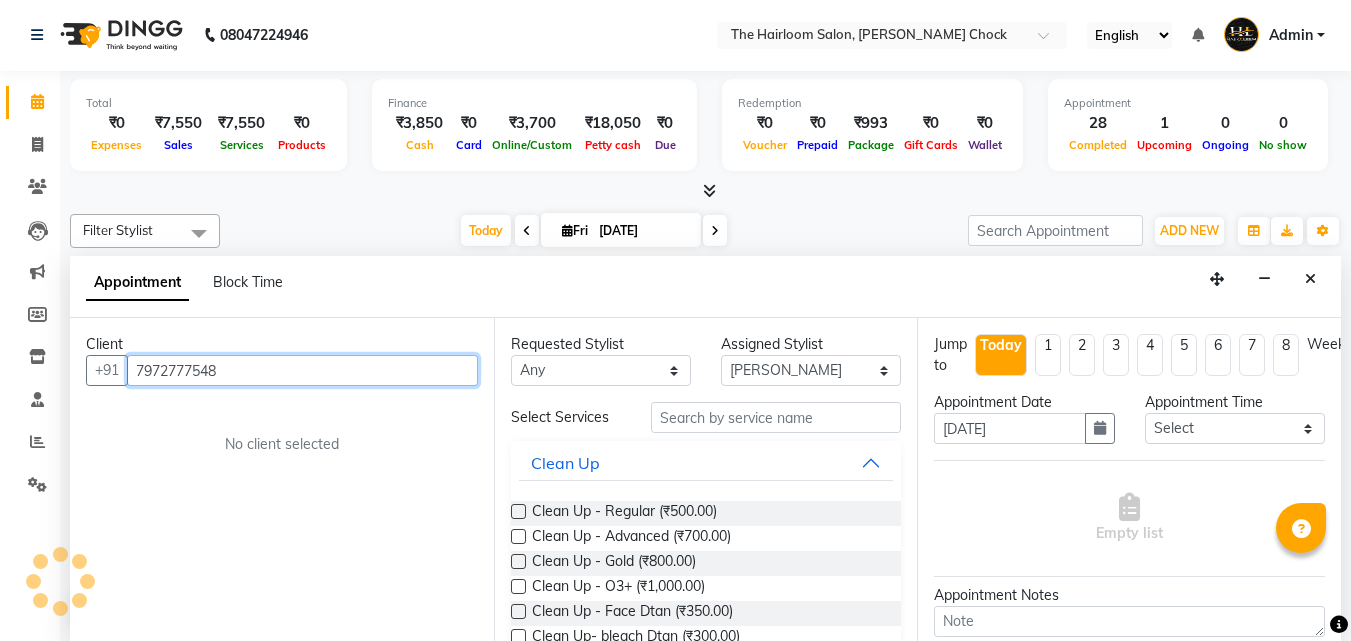 type on "7972777548" 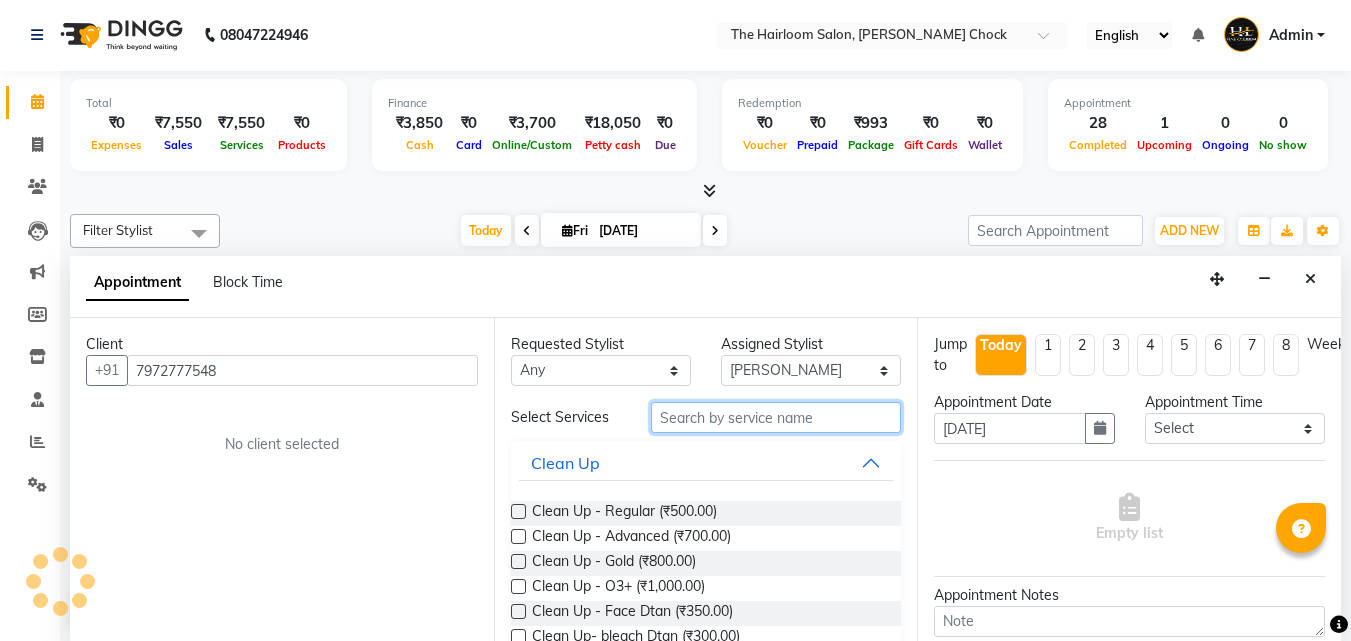 click at bounding box center (776, 417) 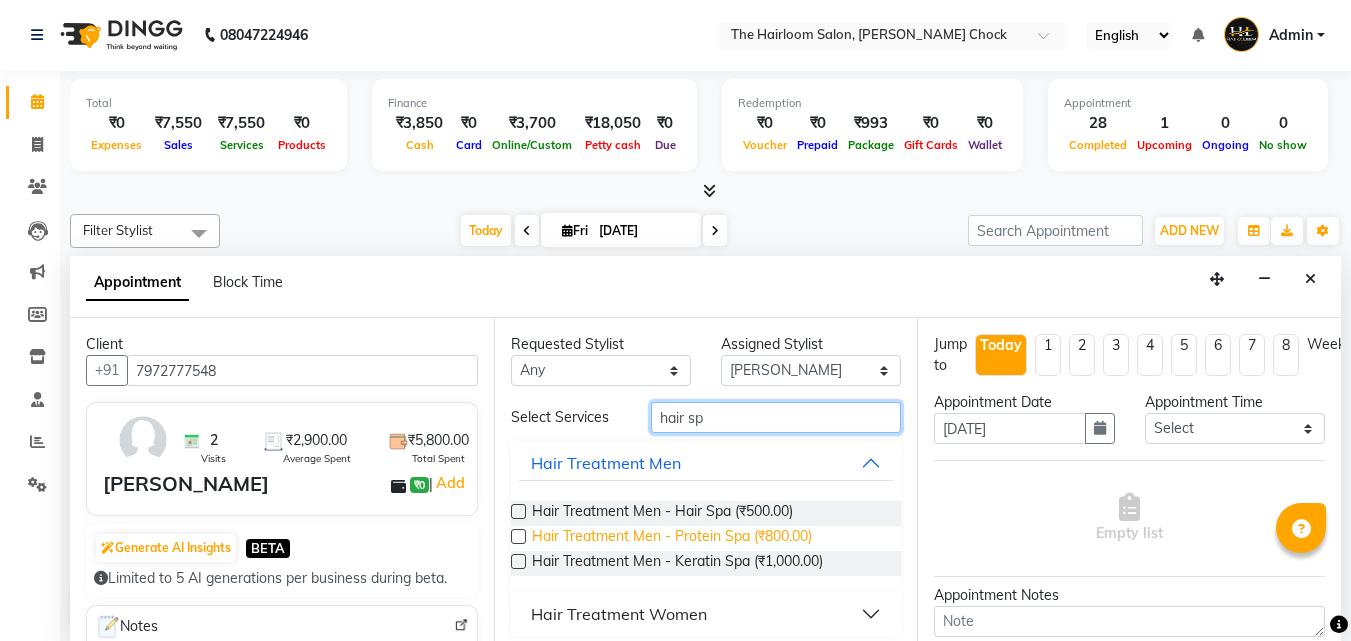 scroll, scrollTop: 11, scrollLeft: 0, axis: vertical 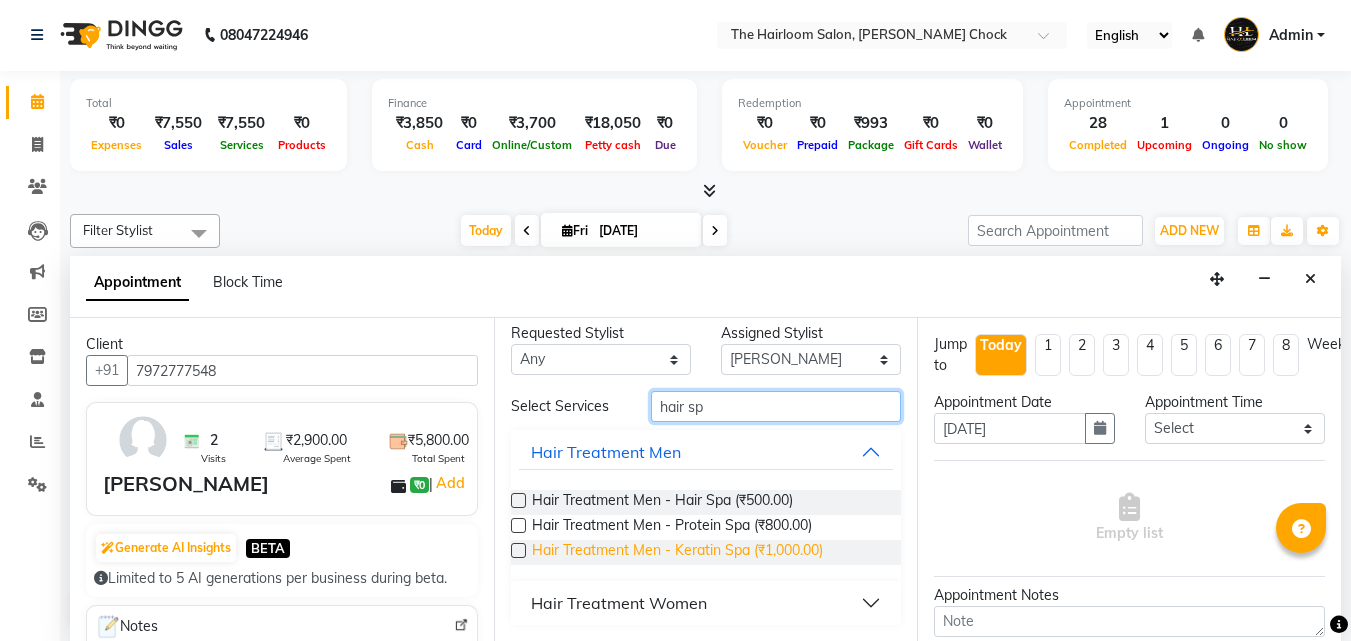 type on "hair sp" 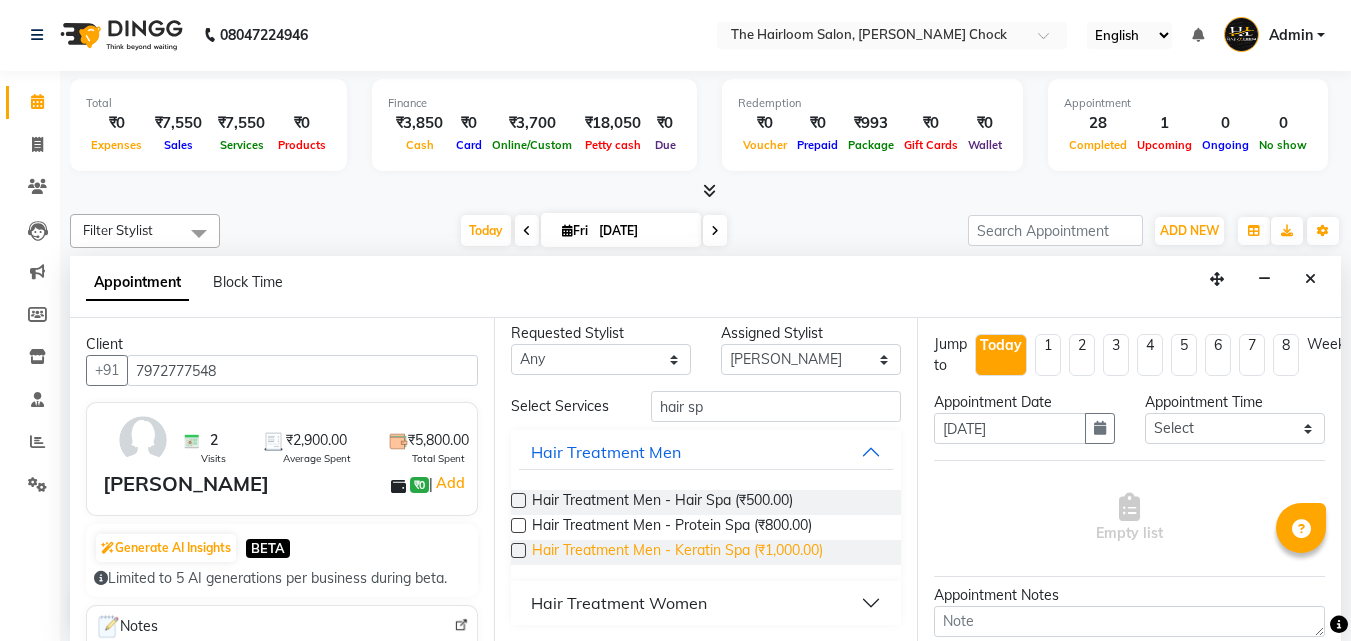 click on "Hair Treatment Men - Keratin Spa (₹1,000.00)" at bounding box center (677, 552) 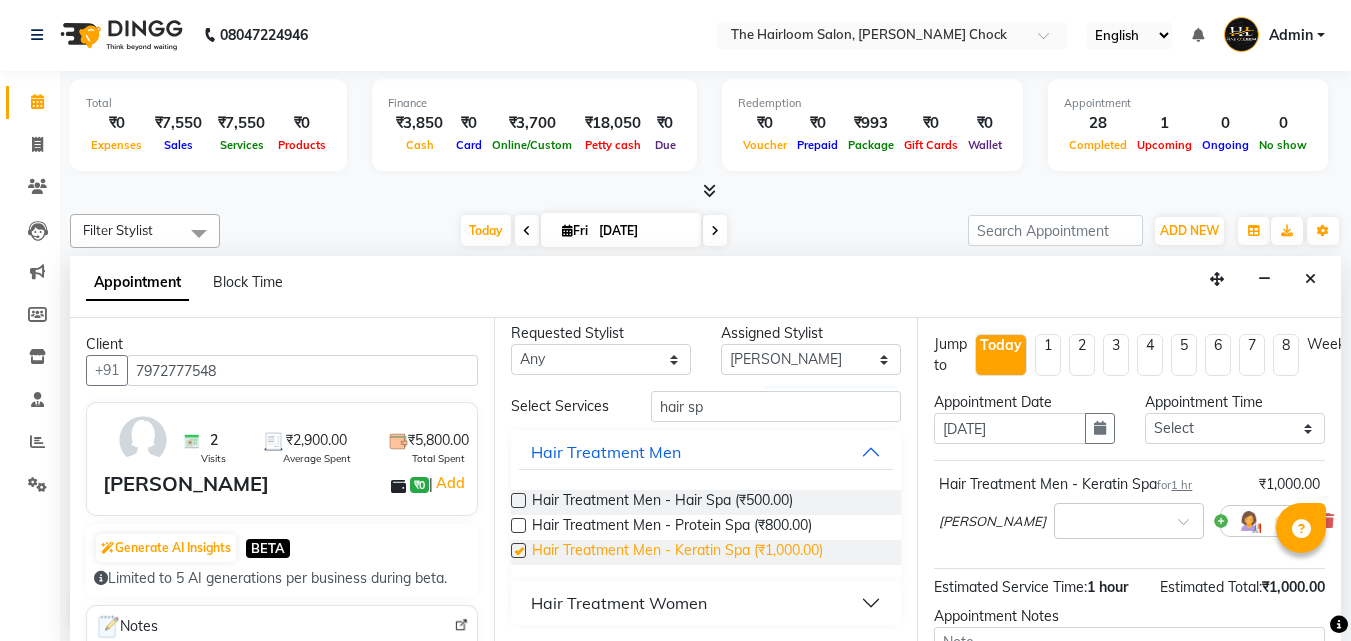 checkbox on "false" 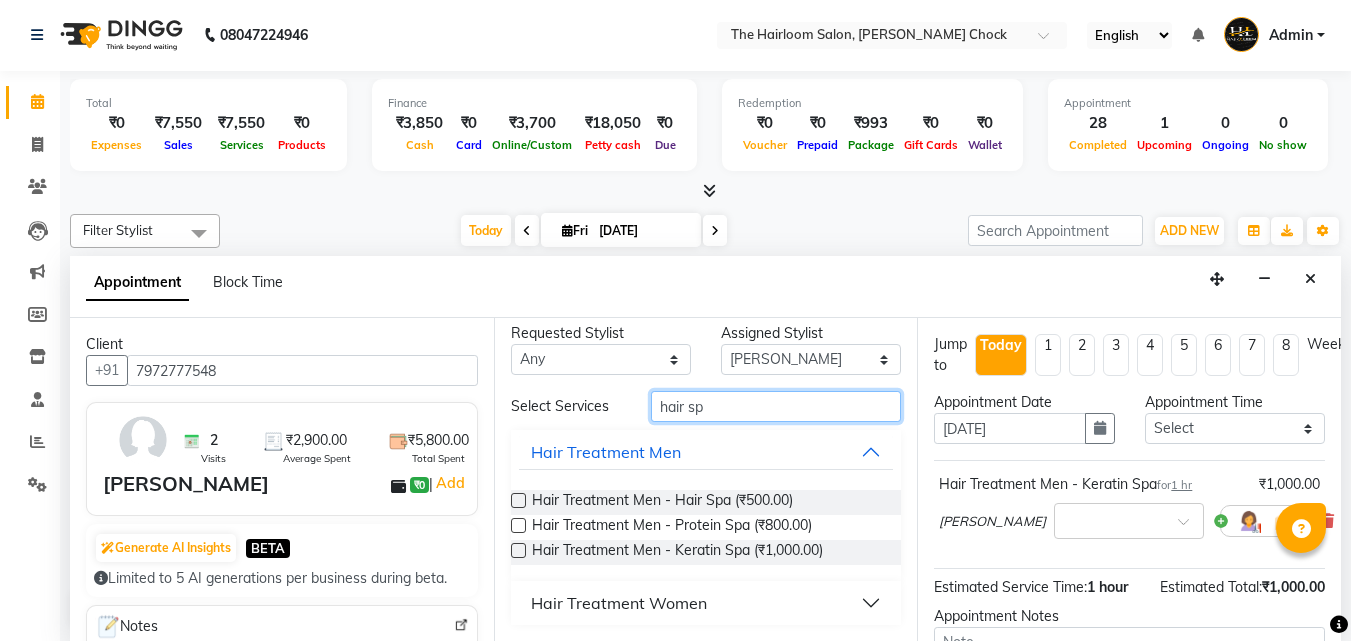 click on "hair sp" at bounding box center (776, 406) 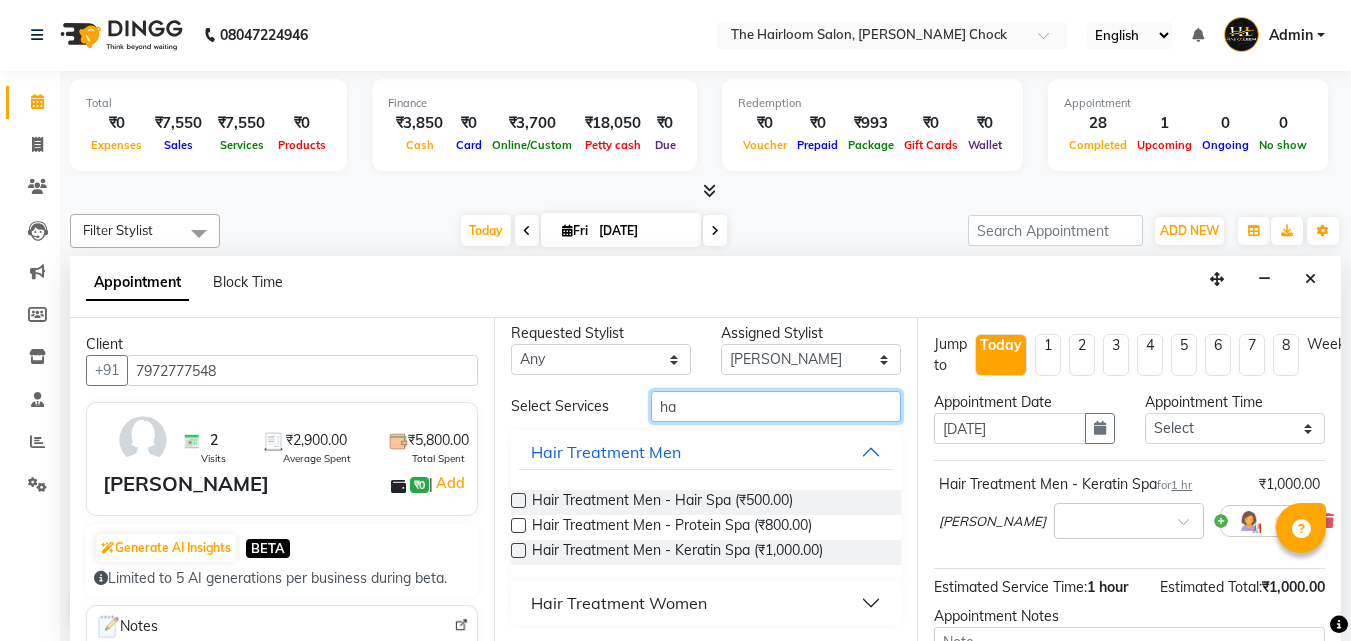 type on "h" 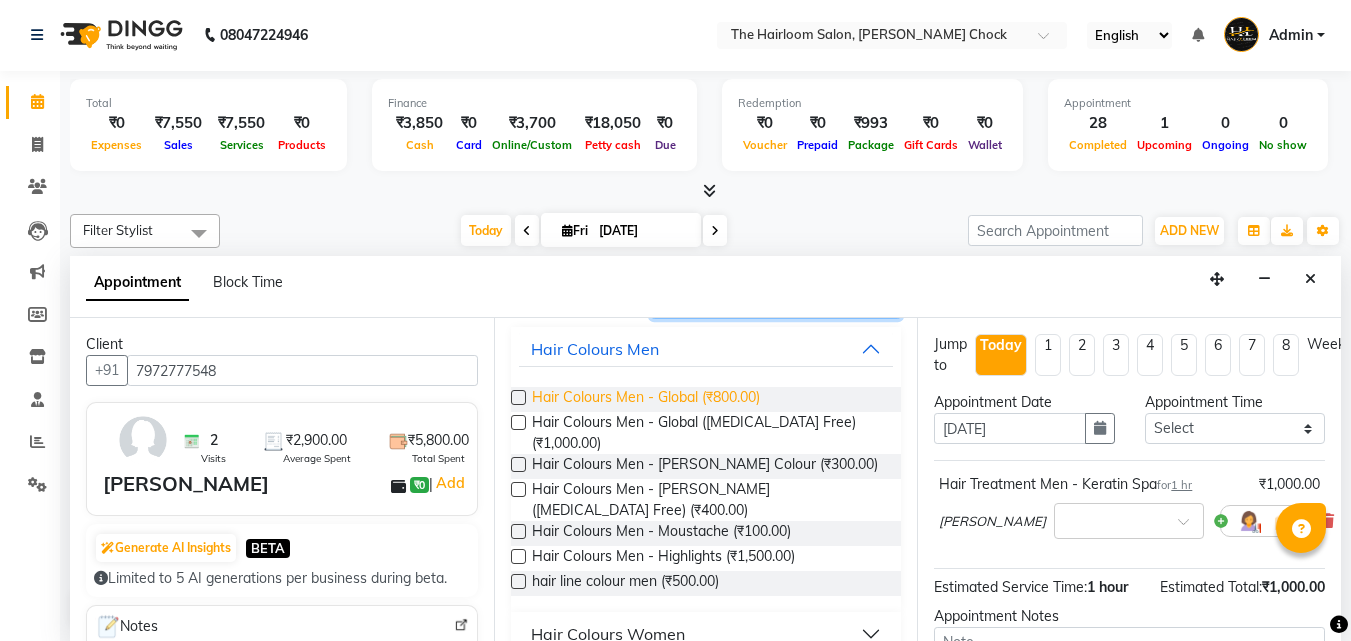 scroll, scrollTop: 128, scrollLeft: 0, axis: vertical 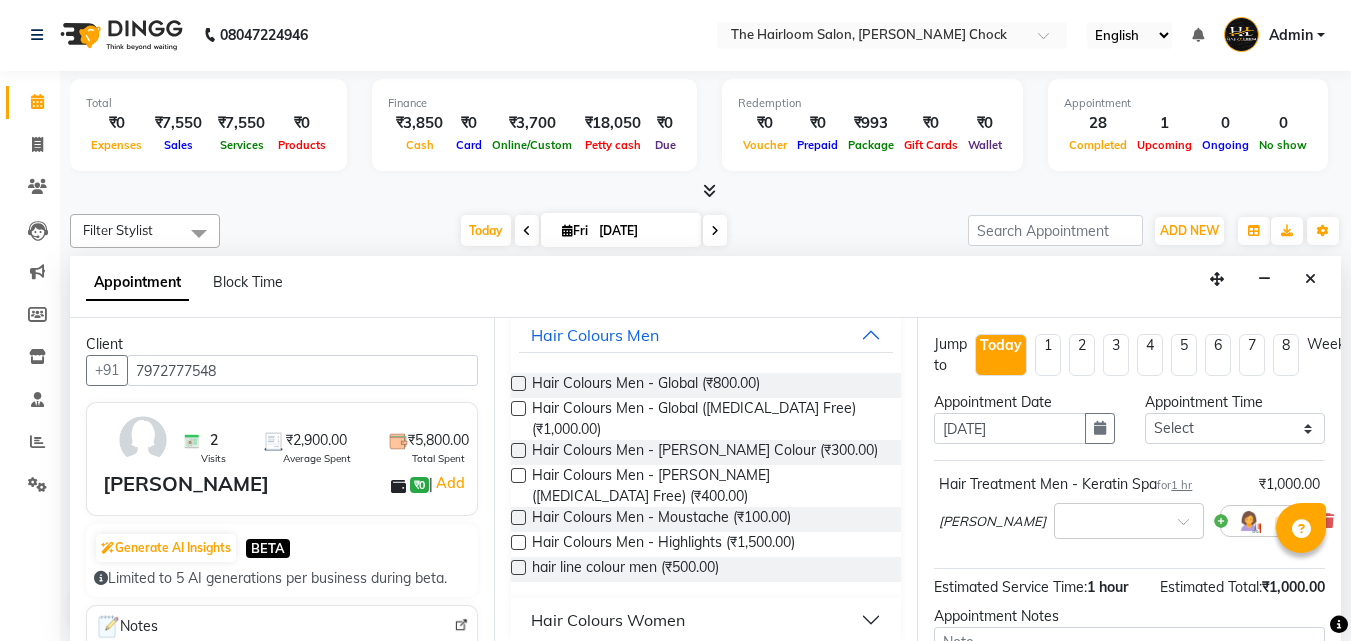type on "colo" 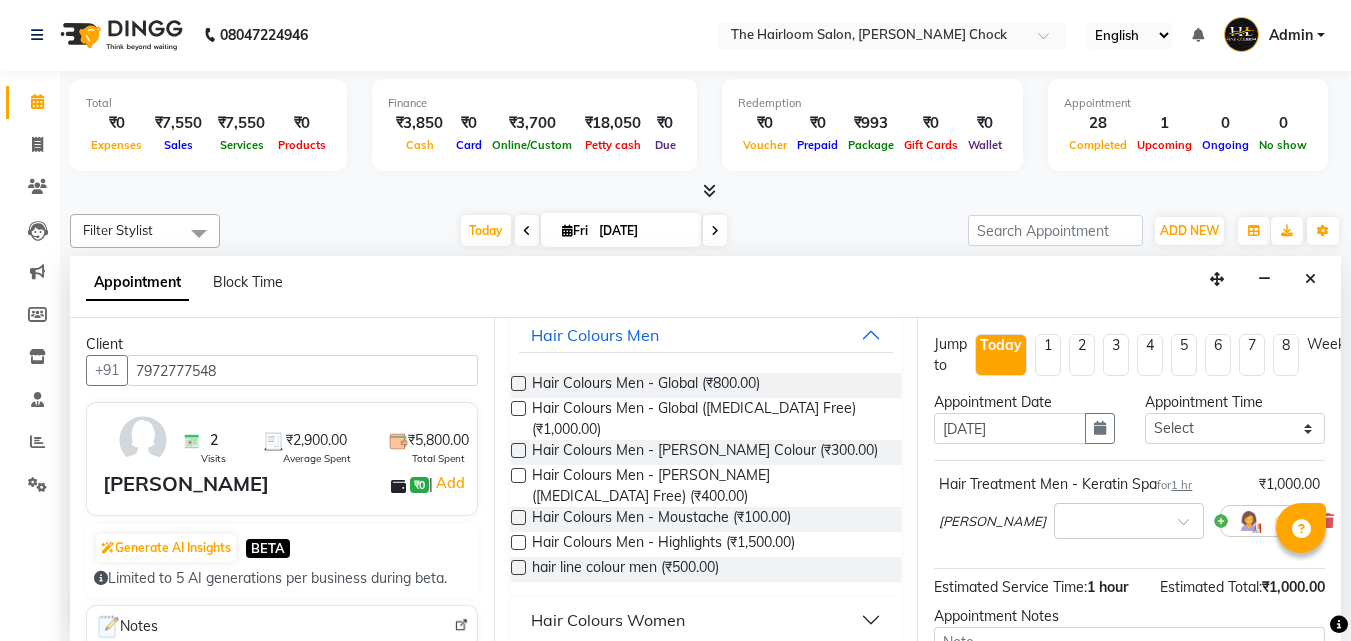 click on "Hair Colours Women" at bounding box center [706, 620] 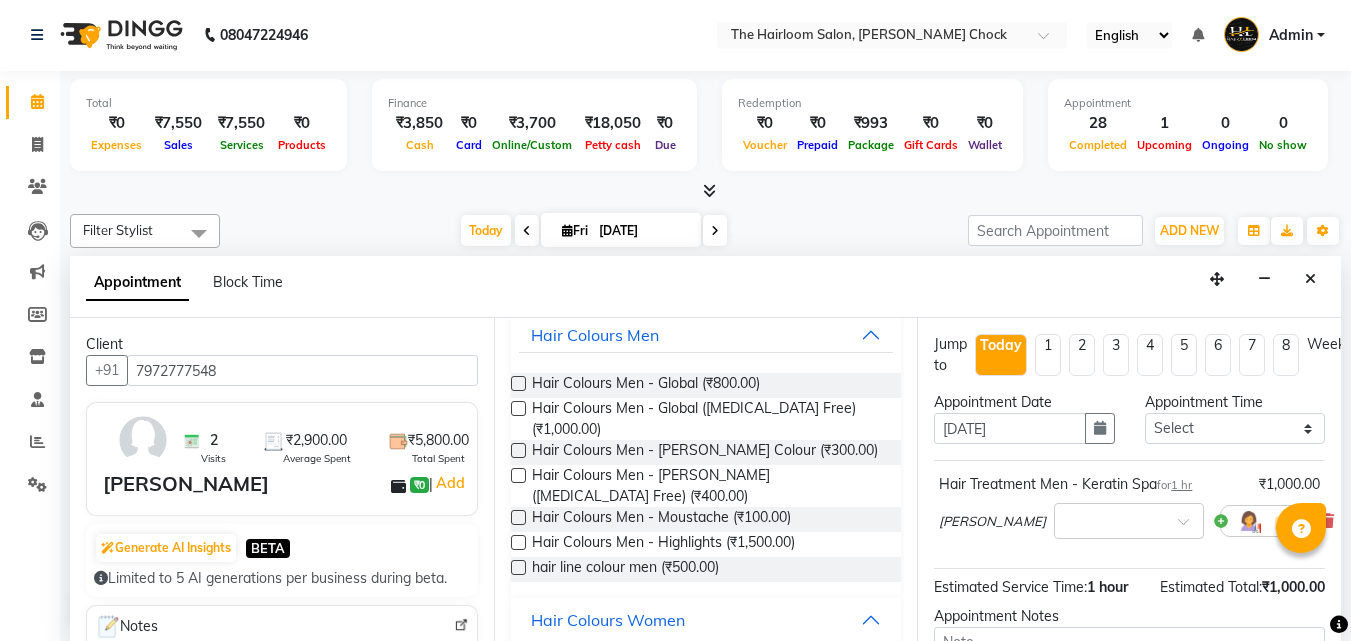 scroll, scrollTop: 378, scrollLeft: 0, axis: vertical 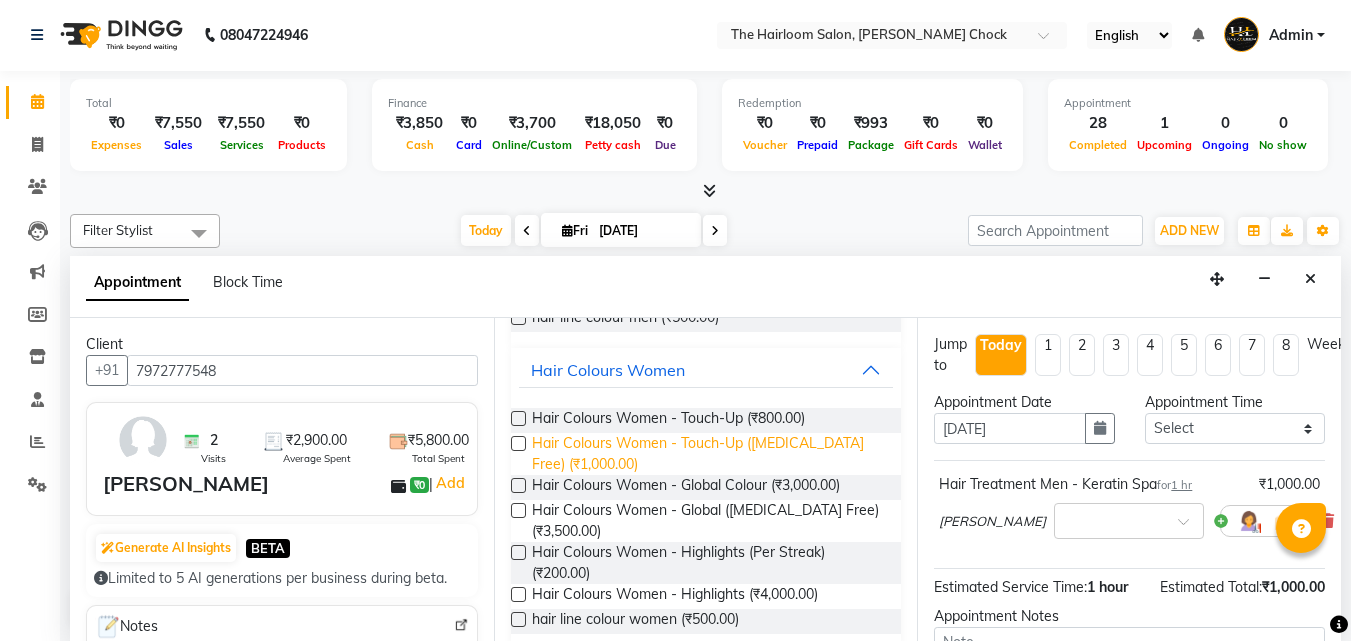 click on "Hair Colours Women  - Touch-Up ([MEDICAL_DATA] Free) (₹1,000.00)" at bounding box center [709, 454] 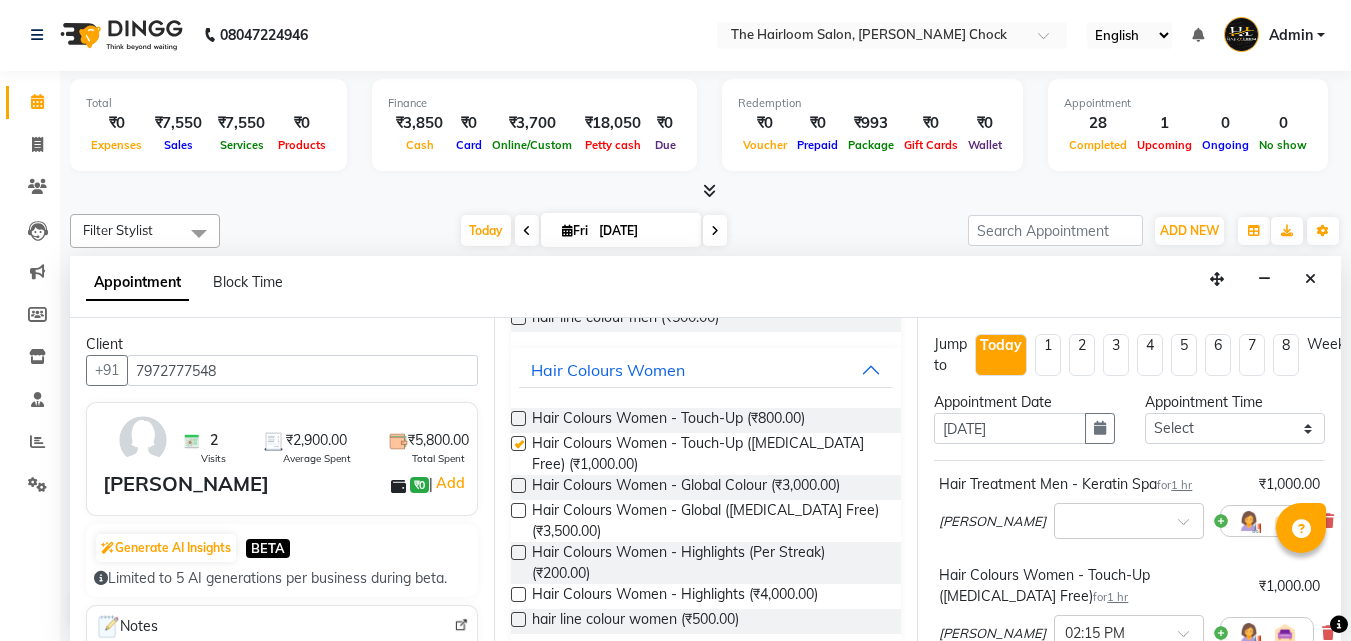 checkbox on "false" 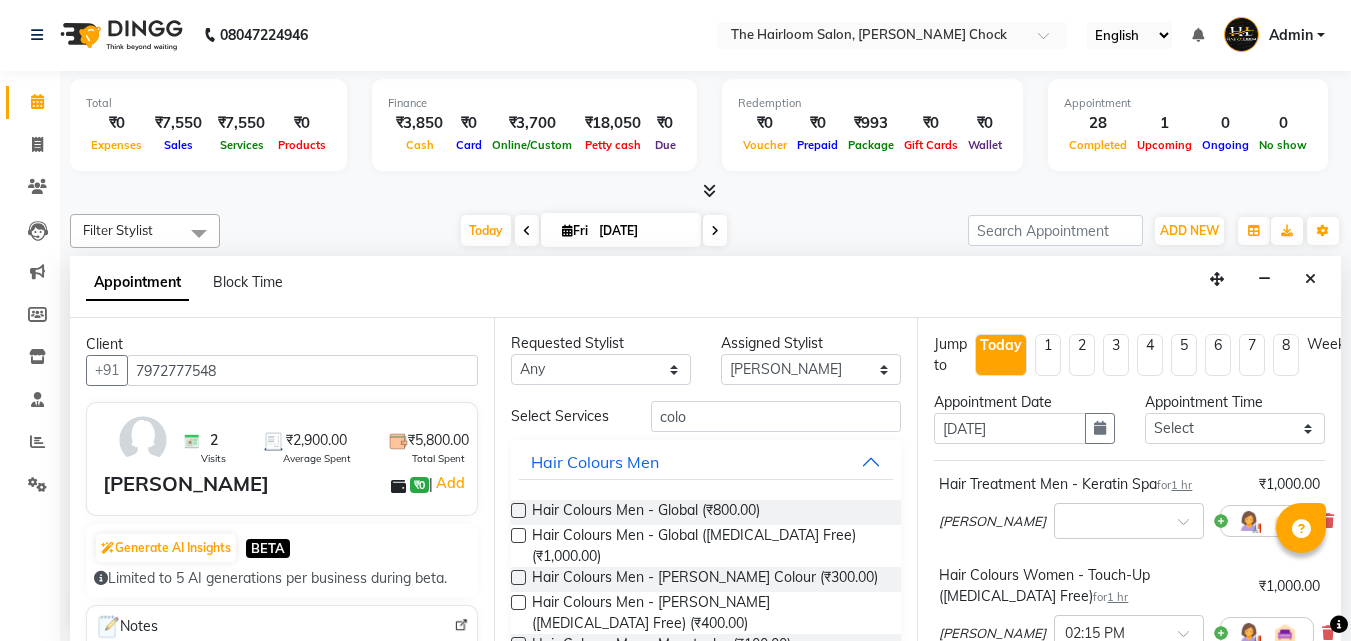 scroll, scrollTop: 0, scrollLeft: 0, axis: both 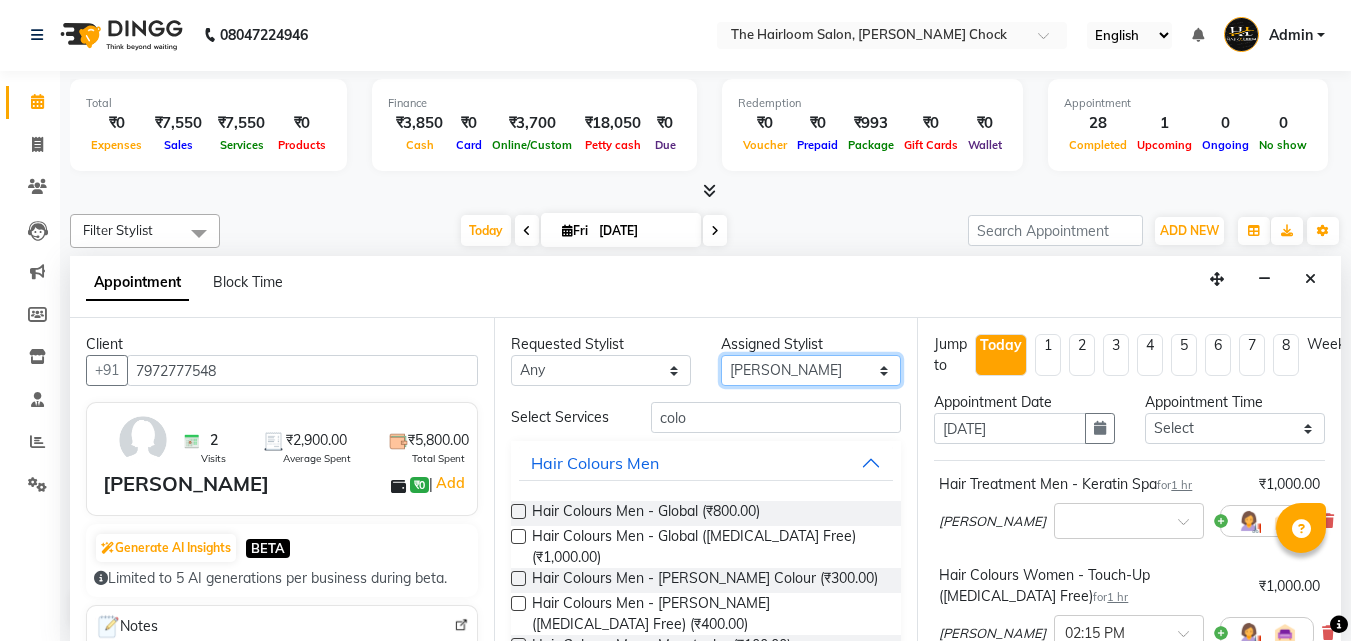 click on "Select [PERSON_NAME] [PERSON_NAME] sir puja [PERSON_NAME] [PERSON_NAME] wandewar" at bounding box center [811, 370] 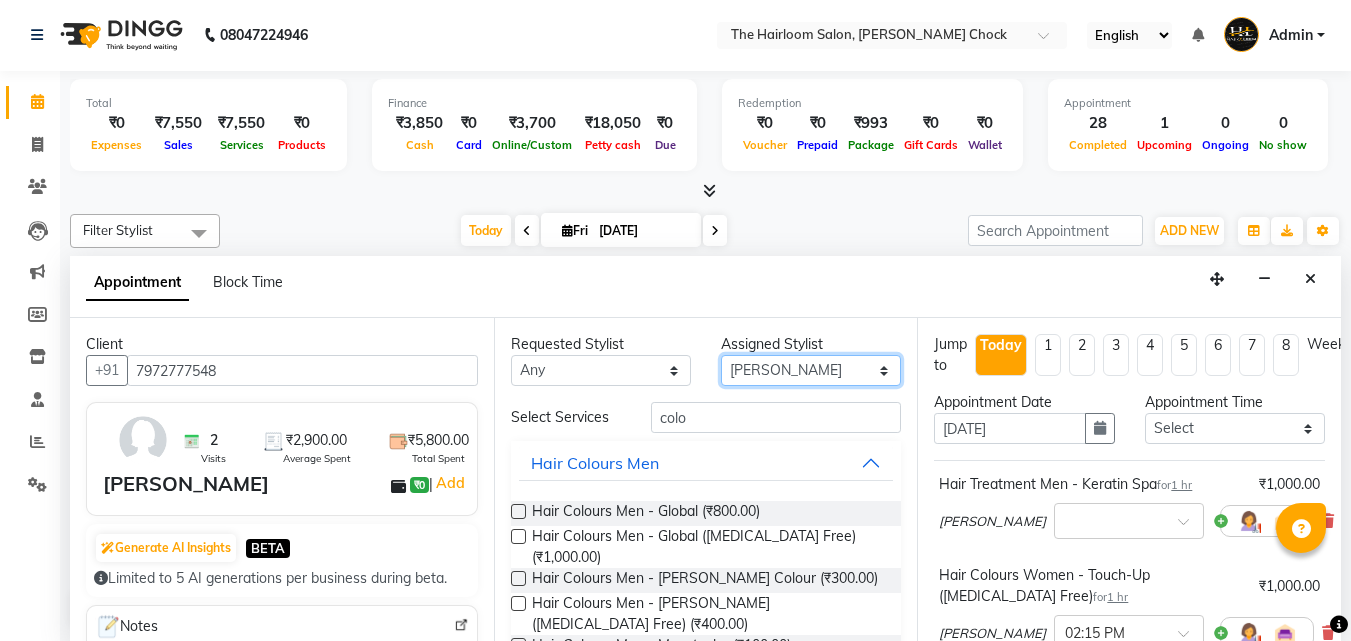 select on "41755" 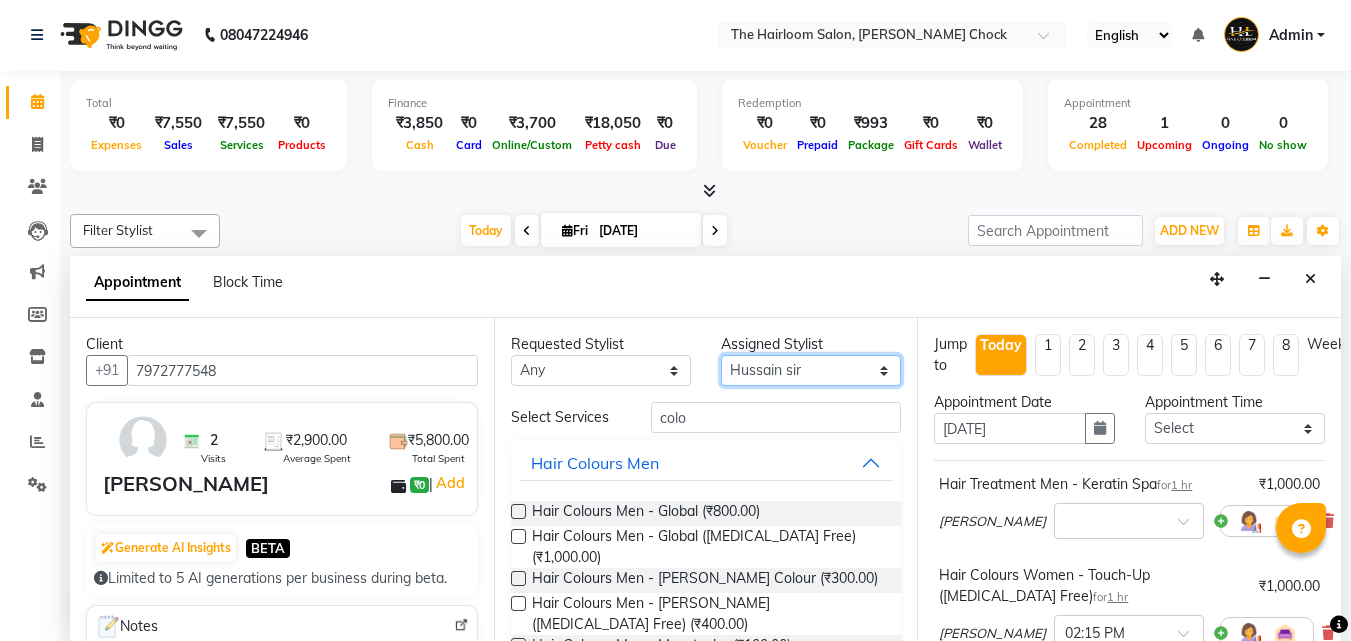click on "Select [PERSON_NAME] [PERSON_NAME] sir puja [PERSON_NAME] [PERSON_NAME] wandewar" at bounding box center (811, 370) 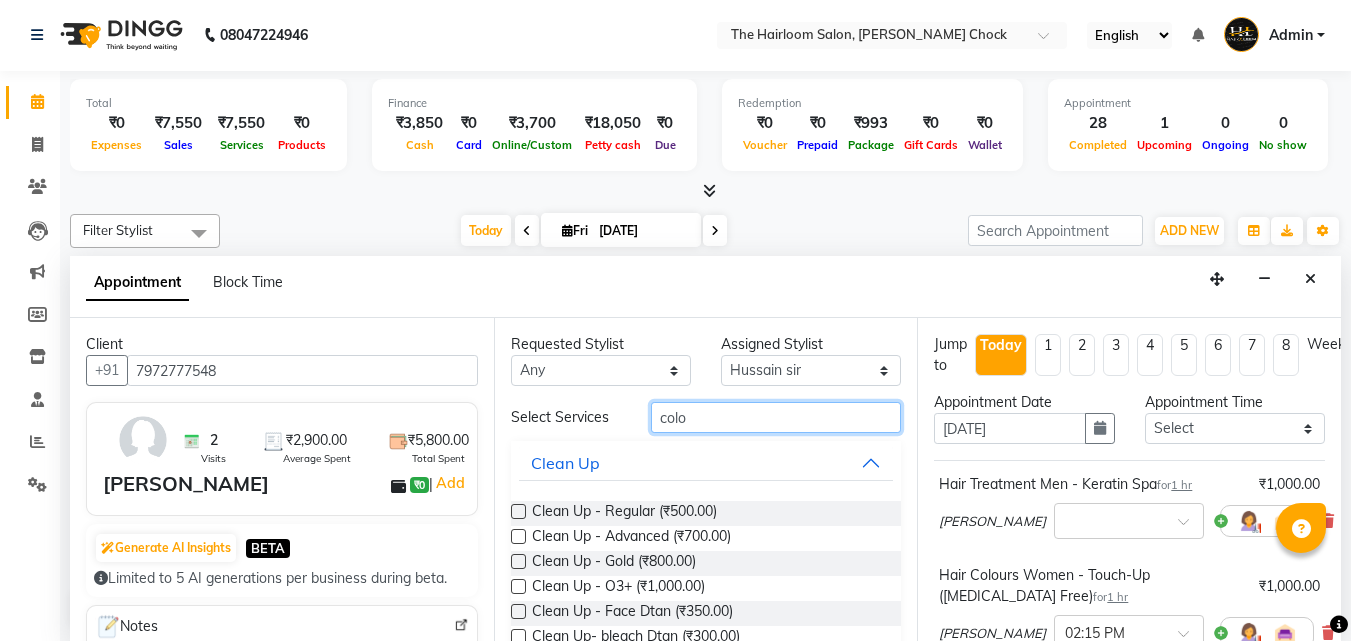 click on "colo" at bounding box center (776, 417) 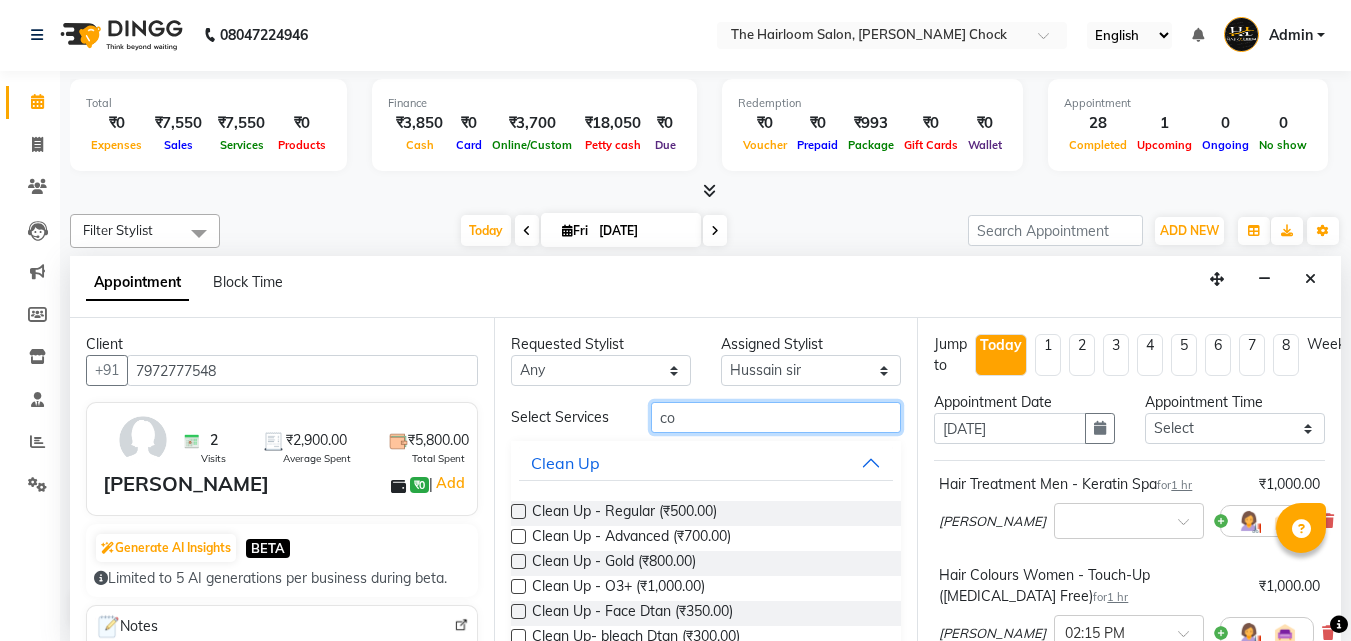 type on "c" 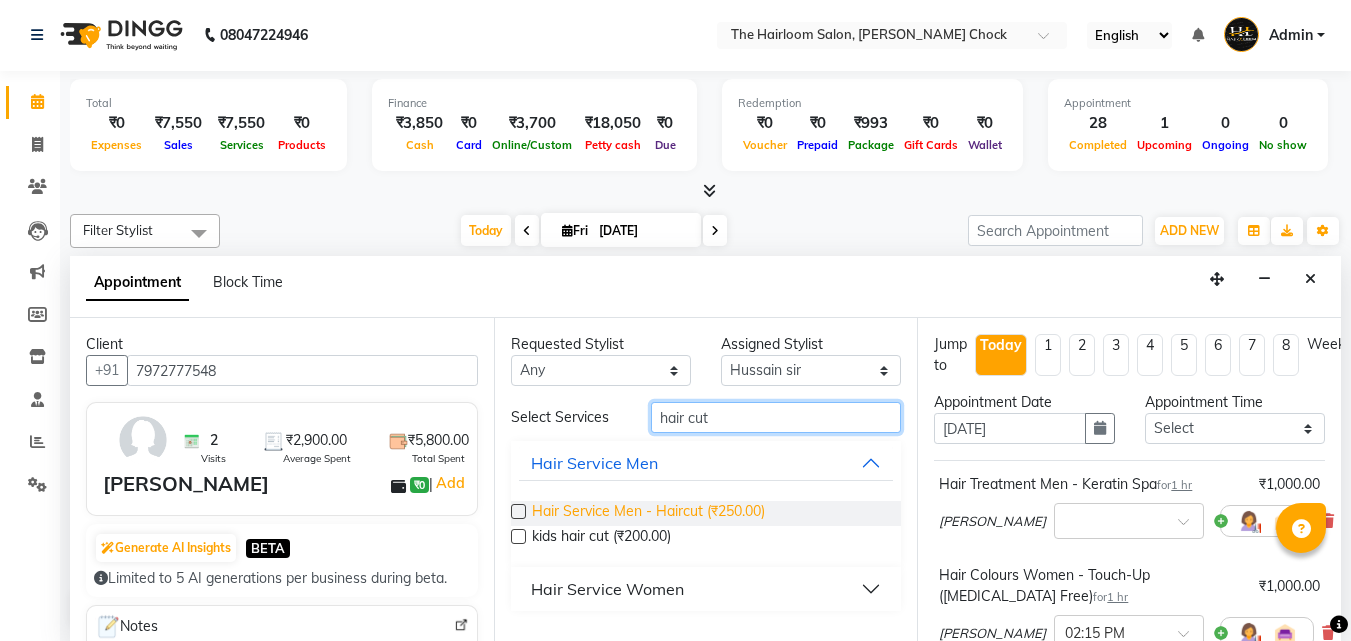 type on "hair cut" 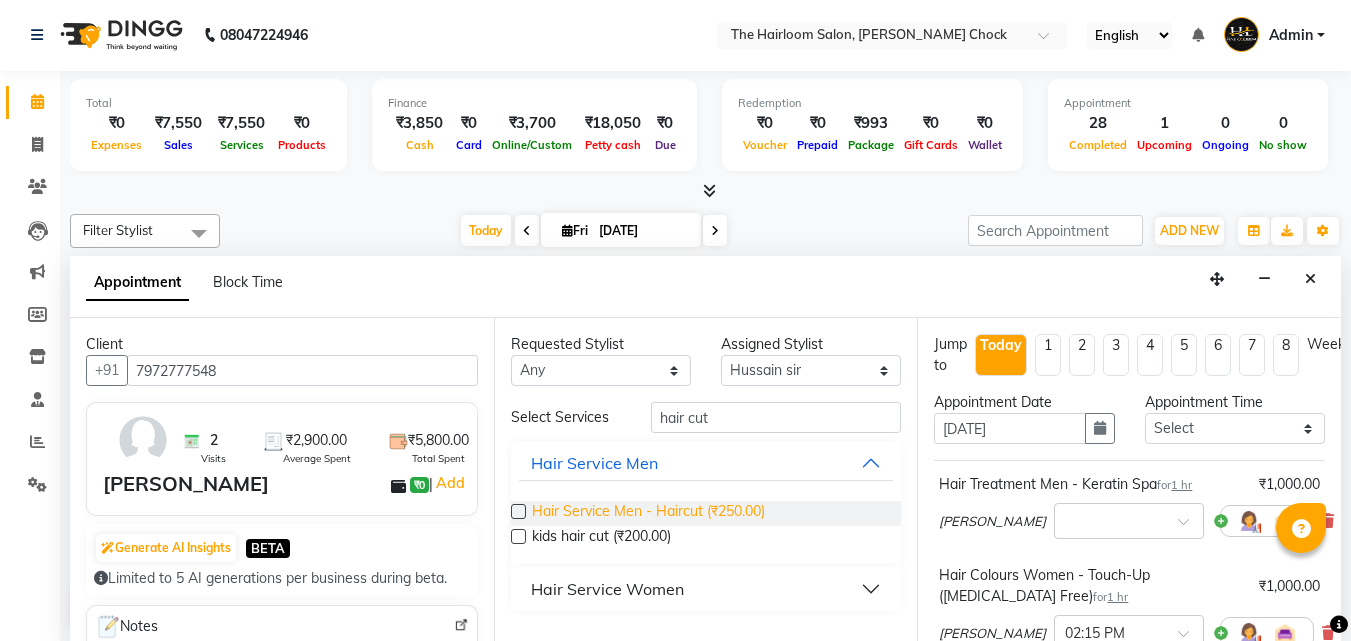 click on "Hair Service Men  - Haircut (₹250.00)" at bounding box center (648, 513) 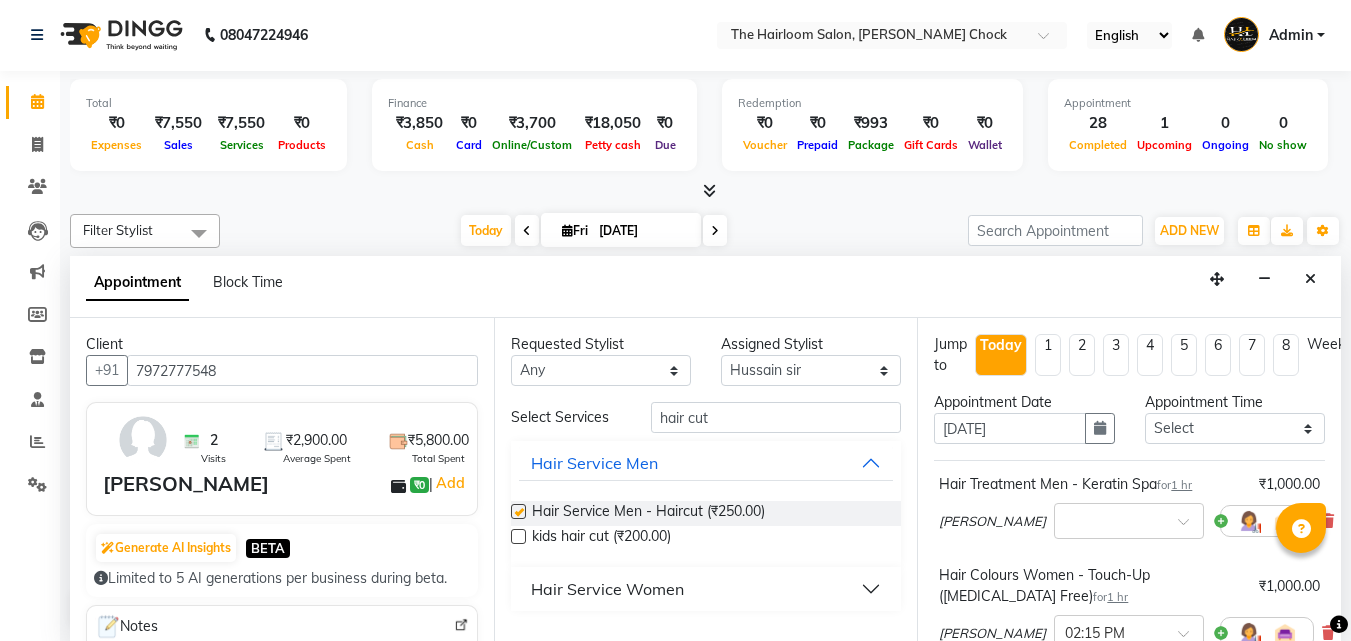 checkbox on "false" 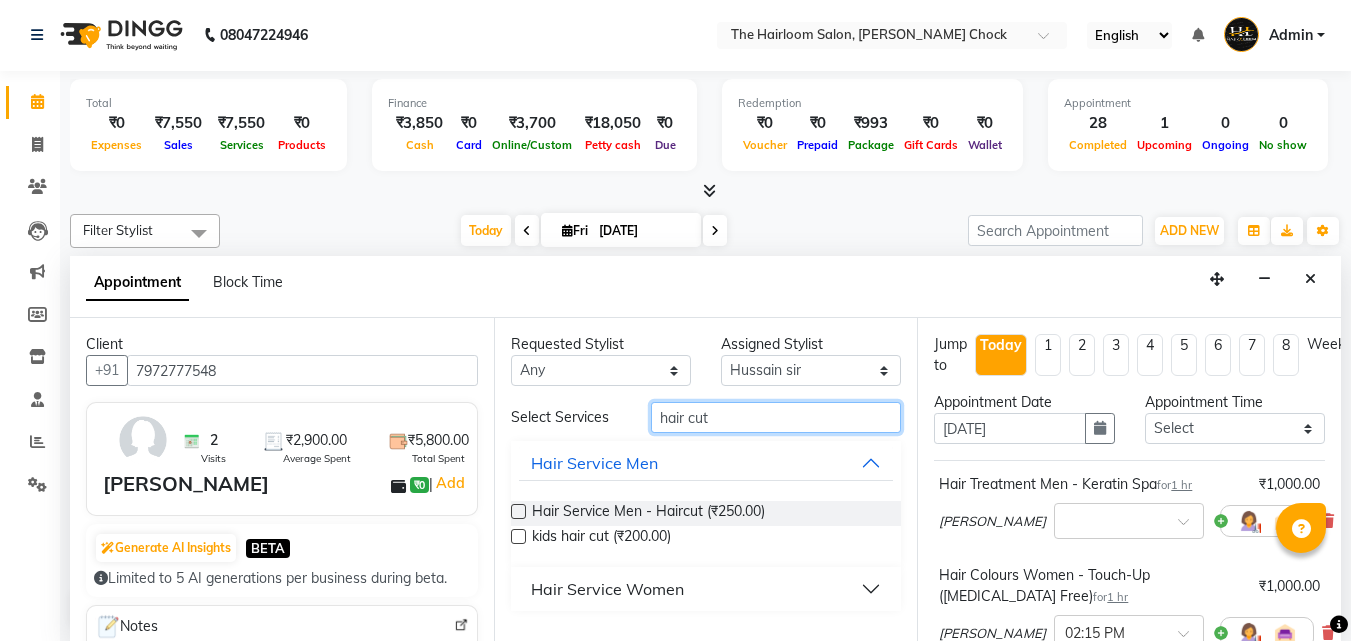 click on "hair cut" at bounding box center [776, 417] 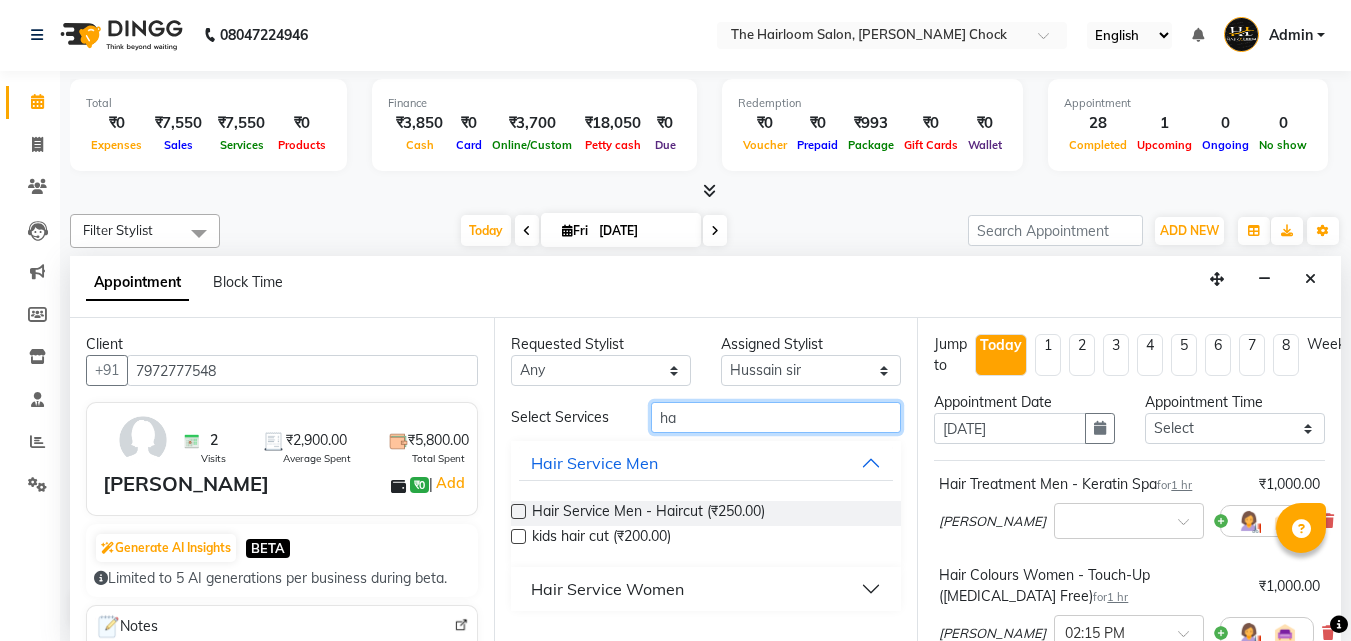 type on "h" 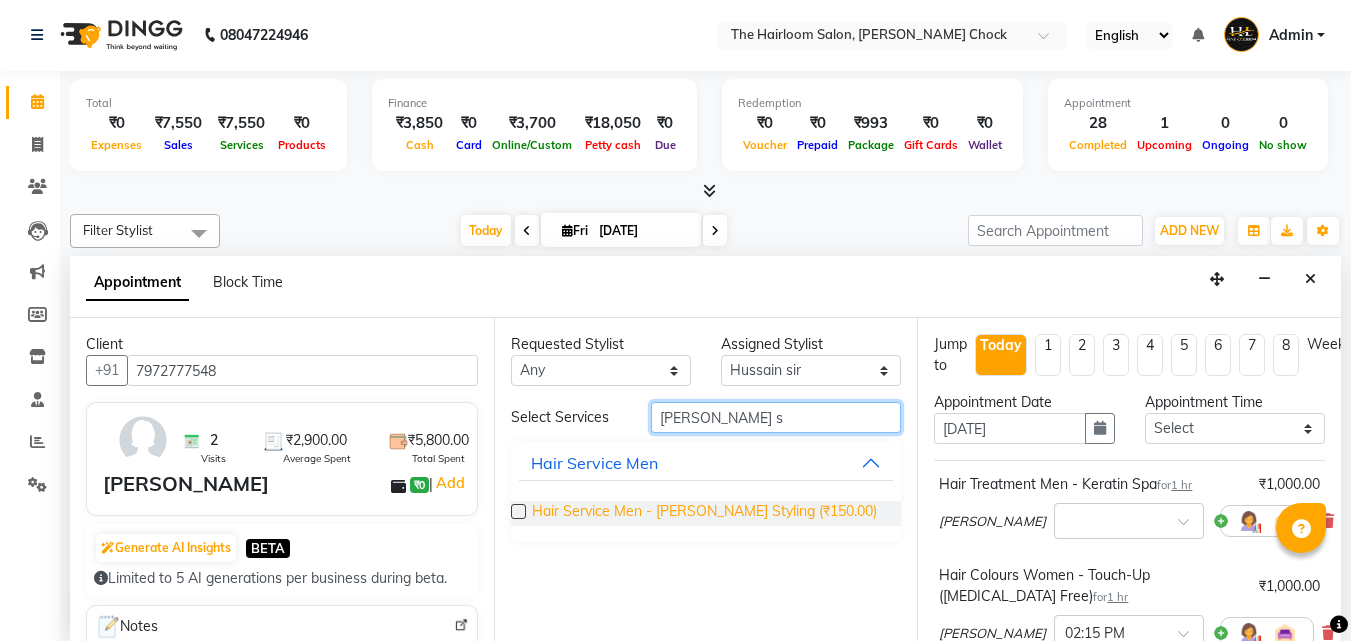 type on "[PERSON_NAME] s" 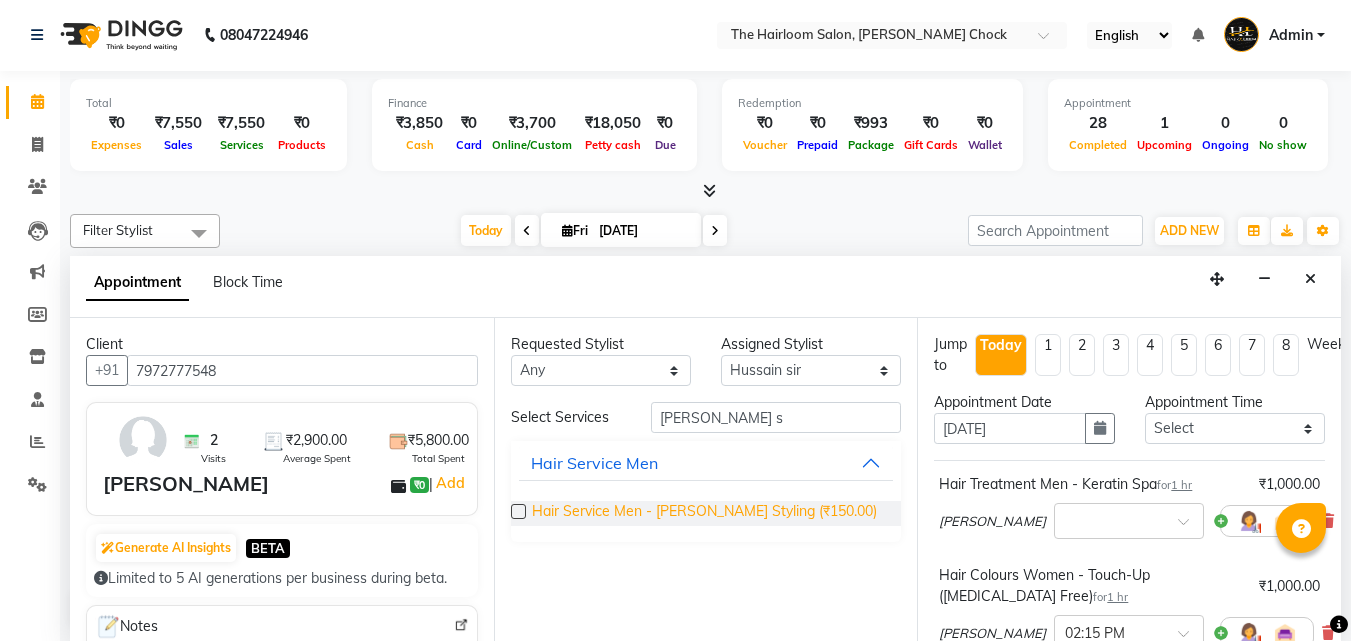 click on "Hair Service Men  - [PERSON_NAME] Styling (₹150.00)" at bounding box center [704, 513] 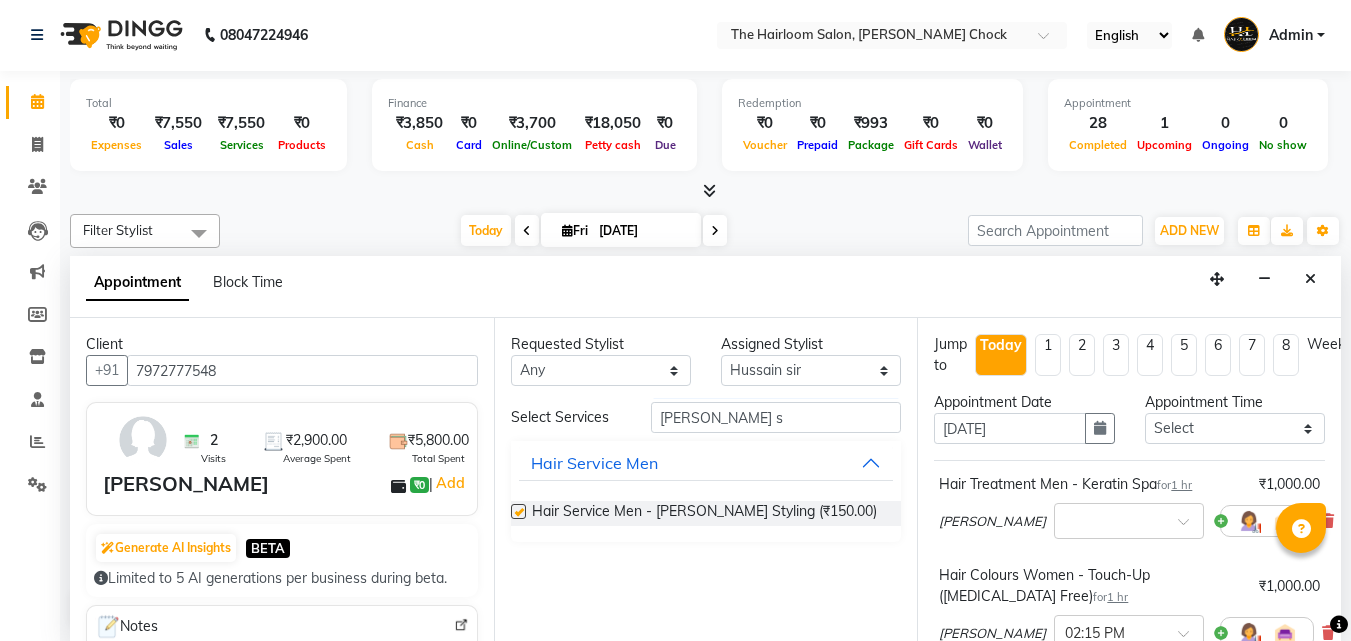 checkbox on "false" 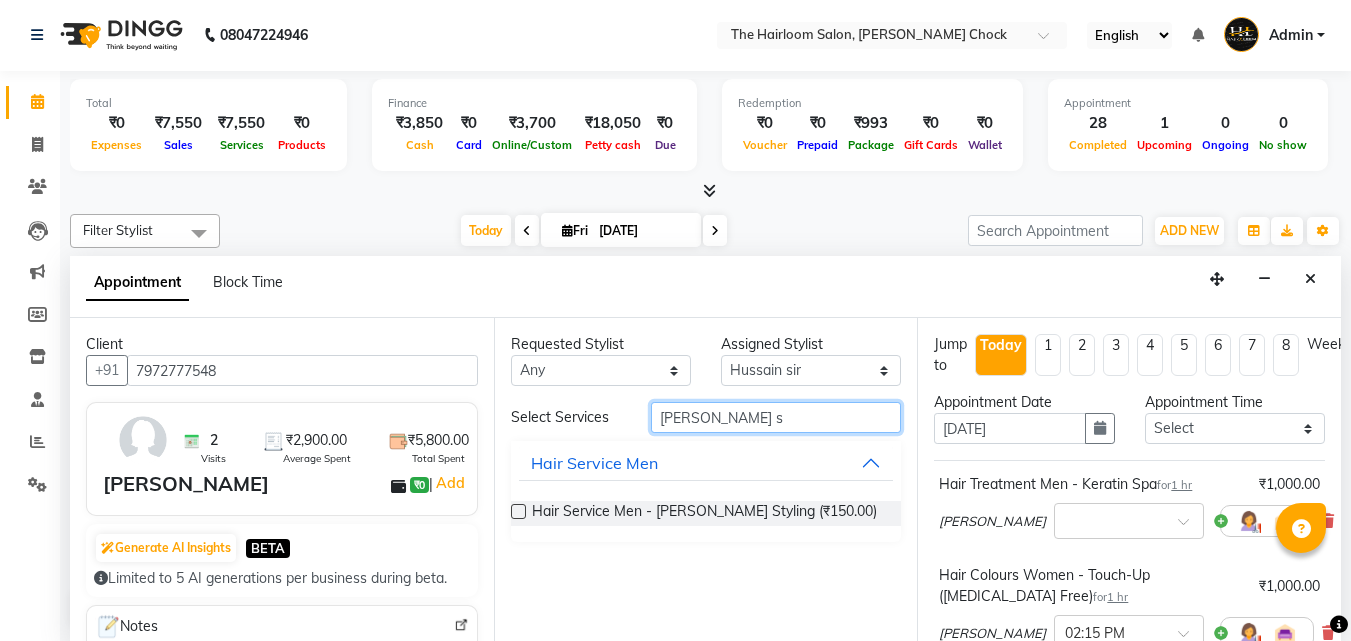 click on "[PERSON_NAME] s" at bounding box center (776, 417) 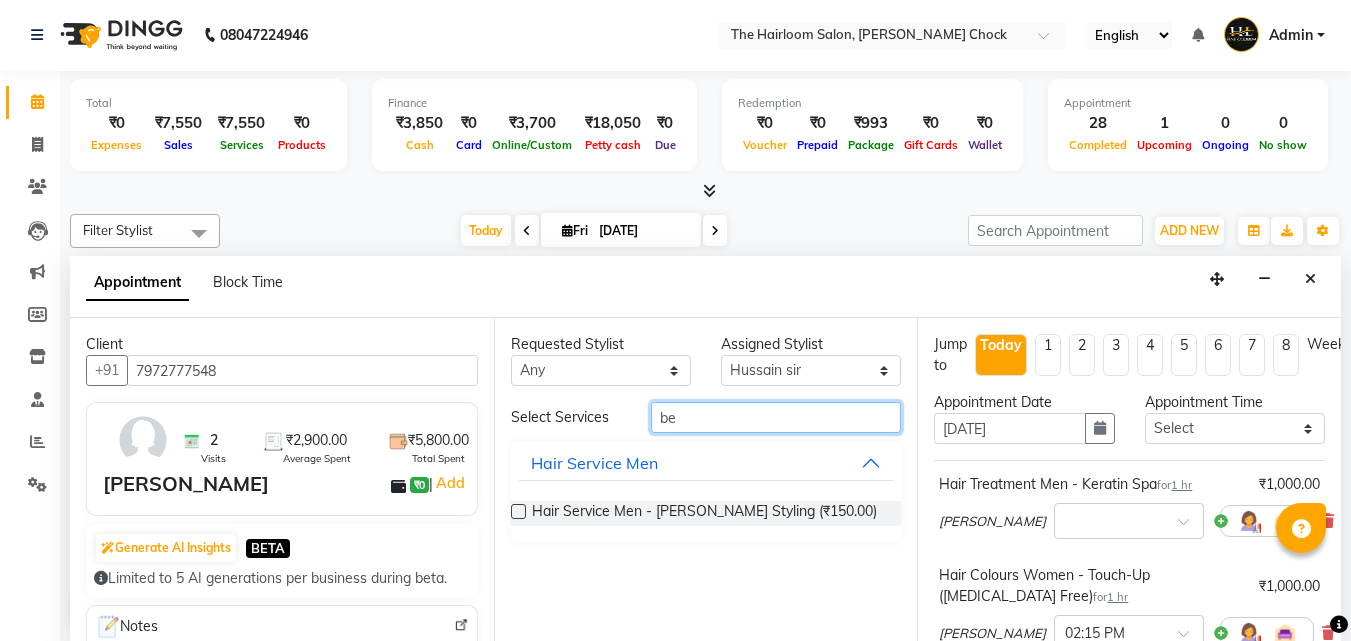 type on "b" 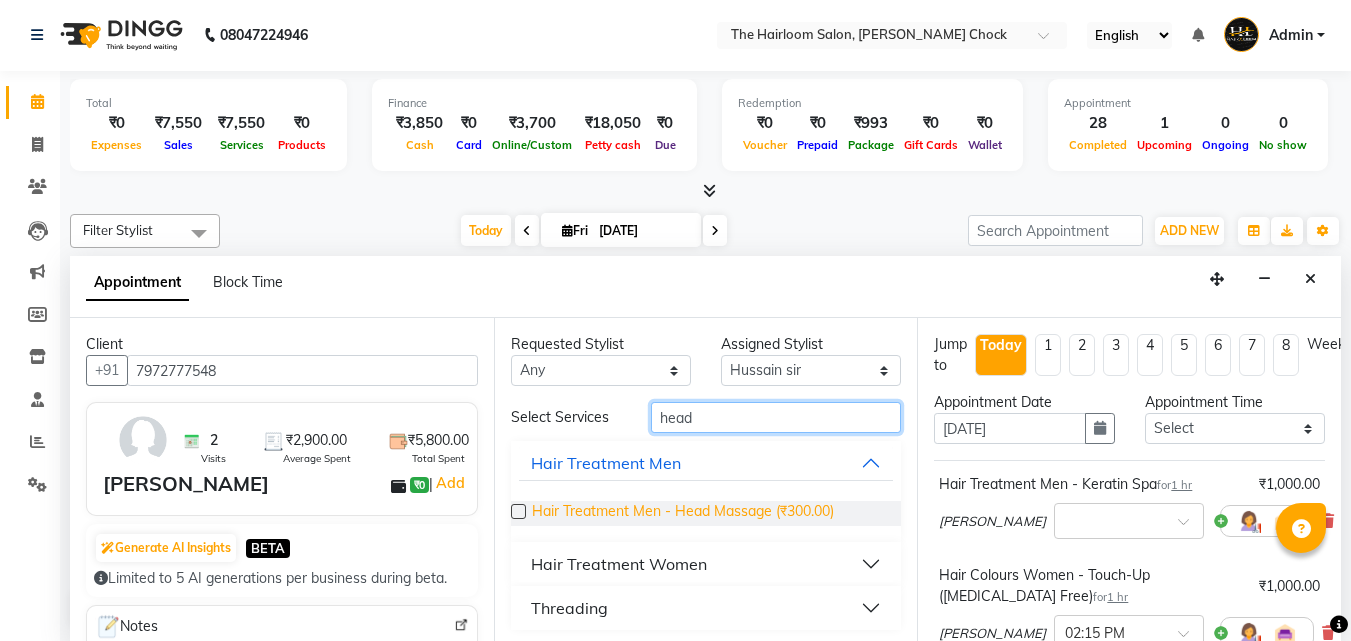 type on "head" 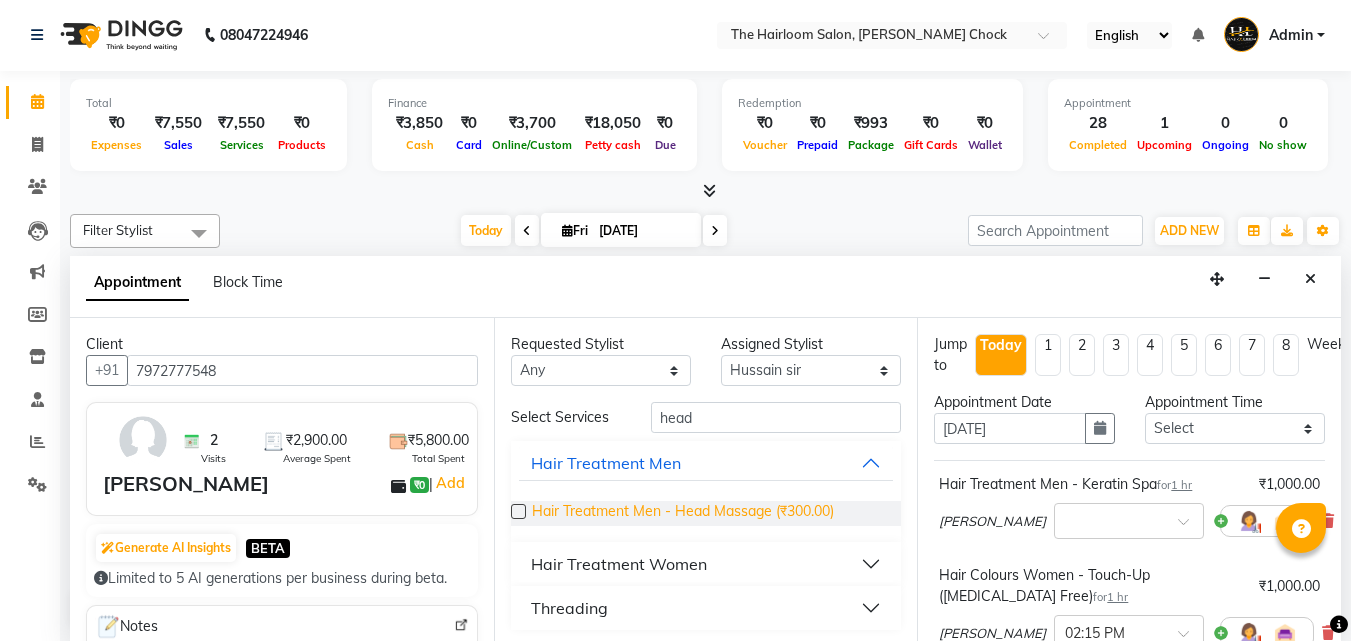 click on "Hair Treatment Men - Head Massage (₹300.00)" at bounding box center (683, 513) 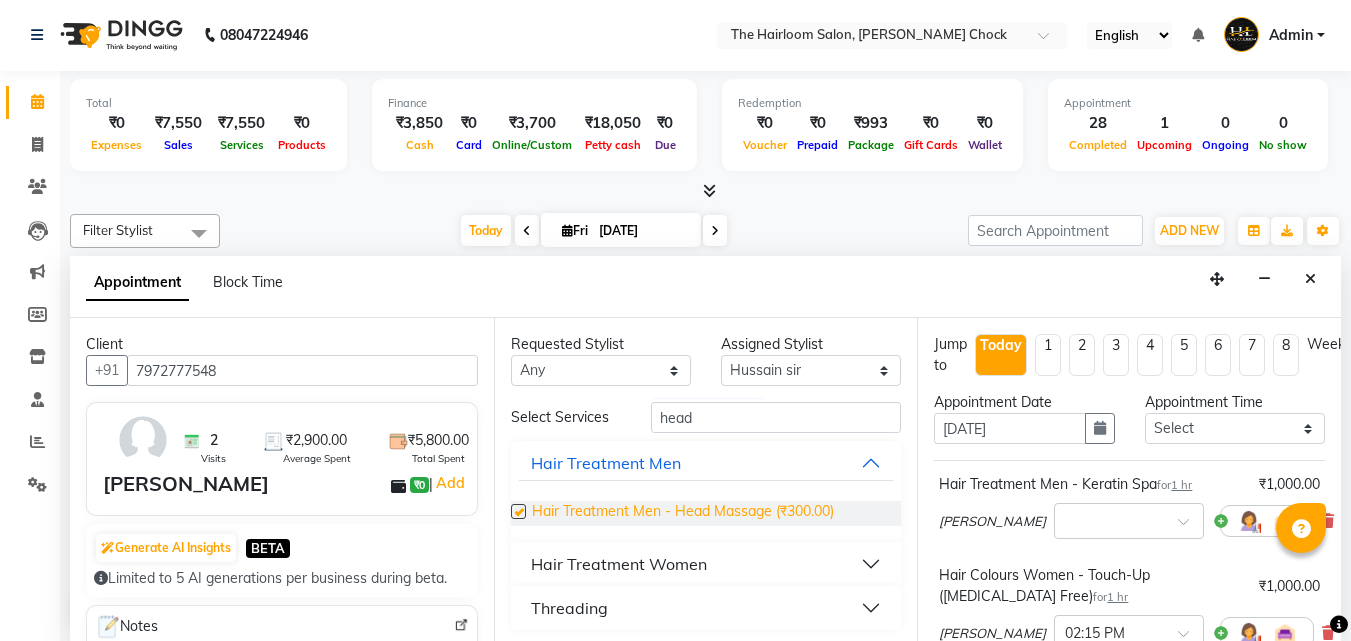 checkbox on "false" 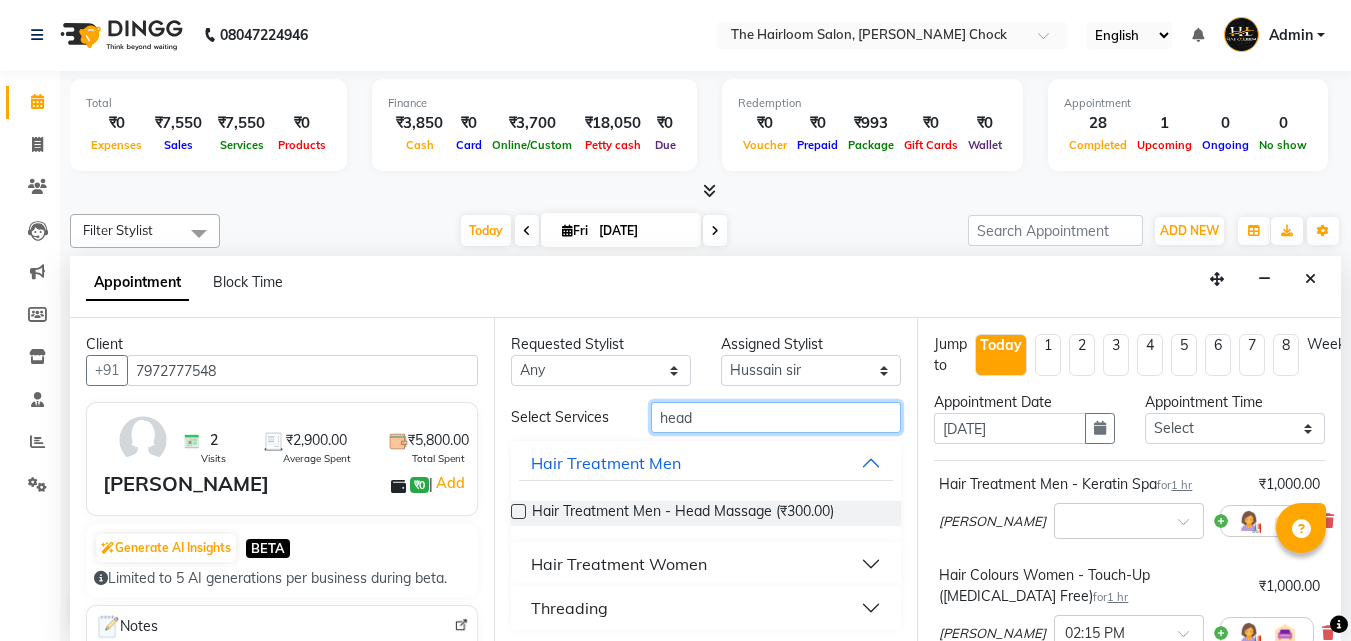 click on "head" at bounding box center (776, 417) 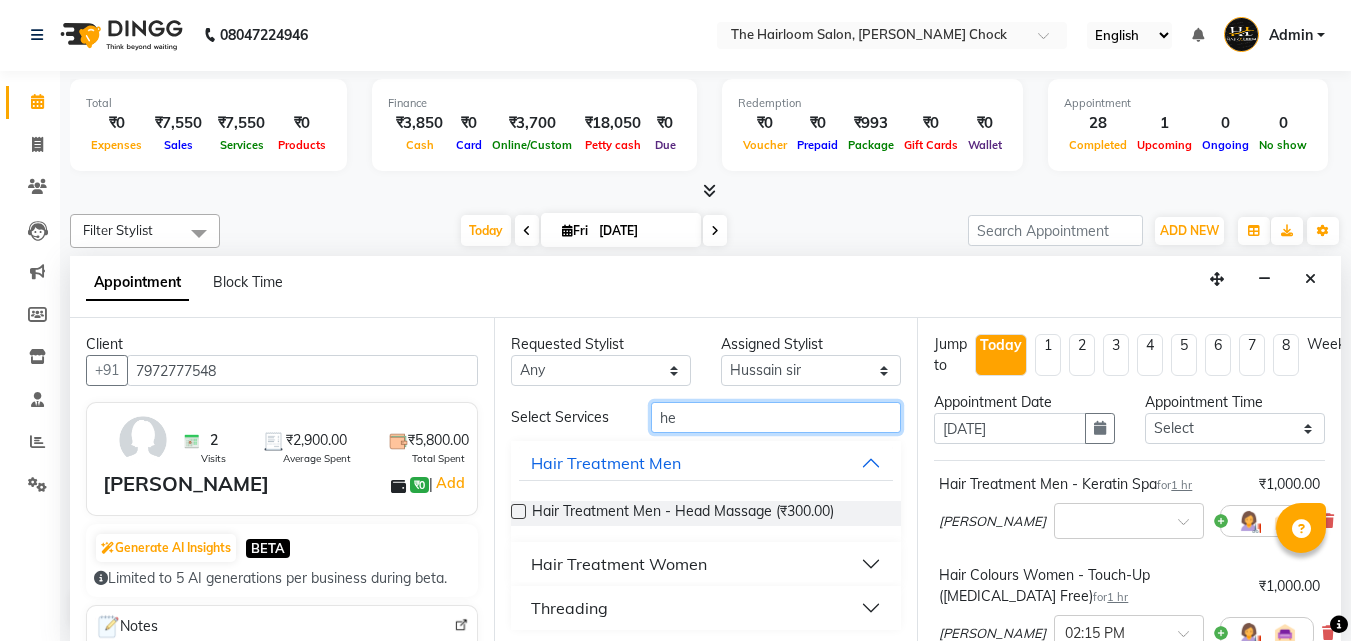 type on "h" 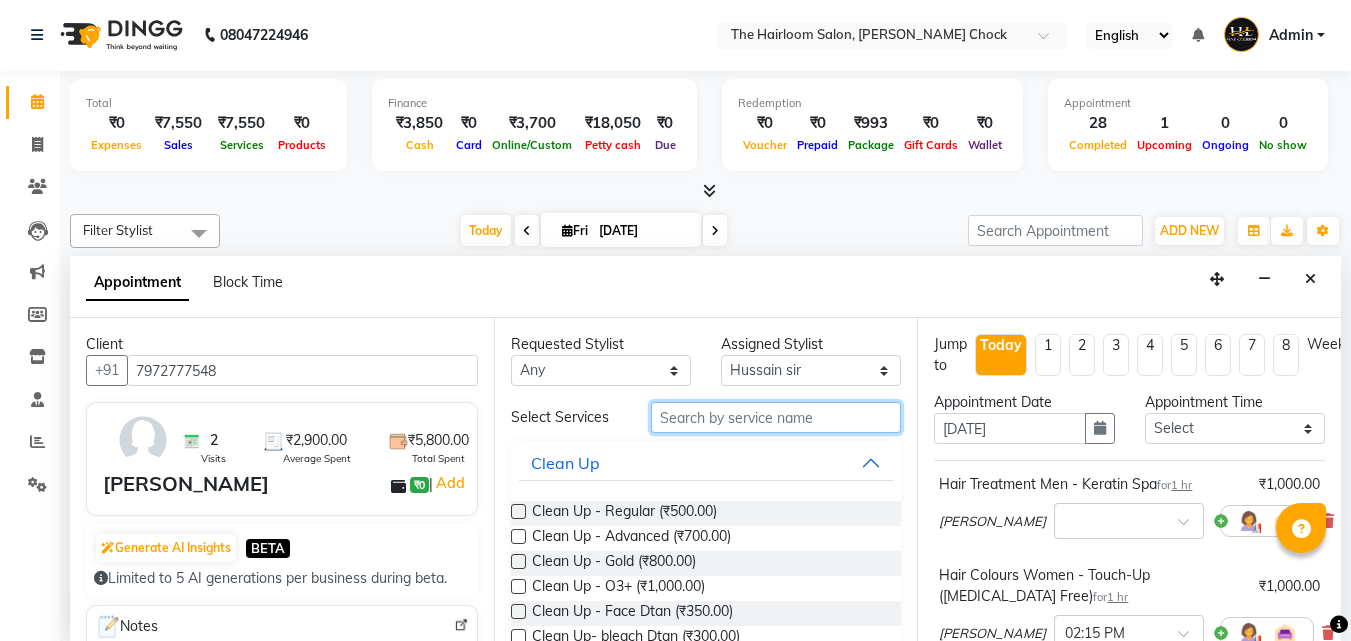 type 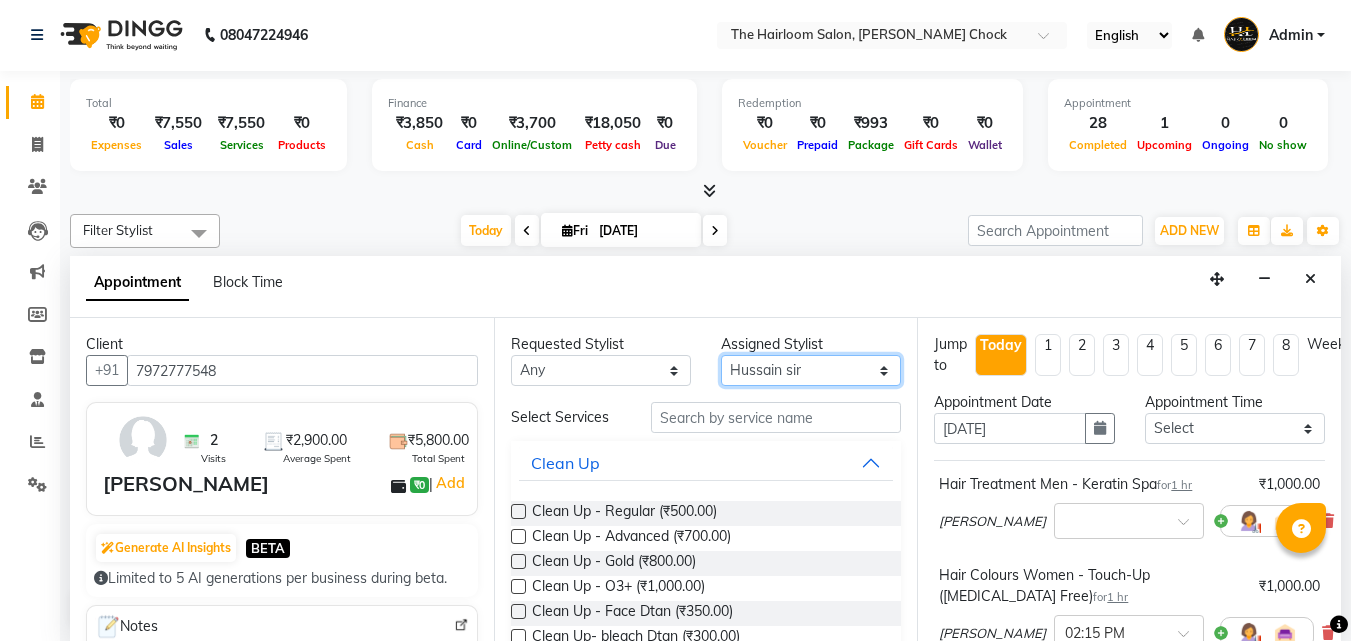 click on "Select [PERSON_NAME] [PERSON_NAME] sir puja [PERSON_NAME] [PERSON_NAME] wandewar" at bounding box center (811, 370) 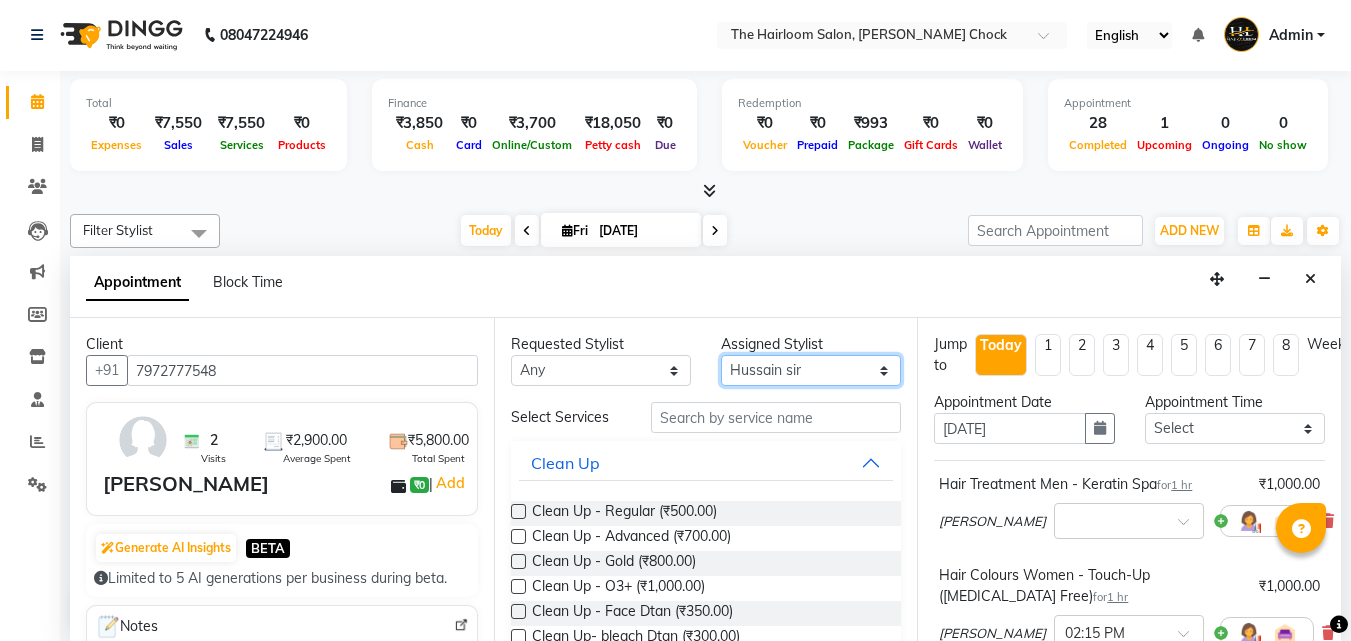 select on "51818" 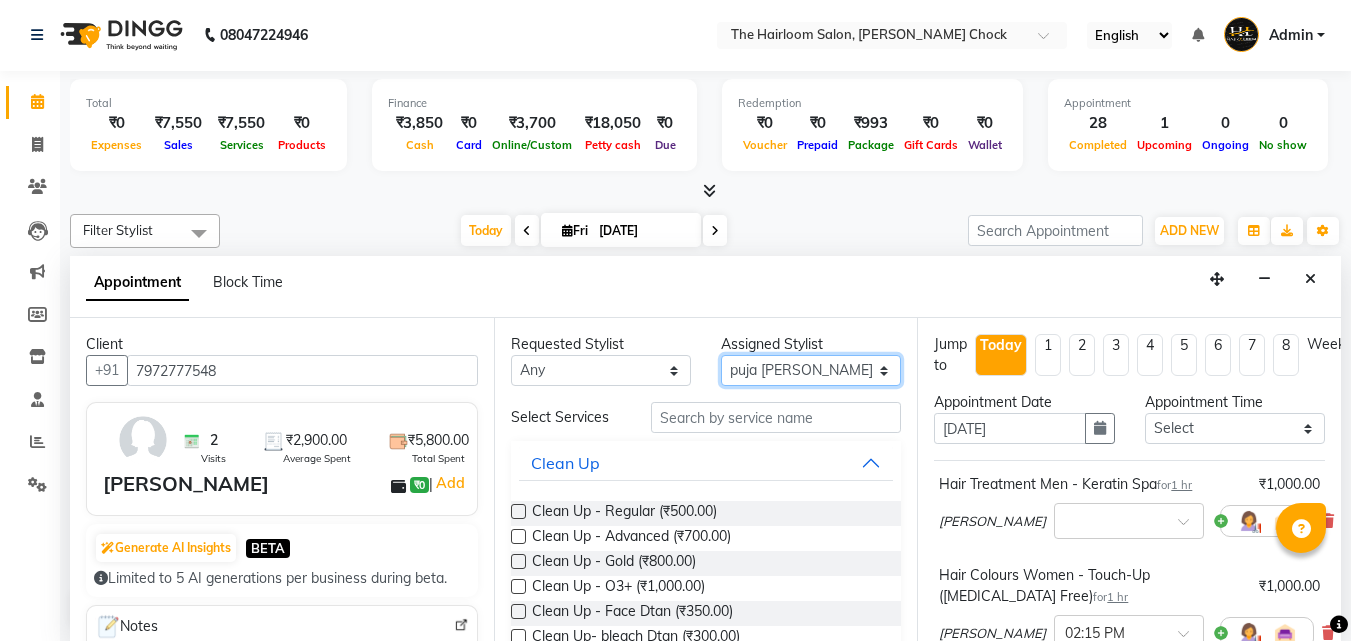 click on "Select [PERSON_NAME] [PERSON_NAME] sir puja [PERSON_NAME] [PERSON_NAME] wandewar" at bounding box center (811, 370) 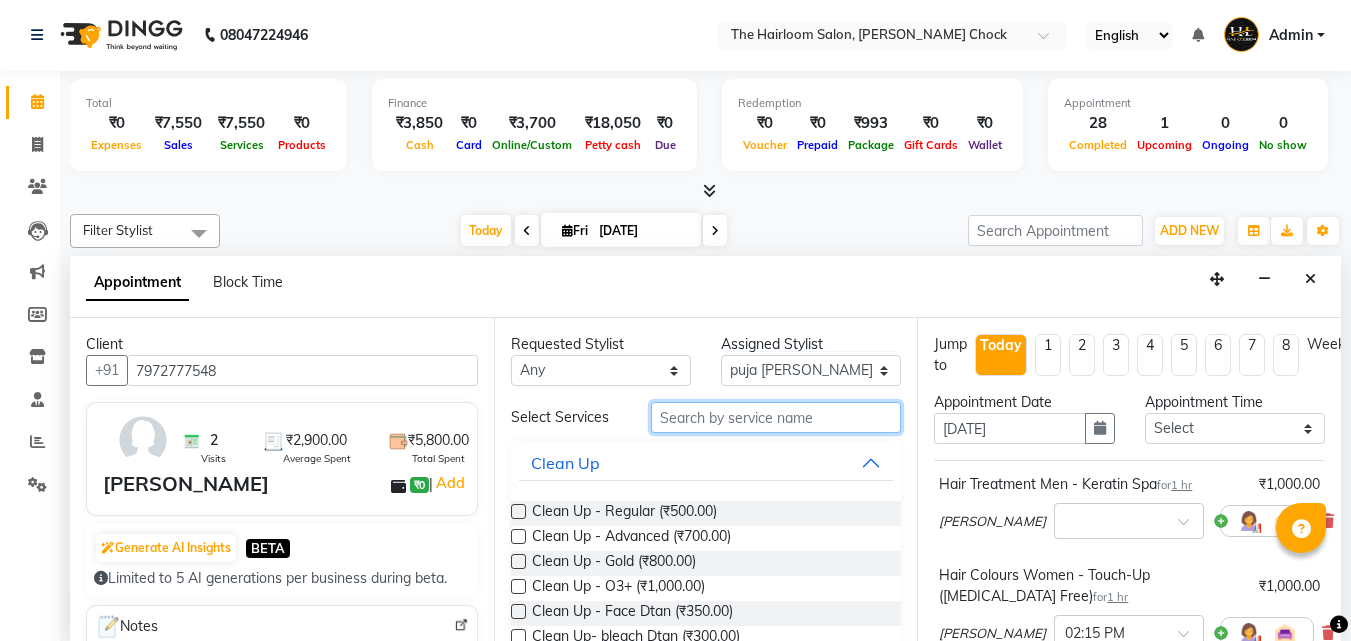 click at bounding box center (776, 417) 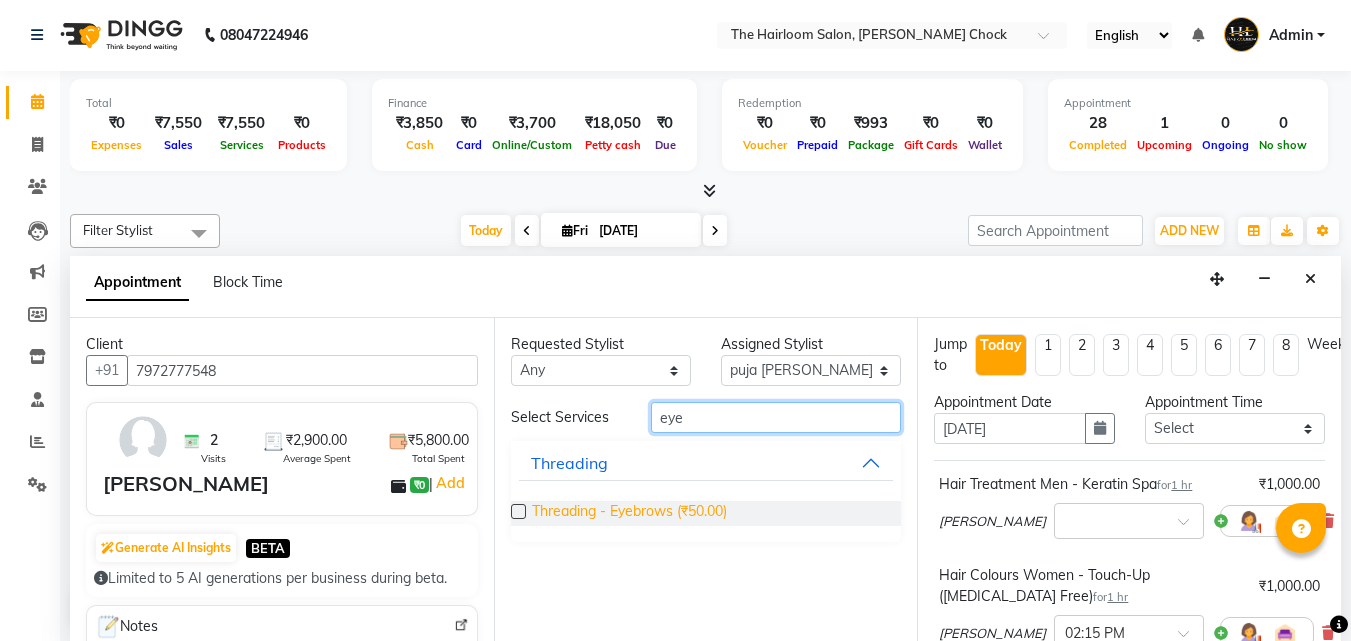 type on "eye" 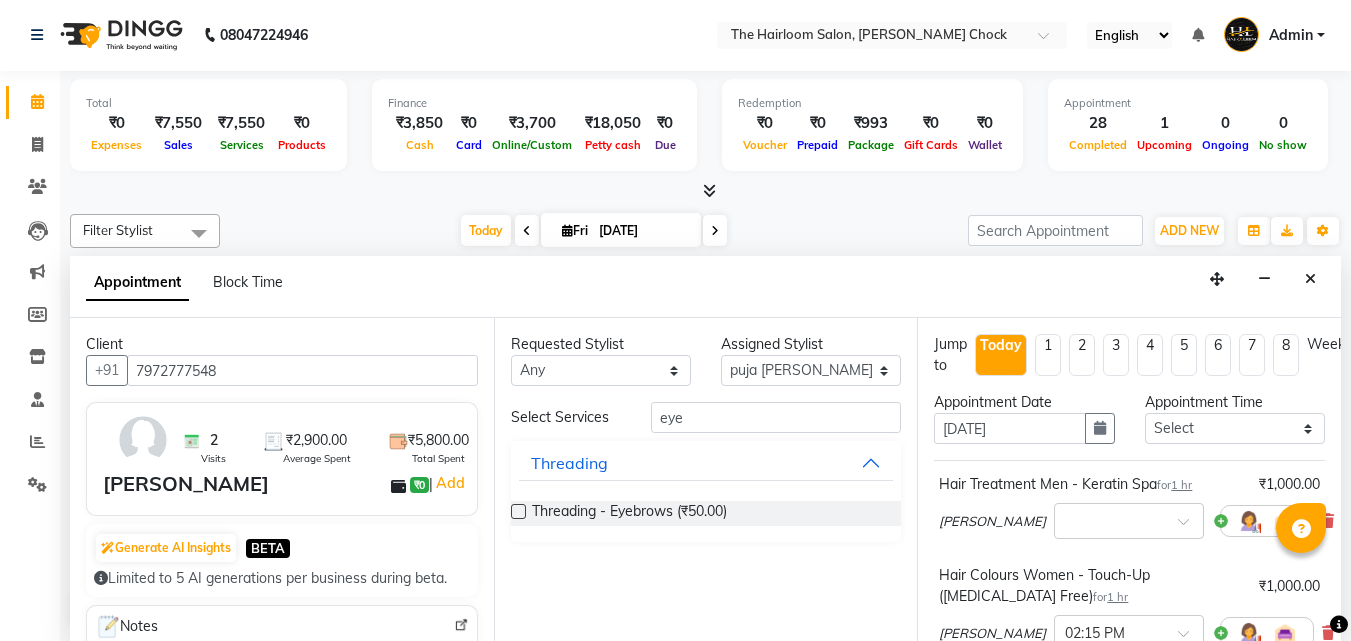 drag, startPoint x: 646, startPoint y: 506, endPoint x: 1053, endPoint y: 569, distance: 411.84705 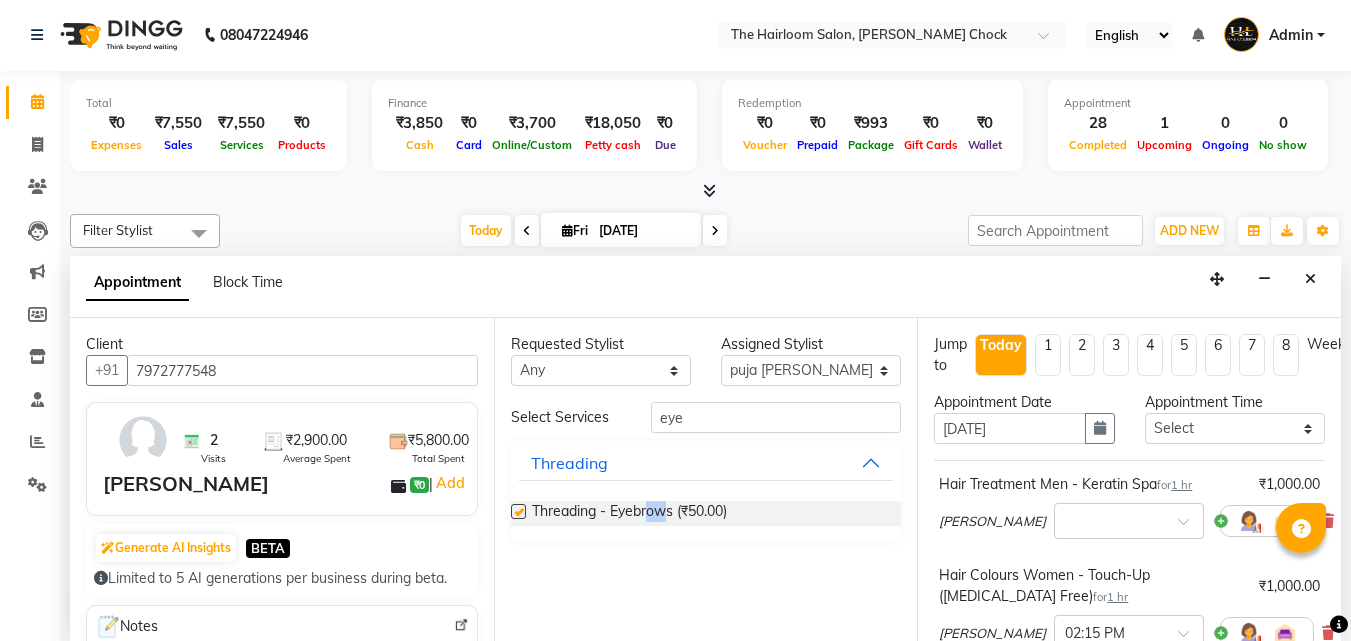 checkbox on "false" 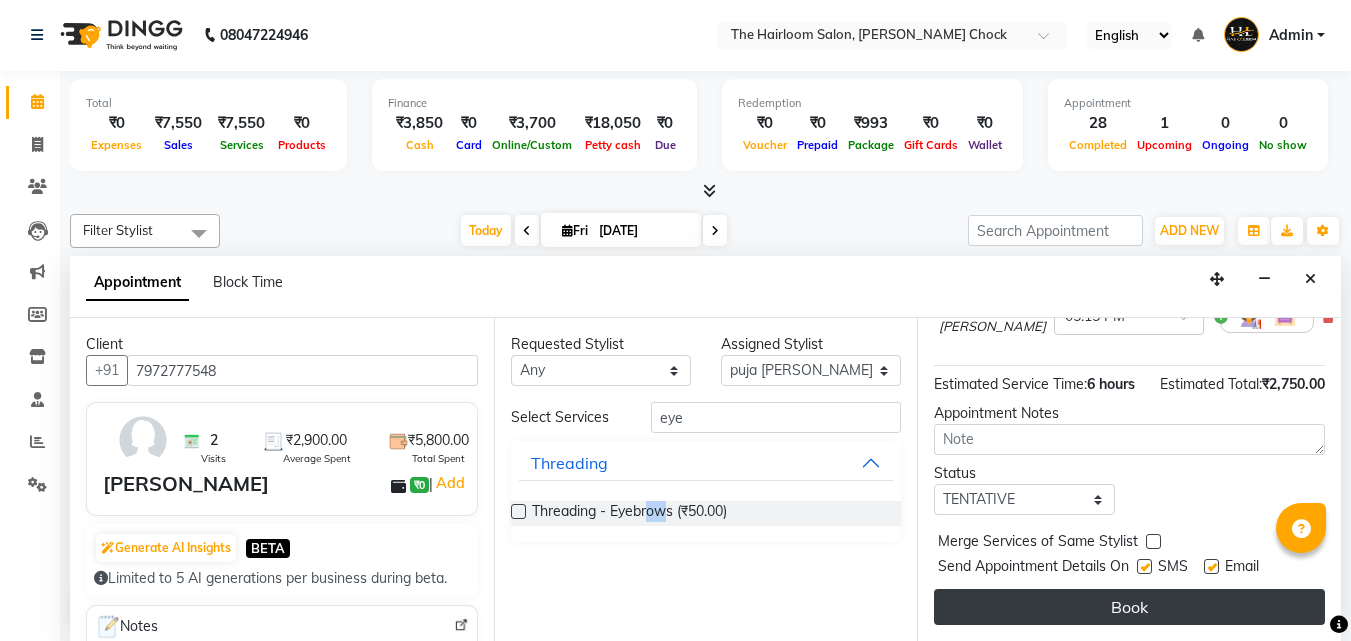 scroll, scrollTop: 724, scrollLeft: 0, axis: vertical 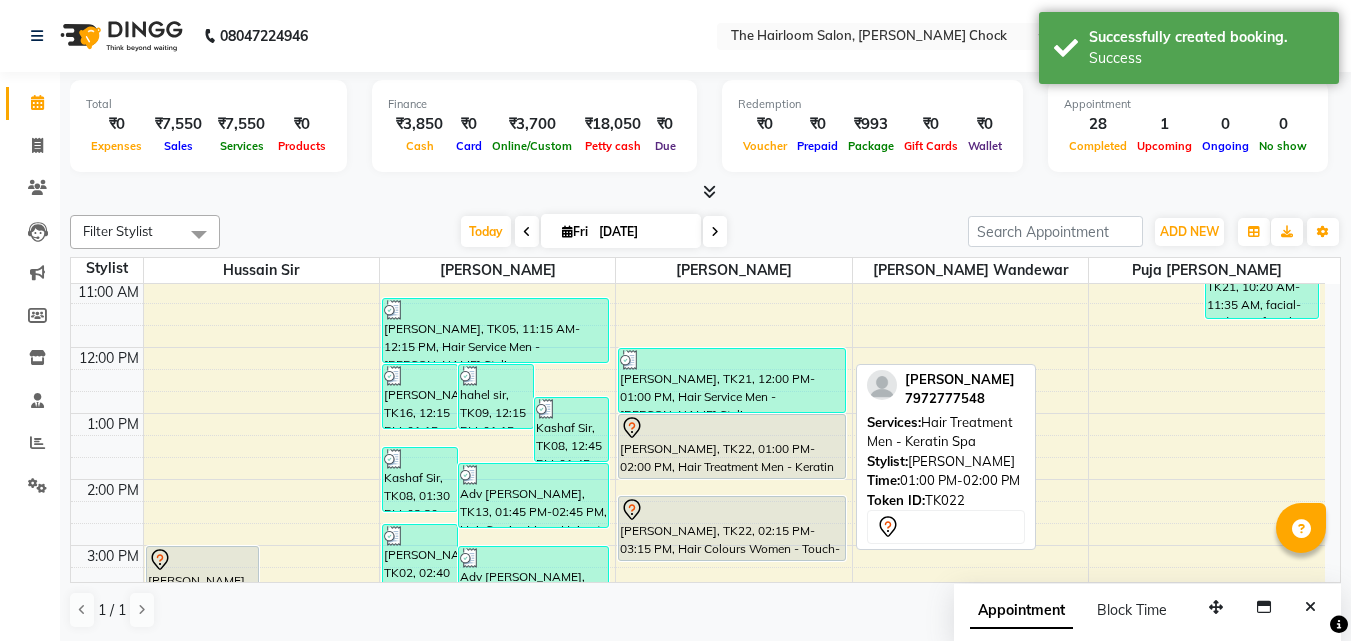 click on "[PERSON_NAME], TK22, 01:00 PM-02:00 PM, Hair Treatment Men - Keratin Spa" at bounding box center (732, 446) 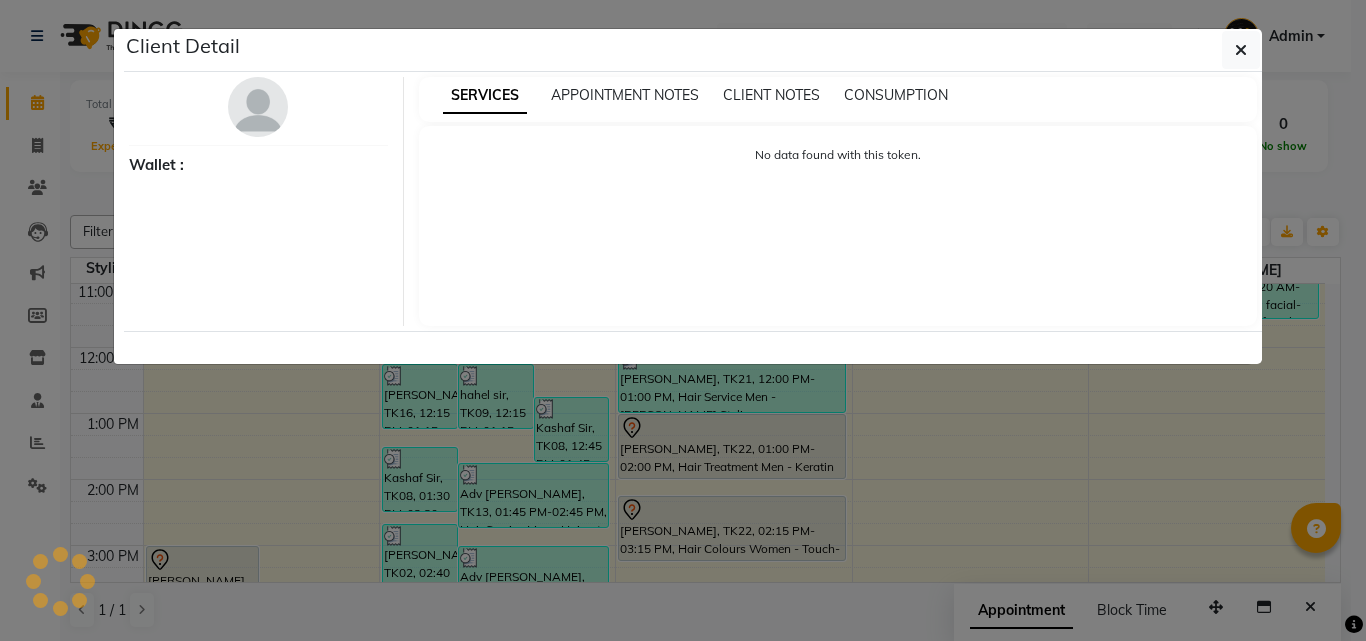 select on "7" 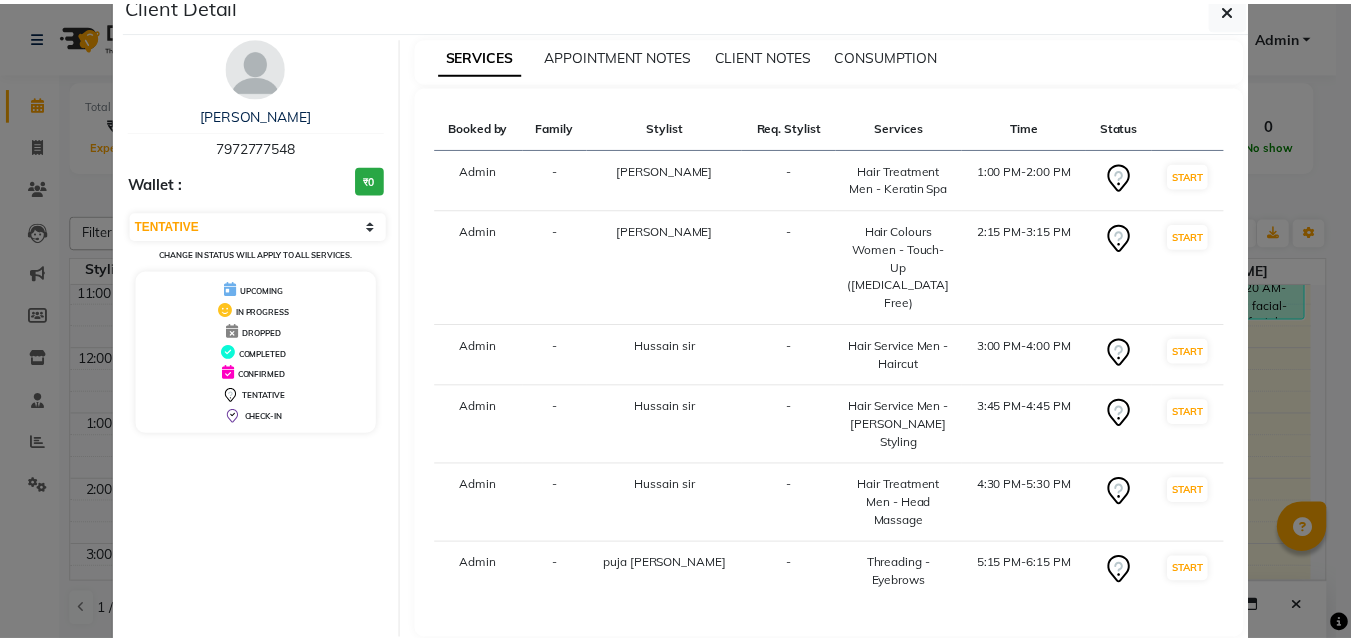 scroll, scrollTop: 74, scrollLeft: 0, axis: vertical 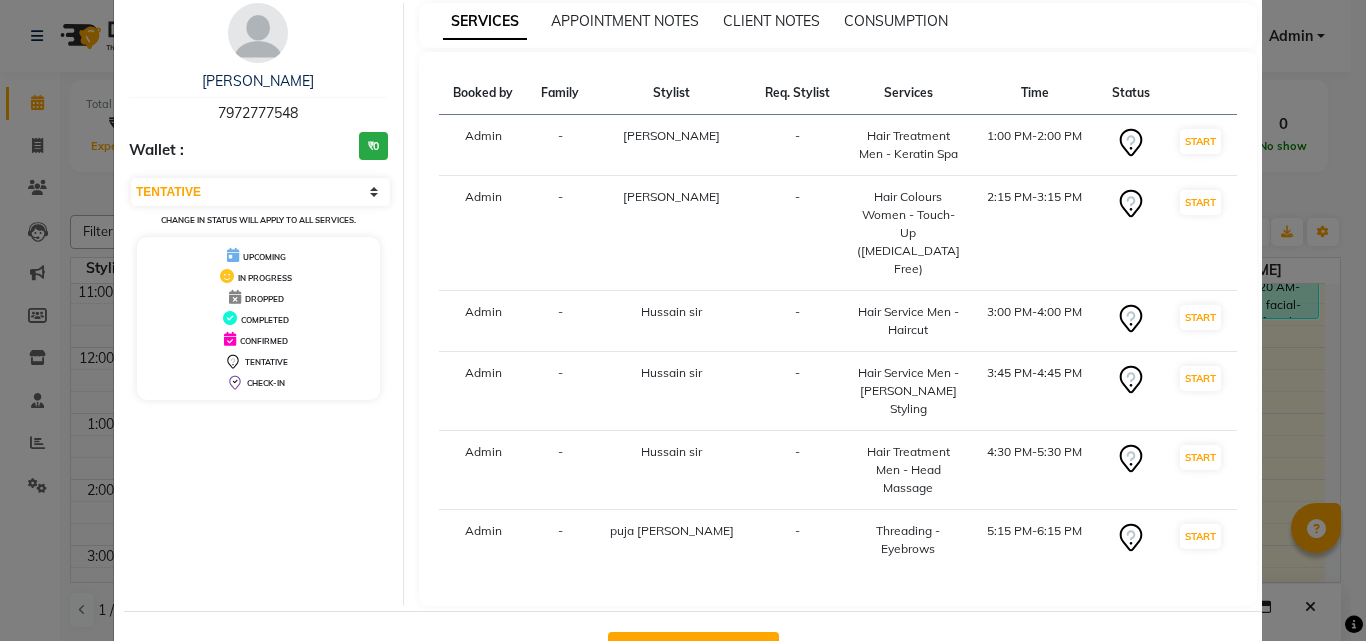 click on "Mark Done And Checkout" 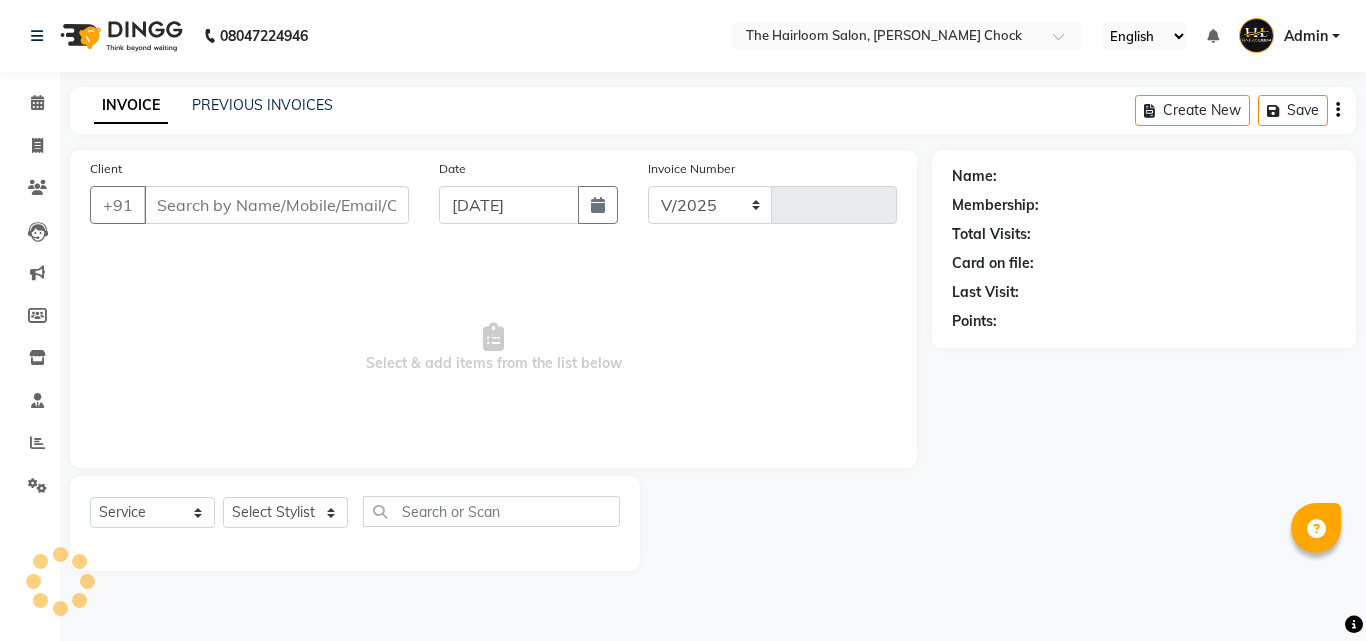 select on "5926" 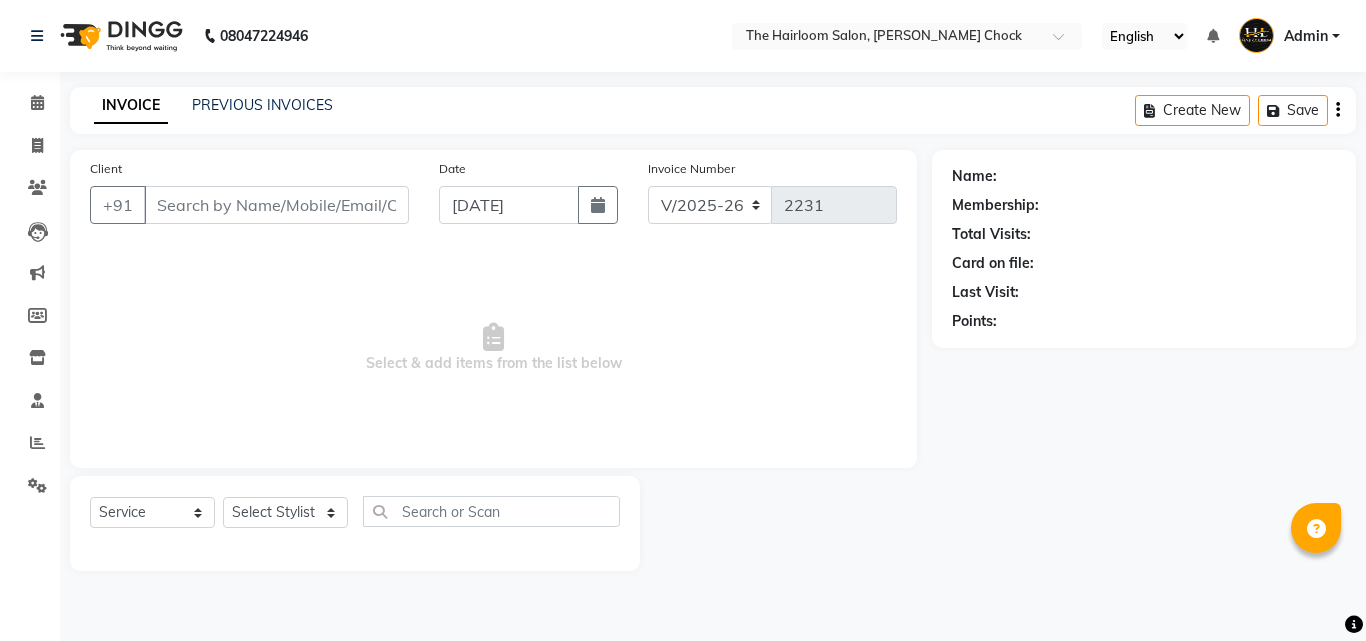 type on "7972777548" 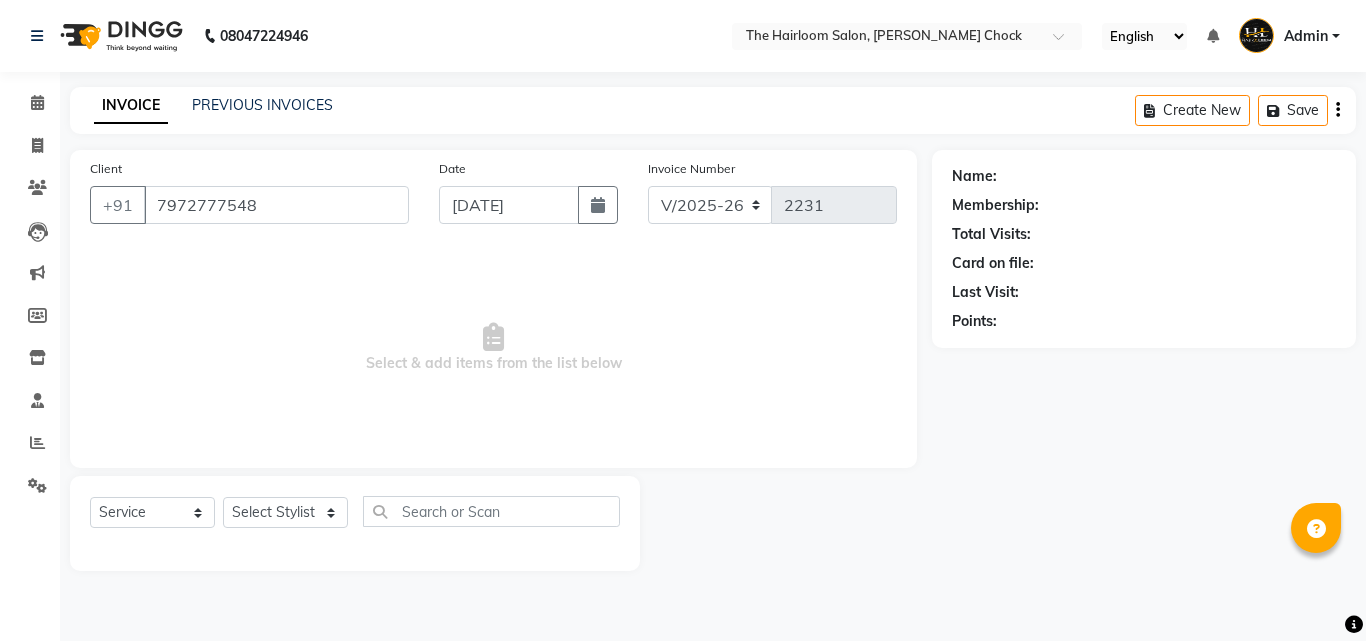 select on "51818" 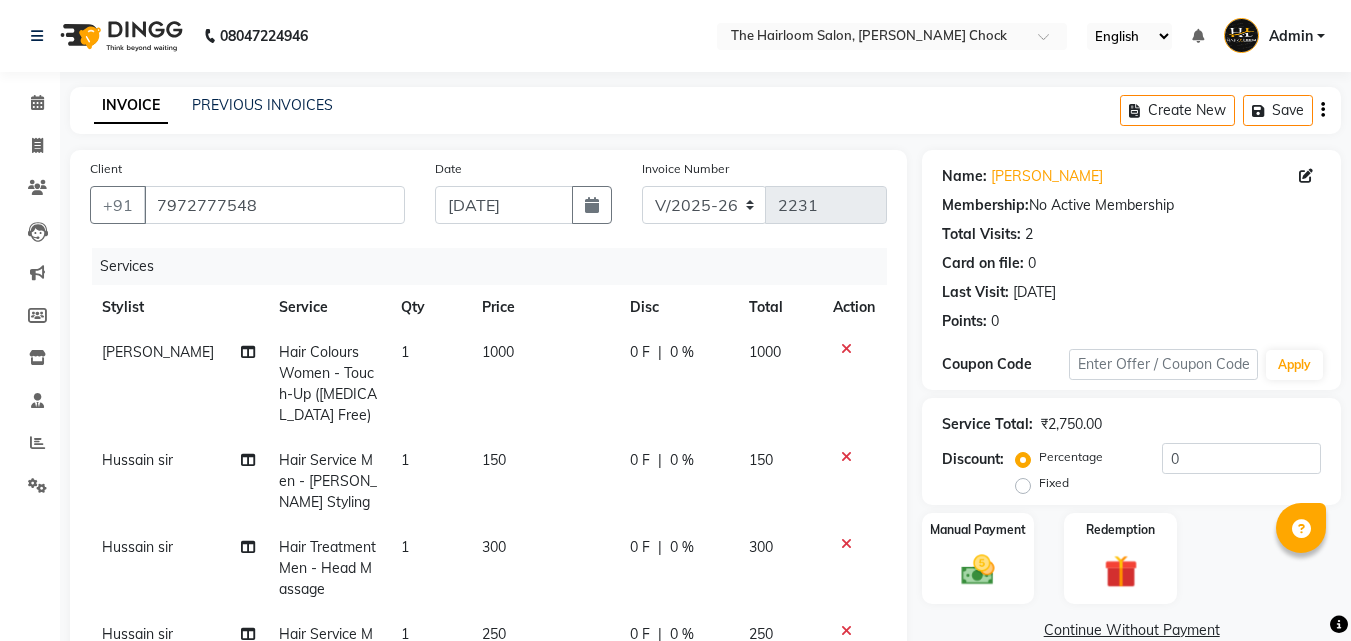 scroll, scrollTop: 114, scrollLeft: 0, axis: vertical 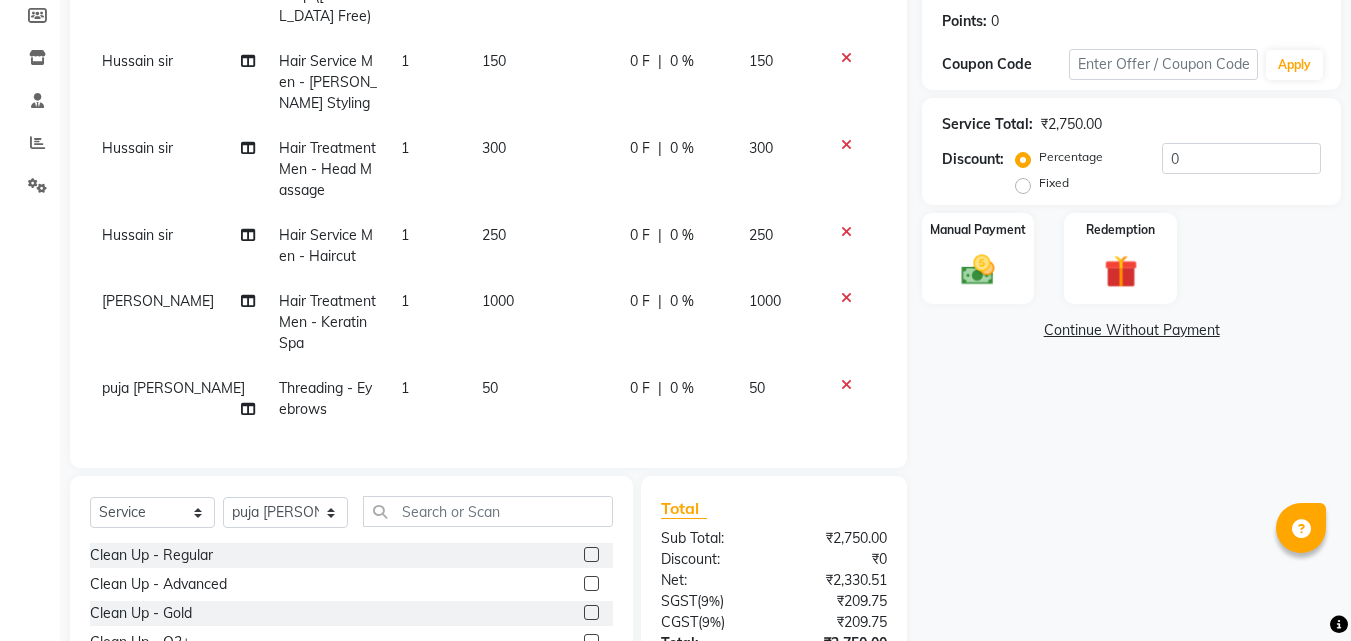 click on "1000" 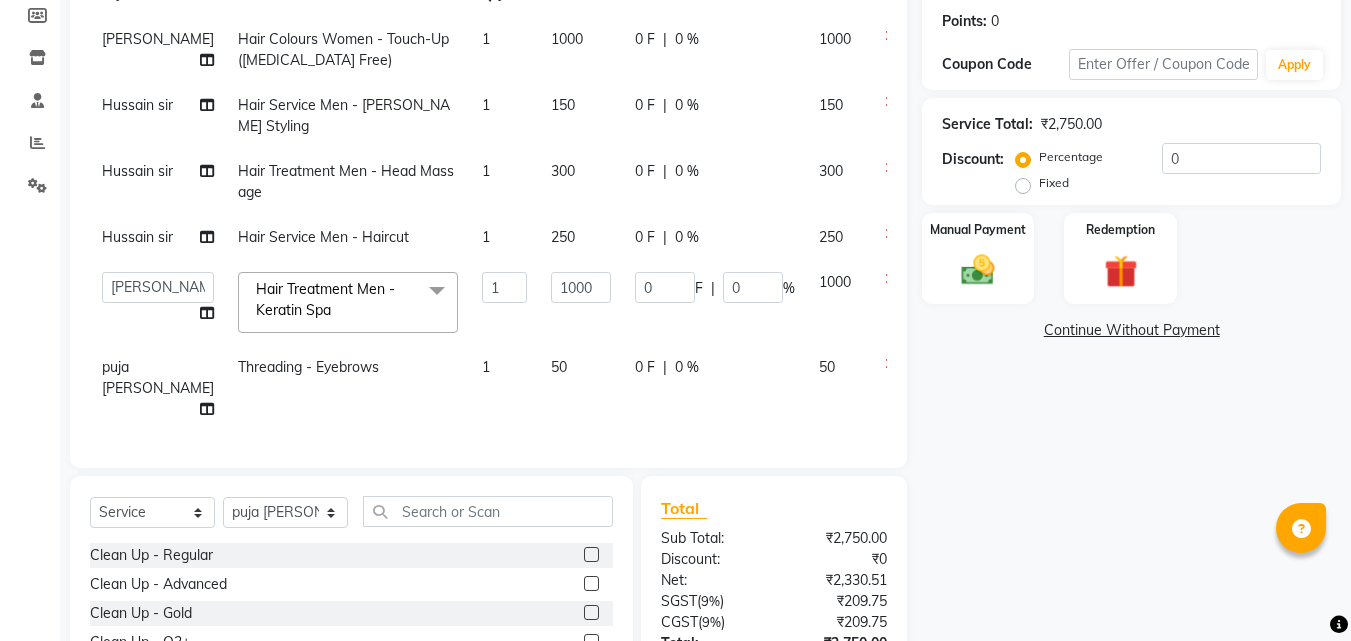 scroll, scrollTop: 49, scrollLeft: 0, axis: vertical 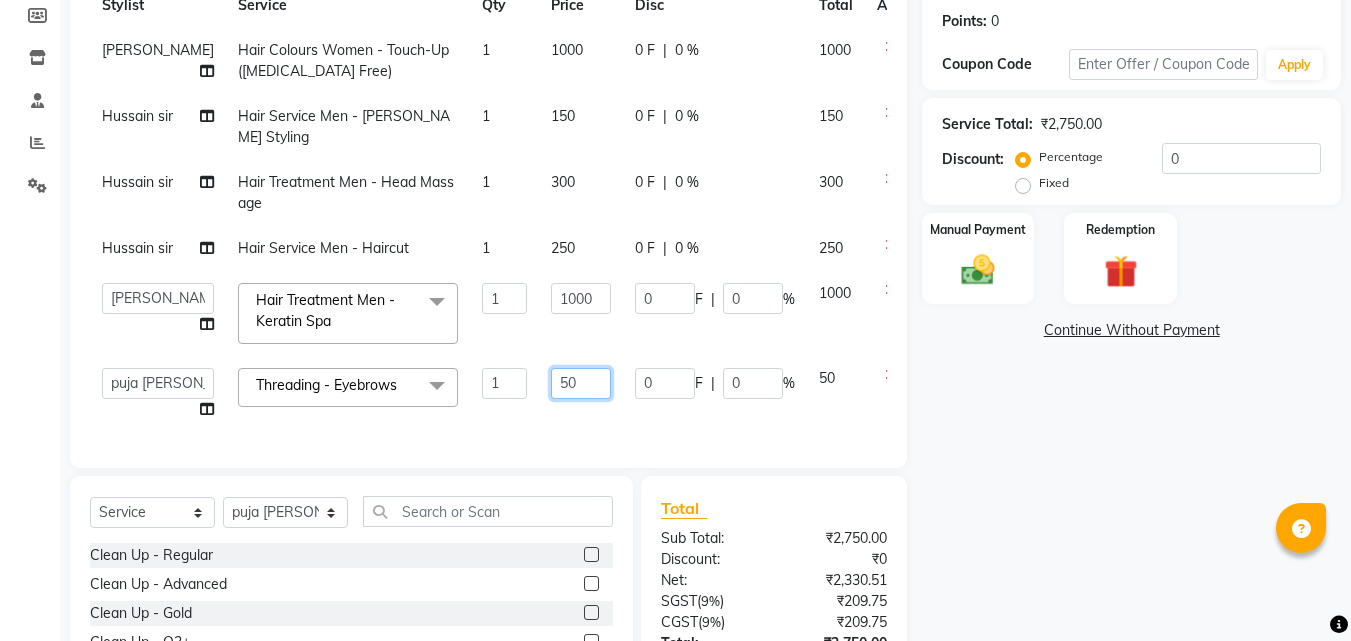 click on "50" 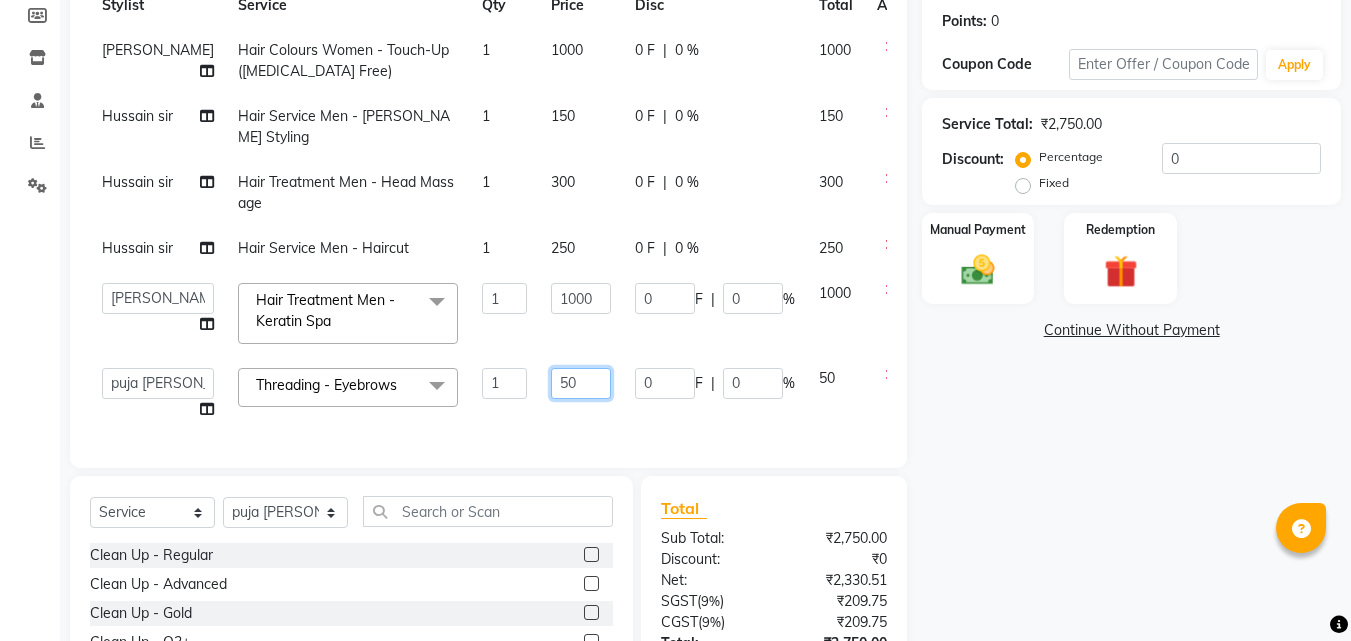type on "5" 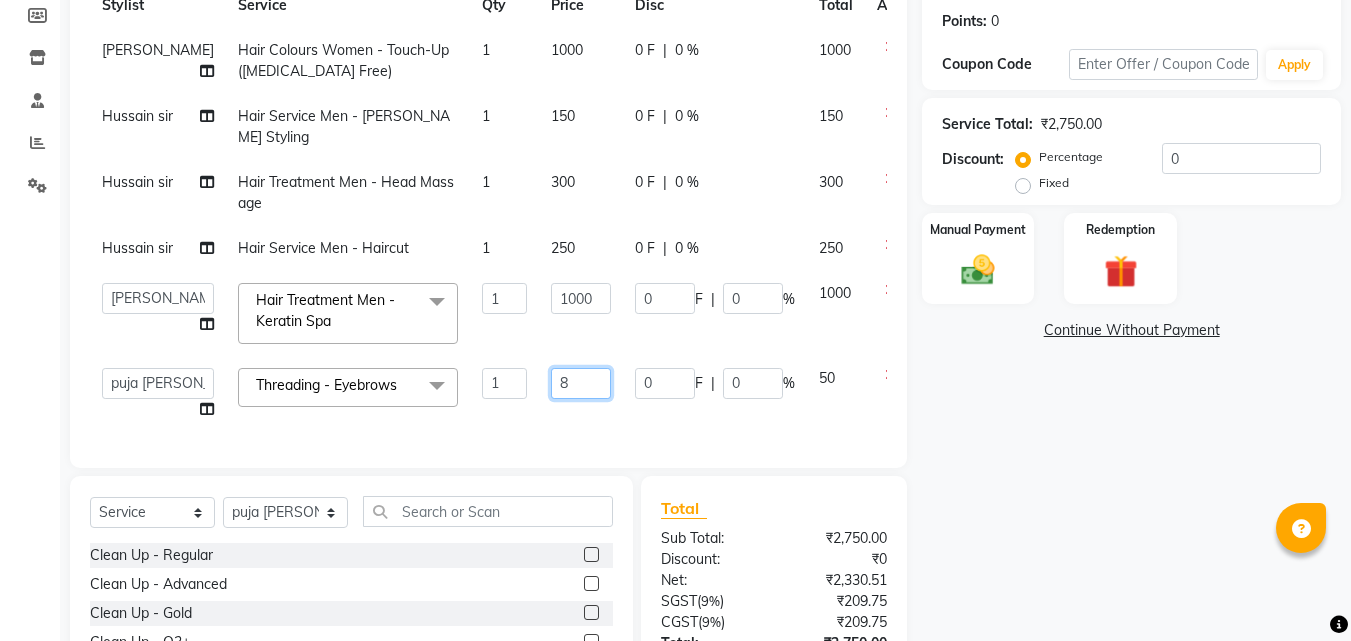 type on "80" 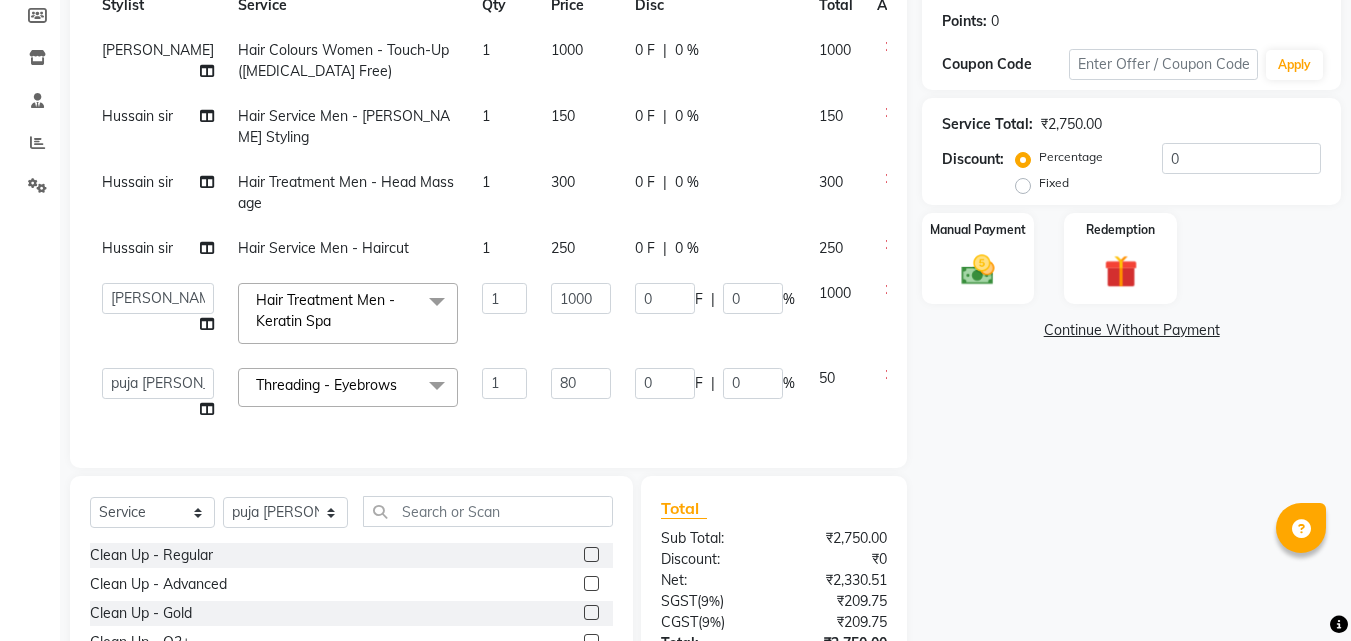 click on "1000" 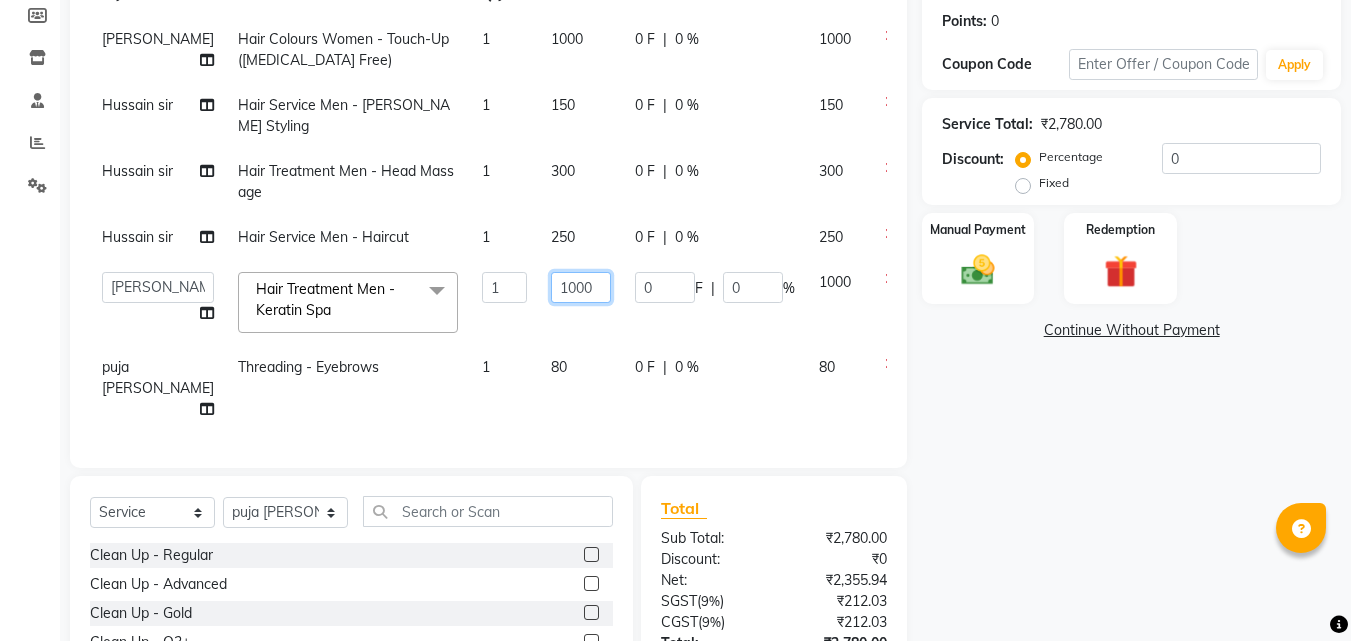 click on "1000" 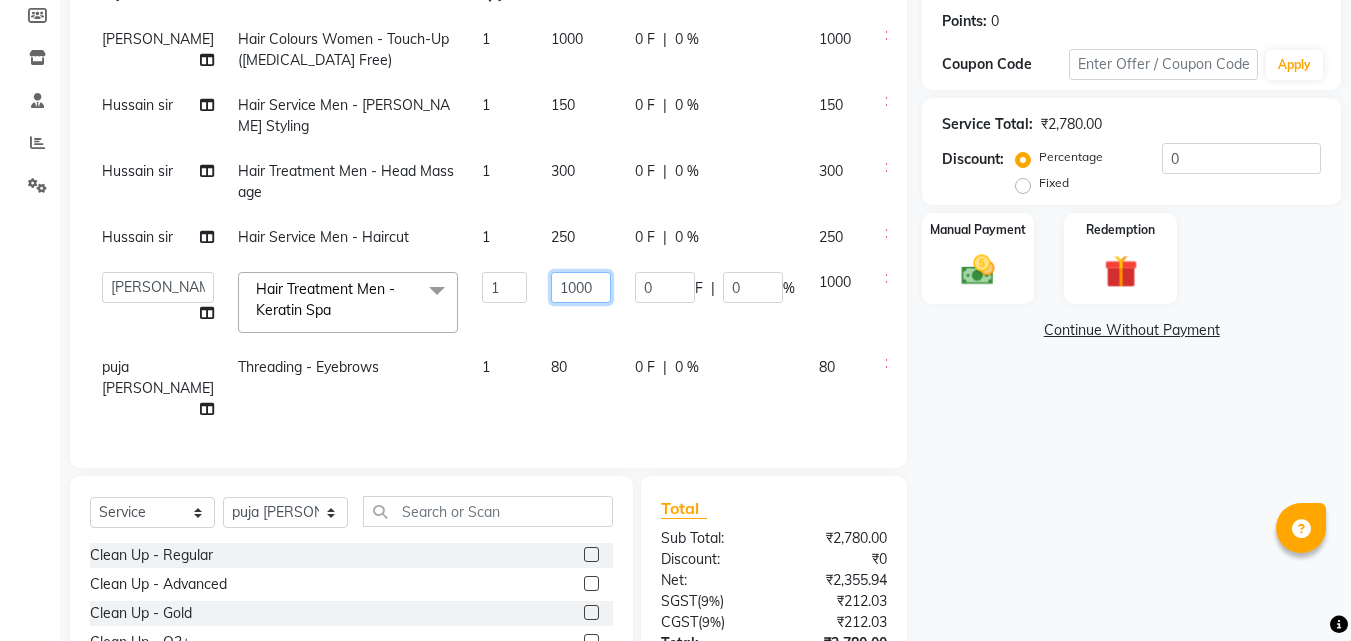 scroll, scrollTop: 49, scrollLeft: 0, axis: vertical 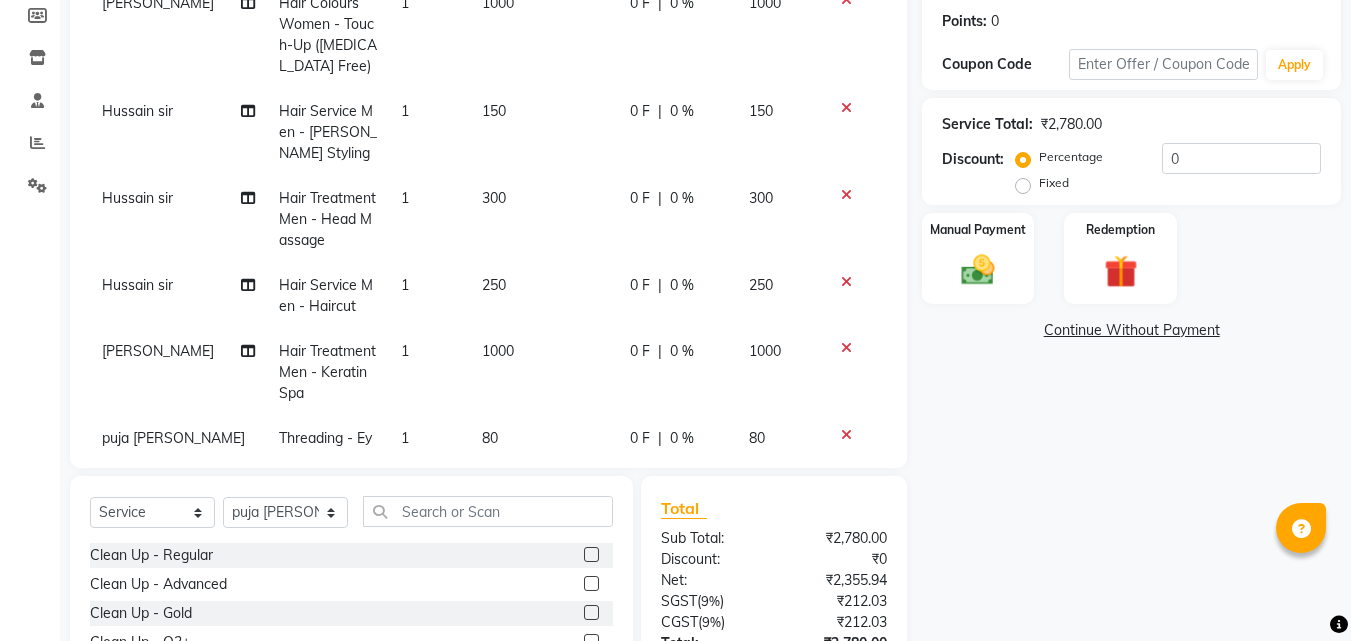 click on "[PERSON_NAME] Hair Colours Women  - Touch-Up ([MEDICAL_DATA] Free) 1 1000 0 F | 0 % 1000 Hussain sir Hair Service Men  - [PERSON_NAME] Styling 1 150 0 F | 0 % 150 Hussain sir Hair Treatment Men - Head Massage 1 300 0 F | 0 % 300 Hussain sir Hair Service Men  - Haircut 1 250 0 F | 0 % 250 [PERSON_NAME] Hair Treatment Men - Keratin Spa 1 1000 0 F | 0 % 1000 puja [PERSON_NAME] Threading  - Eyebrows 1 80 0 F | 0 % 80" 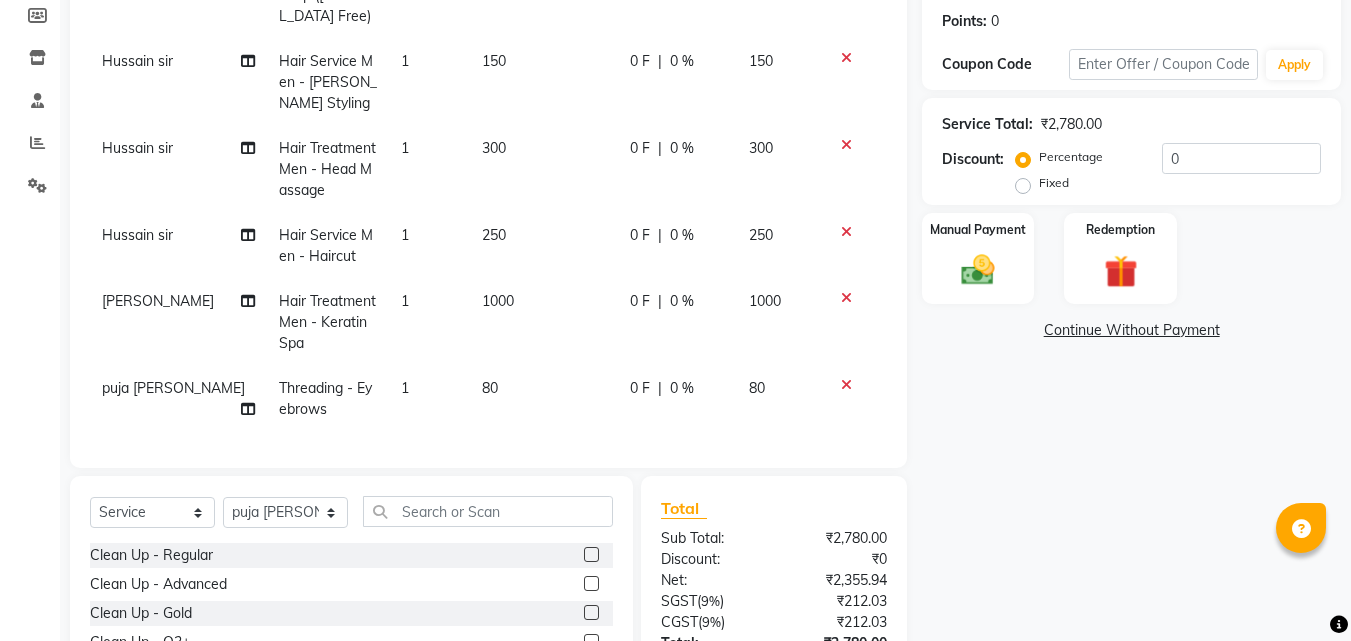 click on "80" 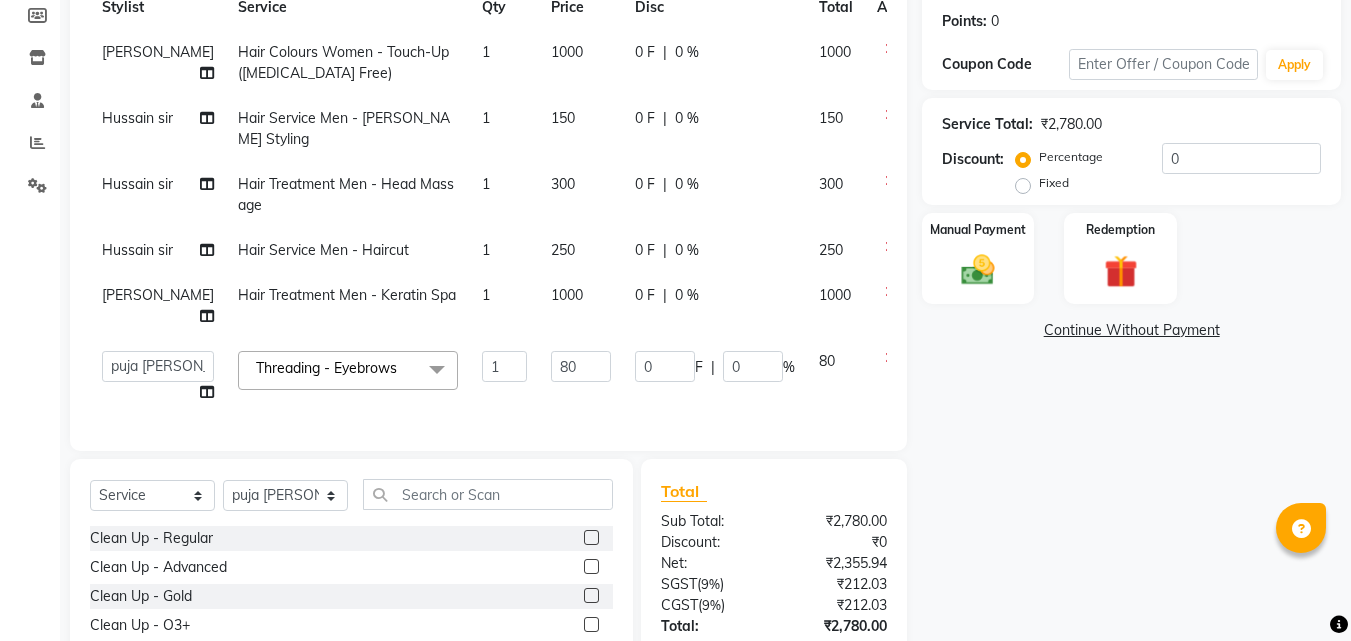 scroll, scrollTop: 19, scrollLeft: 0, axis: vertical 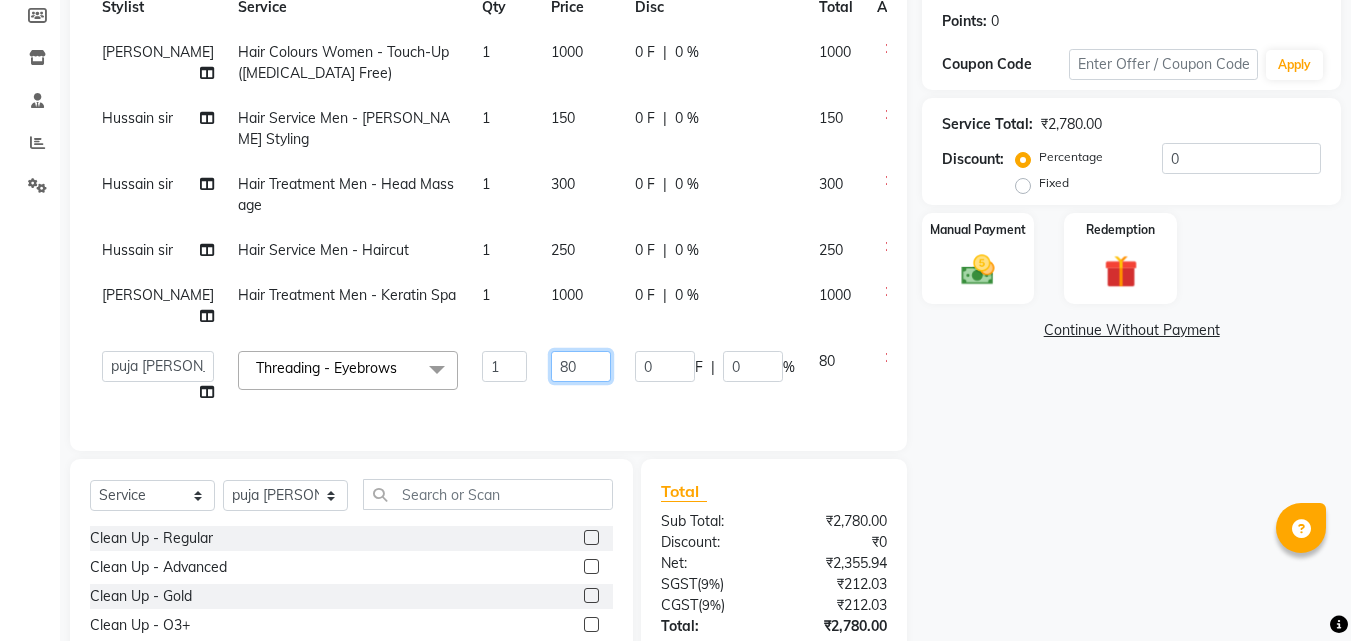 click on "80" 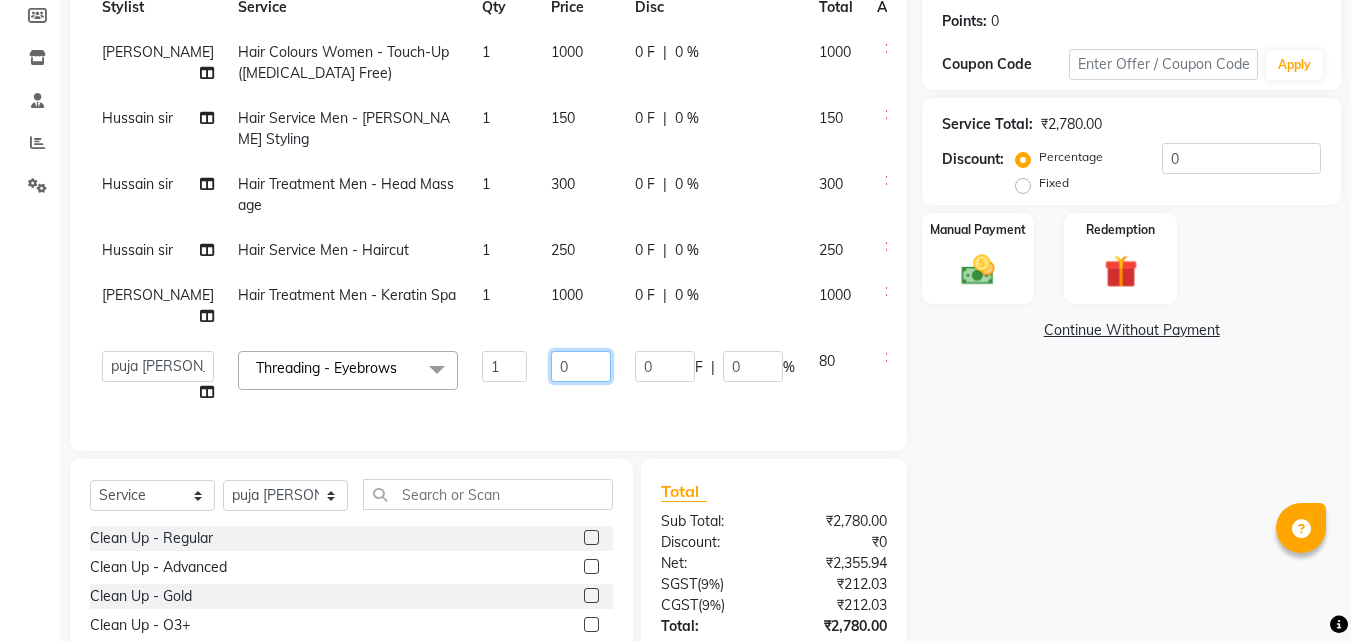 type on "50" 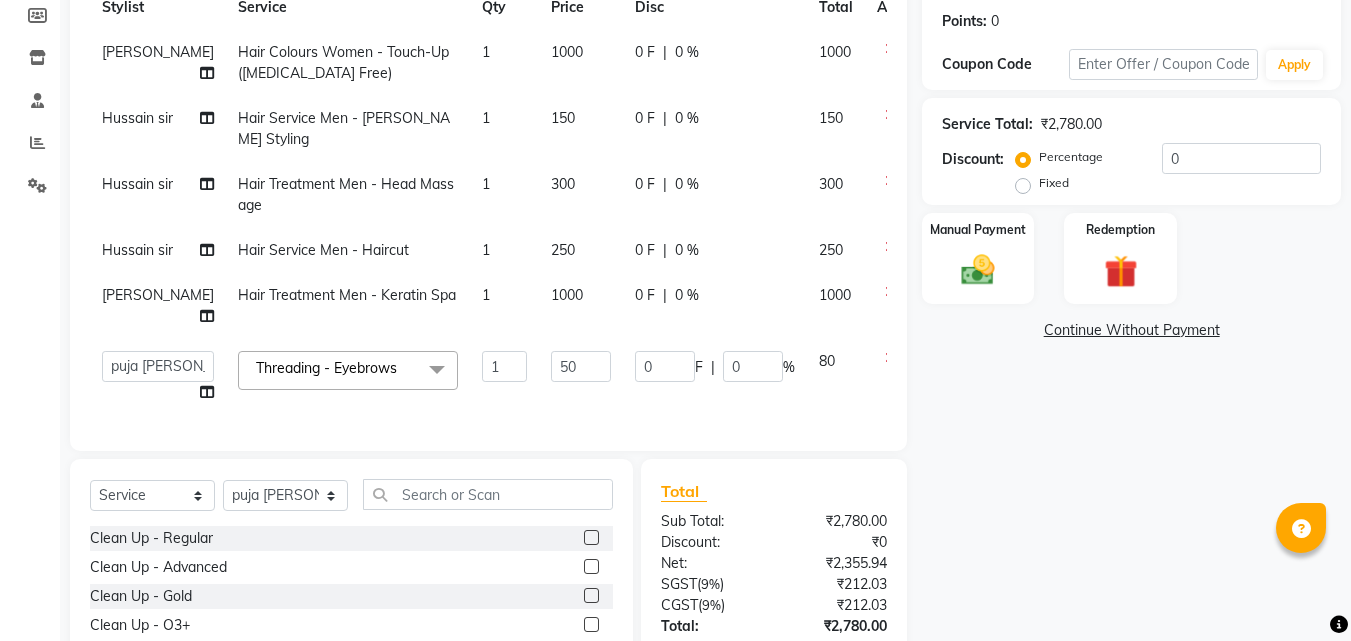 click on "[PERSON_NAME] Hair Colours Women  - Touch-Up ([MEDICAL_DATA] Free) 1 1000 0 F | 0 % 1000 Hussain sir Hair Service Men  - [PERSON_NAME] Styling 1 150 0 F | 0 % 150 Hussain sir Hair Treatment Men - Head Massage 1 300 0 F | 0 % 300 Hussain sir Hair Service Men  - Haircut 1 250 0 F | 0 % 250 [PERSON_NAME] Hair Treatment Men - Keratin Spa 1 1000 0 F | 0 % 1000  [PERSON_NAME]   [PERSON_NAME] sir   puja [PERSON_NAME] [PERSON_NAME] wandewar  Threading  - Eyebrows  x Clean Up - Regular Clean Up - Advanced Clean Up - Gold Clean Up - O3+ Clean Up - Face Dtan Clean Up- bleach Dtan Clean up-Hydra O3+ Assistant Service face massage ear presing face scrab Facial  - O3+ Facials Facial  - Skin Tightening Facial  - Anti-Tan Facial  - Fruit Facial  - Gold Facial  - Skin Brightning facial-Hydra O3 facials Regular Waxing  - Face Regular Waxing  - Full hands Regular Waxing  - Half hands Regular Waxing  - Full legs Regular Waxing  - Half legs Regular Waxing  - Under-arms Regular Waxing  - Full front Regular Waxing  - Full back Regular Waxing  - Bikini" 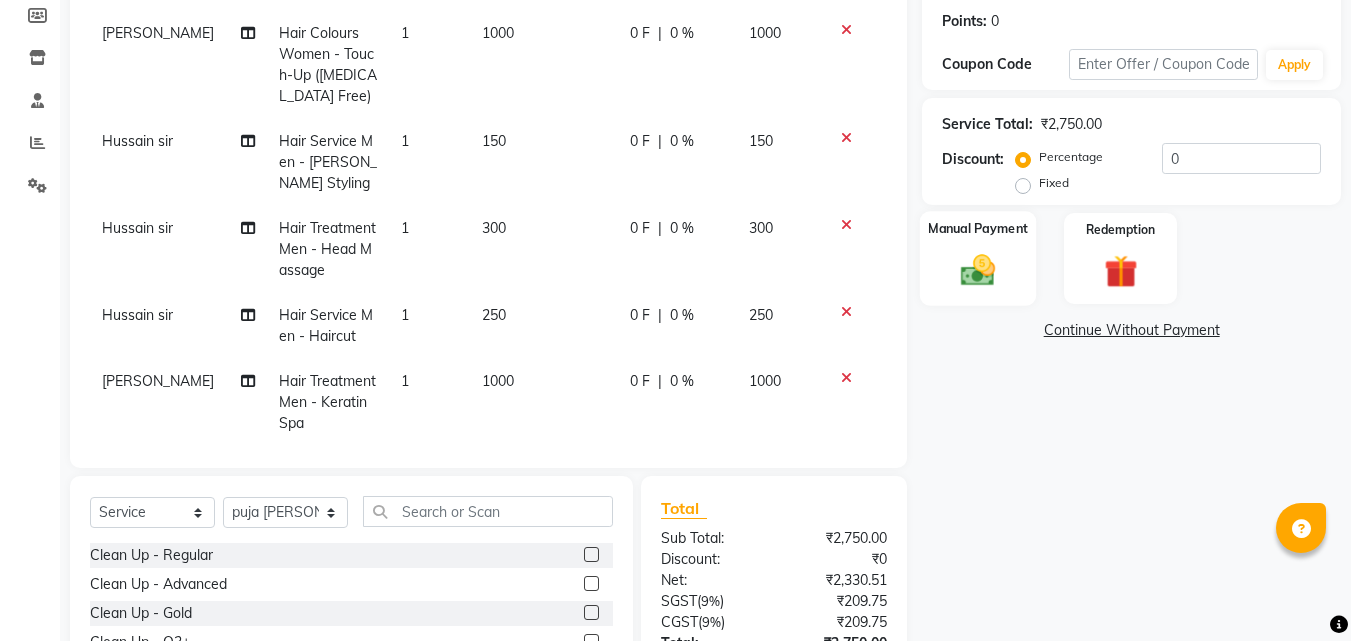 click 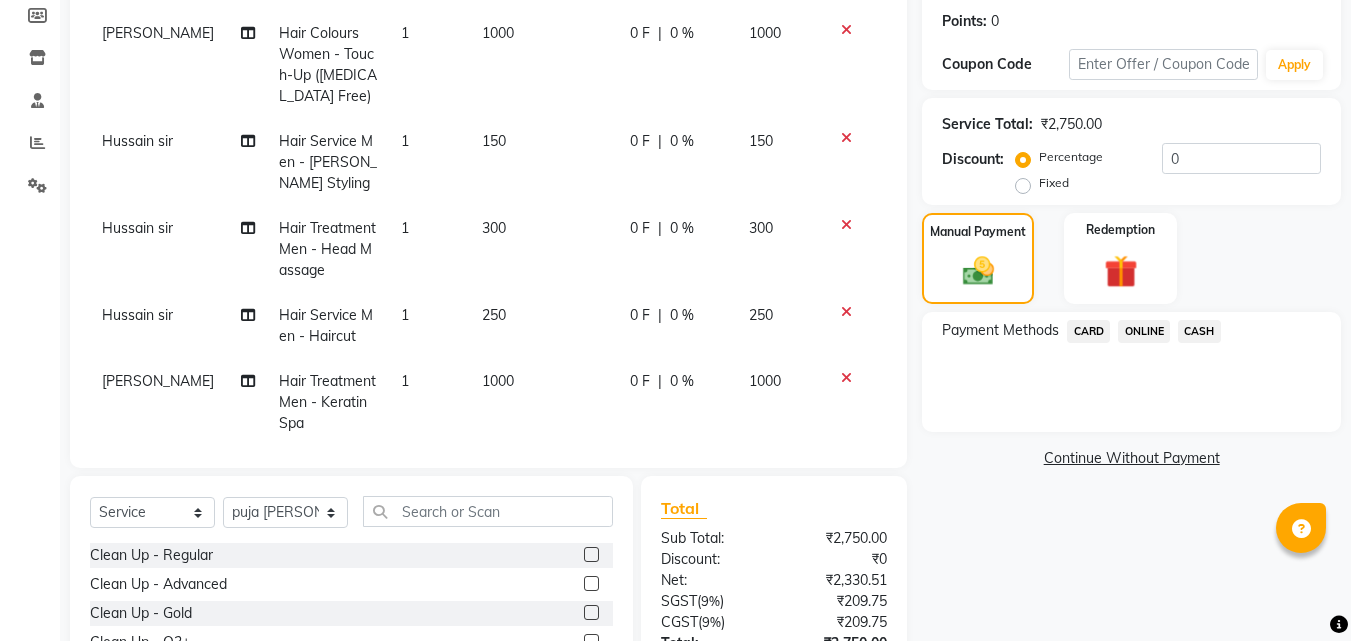 click on "CASH" 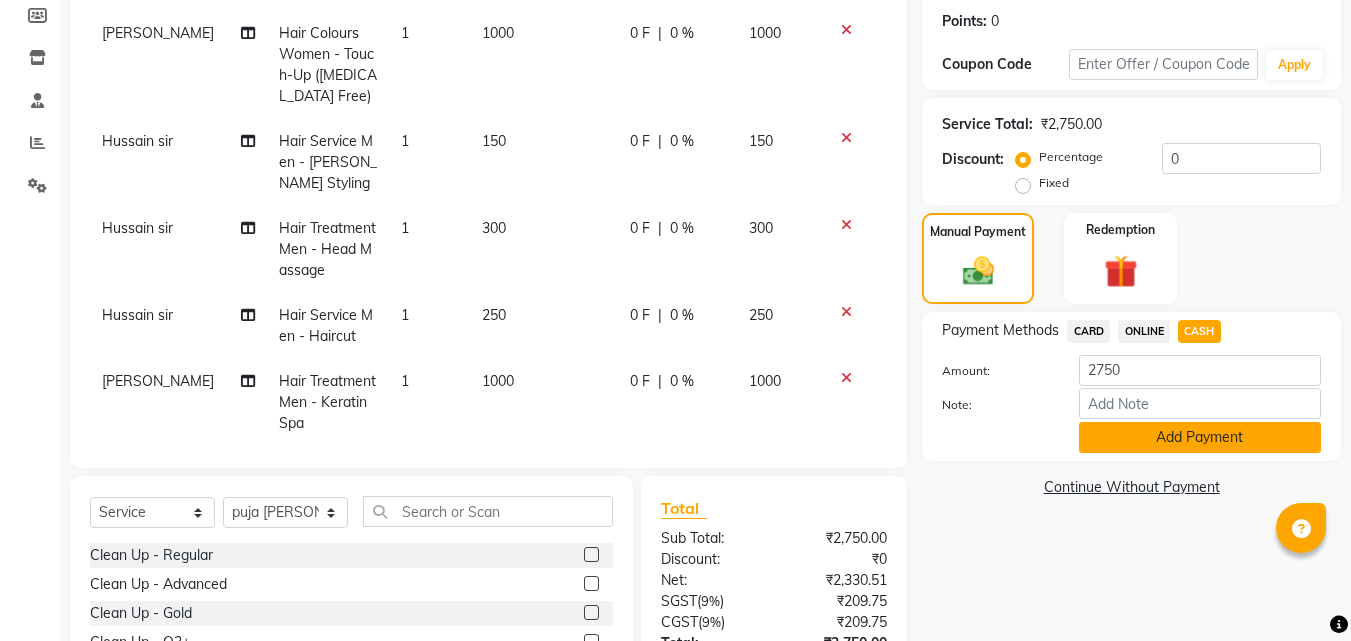 click on "Add Payment" 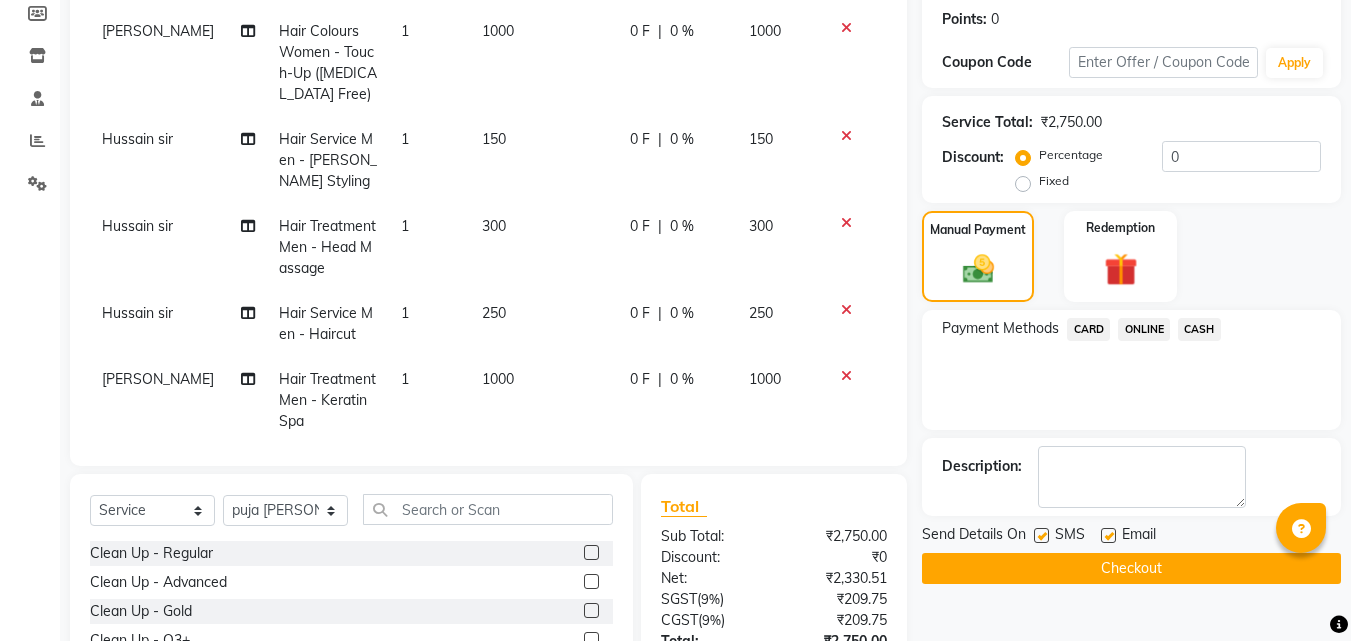 scroll, scrollTop: 530, scrollLeft: 0, axis: vertical 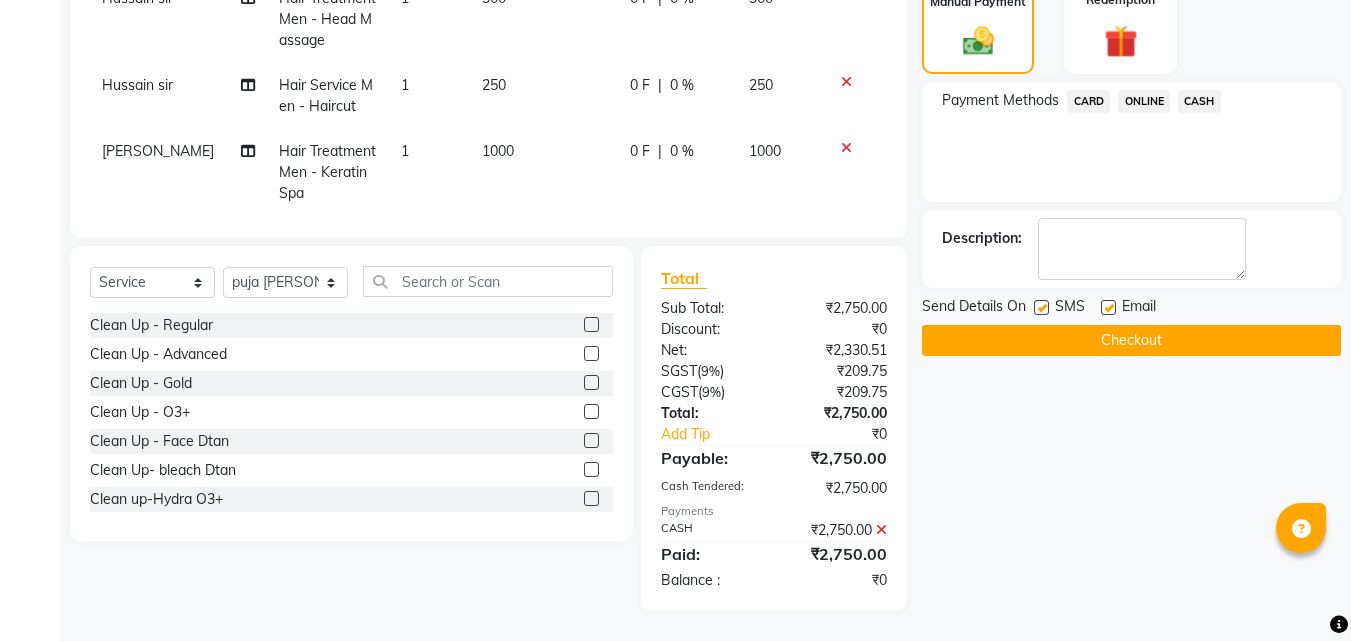 click 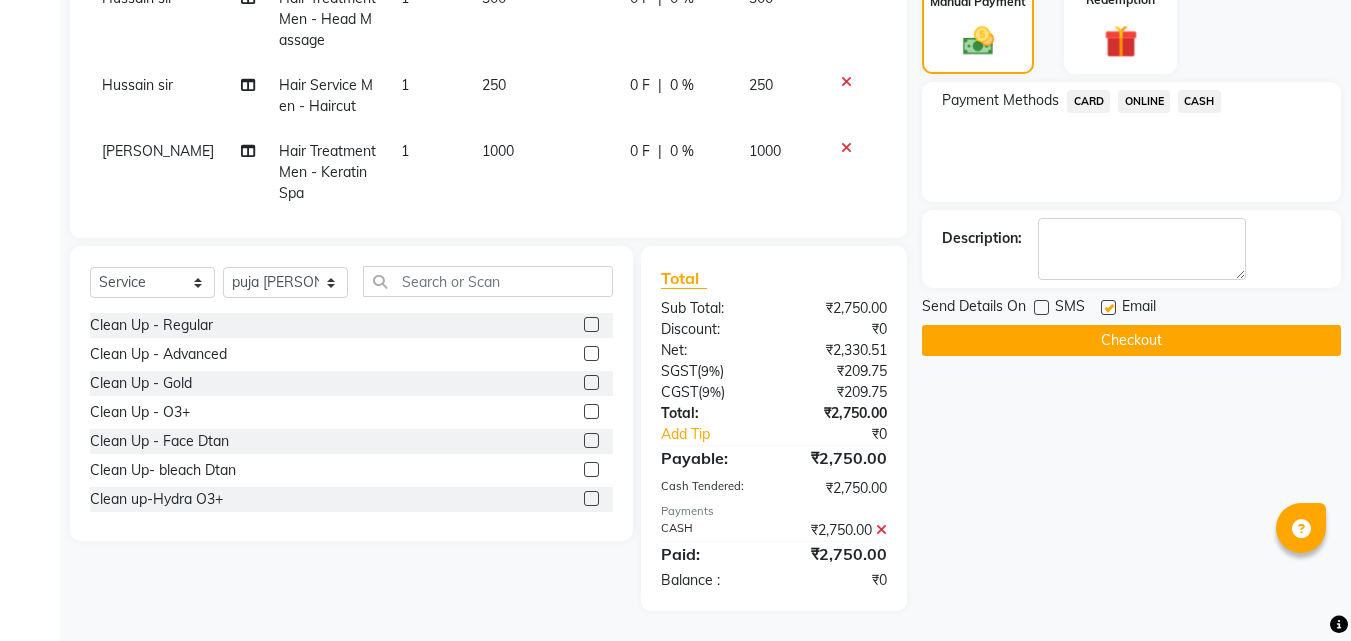 click 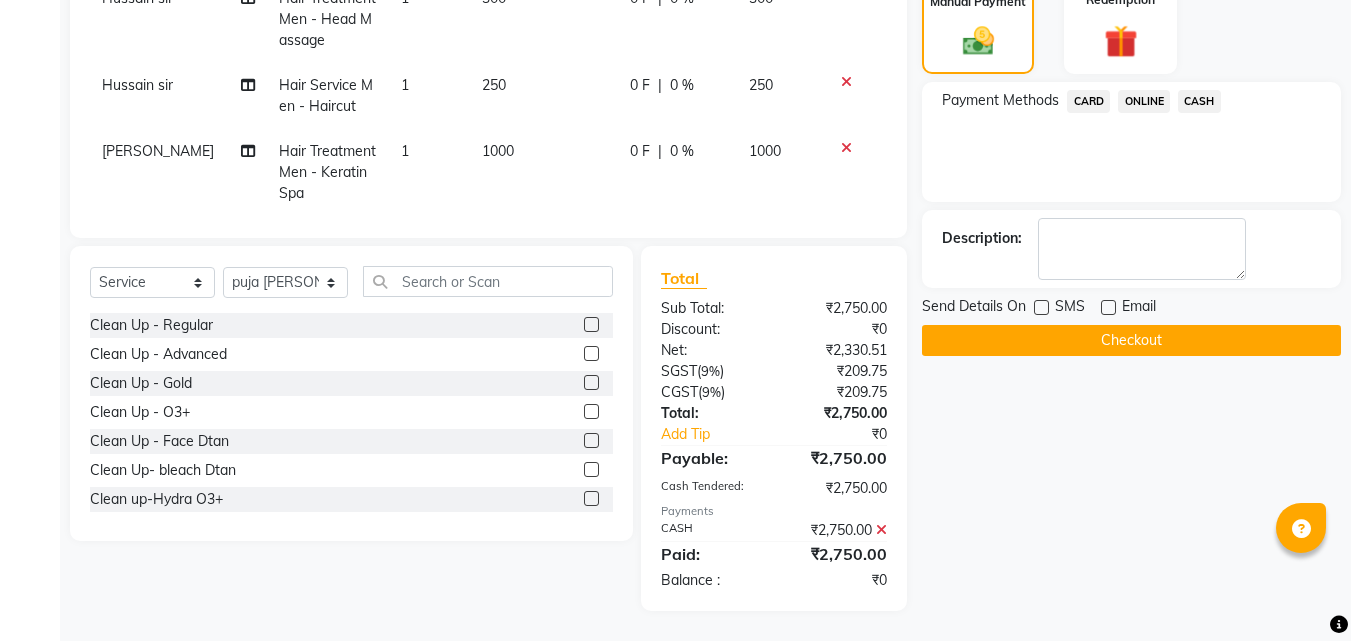 click on "Checkout" 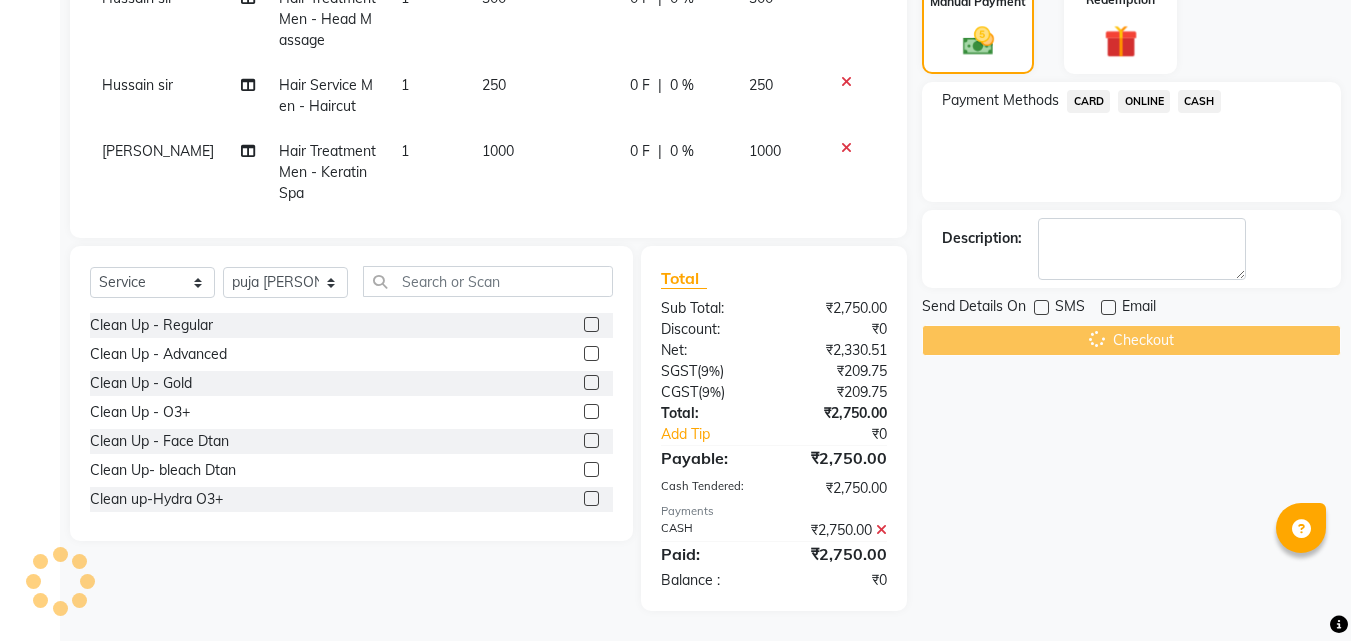 scroll, scrollTop: 30, scrollLeft: 0, axis: vertical 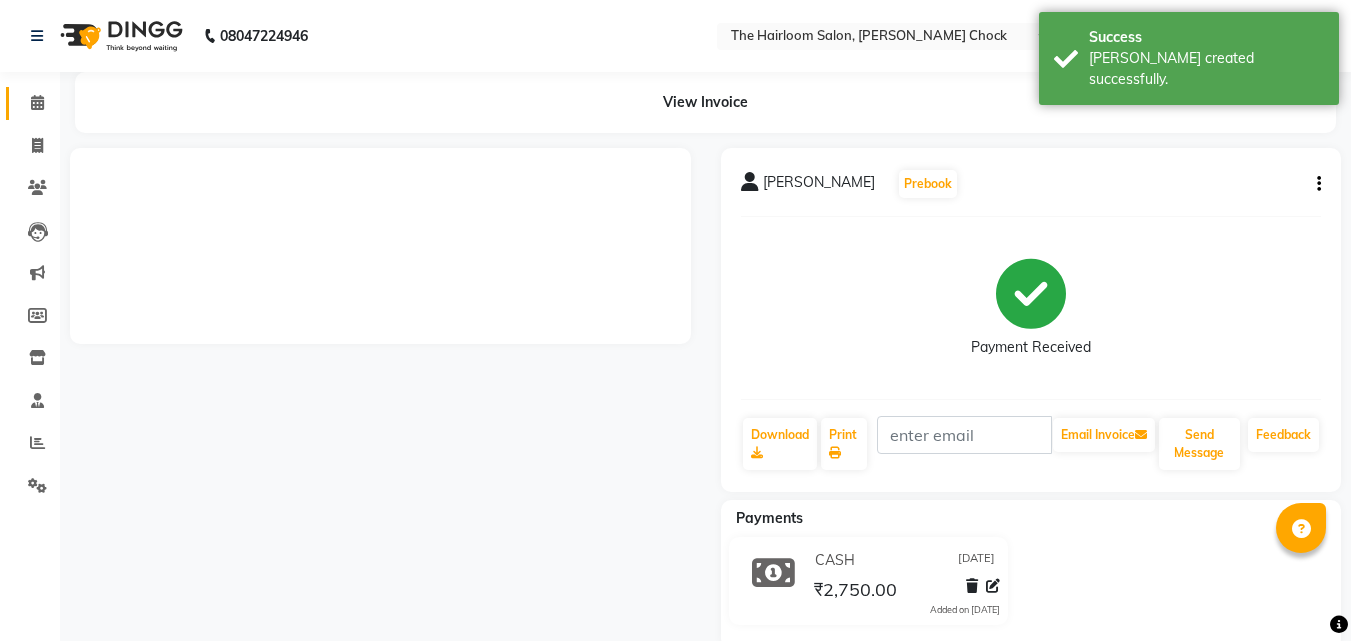 click 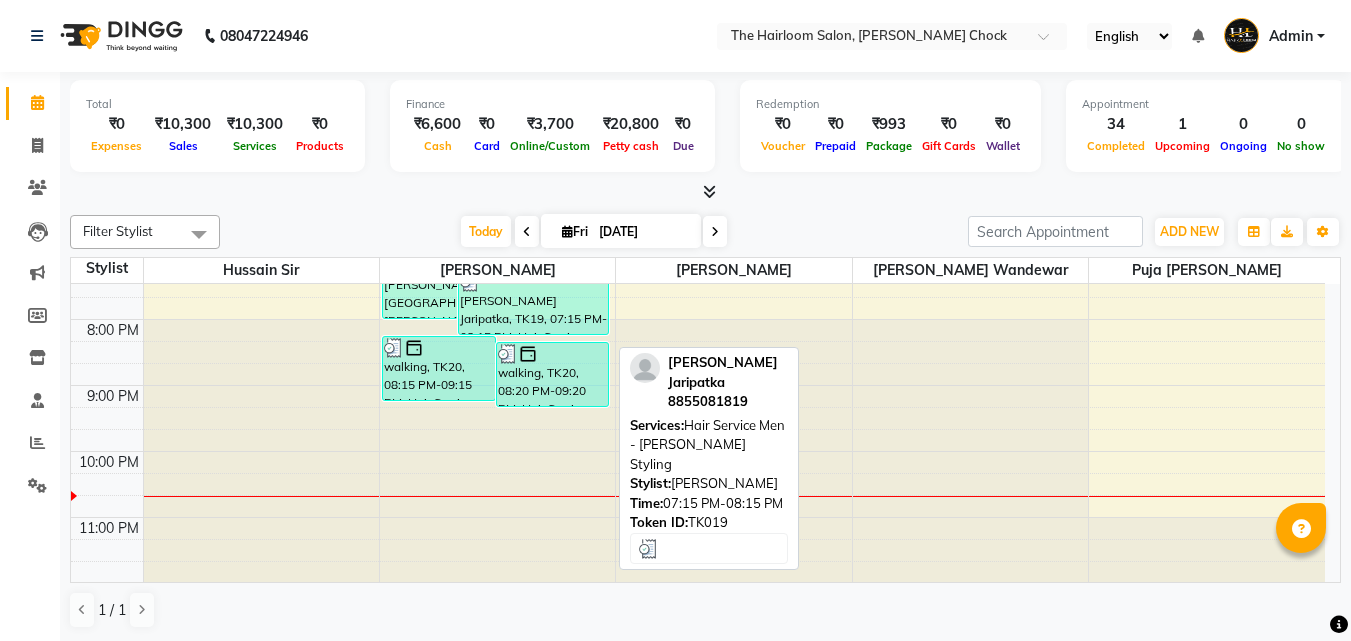 scroll, scrollTop: 757, scrollLeft: 0, axis: vertical 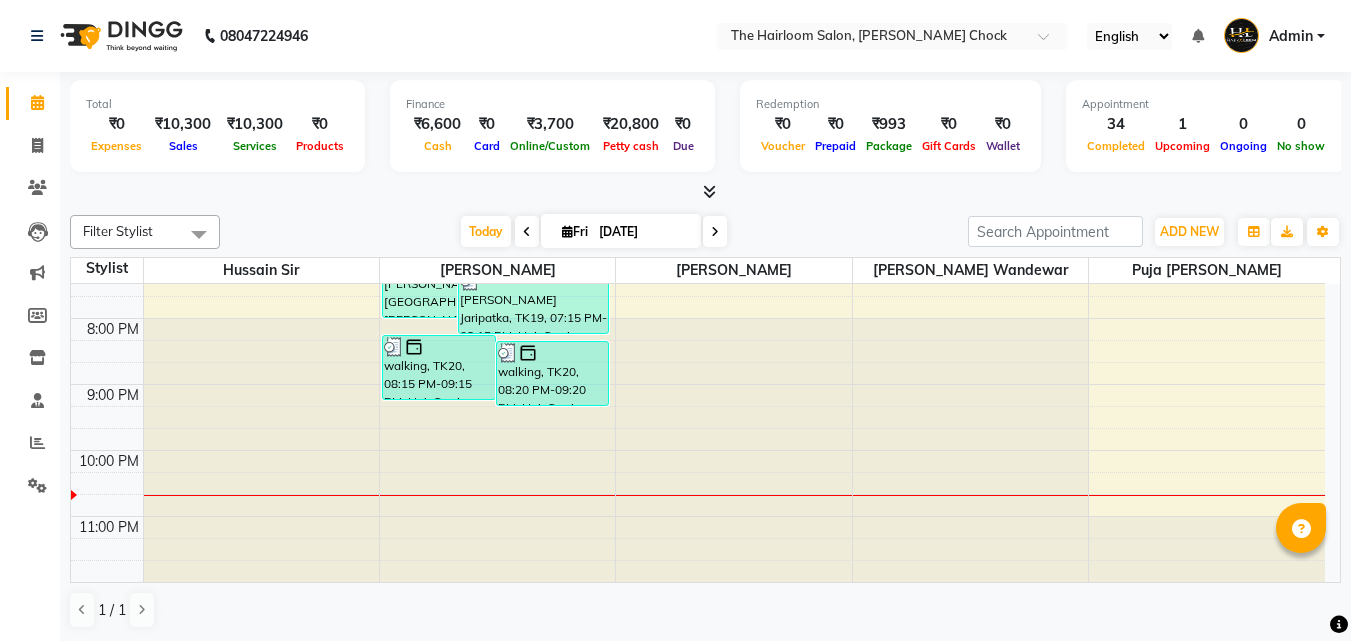click at bounding box center [497, -473] 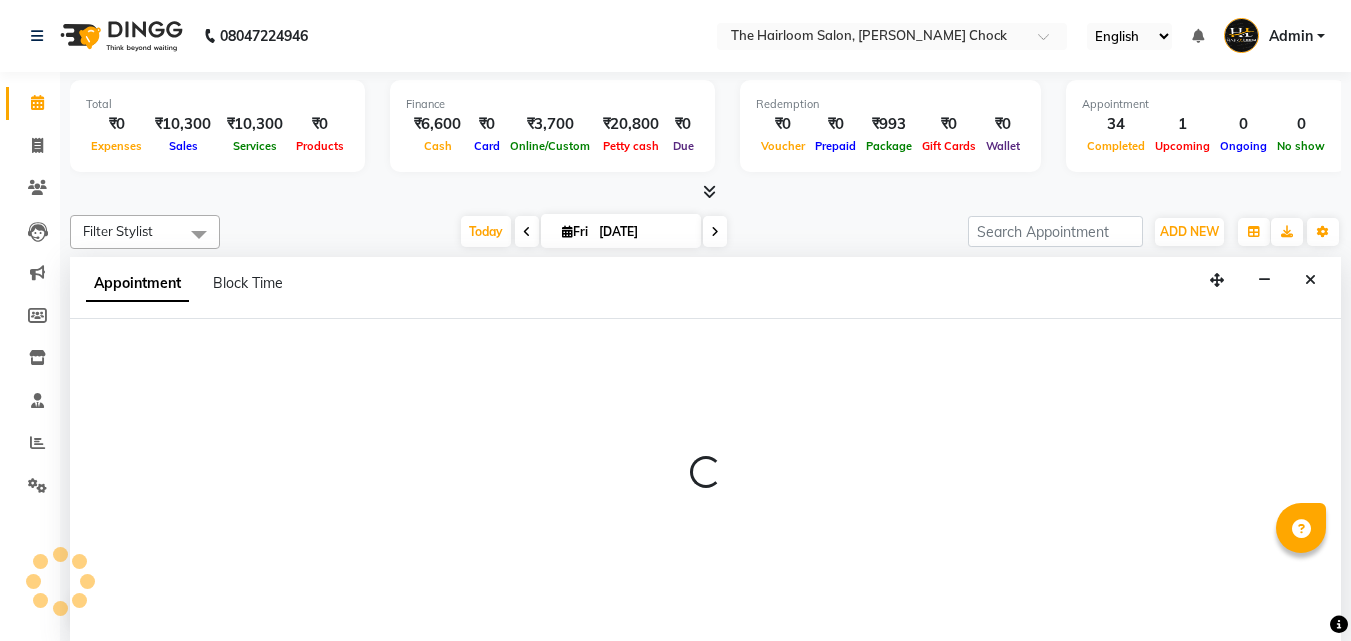 select on "41756" 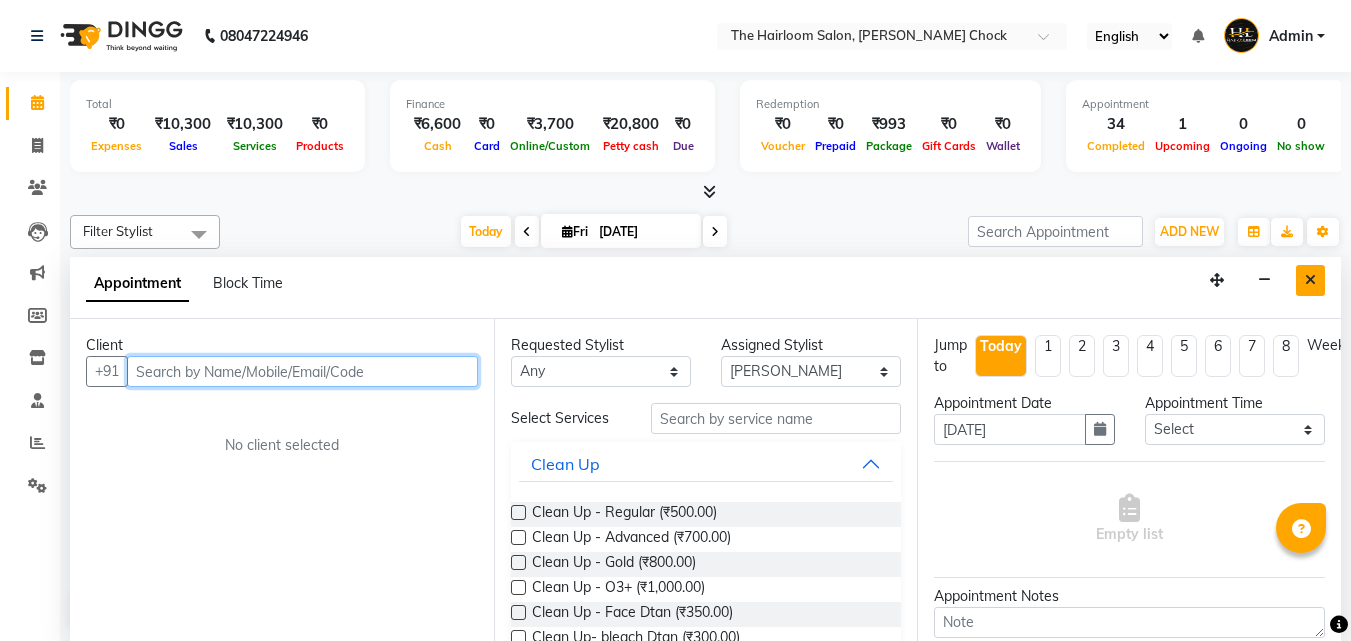 scroll, scrollTop: 1, scrollLeft: 0, axis: vertical 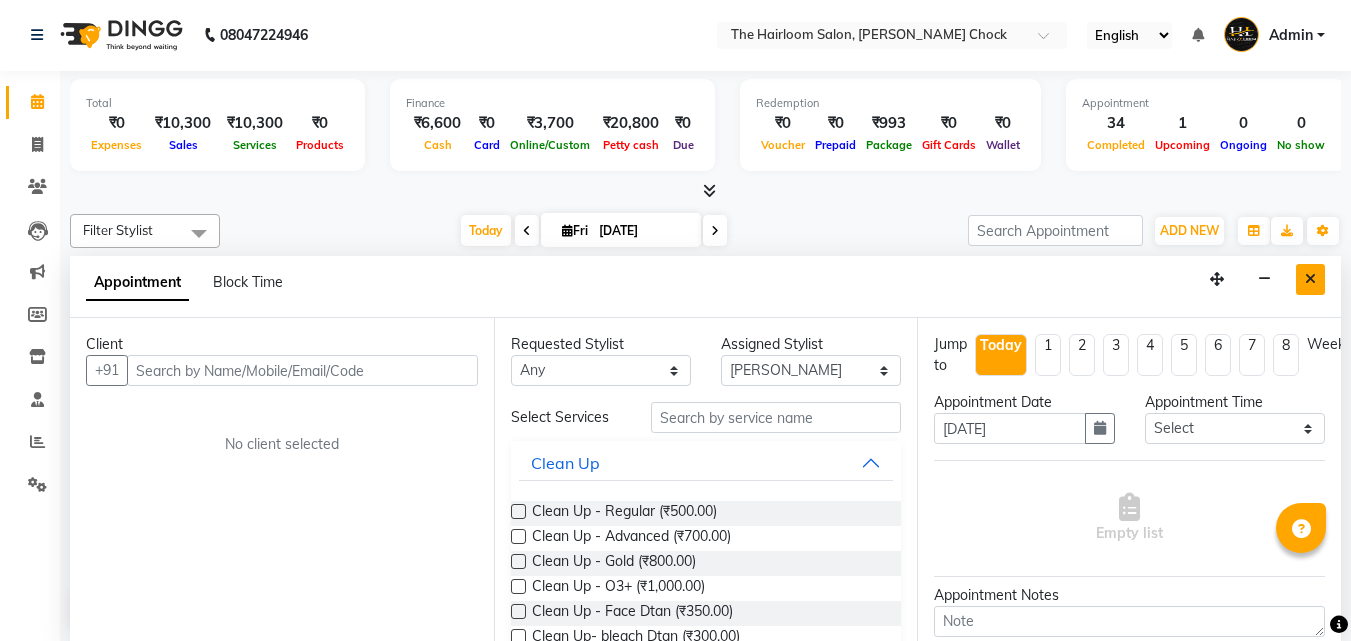 click at bounding box center [1310, 279] 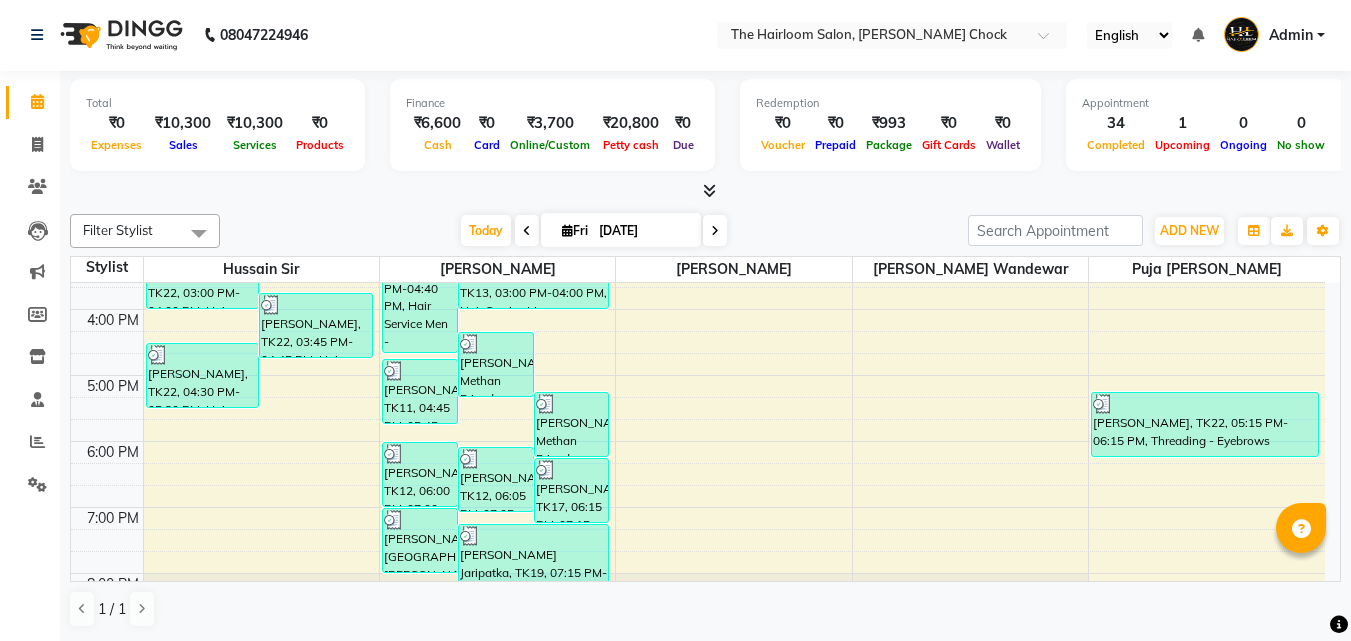 scroll, scrollTop: 457, scrollLeft: 0, axis: vertical 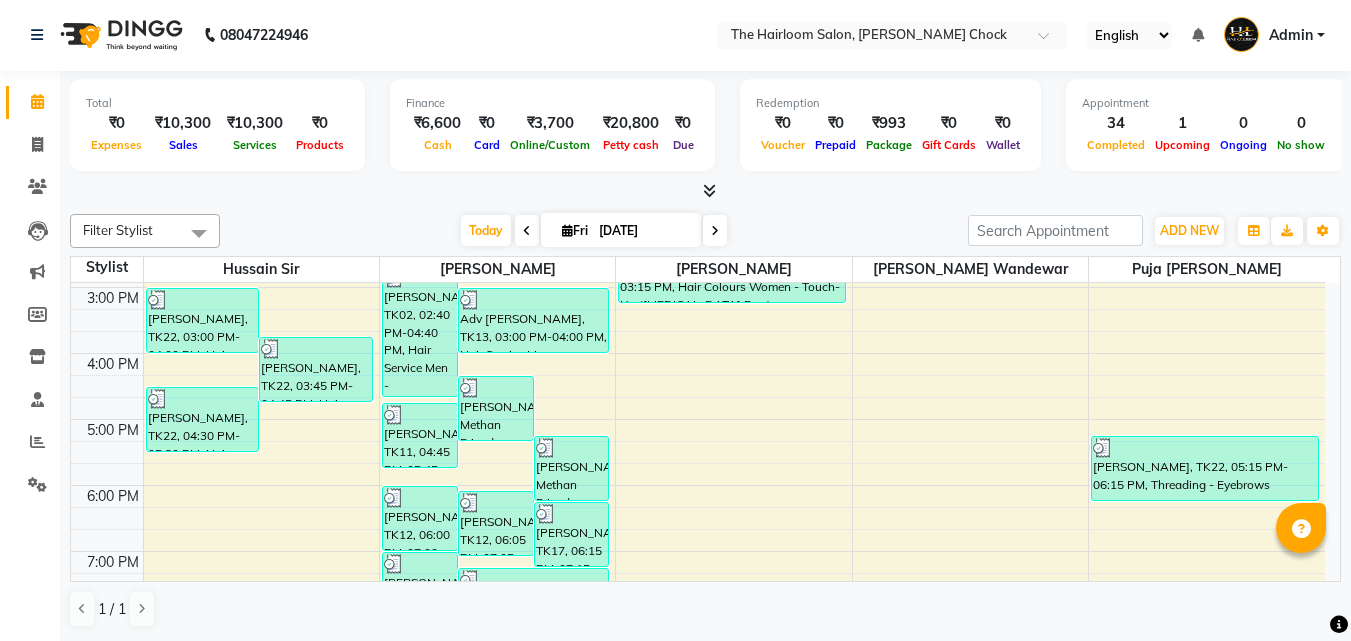 click on "8:00 AM 9:00 AM 10:00 AM 11:00 AM 12:00 PM 1:00 PM 2:00 PM 3:00 PM 4:00 PM 5:00 PM 6:00 PM 7:00 PM 8:00 PM 9:00 PM 10:00 PM 11:00 PM     walking, TK01, 09:00 AM-10:00 AM, Hair Service Men  - Shaving     Adv [DATE] sir, TK15, 09:45 AM-10:45 AM, Hair Service Men  - Haircut     [PERSON_NAME], TK06, 10:00 AM-10:35 AM, kids hair cut     [PERSON_NAME], TK22, 03:00 PM-04:00 PM, Hair Service Men  - Haircut     [PERSON_NAME], TK22, 03:45 PM-04:45 PM, Hair Service Men  - [PERSON_NAME] Styling     [PERSON_NAME], TK22, 04:30 PM-05:30 PM, Hair Treatment Men - Head Massage     [PERSON_NAME], TK16, 12:15 PM-01:15 PM, Hair Service Men  - Haircut     hahel sir, TK09, 12:15 PM-01:15 PM, Hair Service Men  - Haircut     Kashaf Sir, TK08, 12:45 PM-01:45 PM, Hair Service Men  - [PERSON_NAME] Styling     [PERSON_NAME] Clinte, TK02, 02:40 PM-04:40 PM, Hair Service Men  - Haircut,Hair Service Men  - [PERSON_NAME] Styling     [PERSON_NAME] Methan Friend, TK14, 04:20 PM-05:20 PM, Hair Service Men  - Haircut" at bounding box center (698, 353) 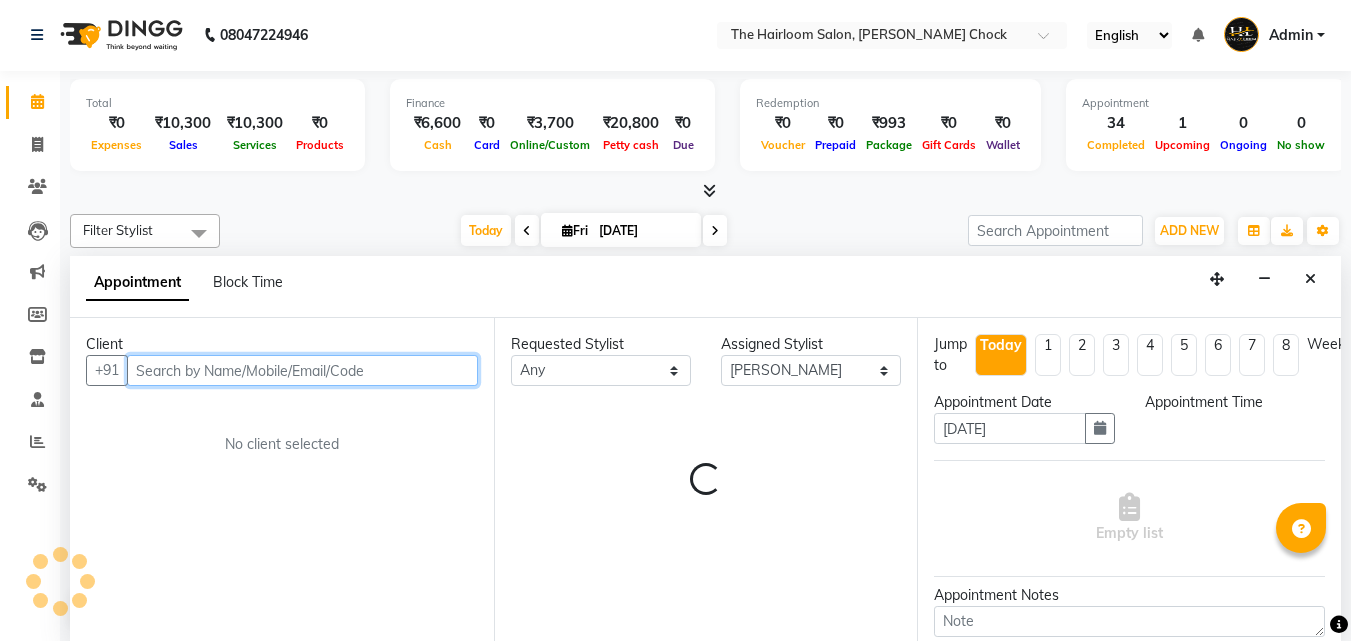 select on "945" 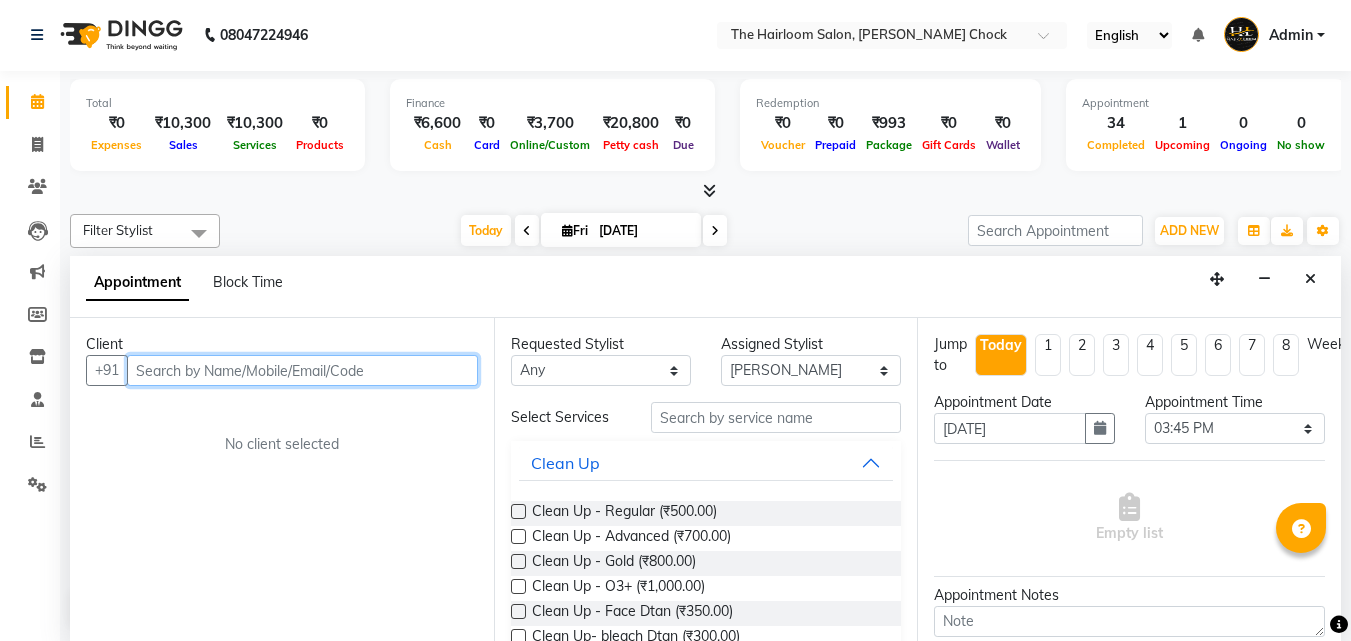 click at bounding box center [302, 370] 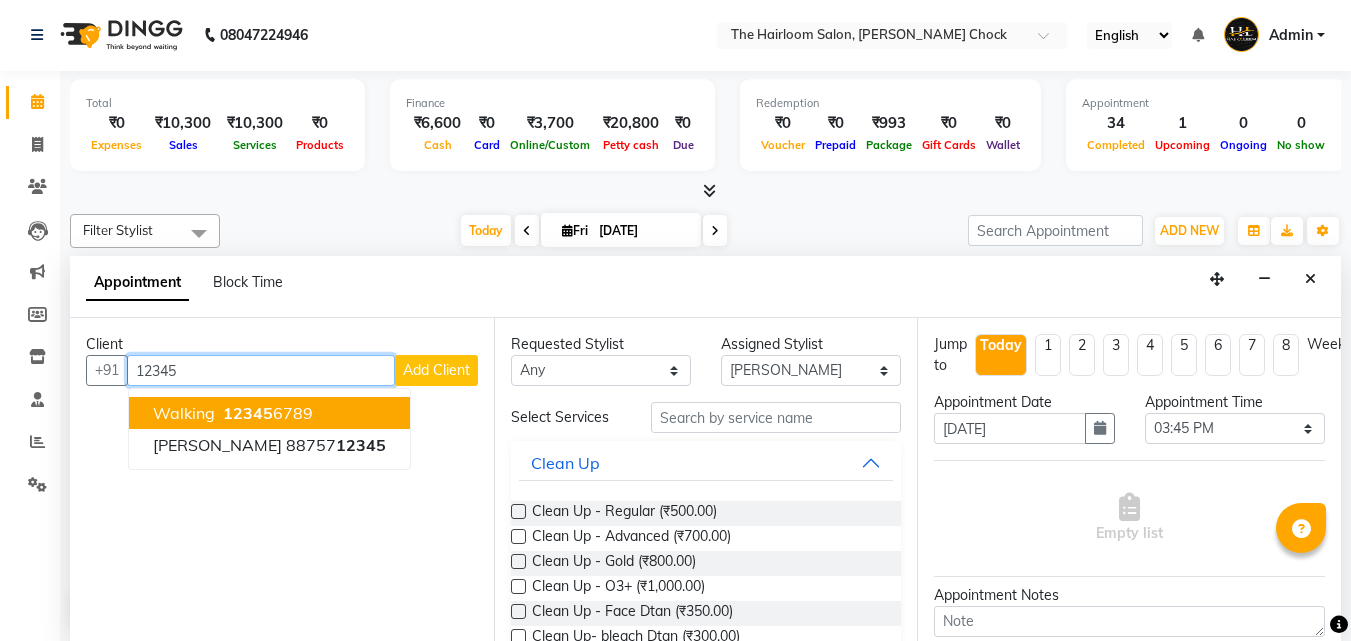 click on "12345 6789" at bounding box center [266, 413] 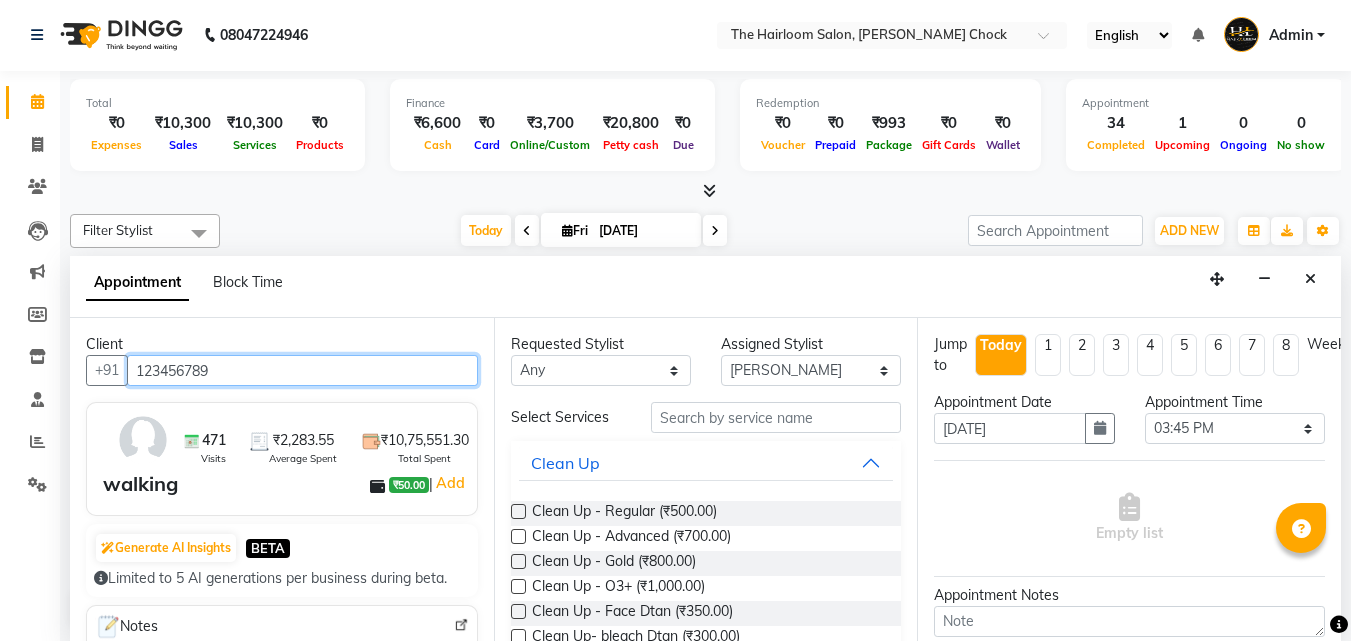 type on "123456789" 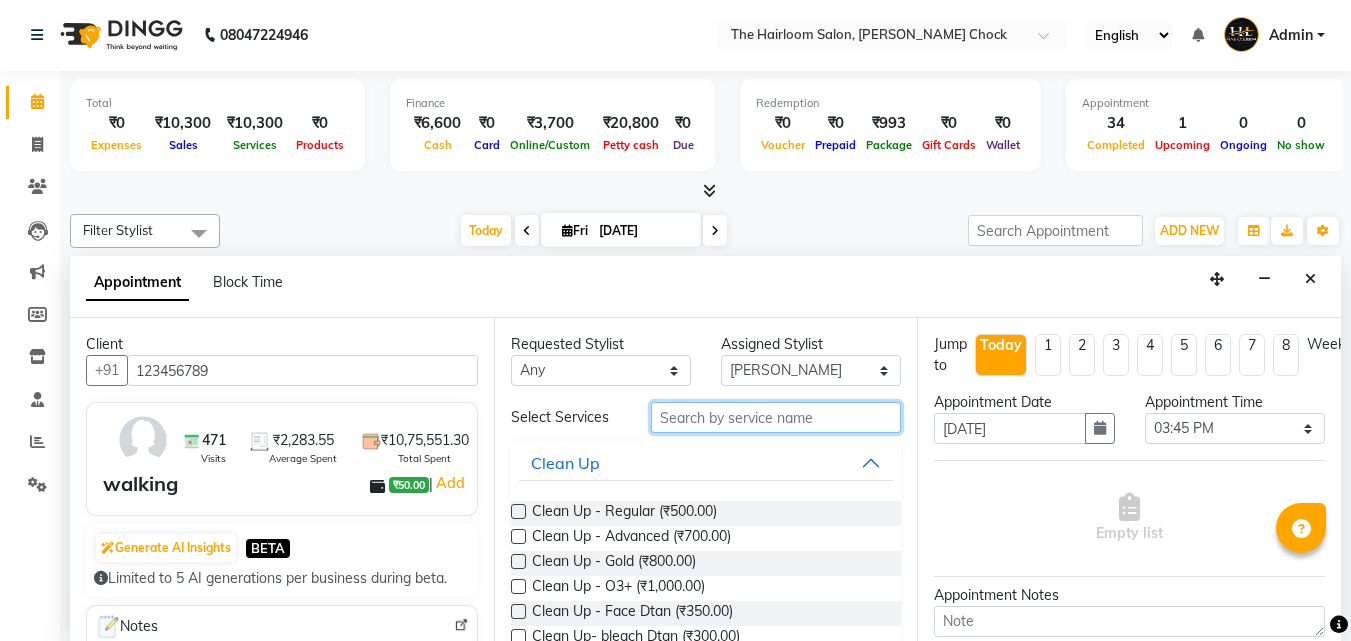 click at bounding box center (776, 417) 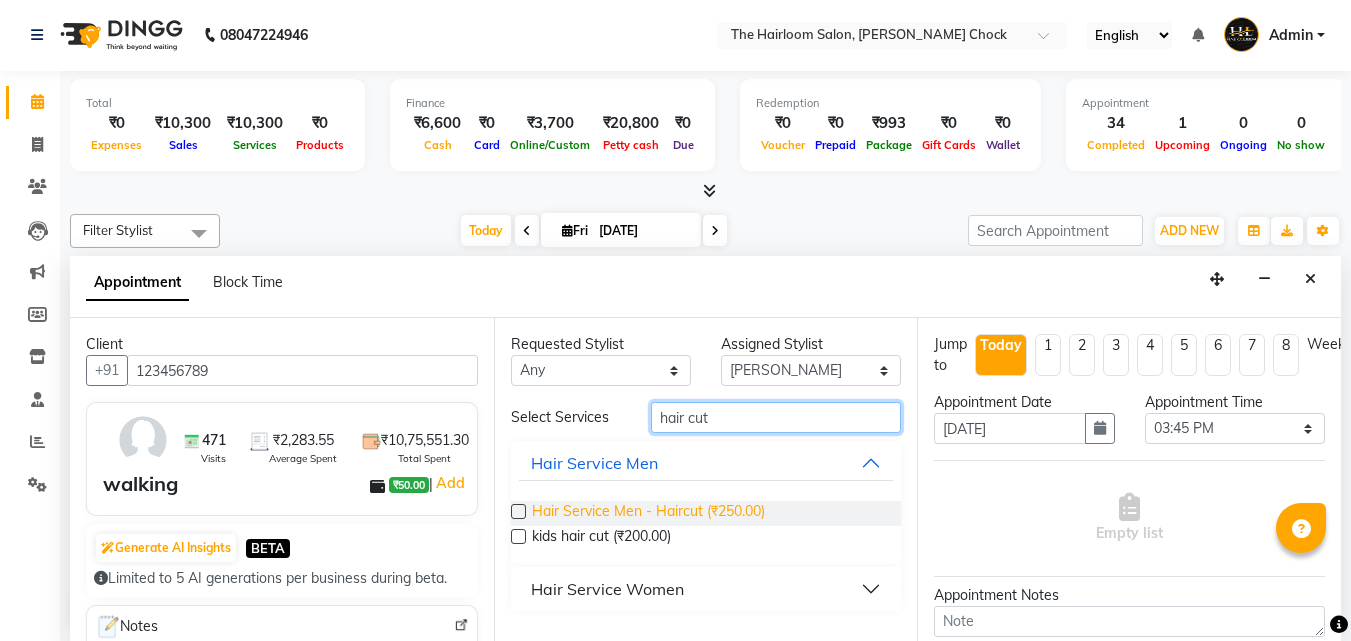 type on "hair cut" 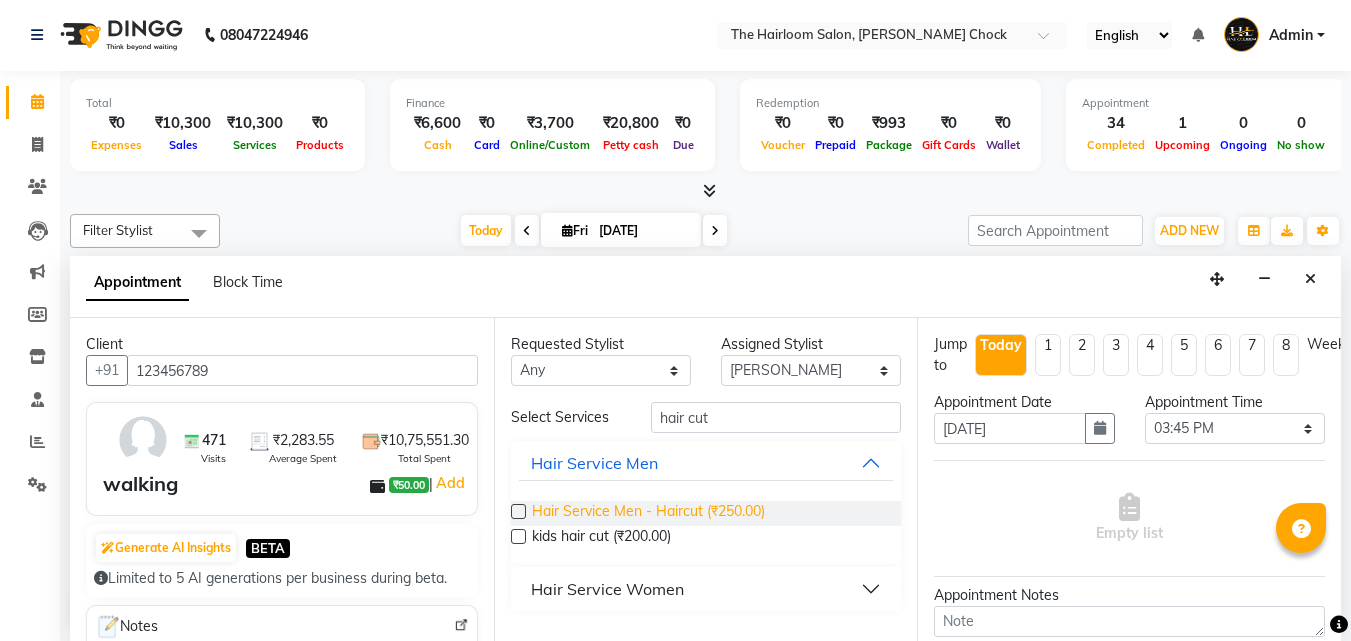 click on "Hair Service Men  - Haircut (₹250.00)" at bounding box center (648, 513) 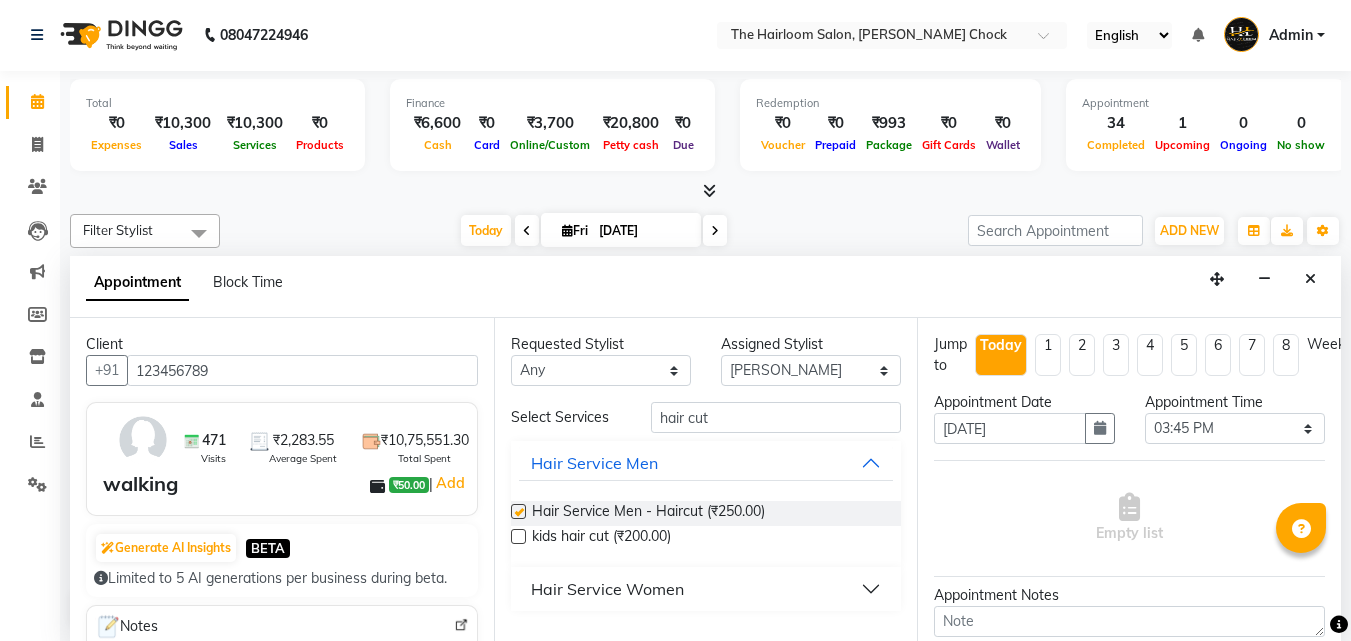 checkbox on "false" 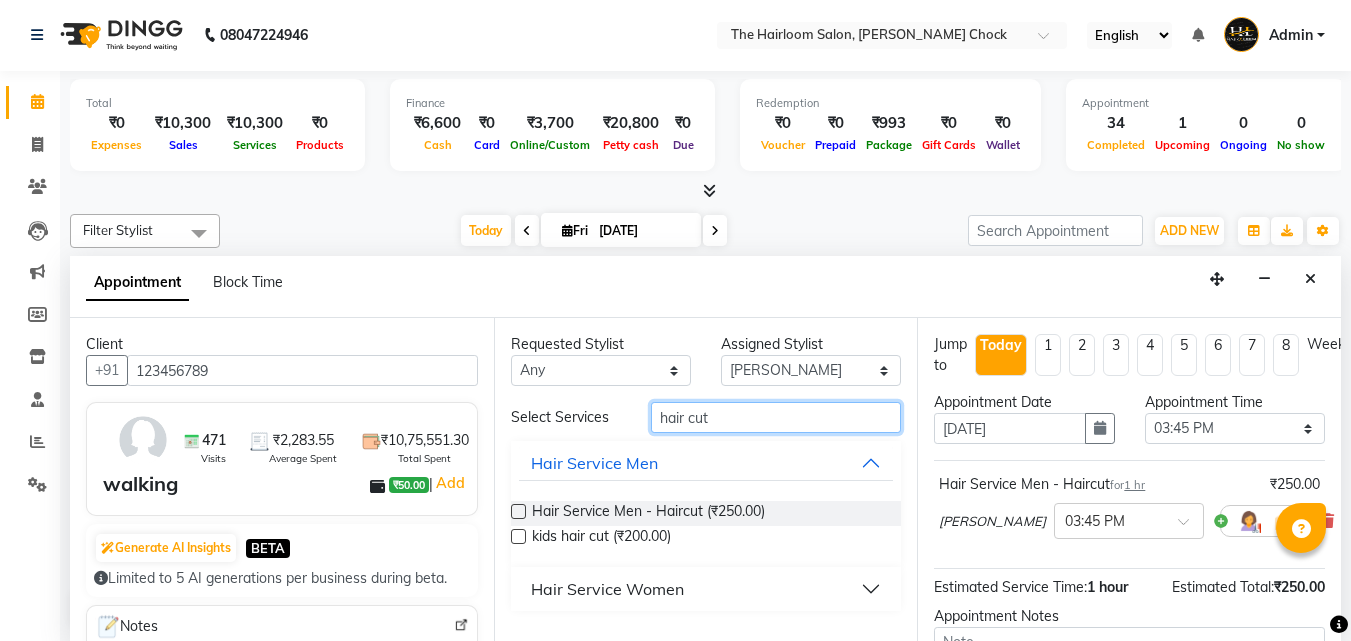 click on "hair cut" at bounding box center (776, 417) 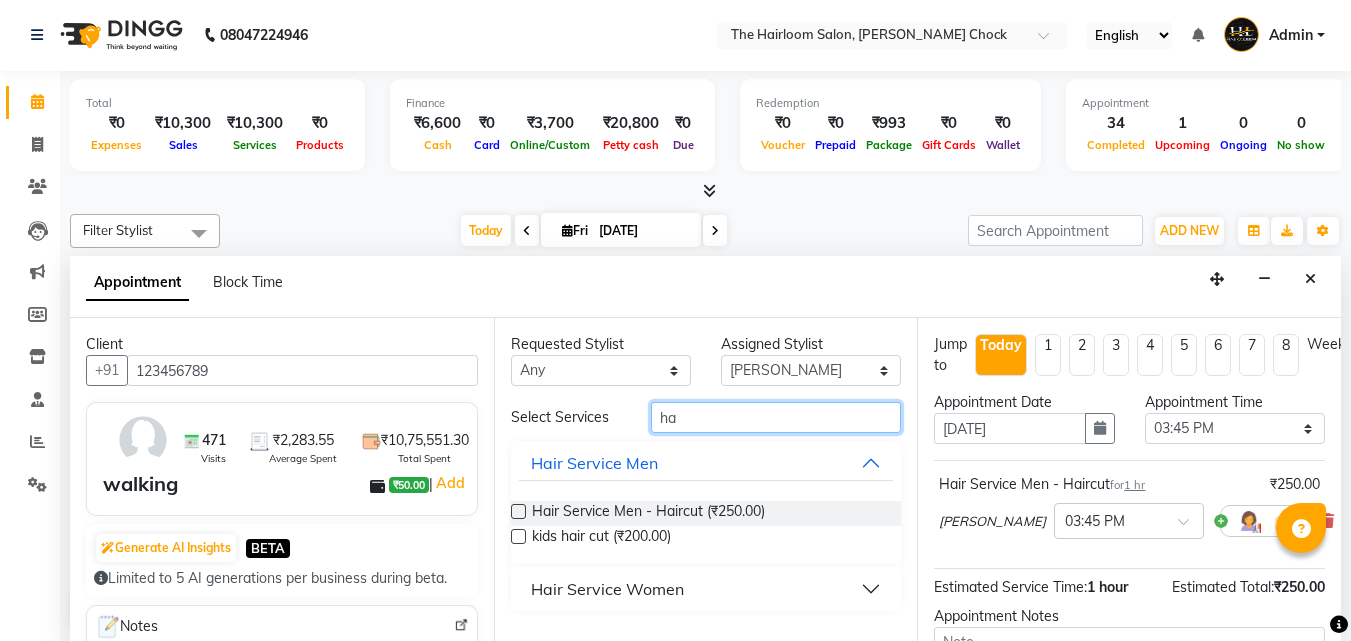 type on "h" 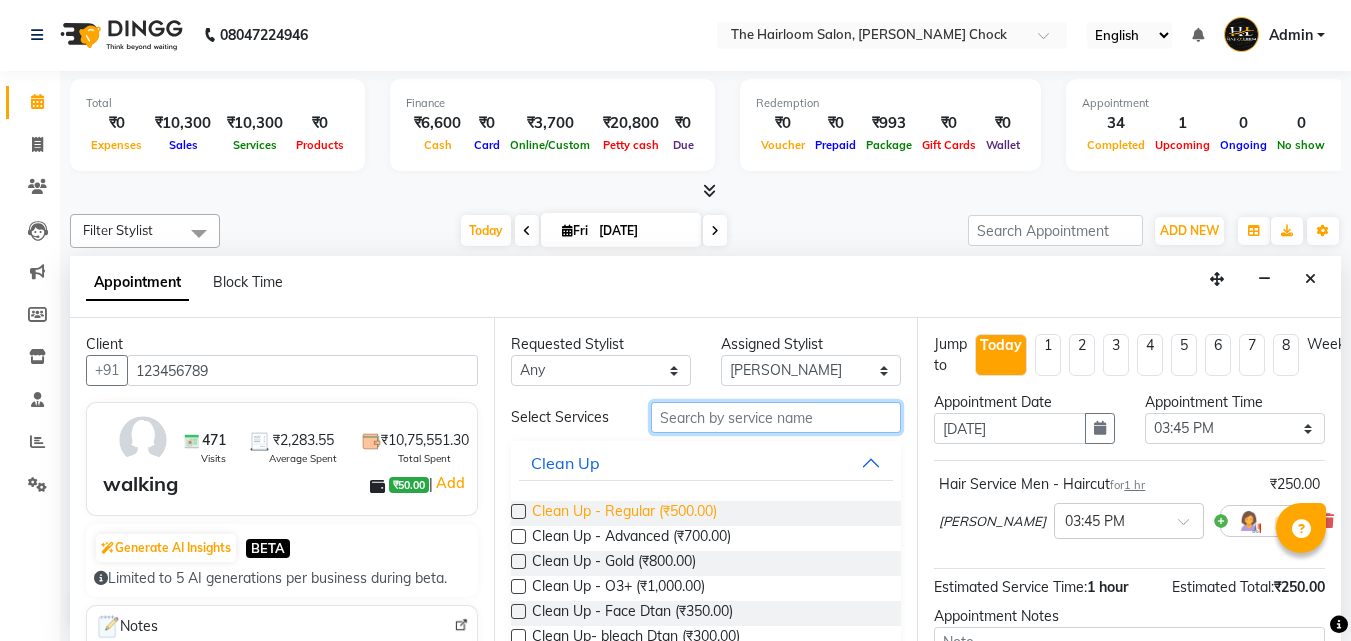 type 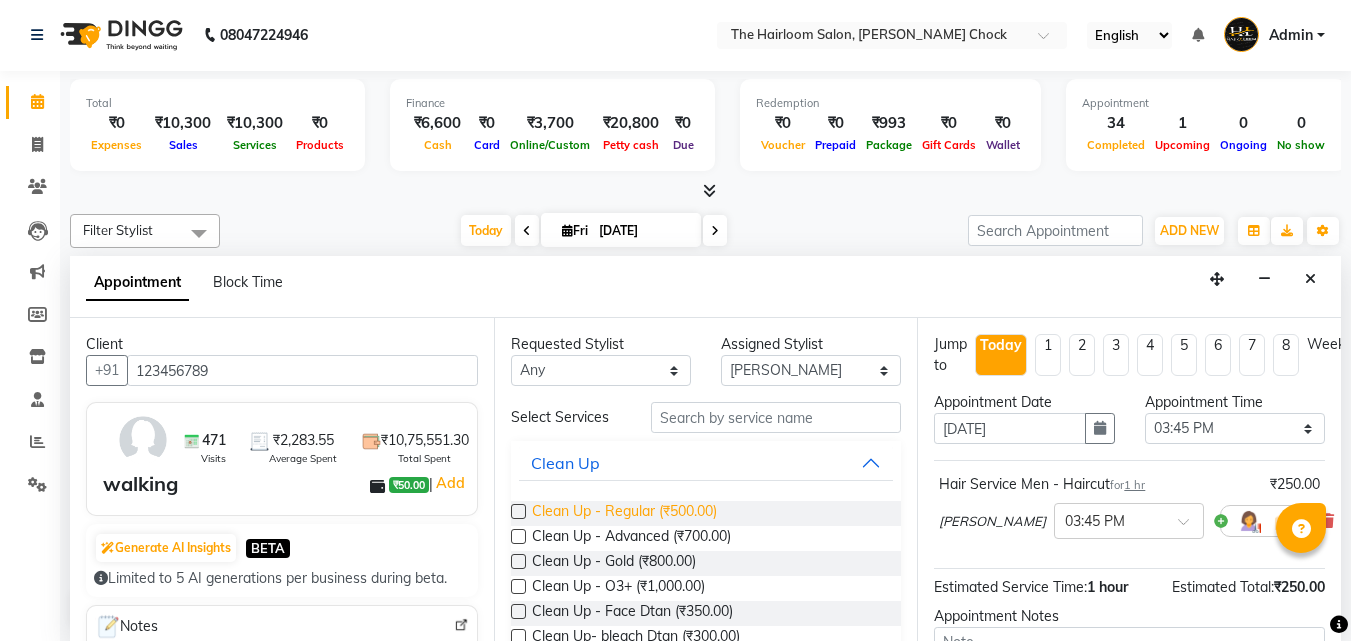 click on "Clean Up - Regular (₹500.00)" at bounding box center (624, 513) 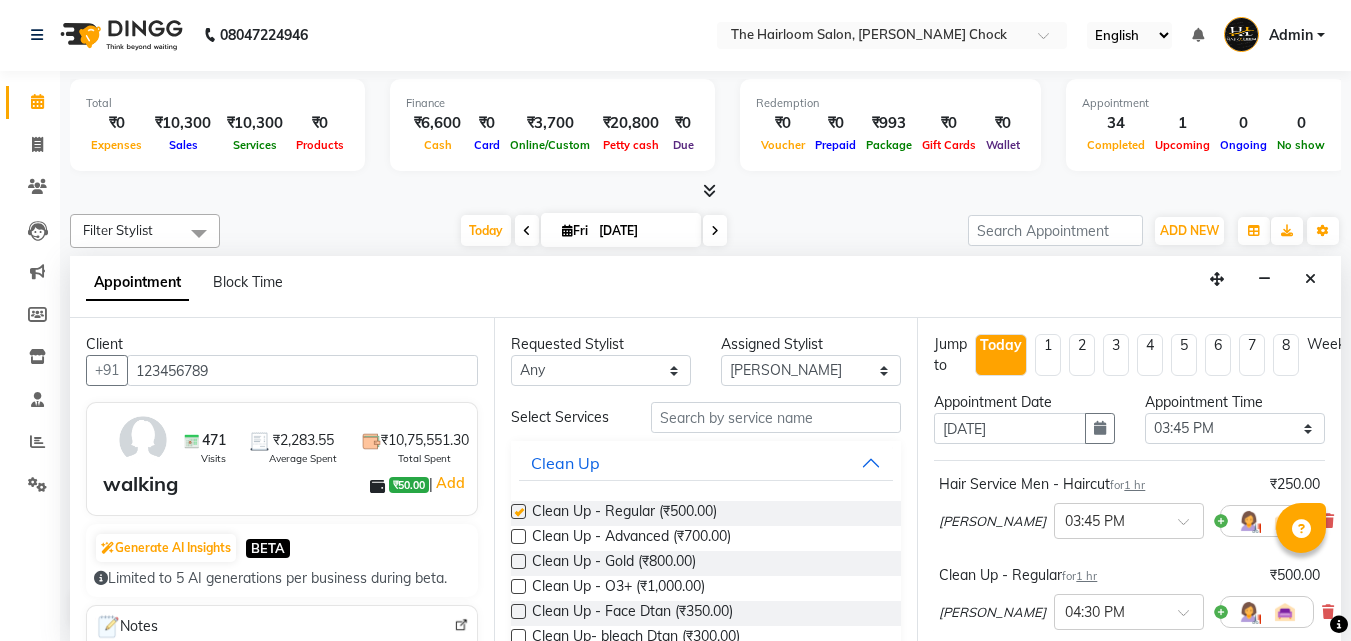 checkbox on "false" 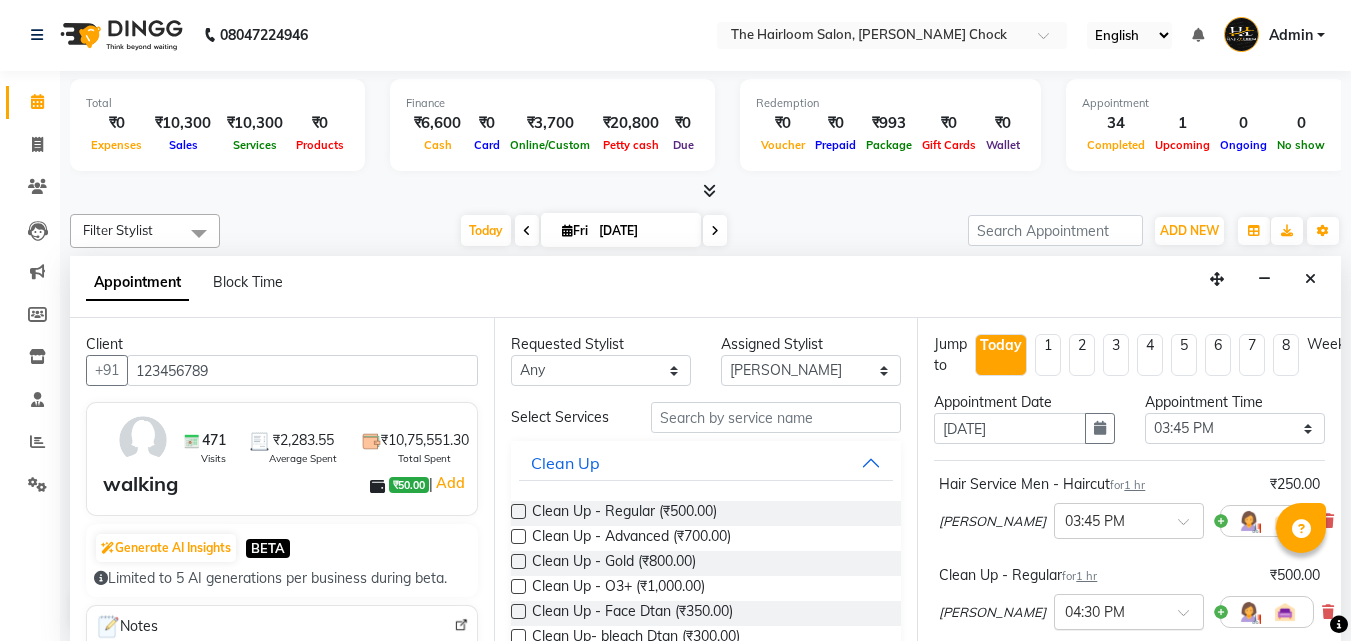 scroll, scrollTop: 315, scrollLeft: 0, axis: vertical 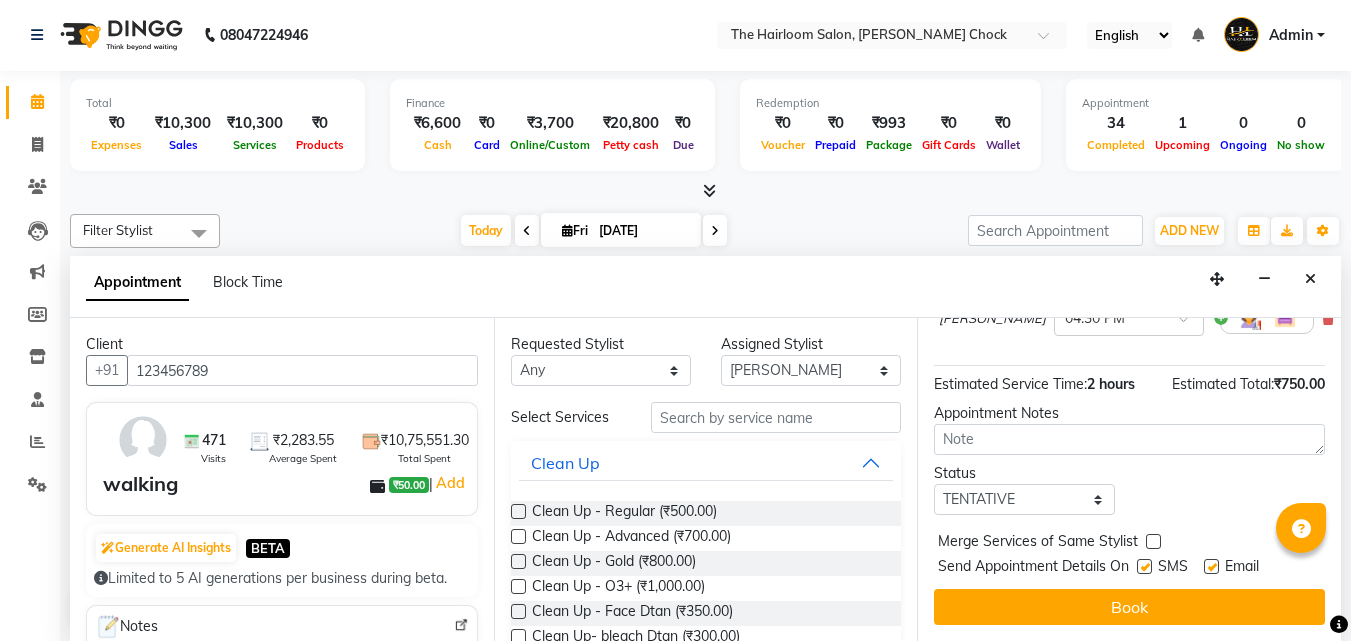 click at bounding box center [1144, 566] 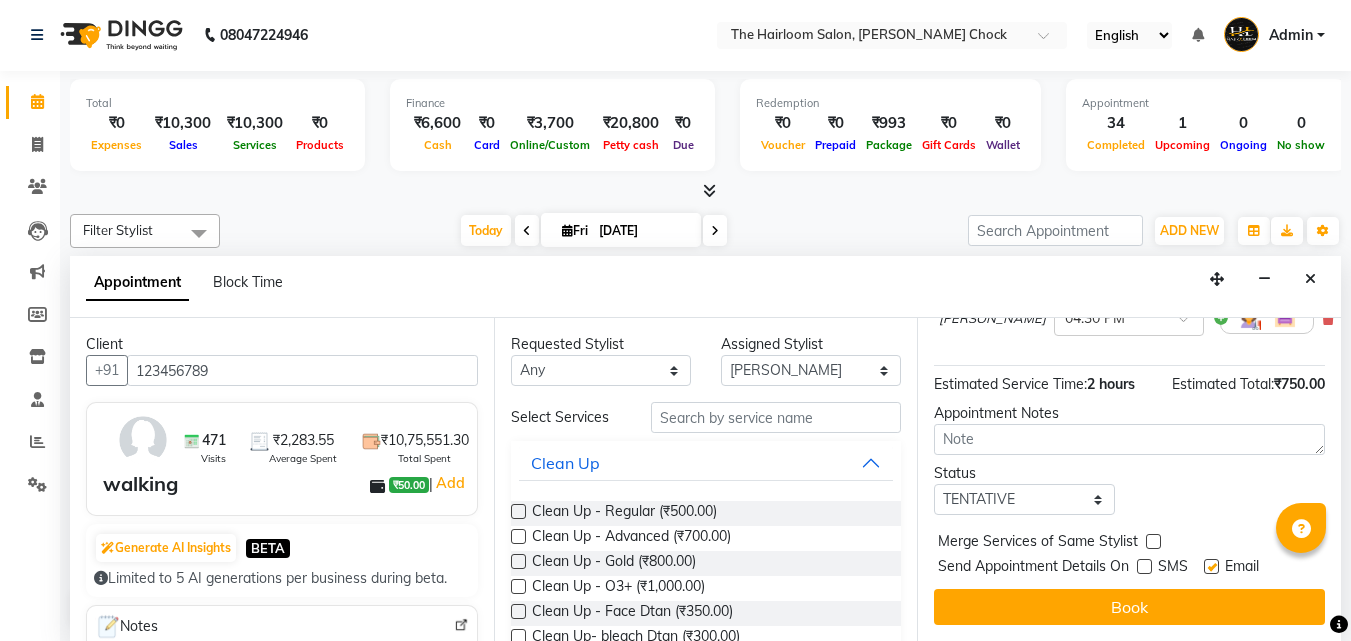 click at bounding box center (1211, 566) 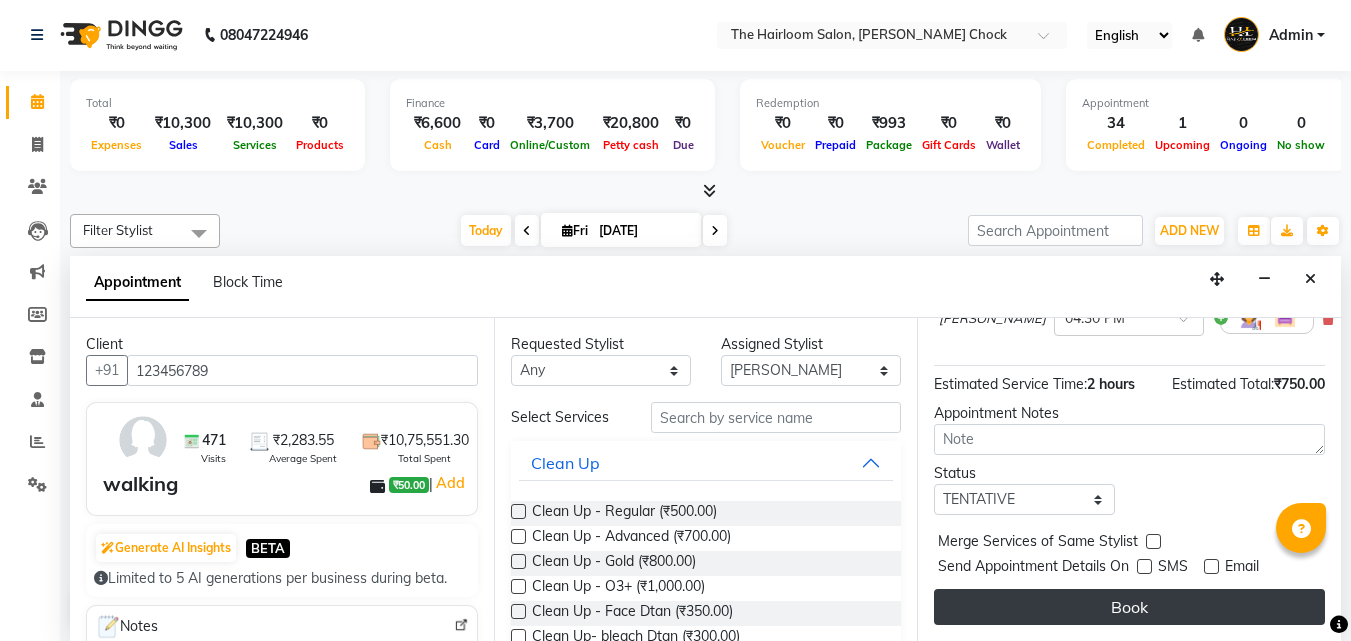 click on "Book" at bounding box center (1129, 607) 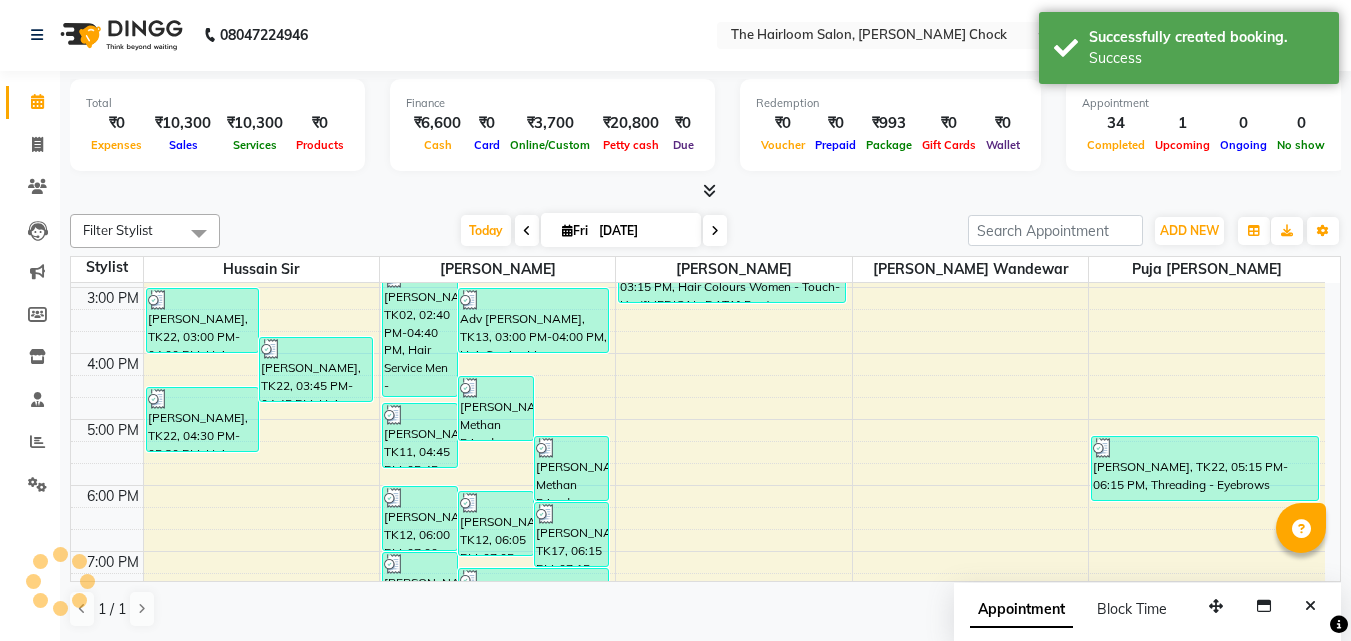 scroll, scrollTop: 0, scrollLeft: 0, axis: both 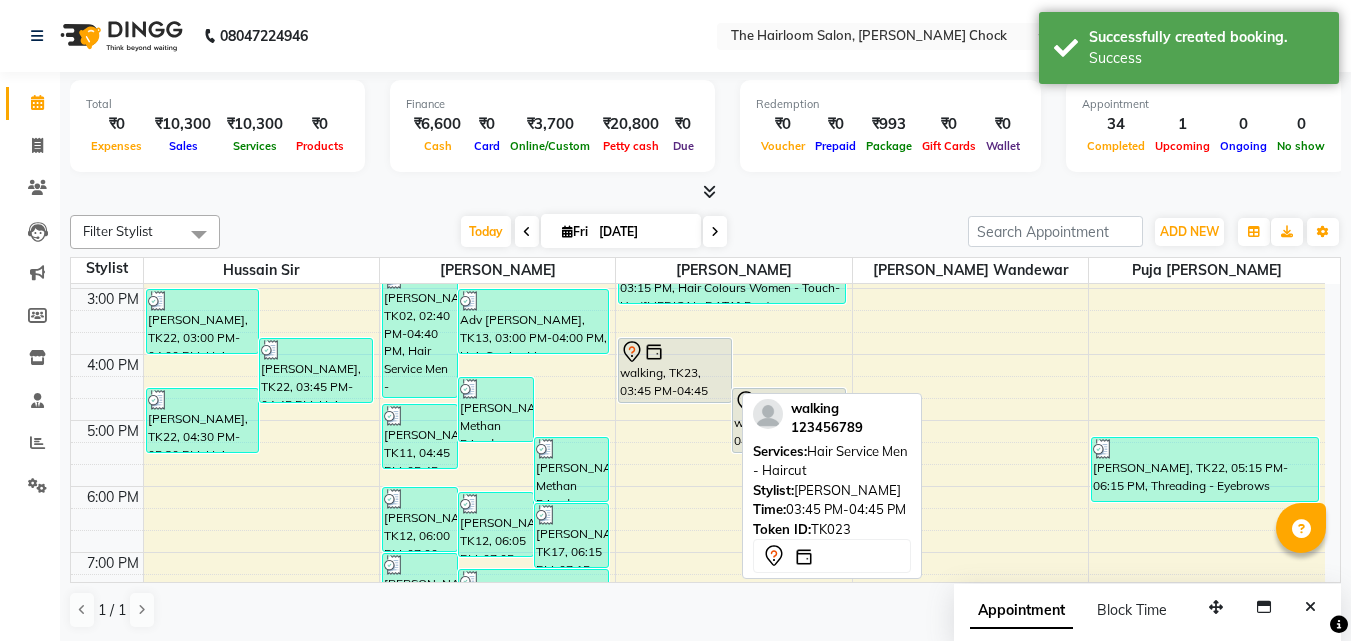 click at bounding box center [675, 352] 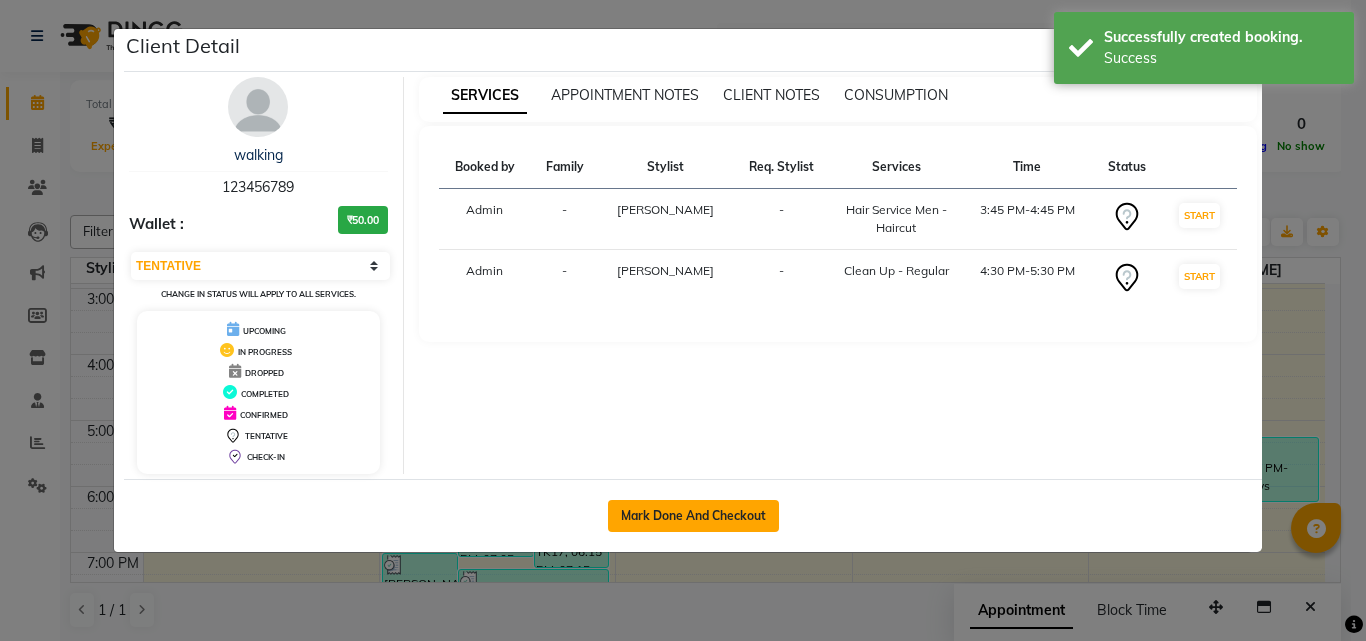 click on "Mark Done And Checkout" 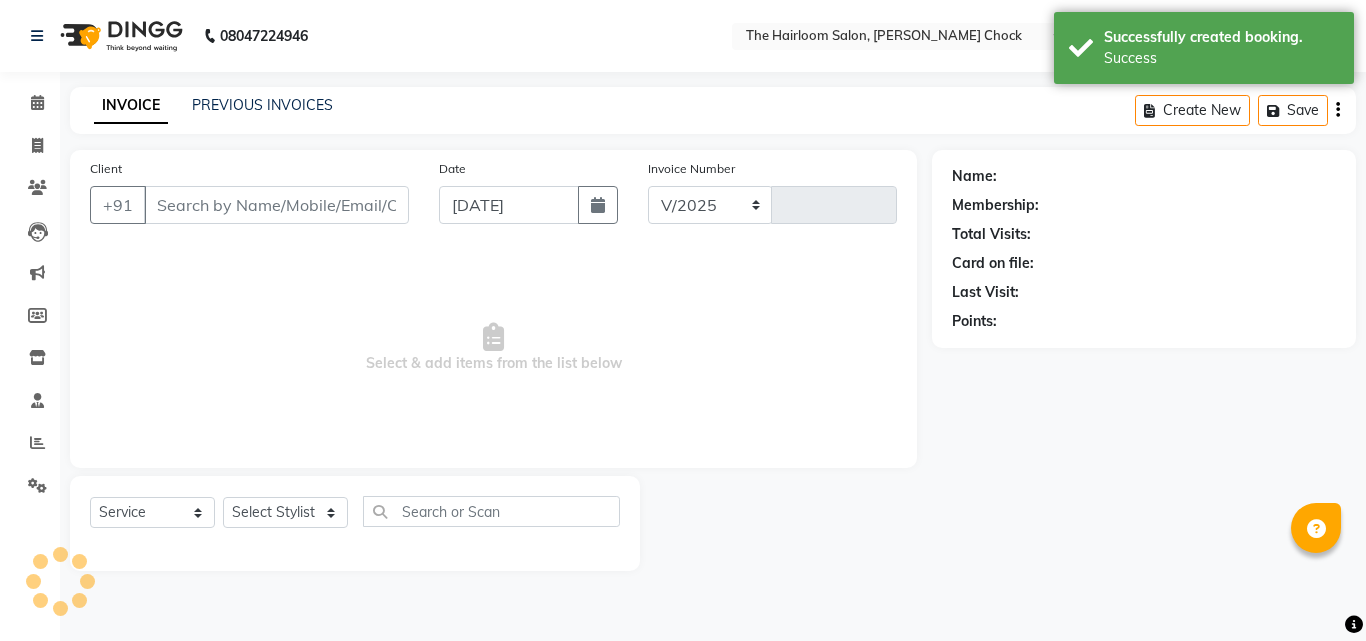 select on "5926" 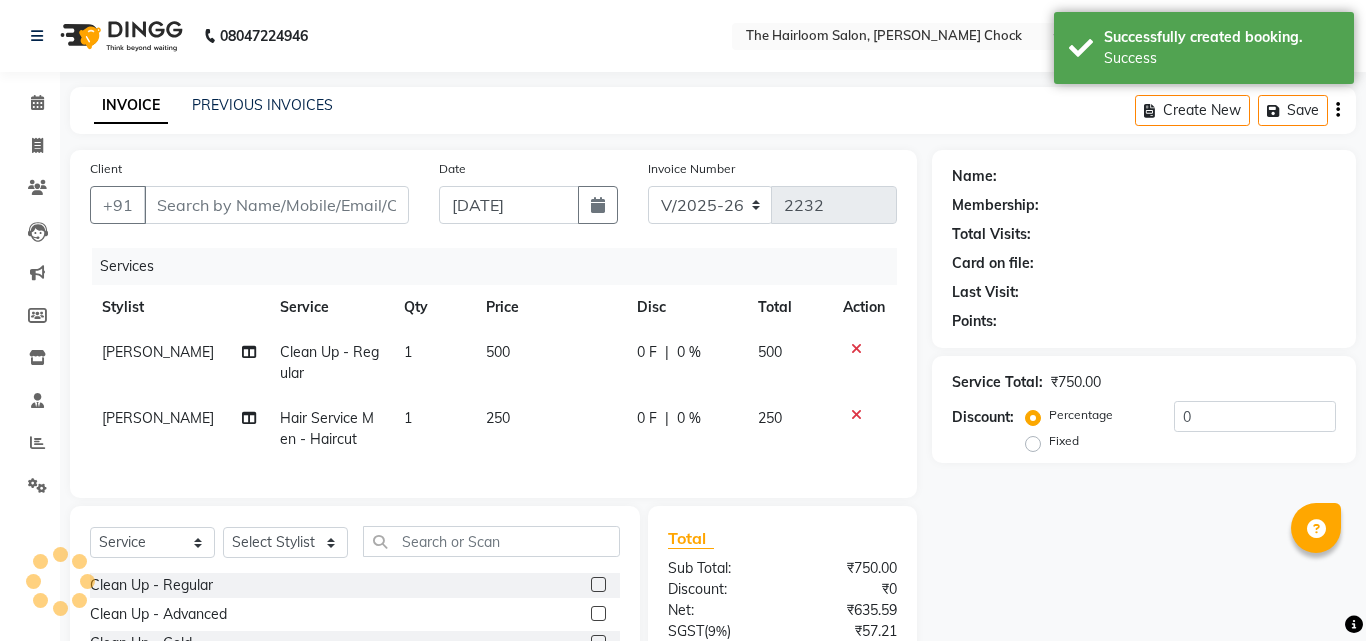 type on "123456789" 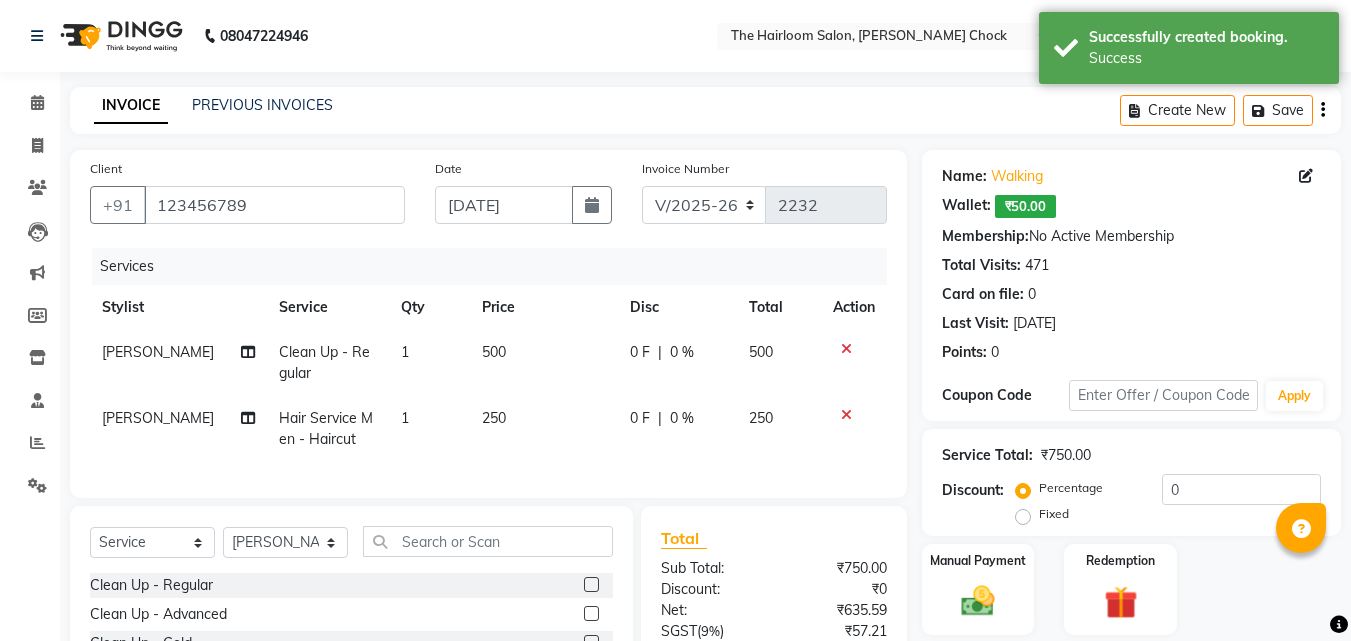 scroll, scrollTop: 100, scrollLeft: 0, axis: vertical 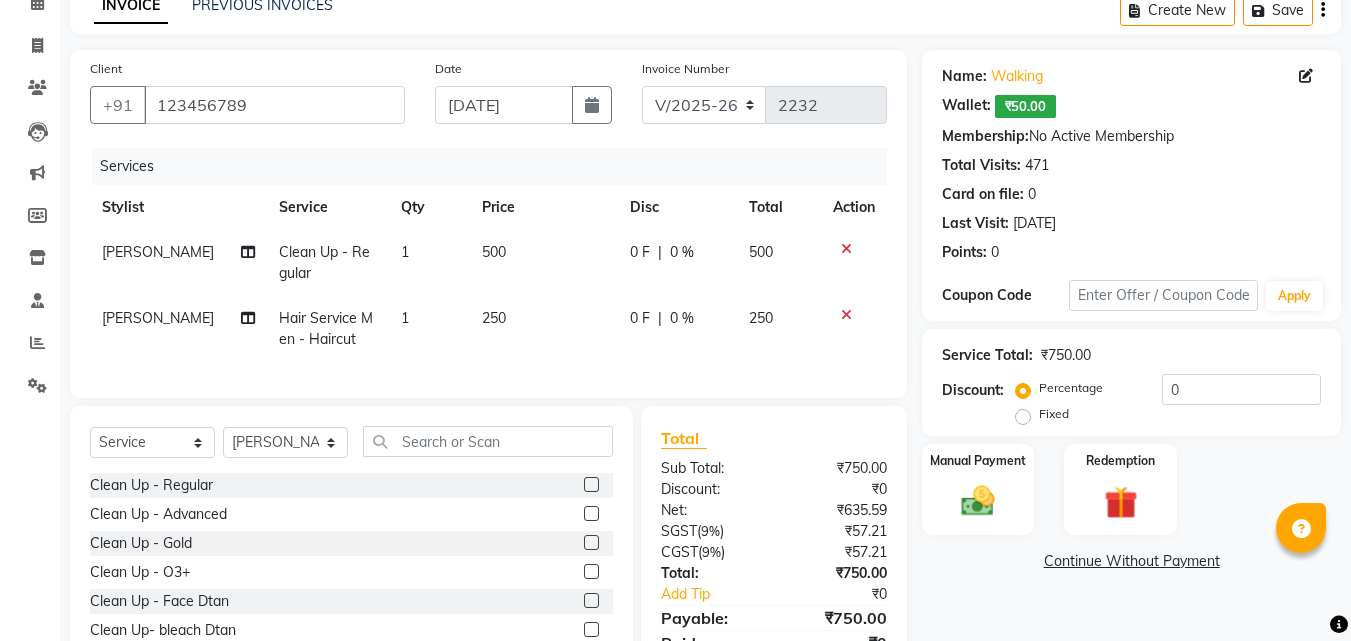click on "250" 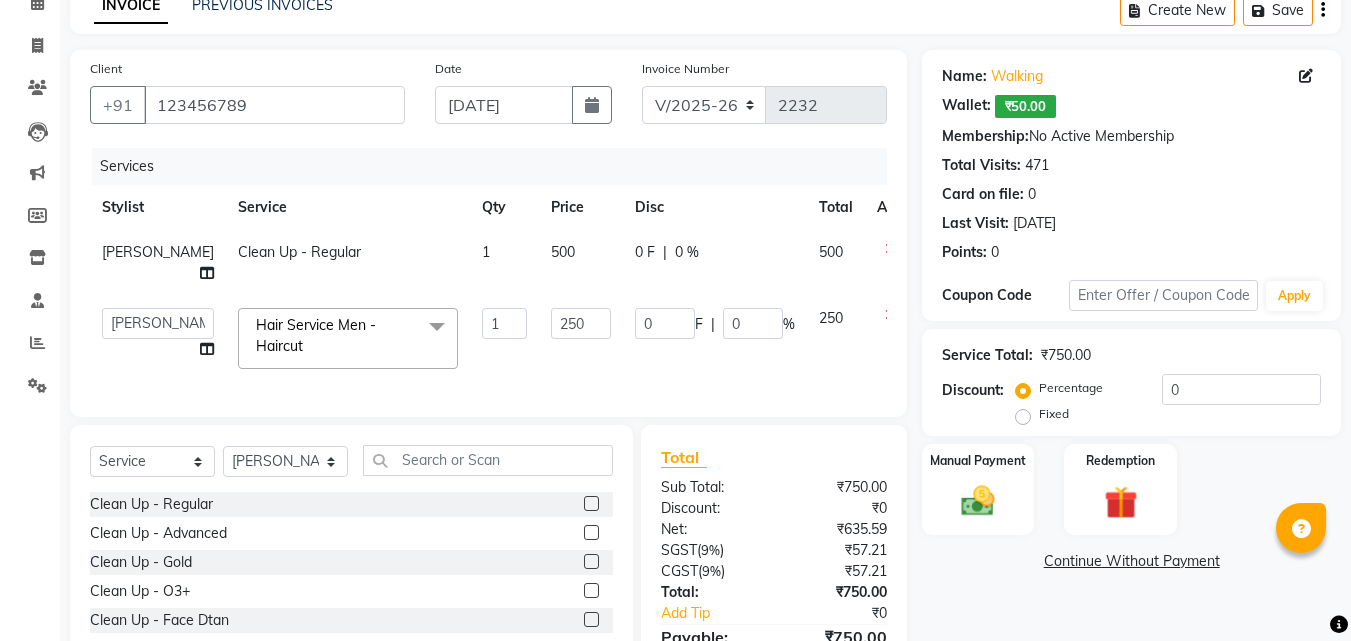 click on "500" 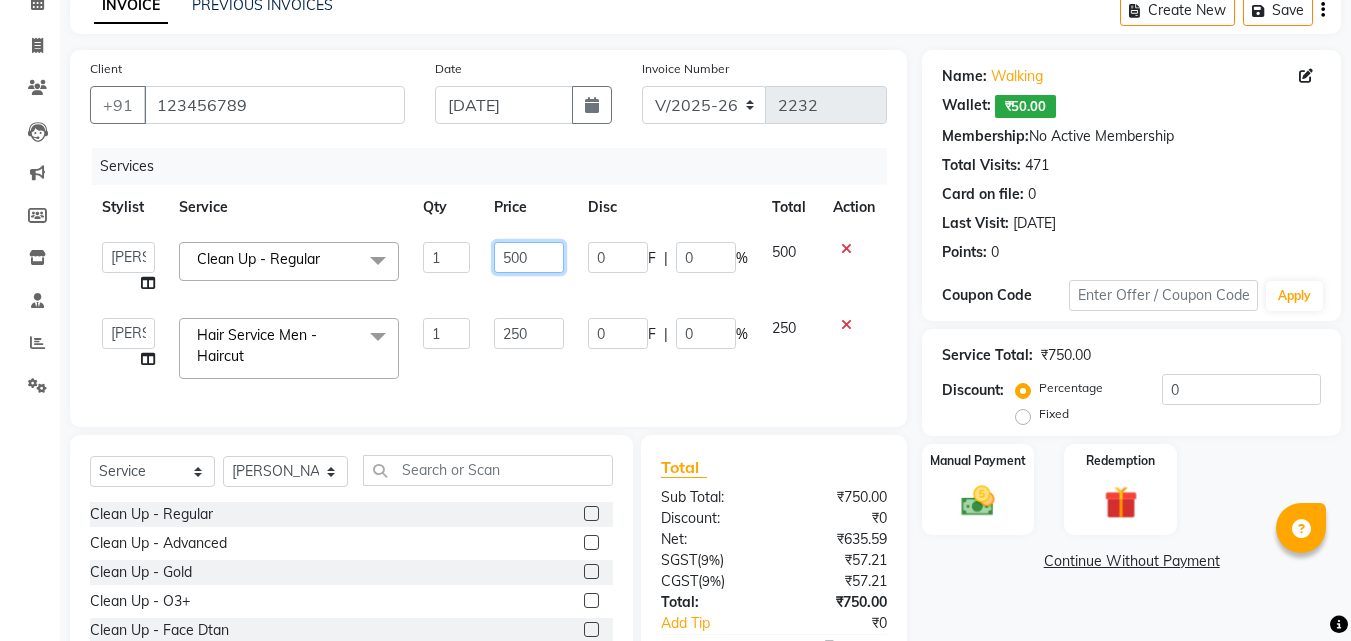 click on "500" 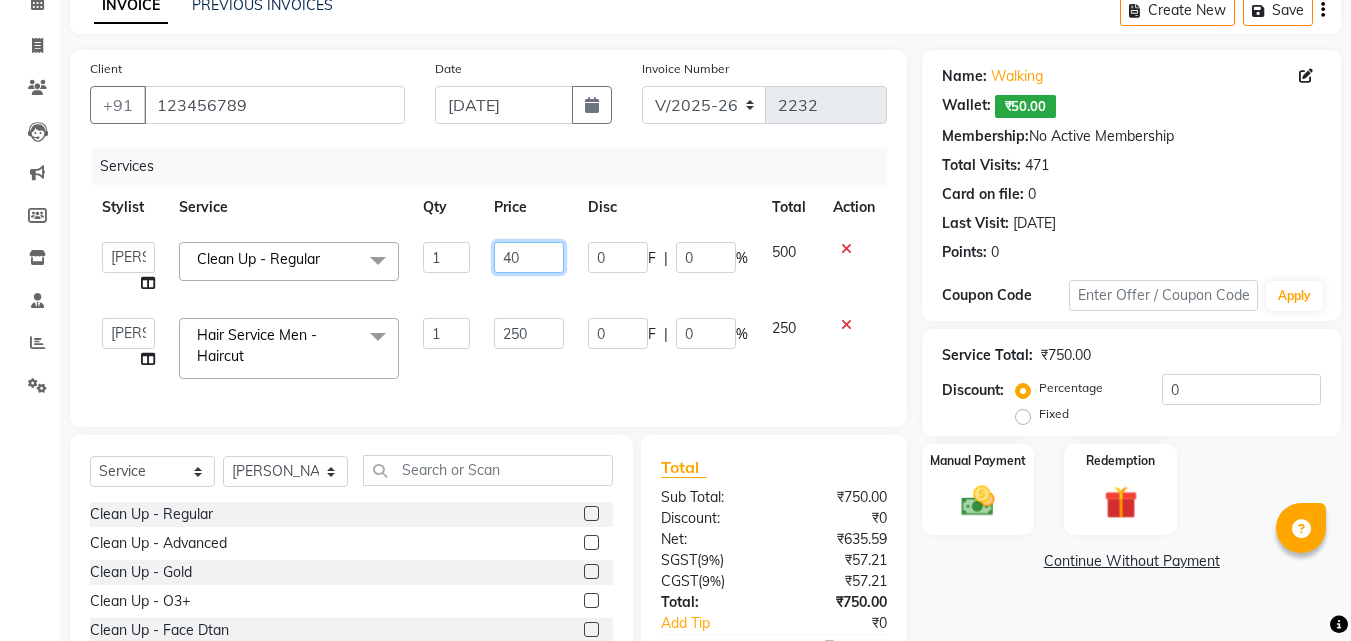 type on "400" 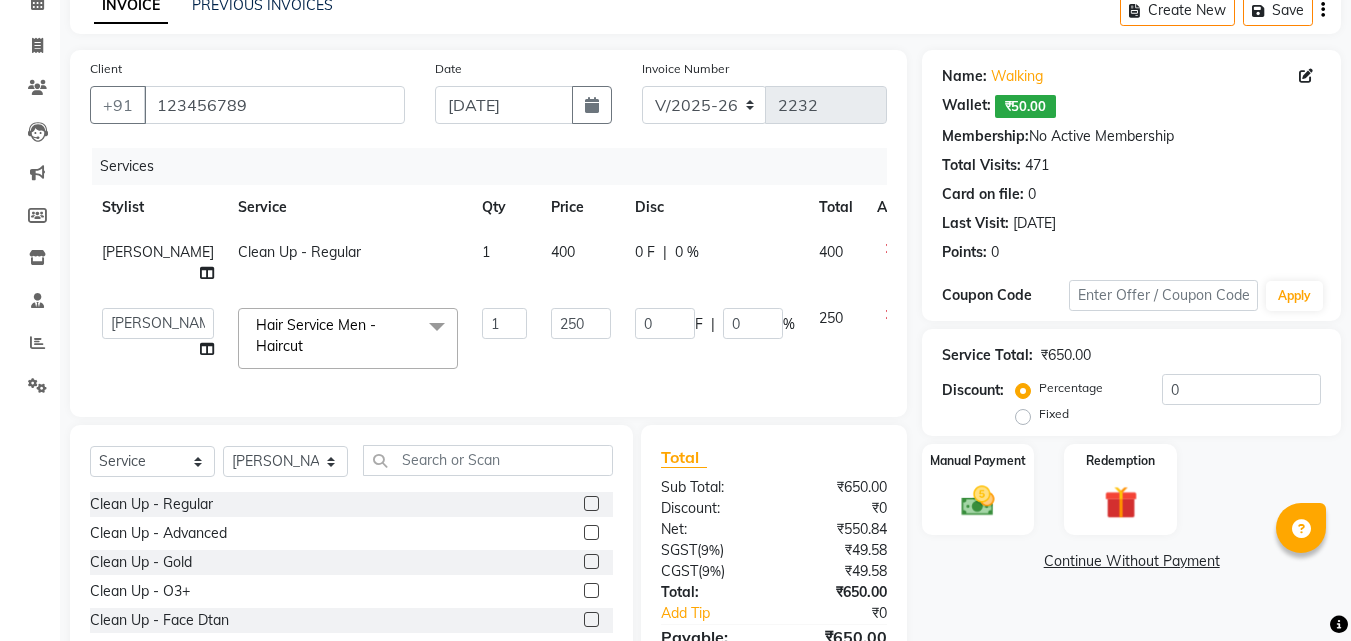 click on "400" 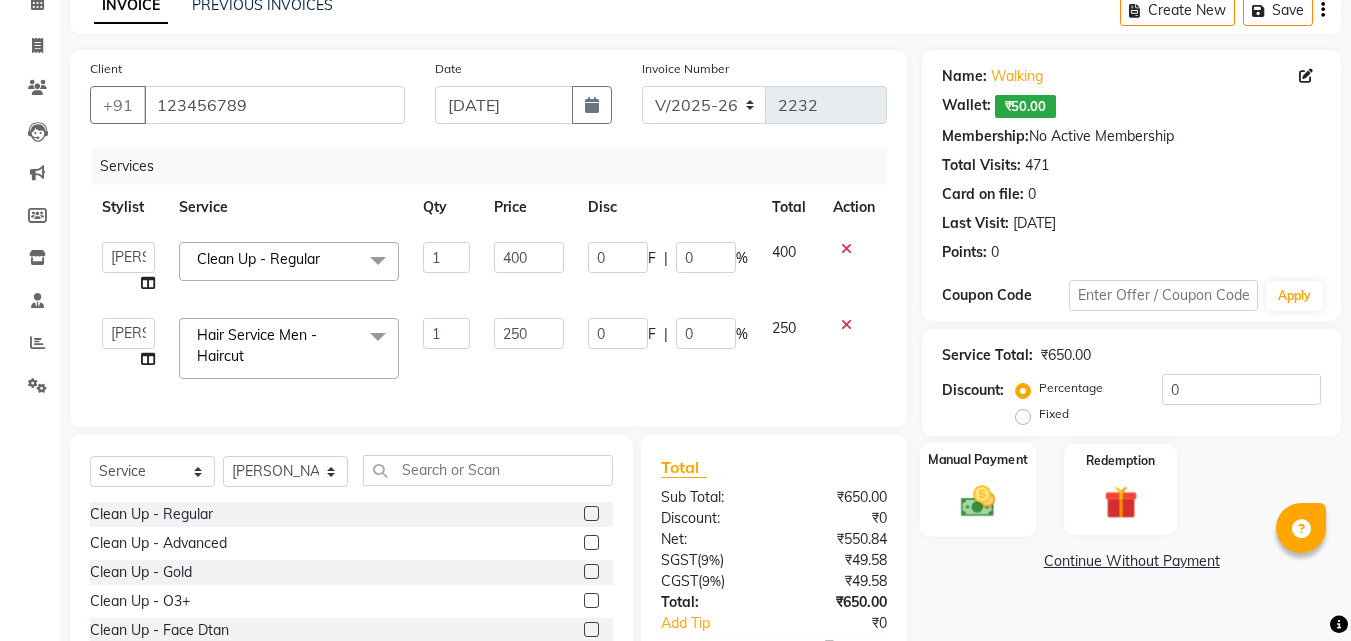 click 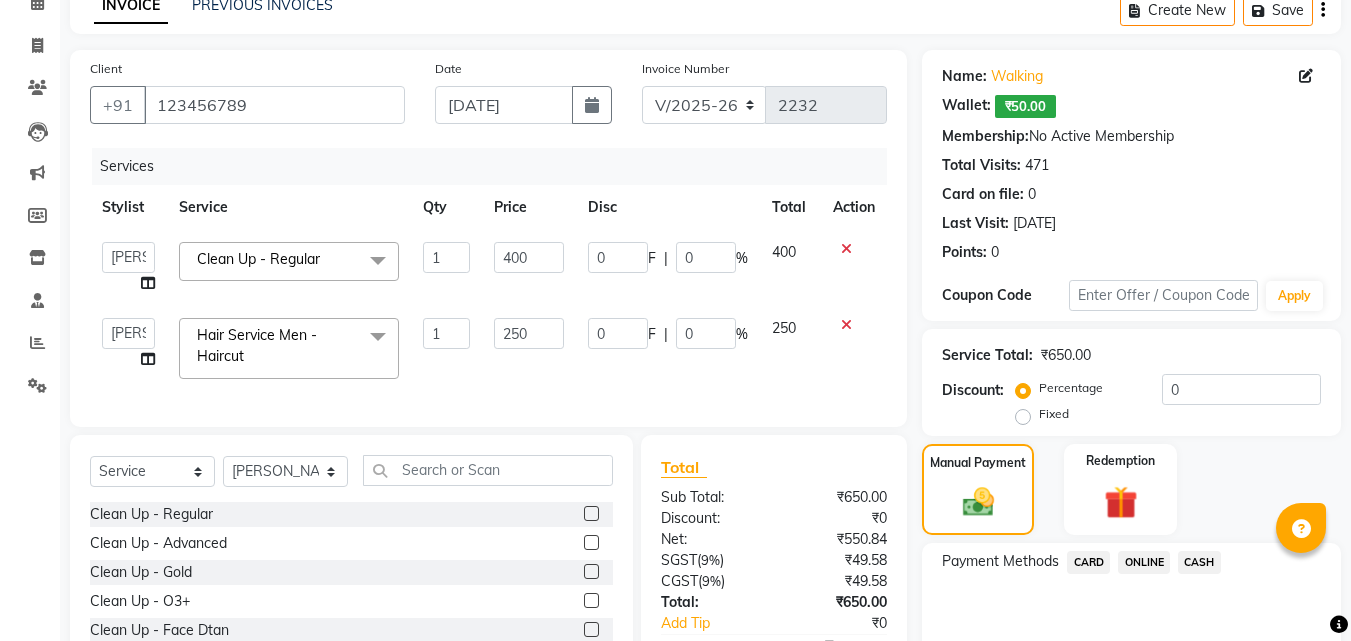 click on "CASH" 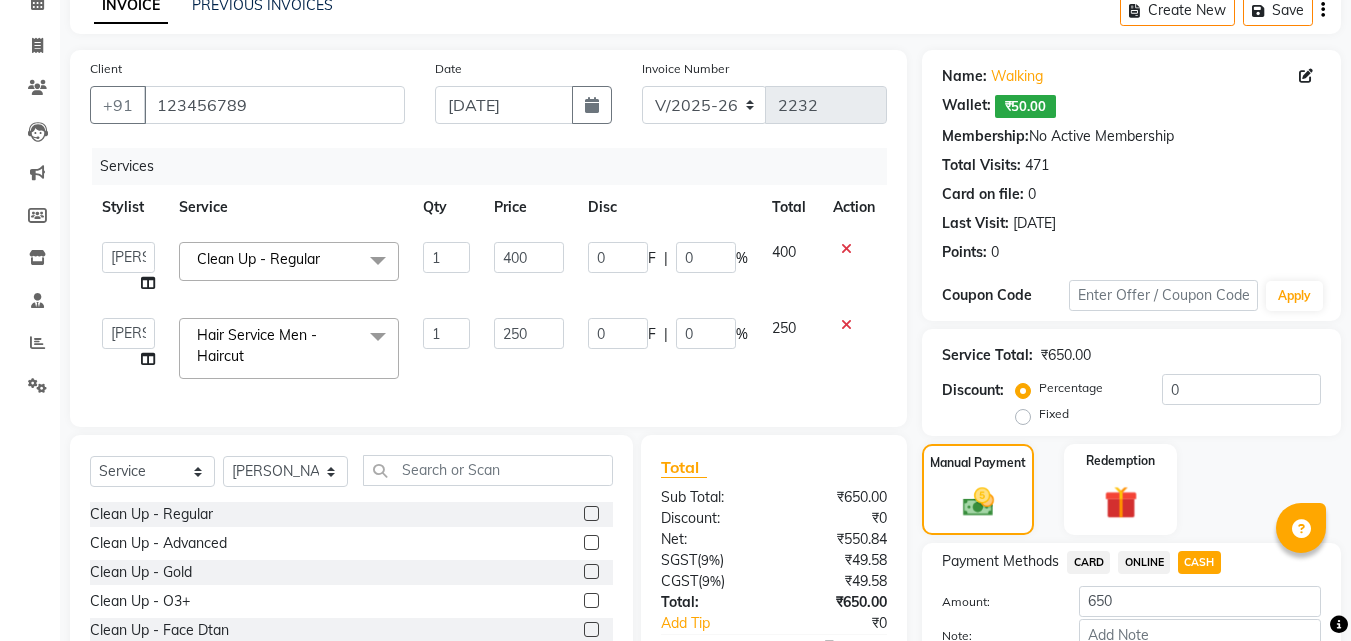 scroll, scrollTop: 234, scrollLeft: 0, axis: vertical 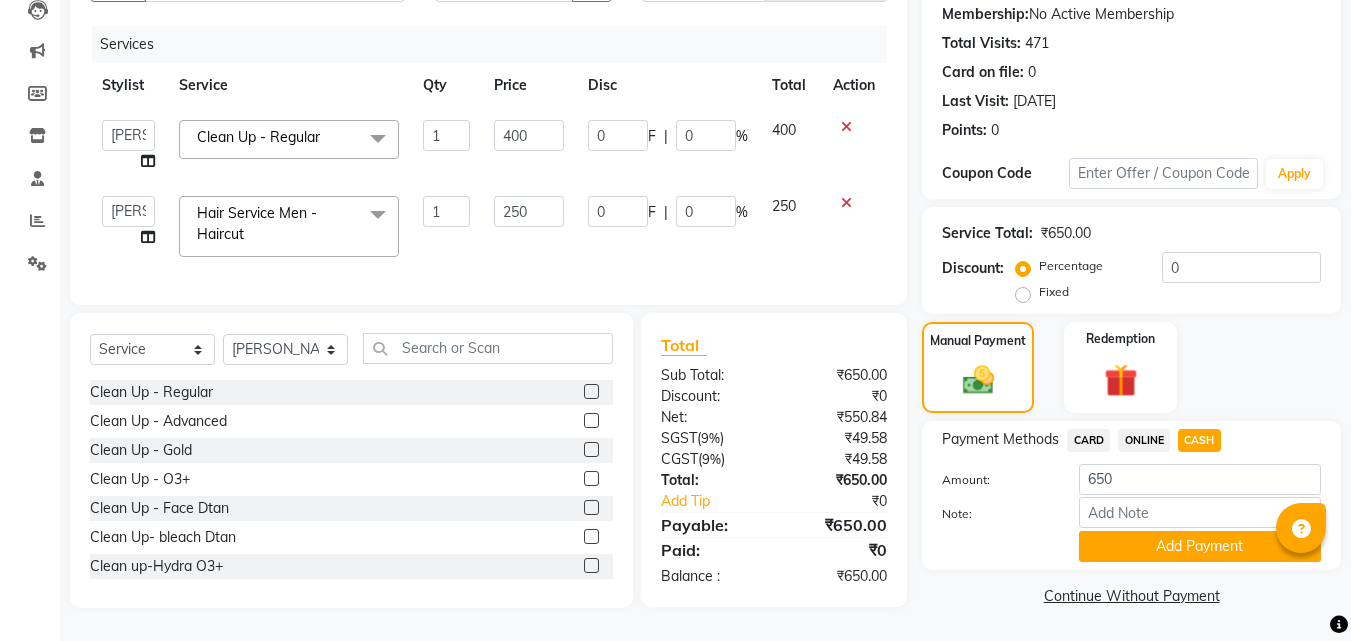click on "ONLINE" 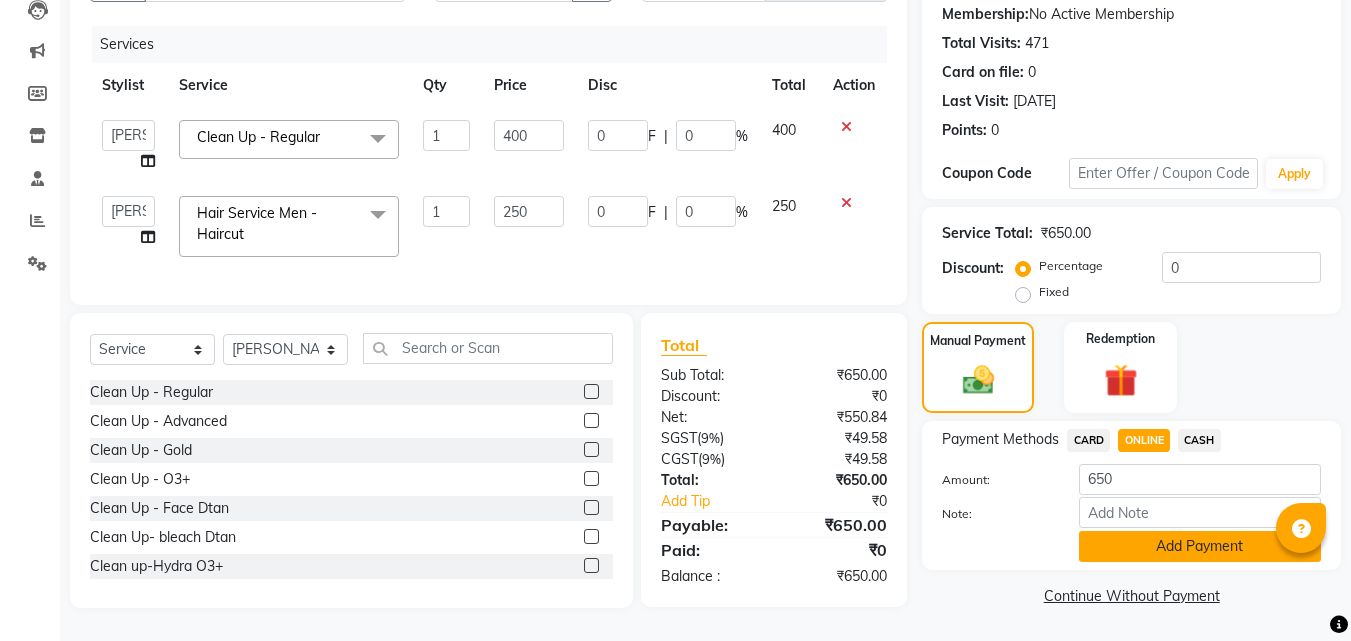 click on "Add Payment" 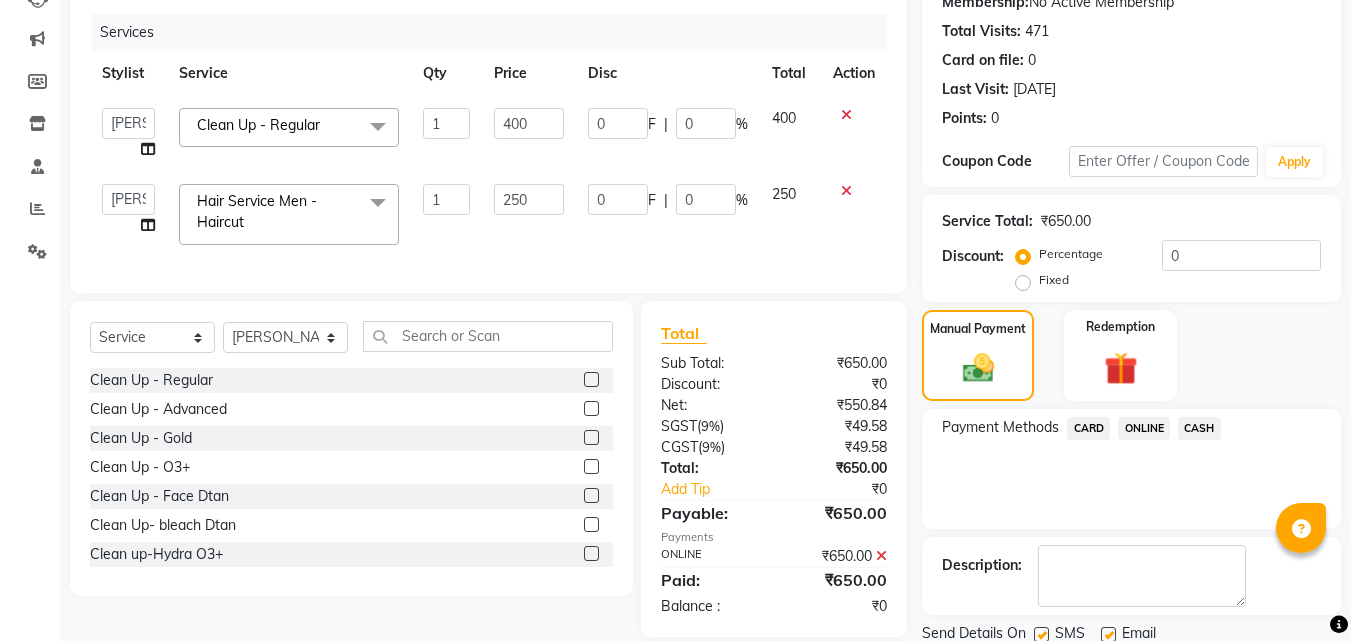 scroll, scrollTop: 306, scrollLeft: 0, axis: vertical 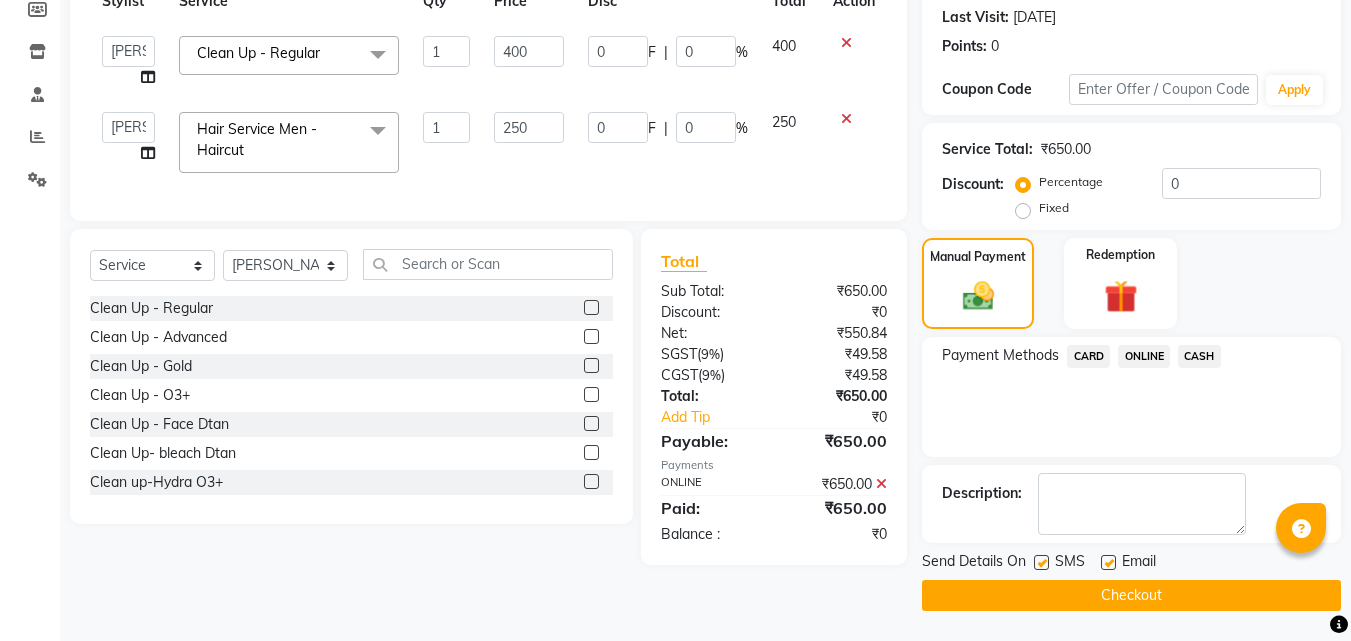 click 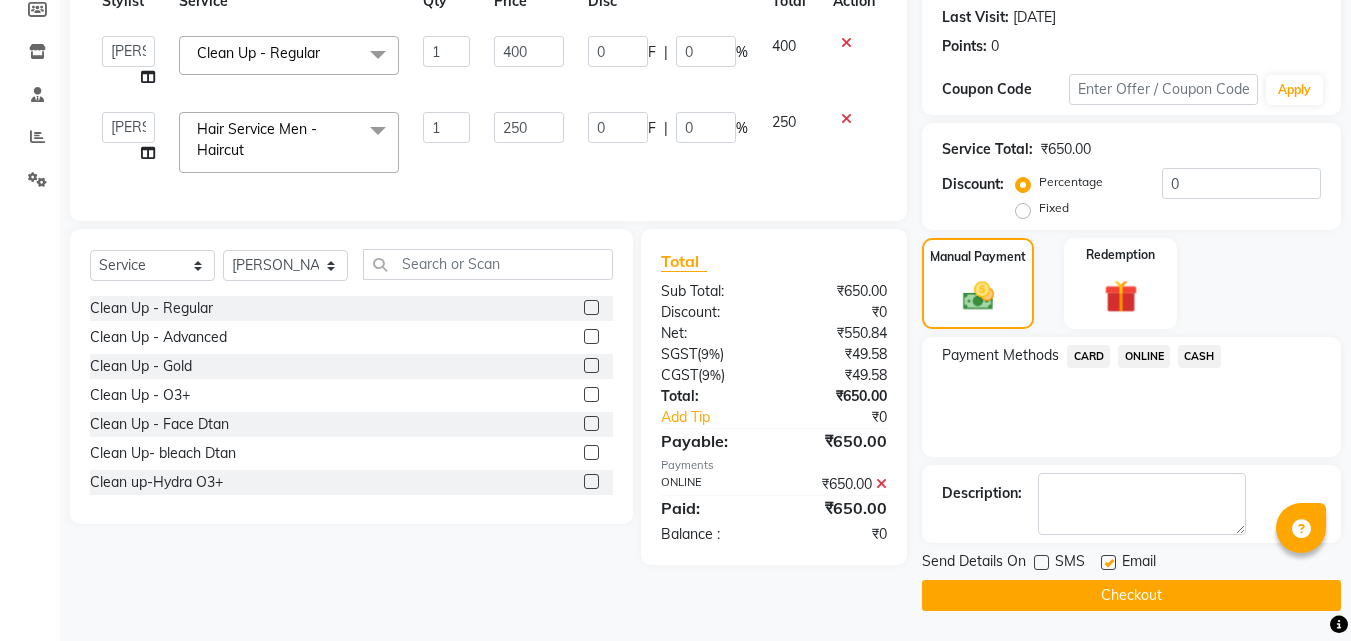 click on "Checkout" 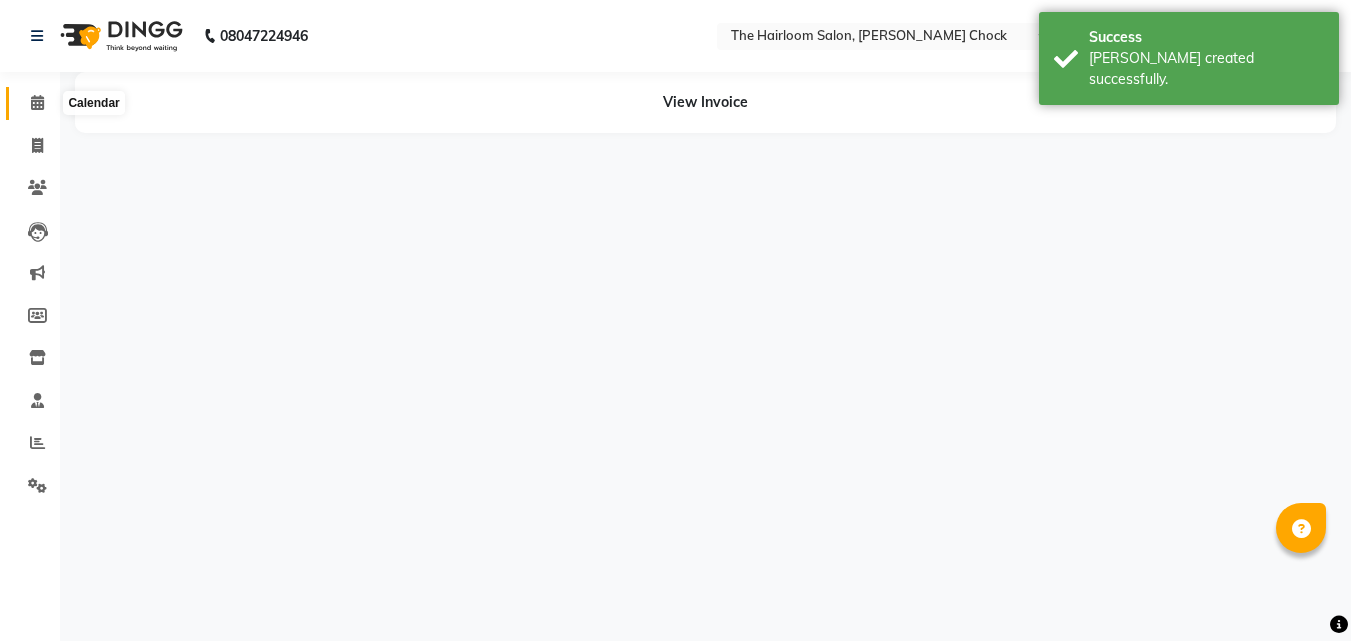 scroll, scrollTop: 0, scrollLeft: 0, axis: both 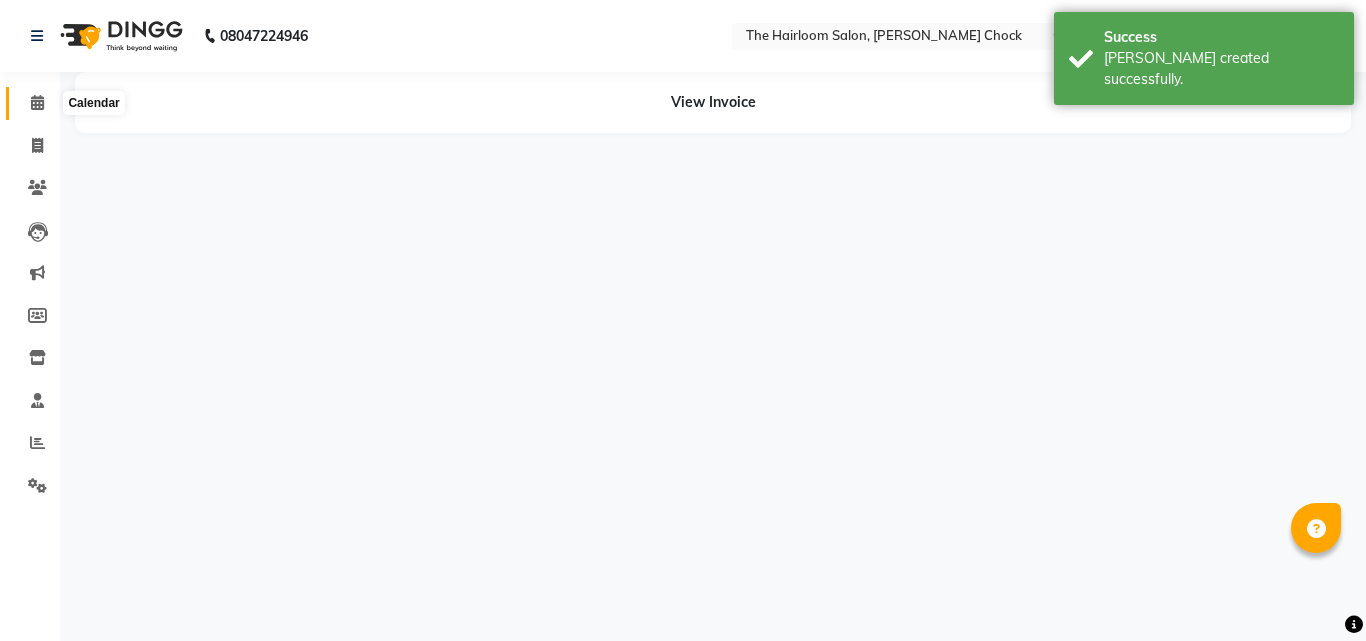 click 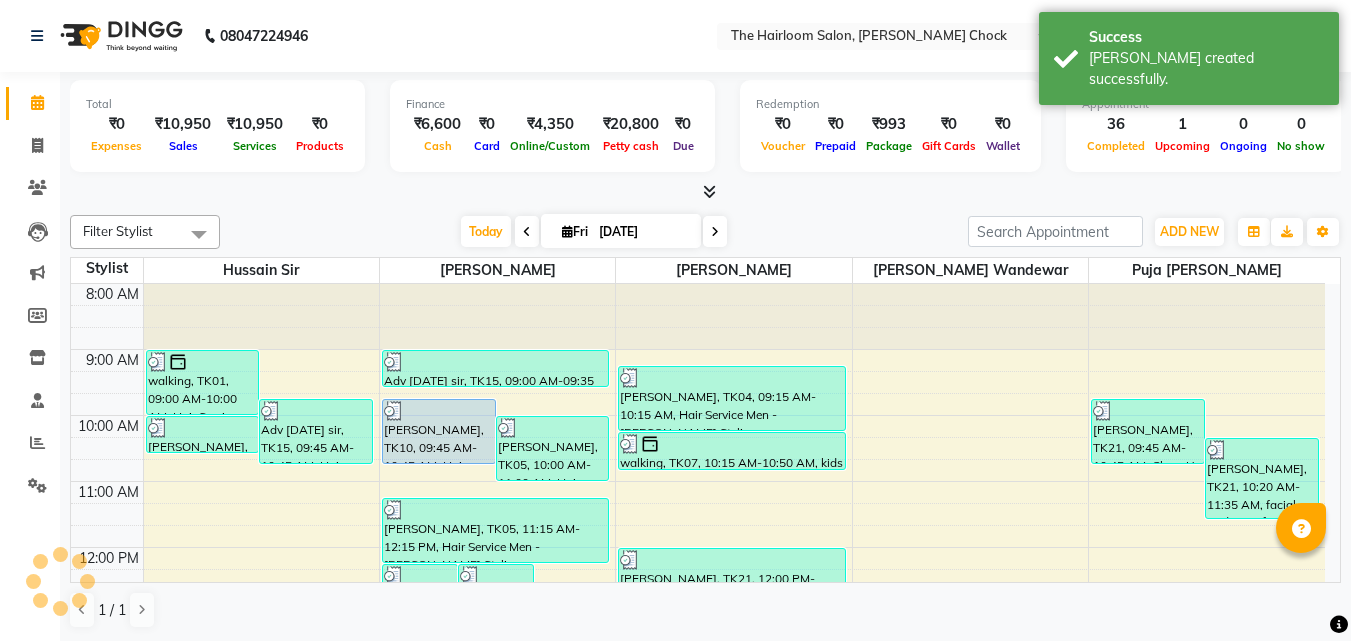 scroll, scrollTop: 0, scrollLeft: 0, axis: both 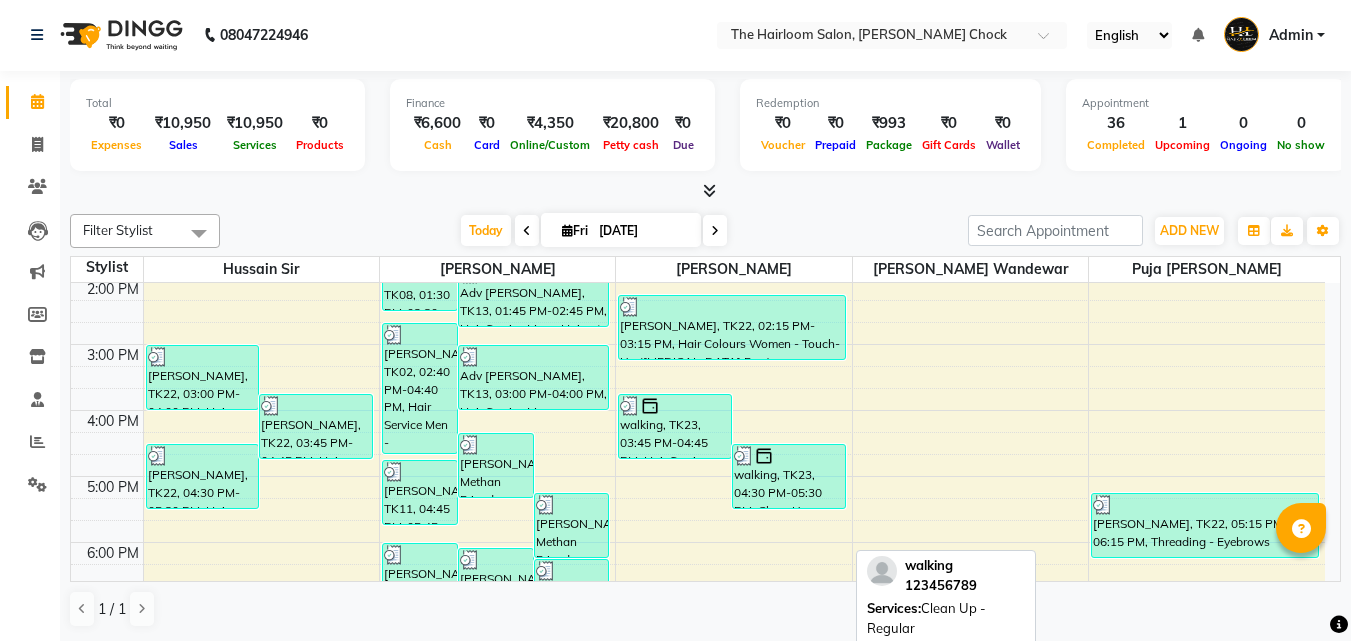 click on "walking, TK23, 04:30 PM-05:30 PM, Clean Up - Regular" at bounding box center [789, 476] 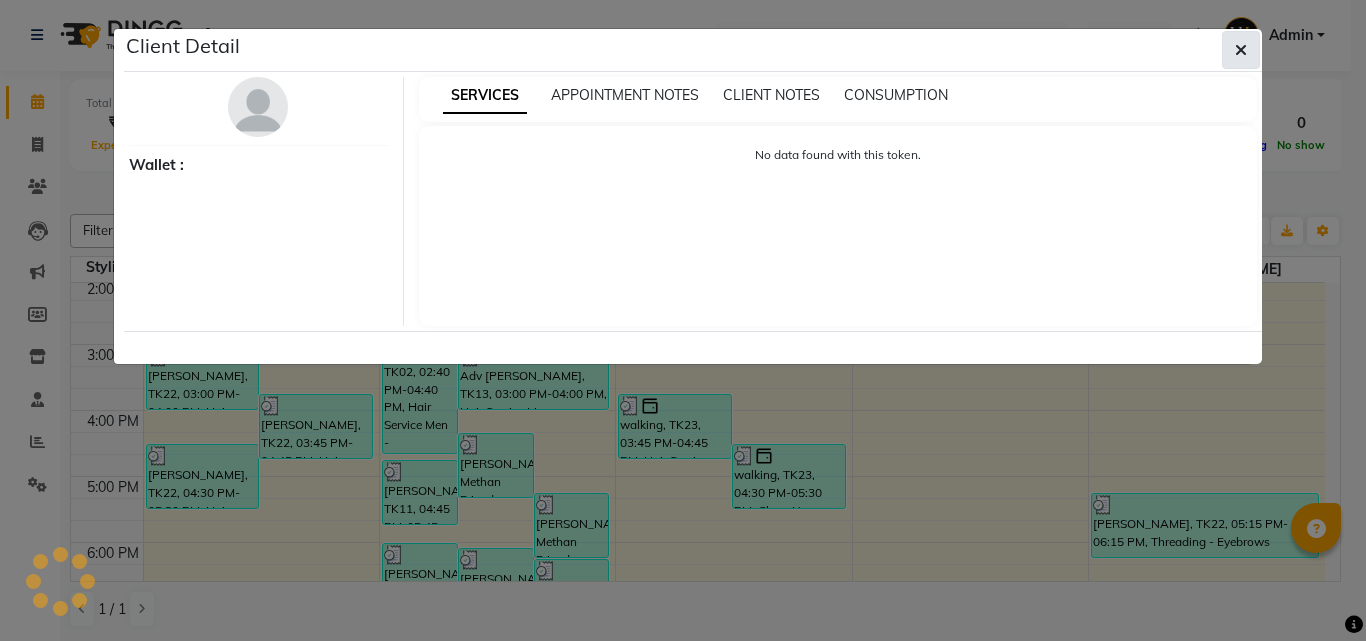 click 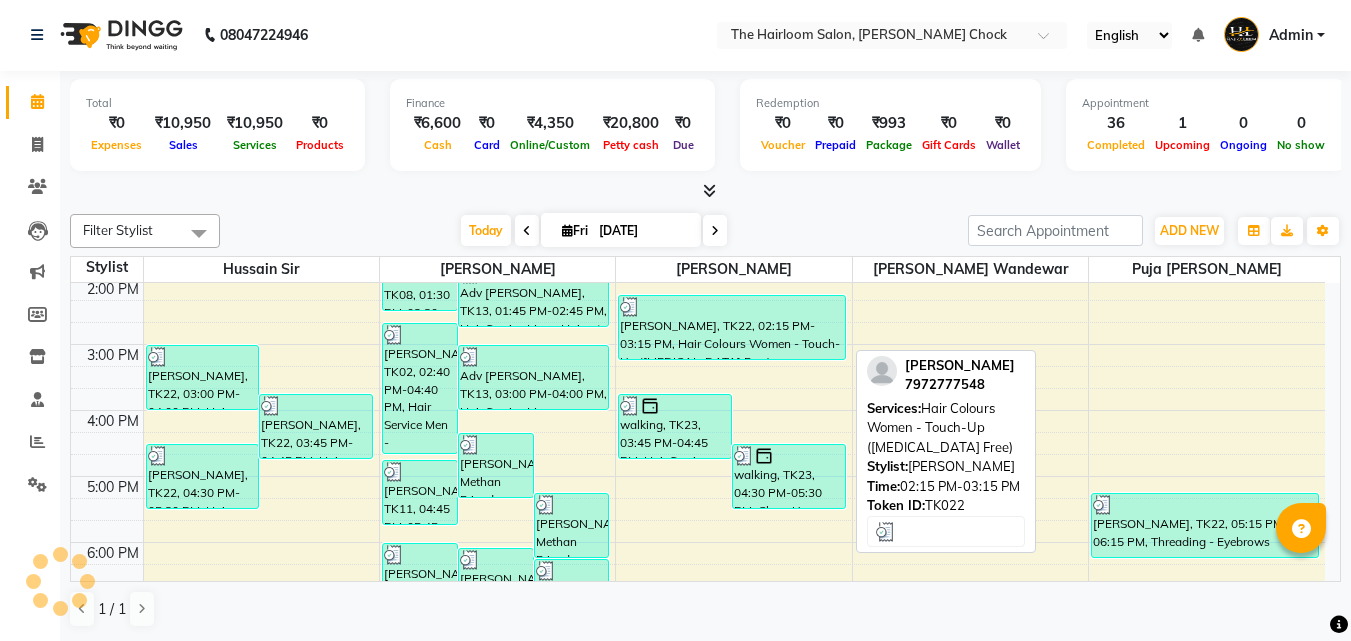 scroll, scrollTop: 0, scrollLeft: 0, axis: both 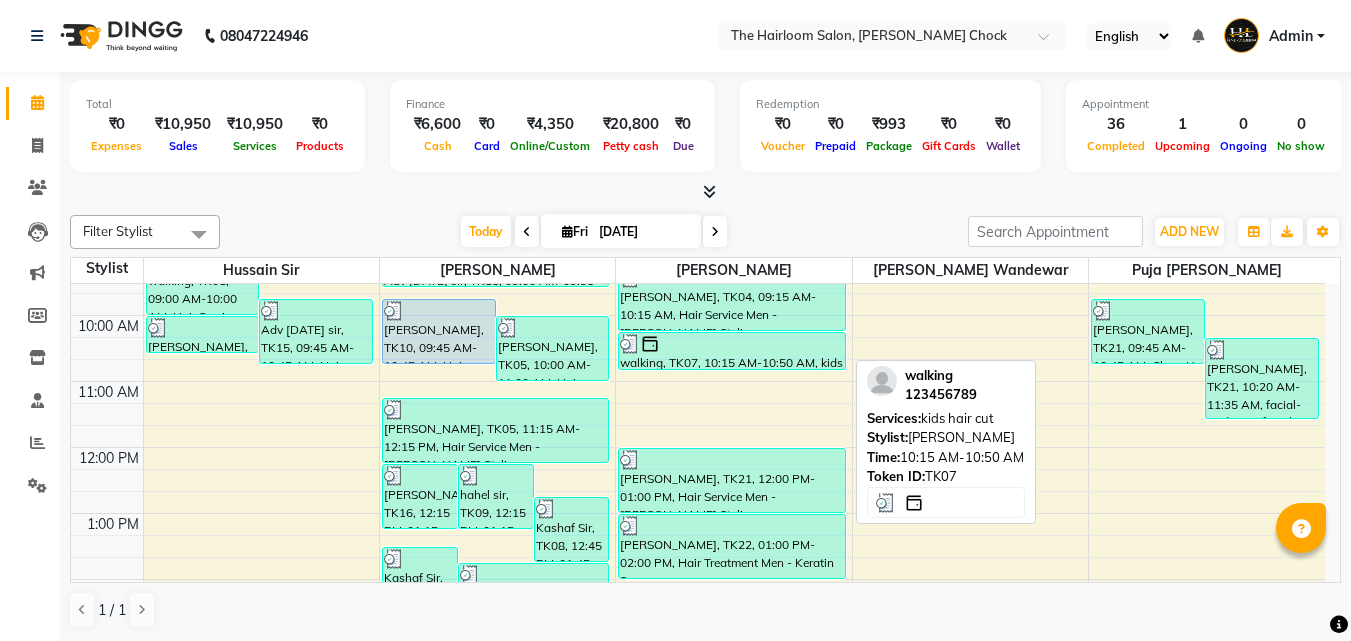 click on "walking, TK07, 10:15 AM-10:50 AM, kids hair cut" at bounding box center [732, 351] 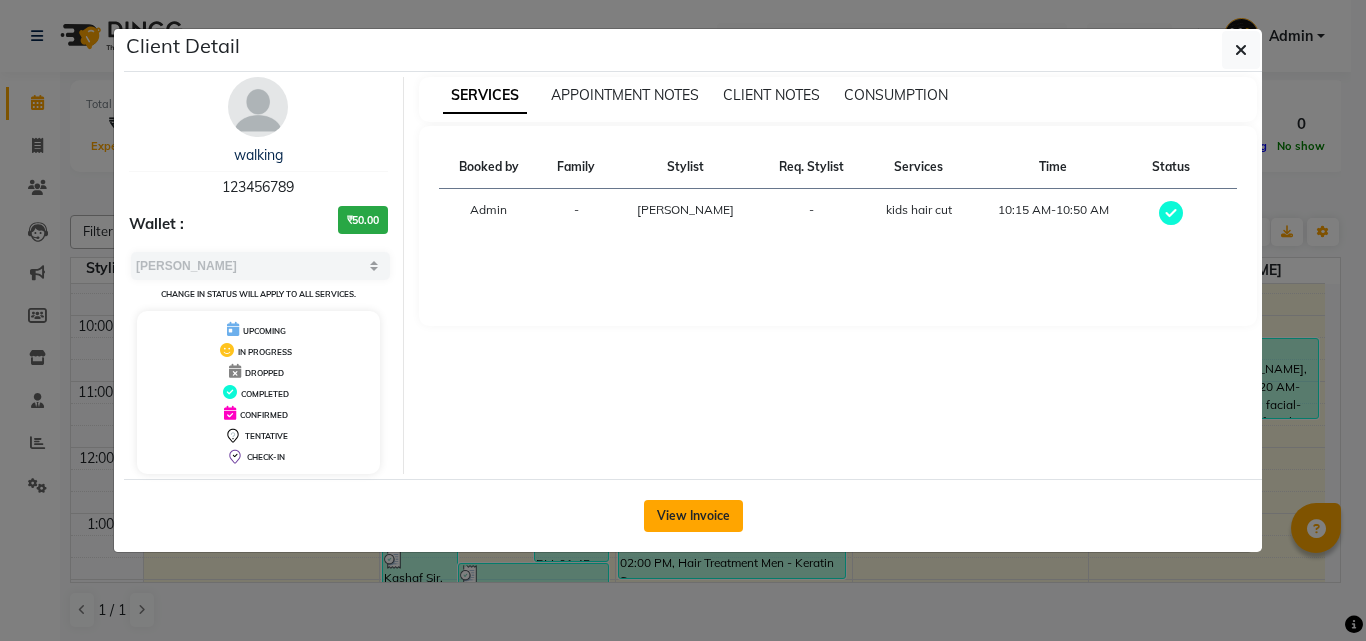 click on "View Invoice" 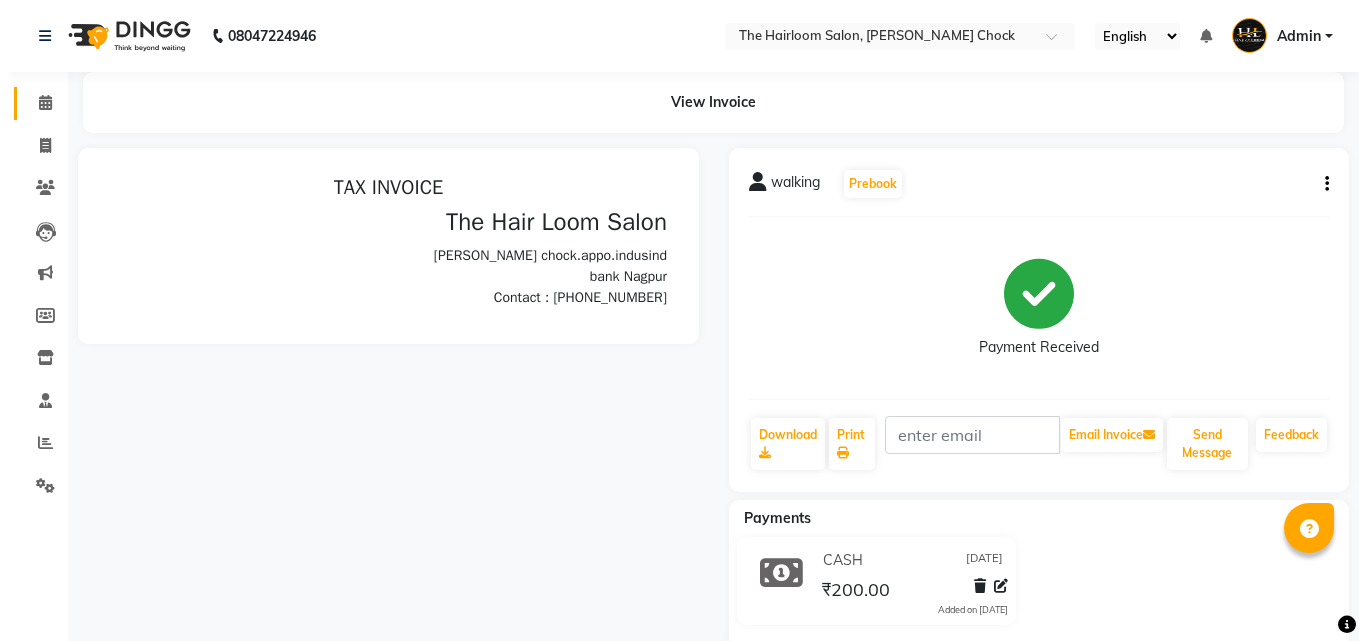 scroll, scrollTop: 0, scrollLeft: 0, axis: both 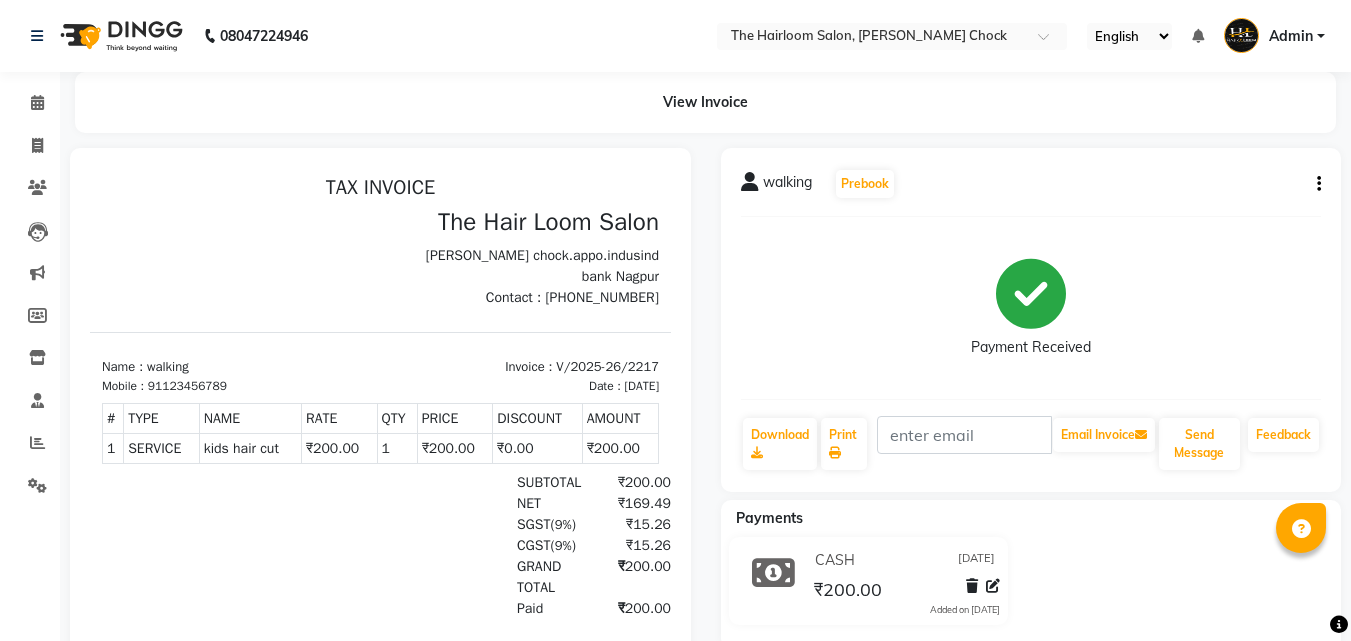 click 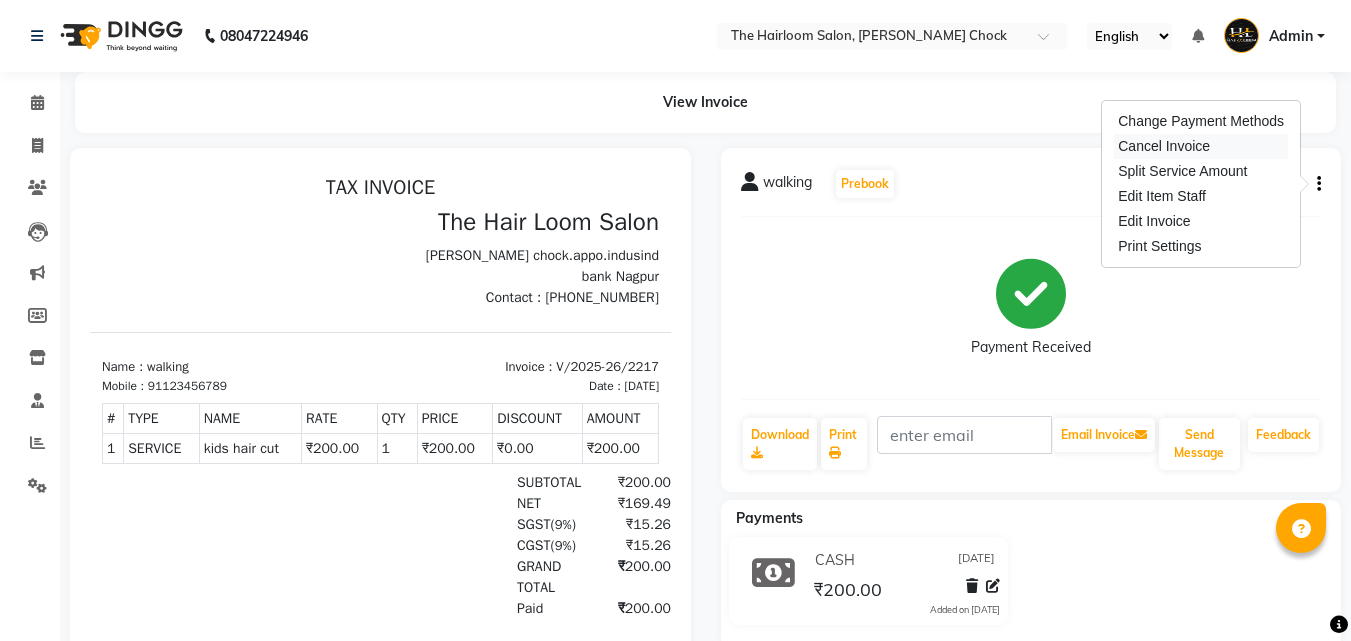 click on "Cancel Invoice" at bounding box center (1201, 146) 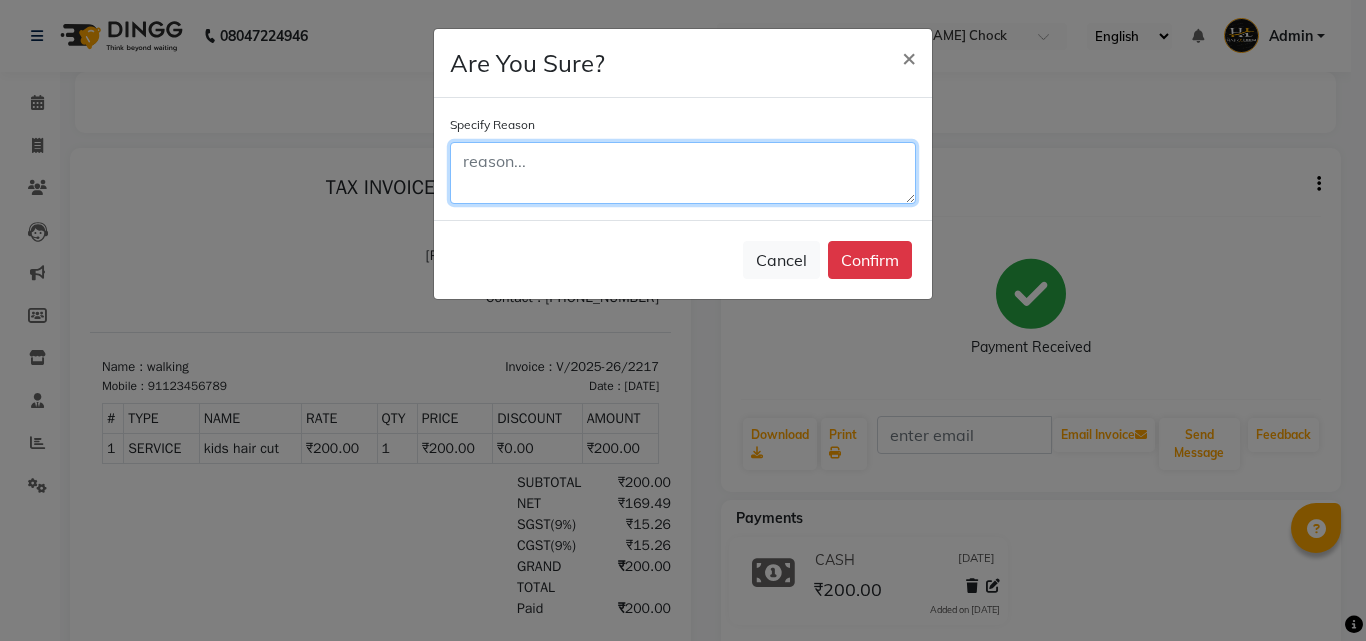 click 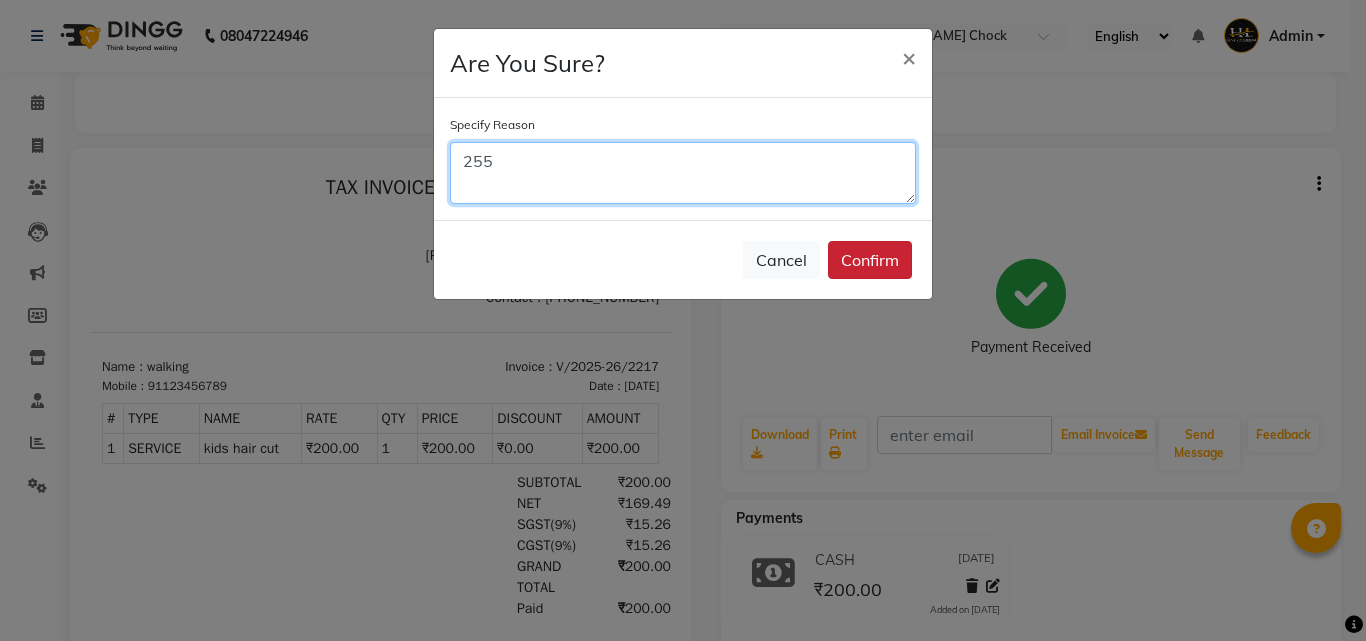 type on "255" 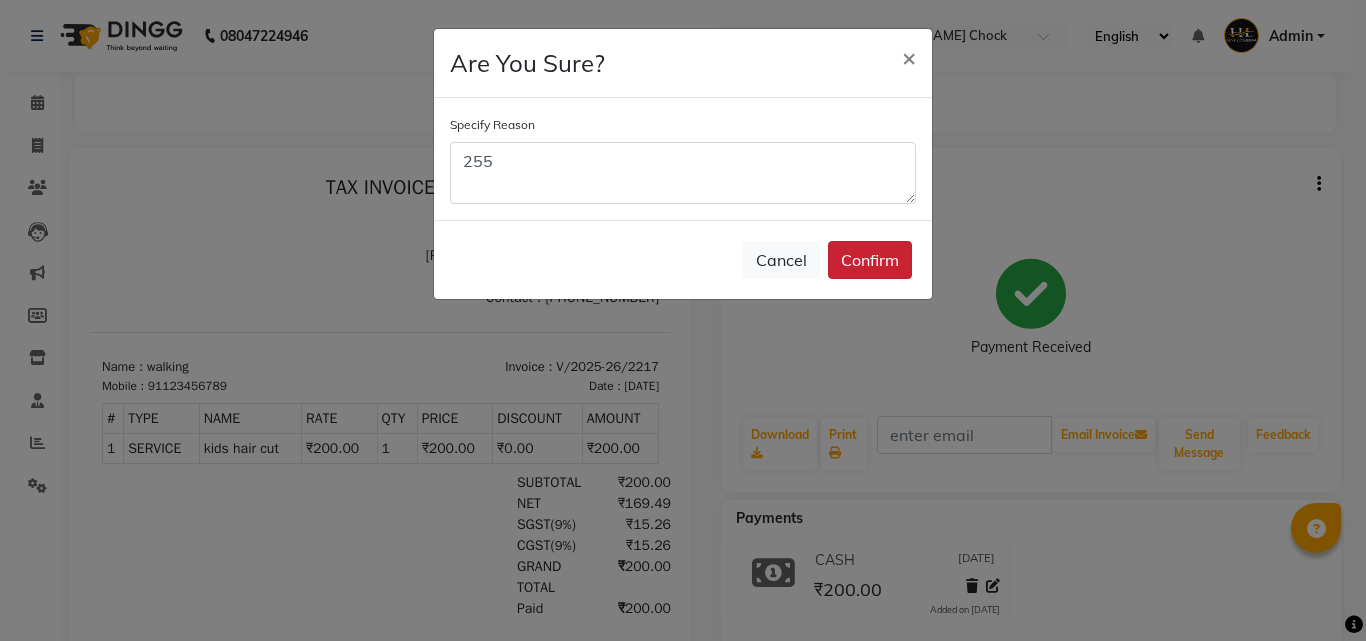 click on "Confirm" 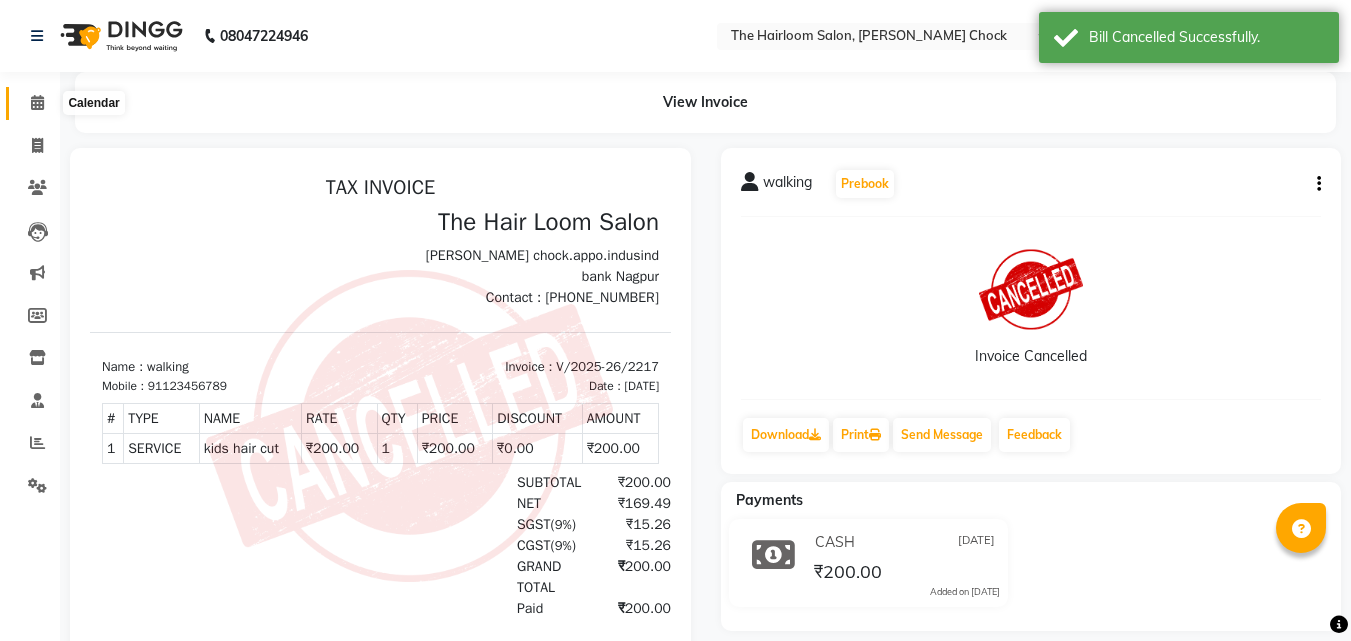 click 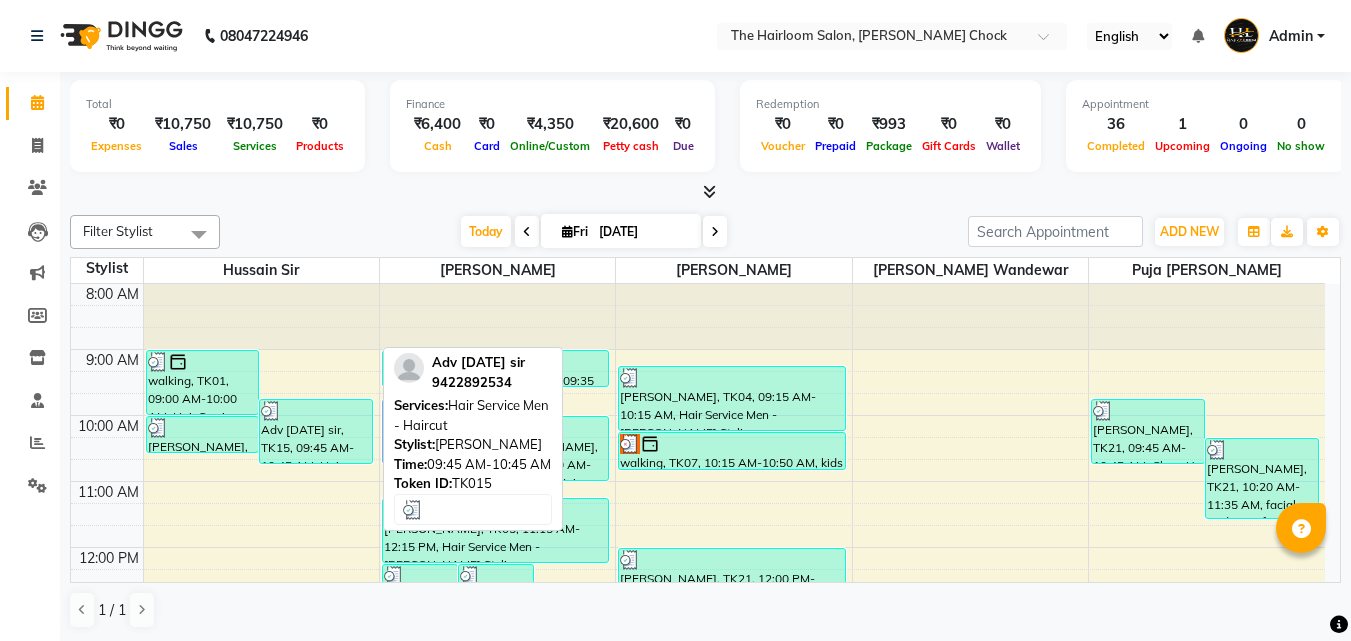 click on "Adv [DATE] sir, TK15, 09:45 AM-10:45 AM, Hair Service Men  - Haircut" at bounding box center [316, 431] 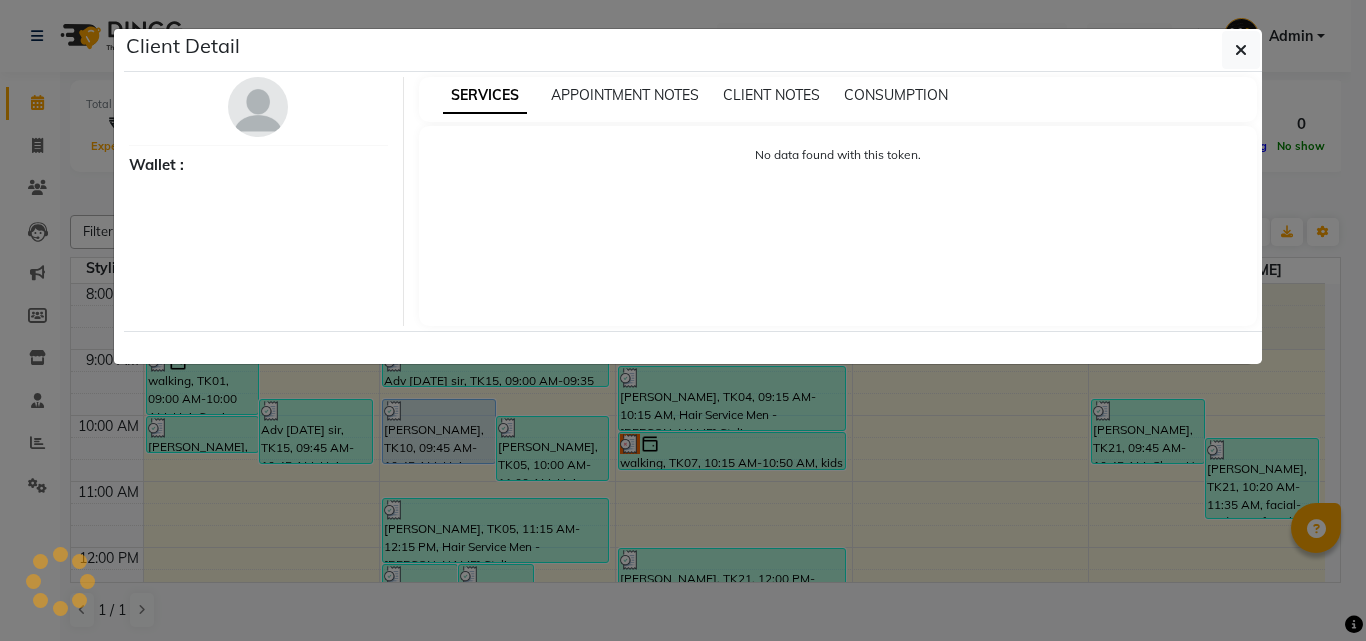 select on "3" 